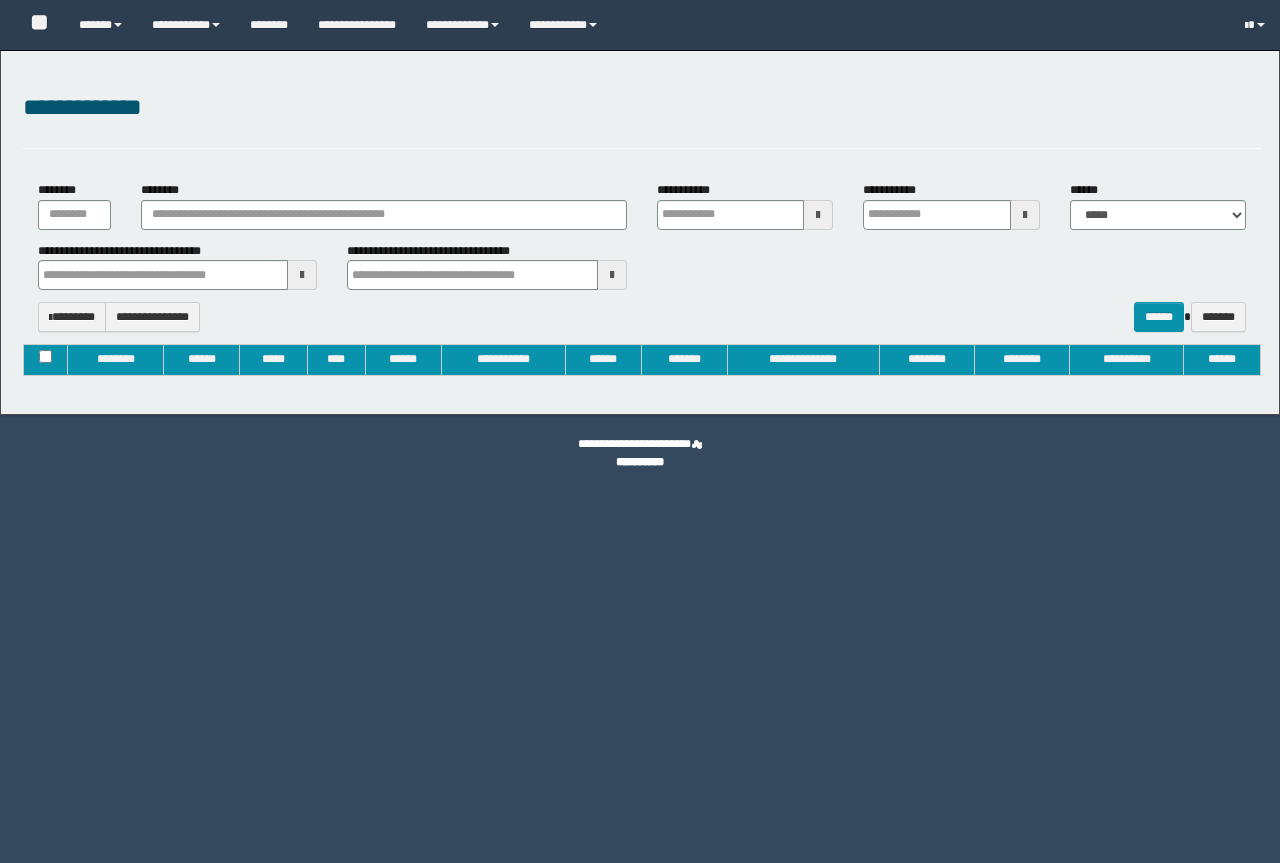 type on "**********" 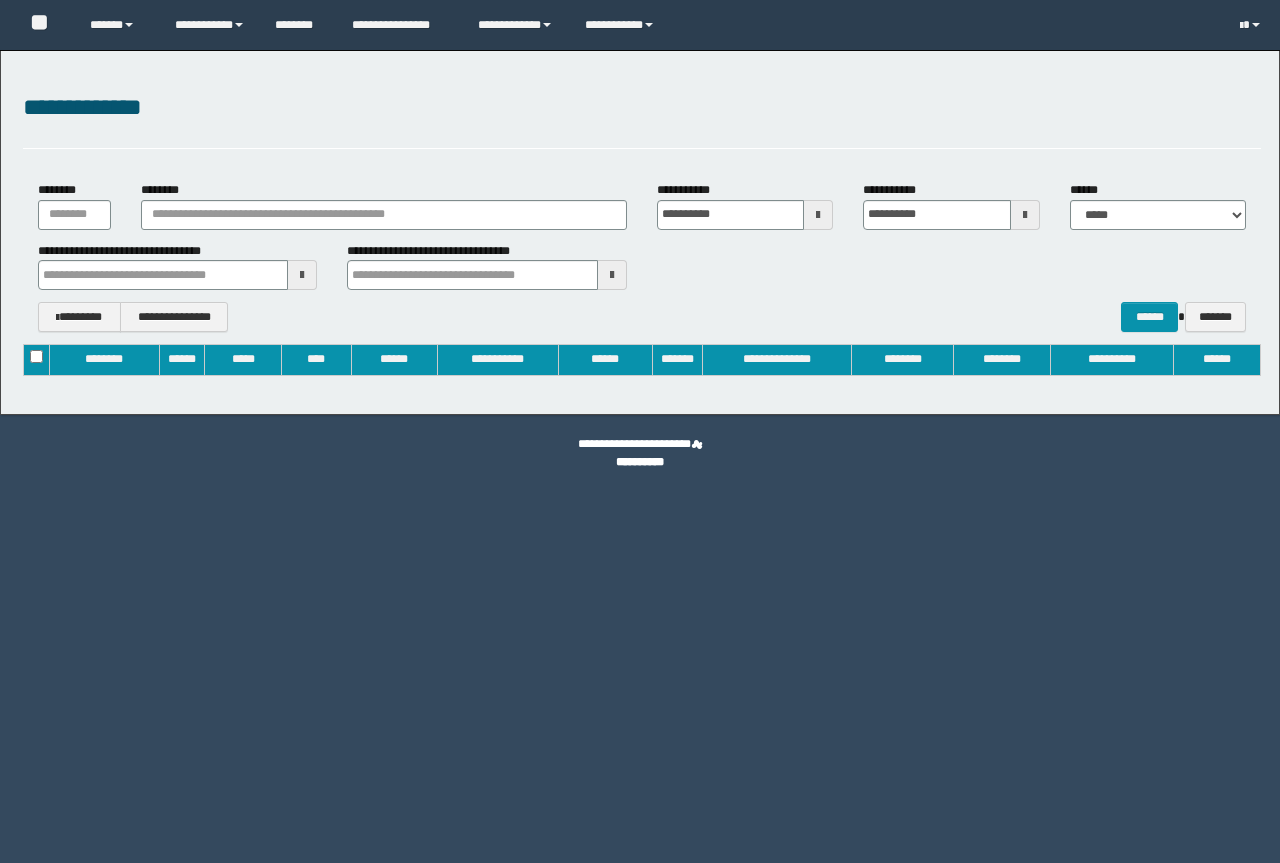 scroll, scrollTop: 0, scrollLeft: 0, axis: both 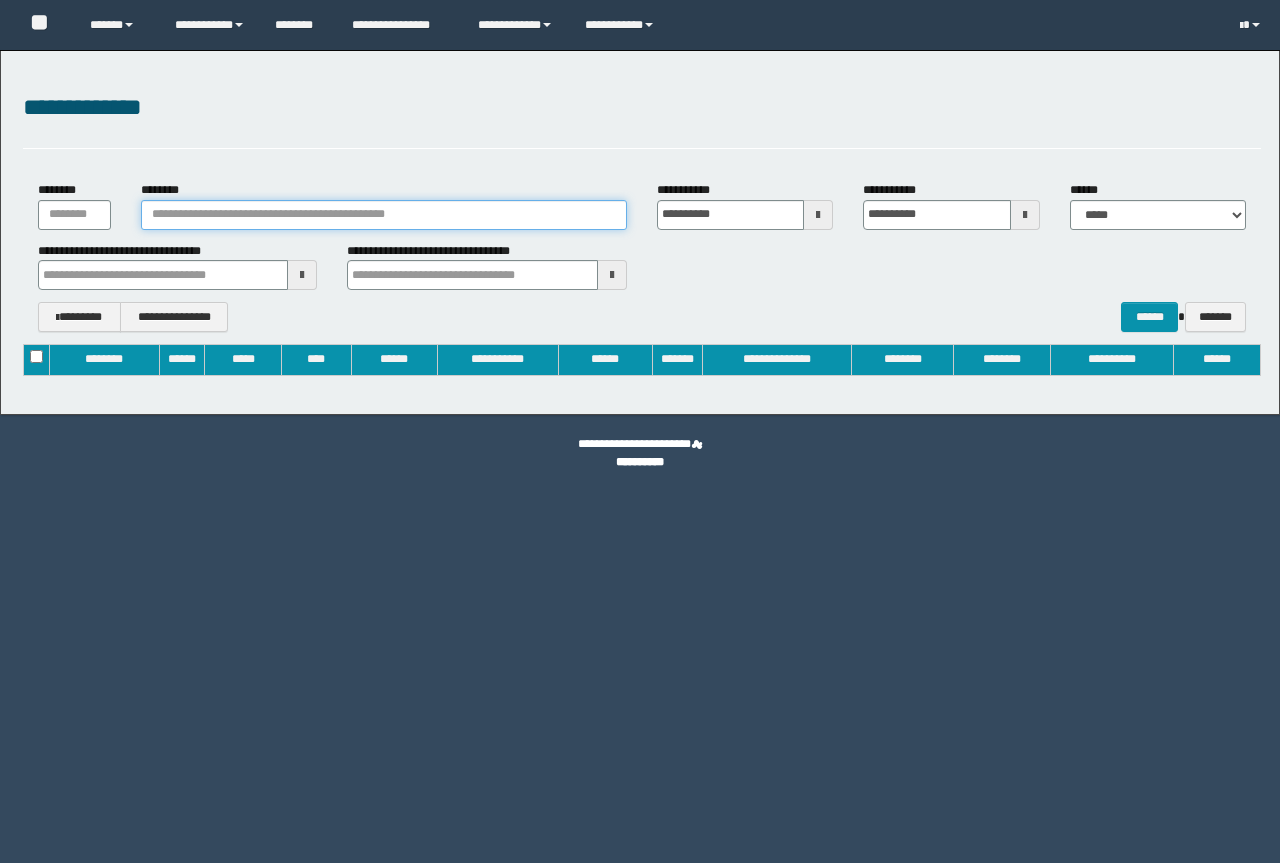 click on "********" at bounding box center [384, 215] 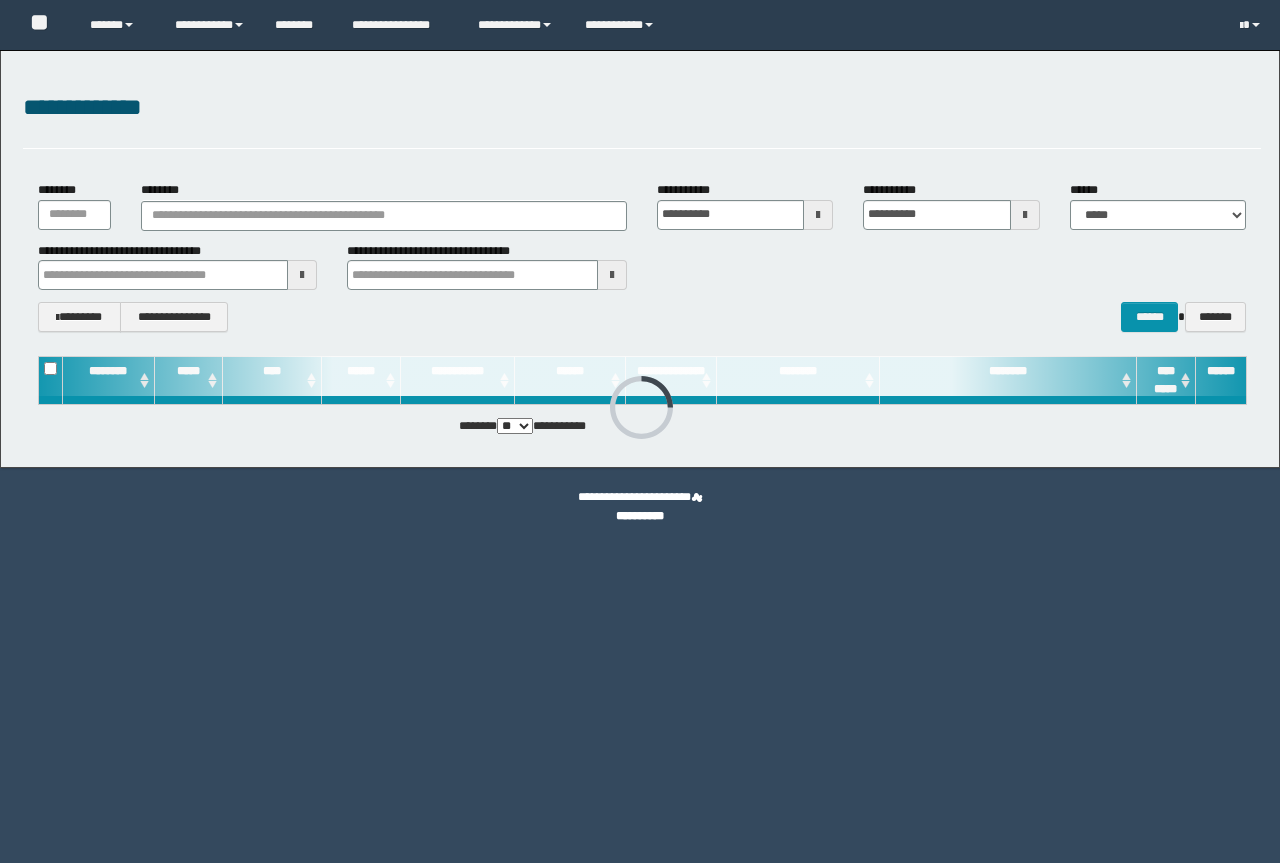 click on "********" at bounding box center [384, 216] 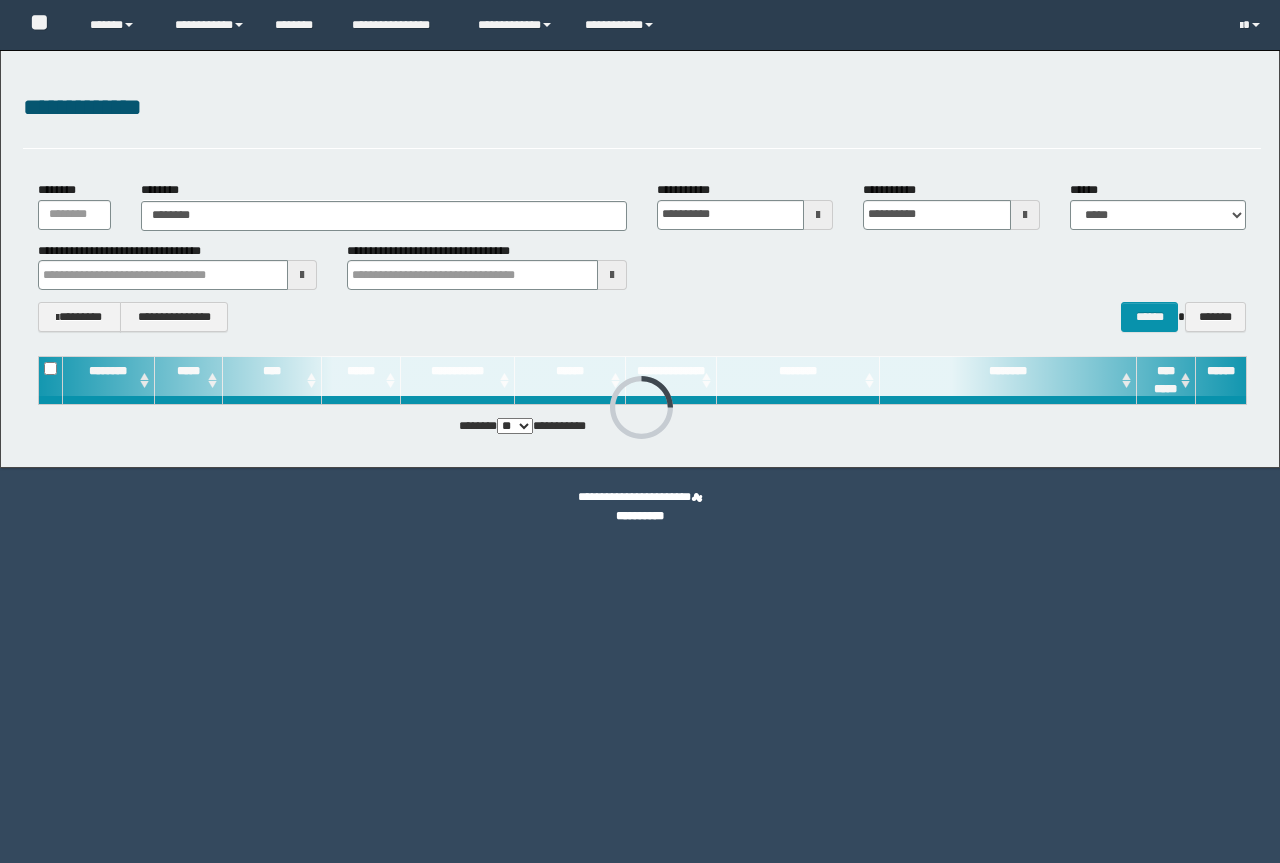 type on "********" 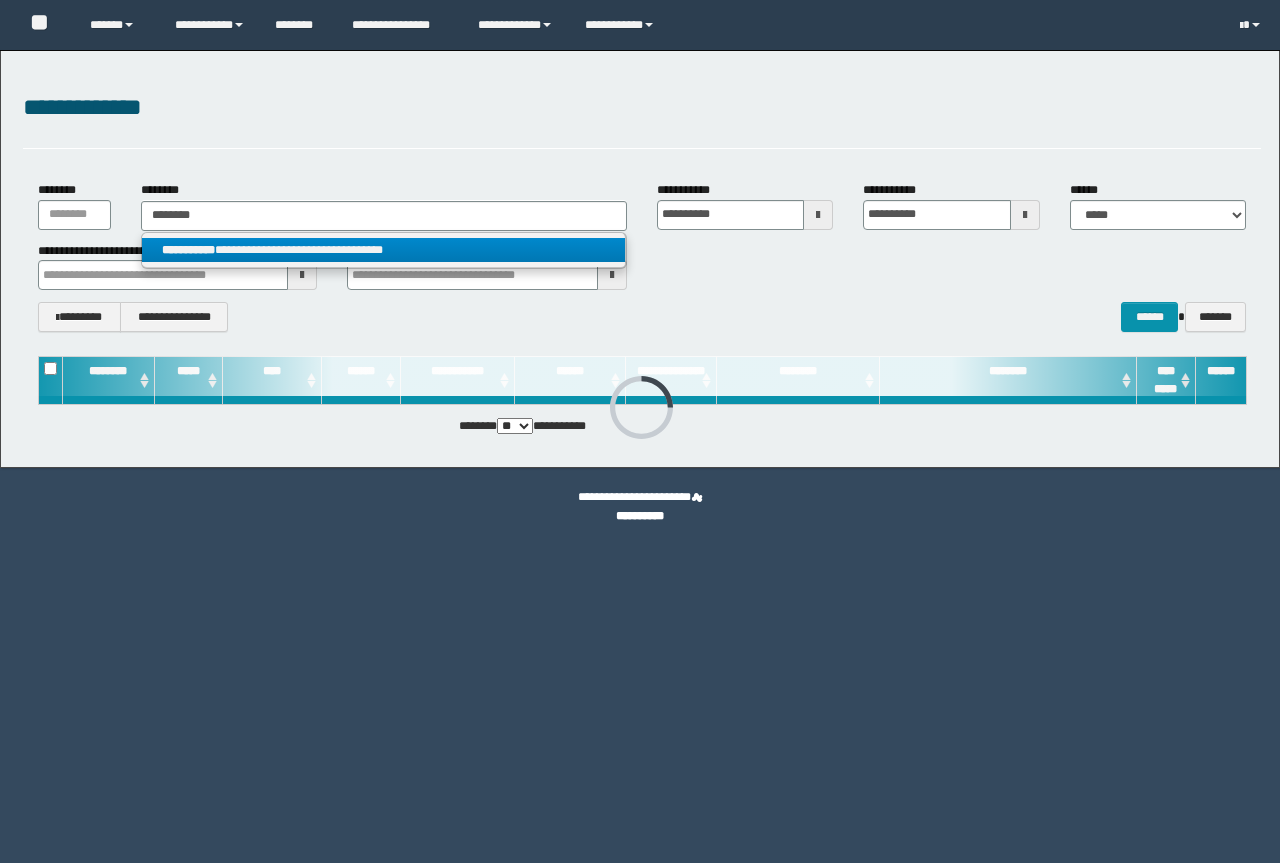 type on "********" 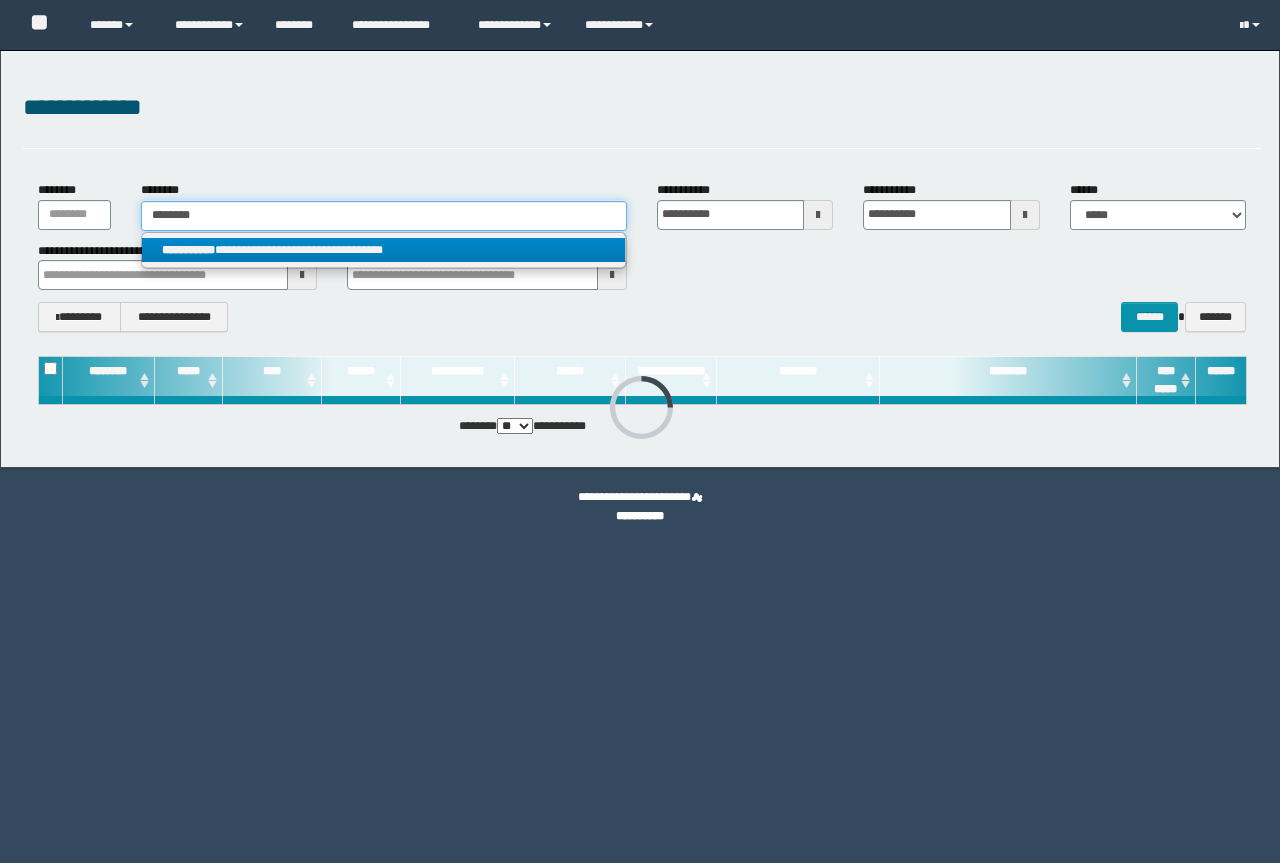 type 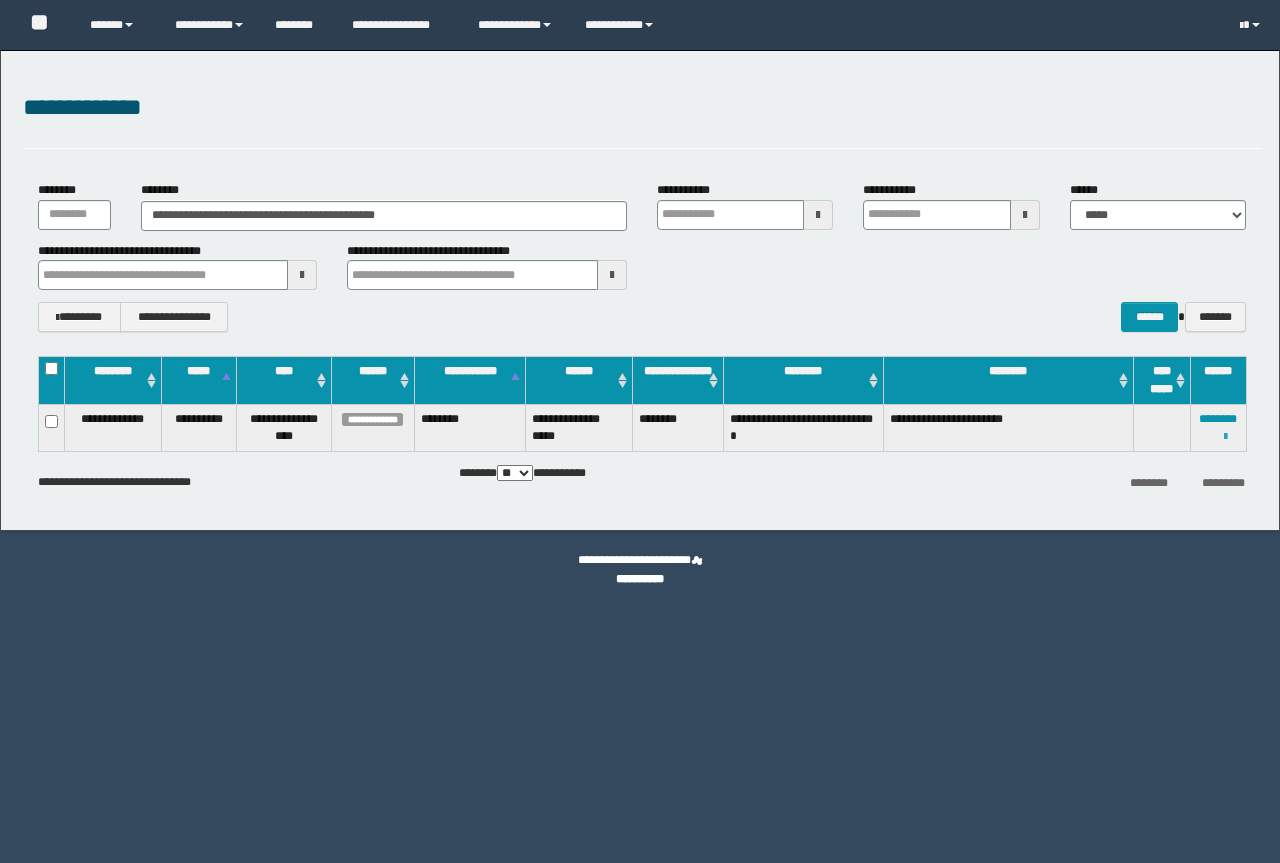 click at bounding box center (1225, 437) 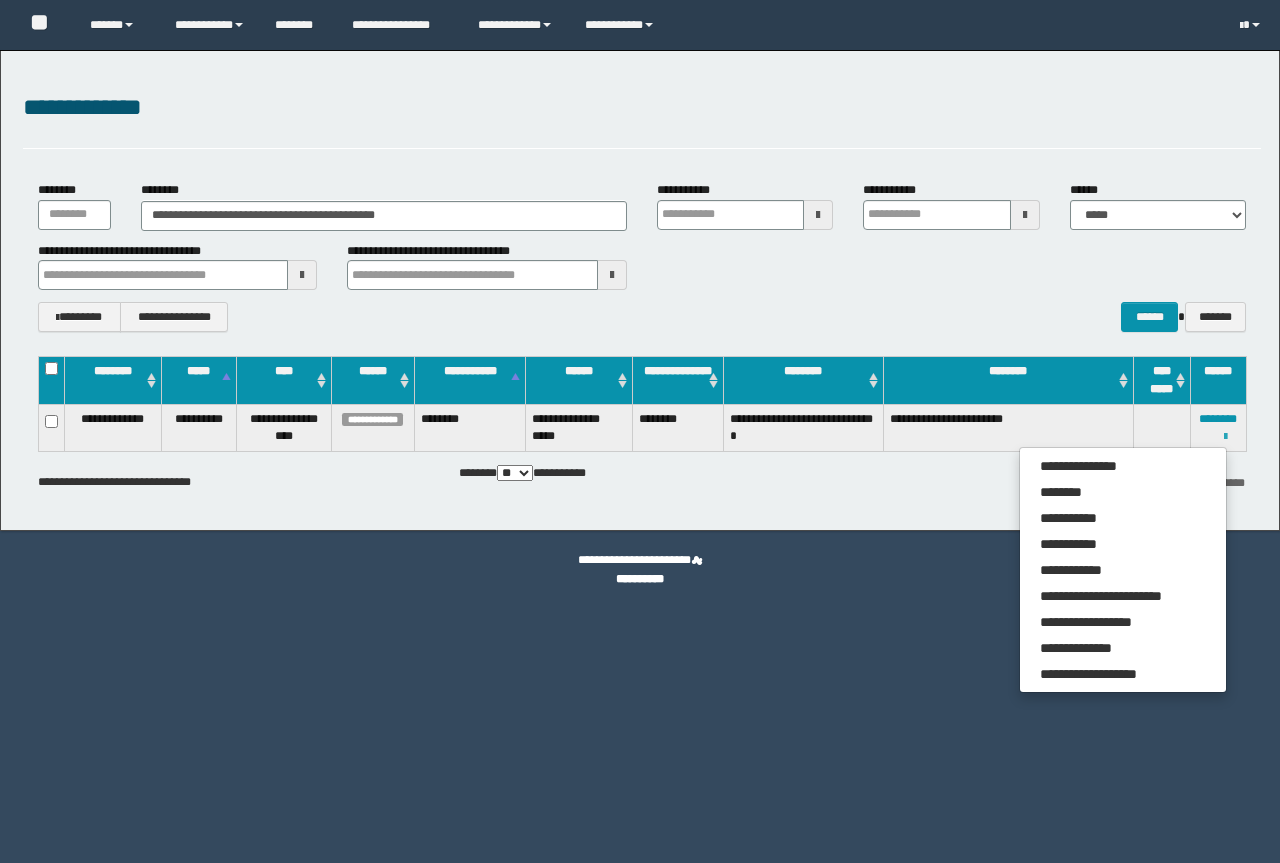 scroll, scrollTop: 0, scrollLeft: 0, axis: both 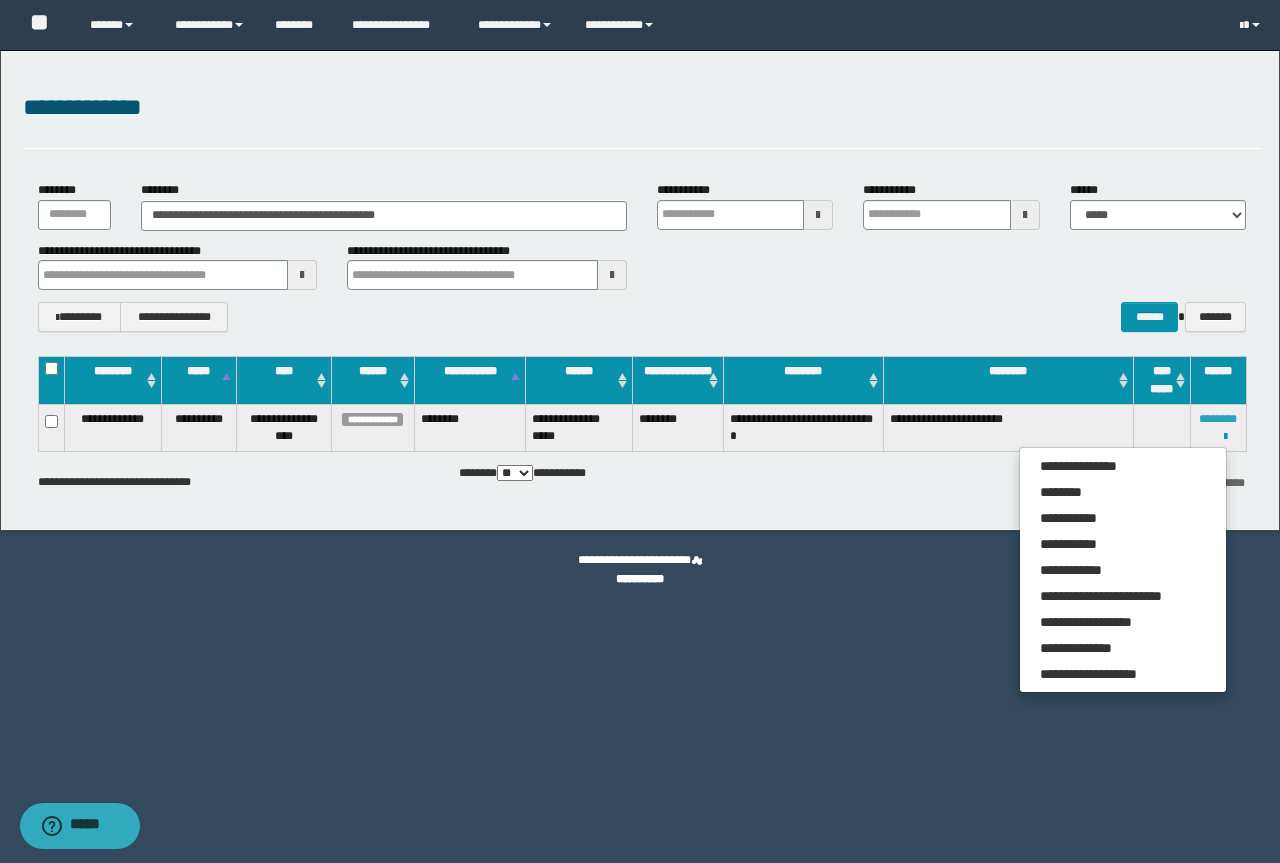 click on "********" at bounding box center (1218, 419) 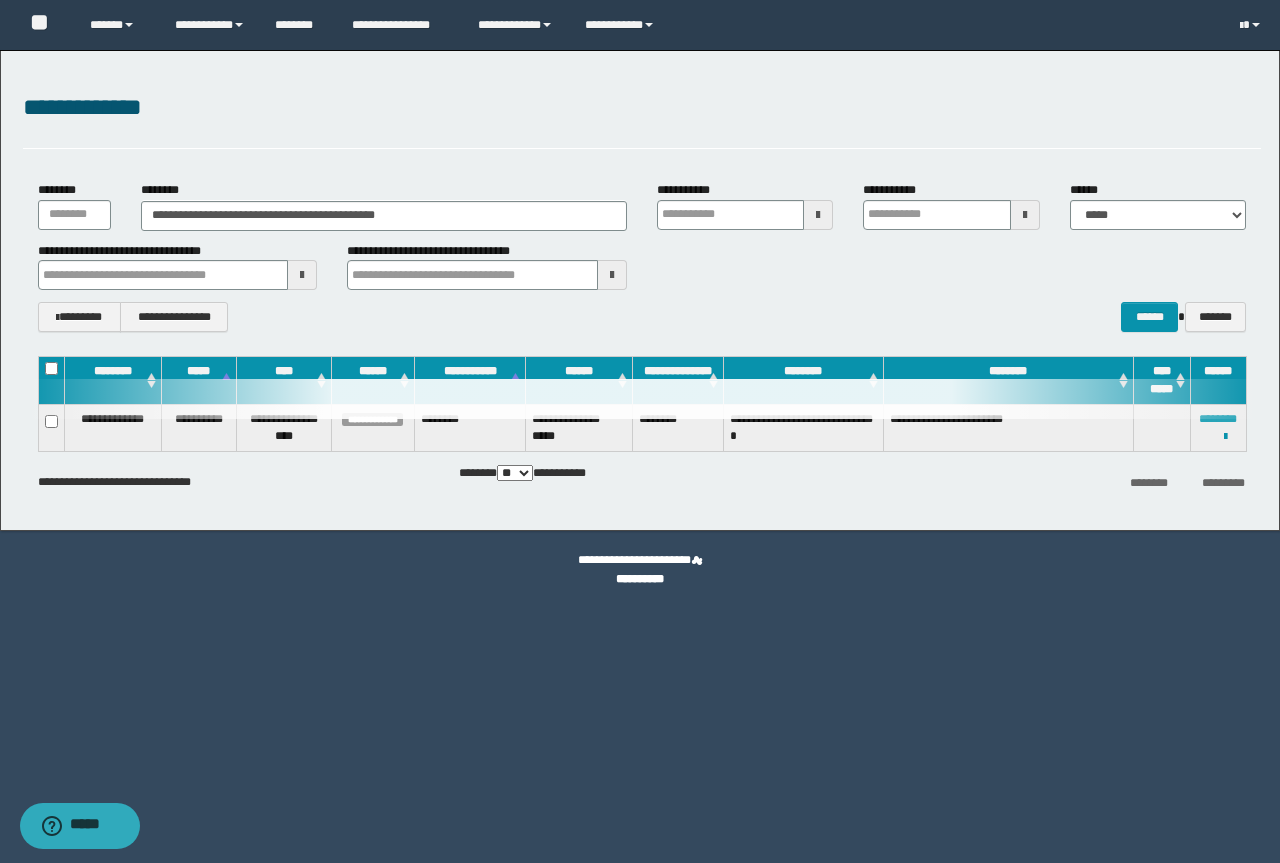 type 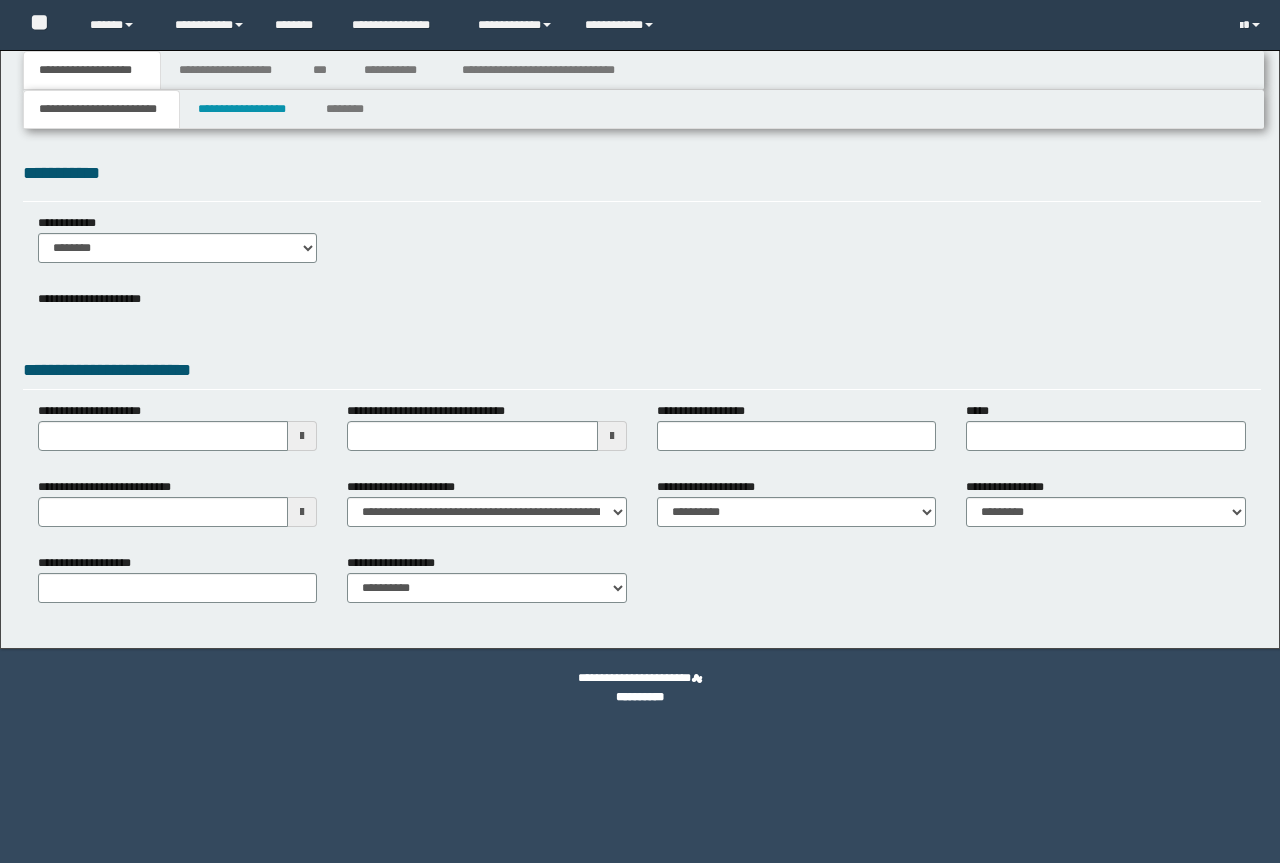 type 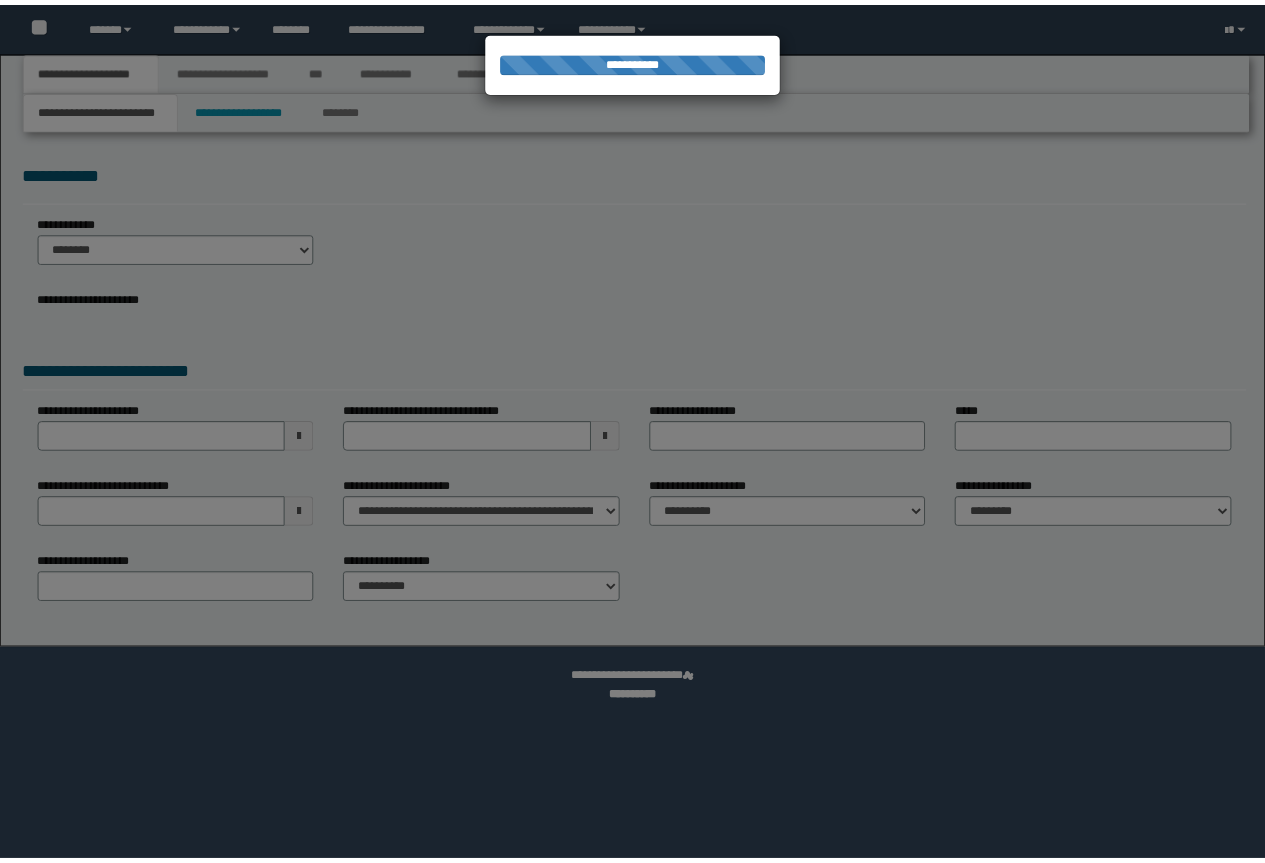 scroll, scrollTop: 0, scrollLeft: 0, axis: both 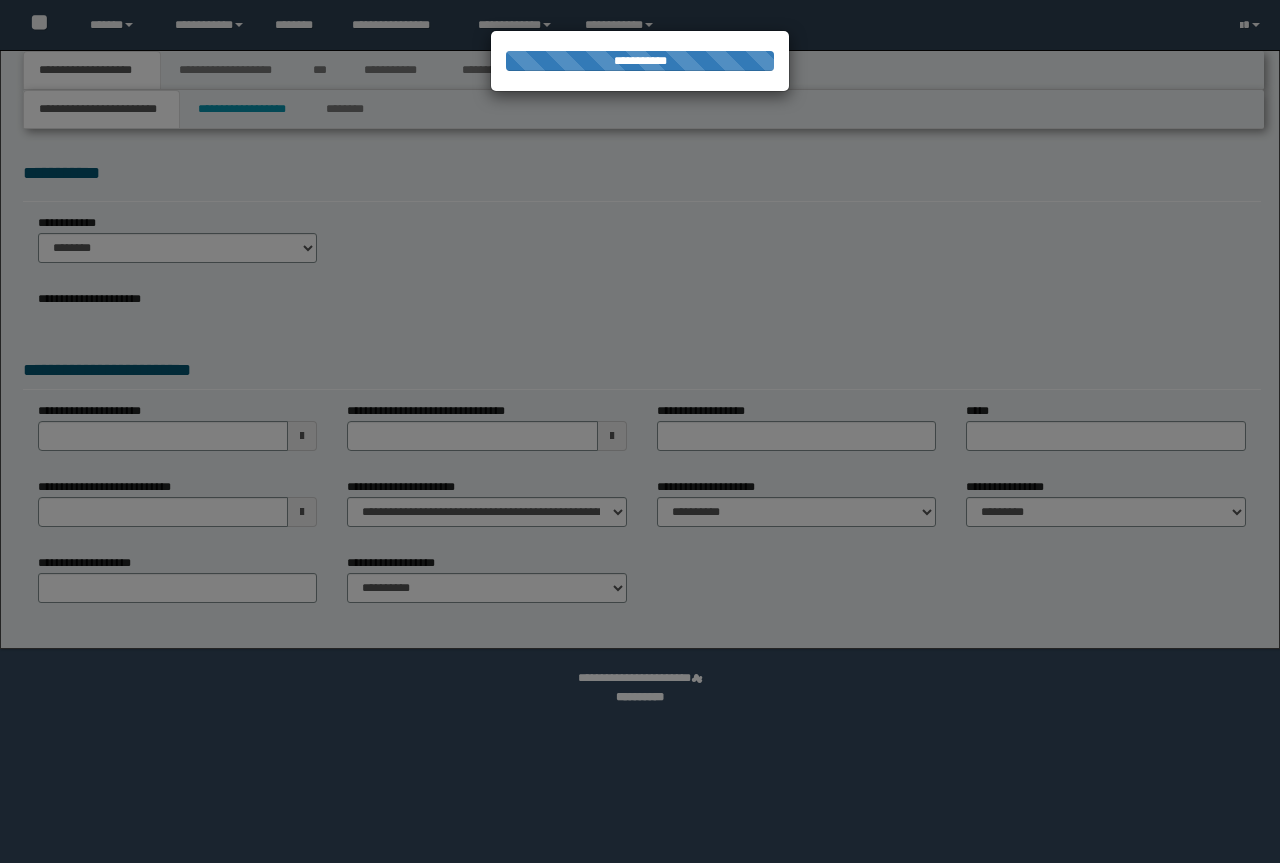 type on "**********" 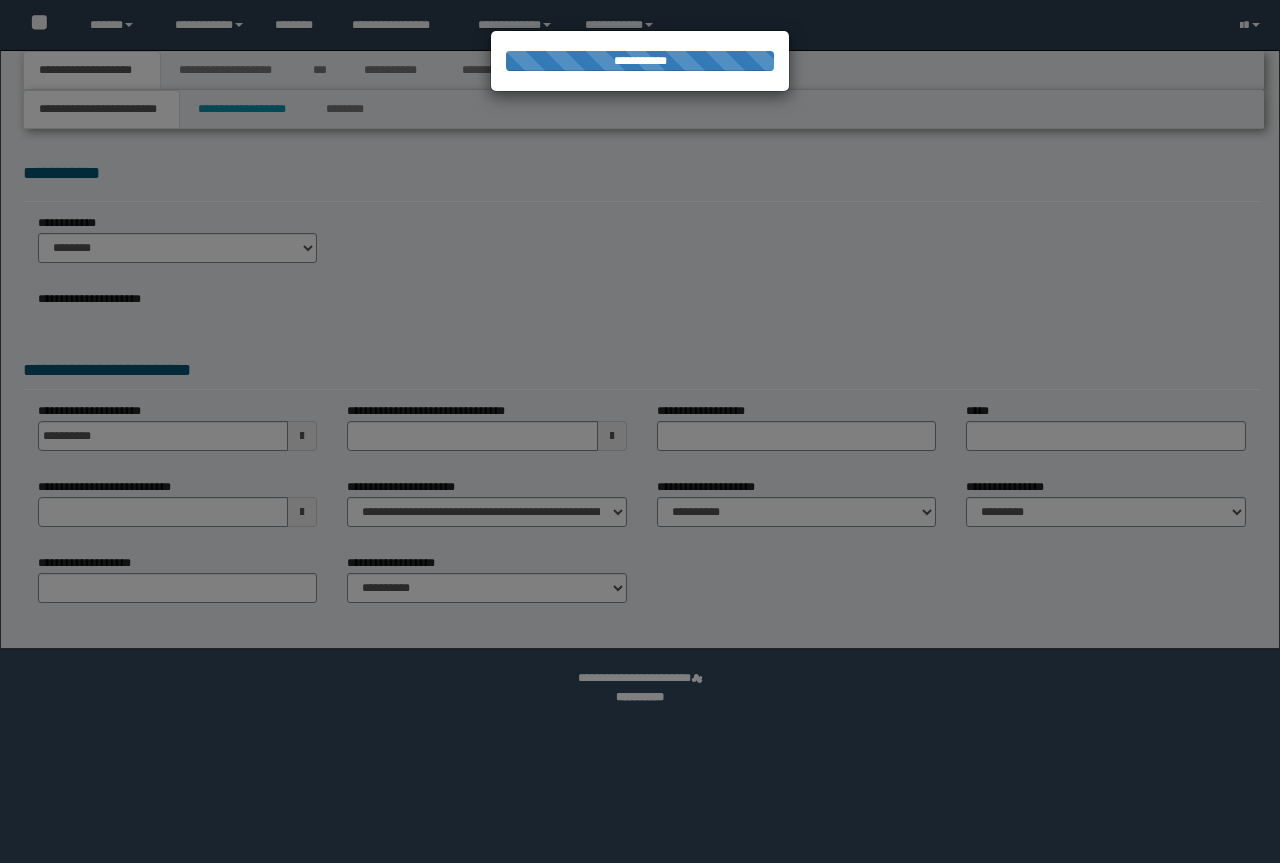 type on "**********" 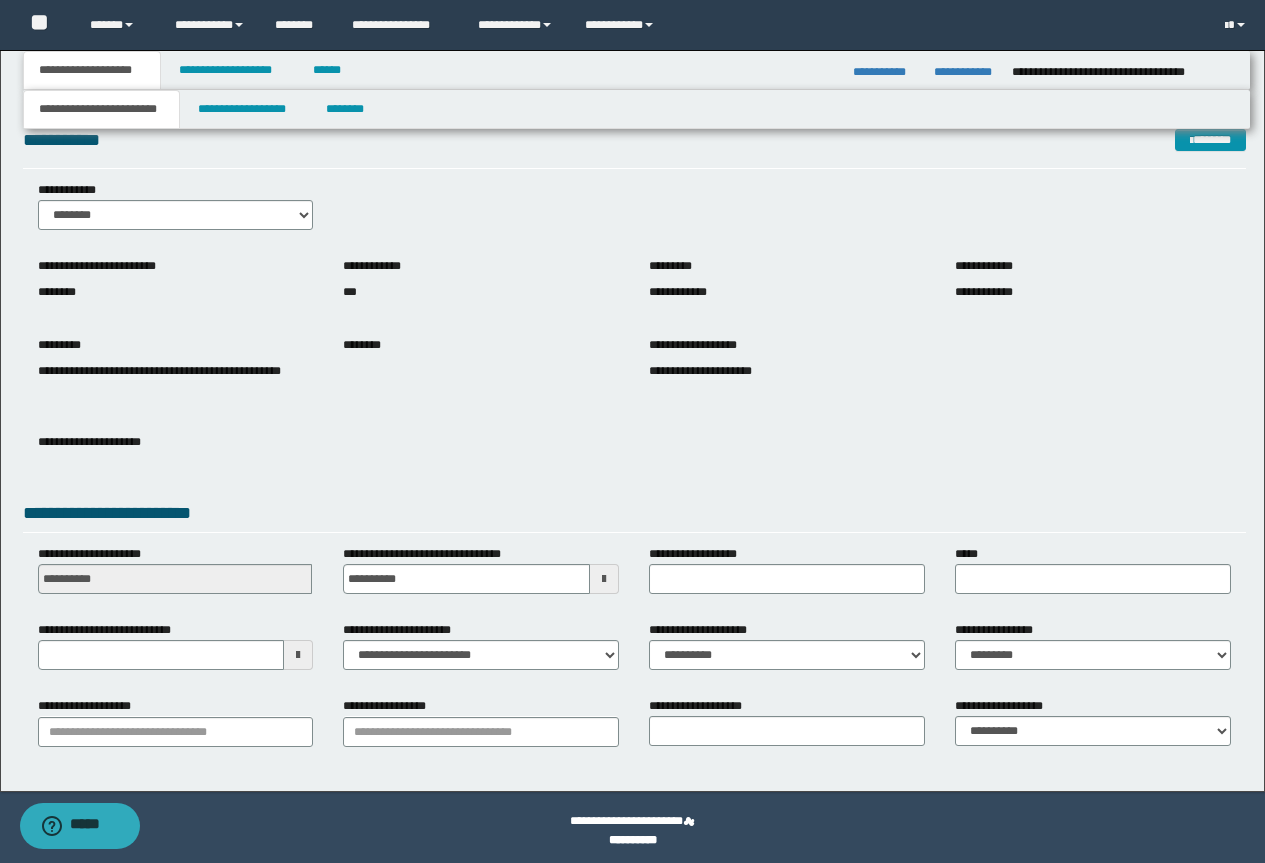 scroll, scrollTop: 40, scrollLeft: 0, axis: vertical 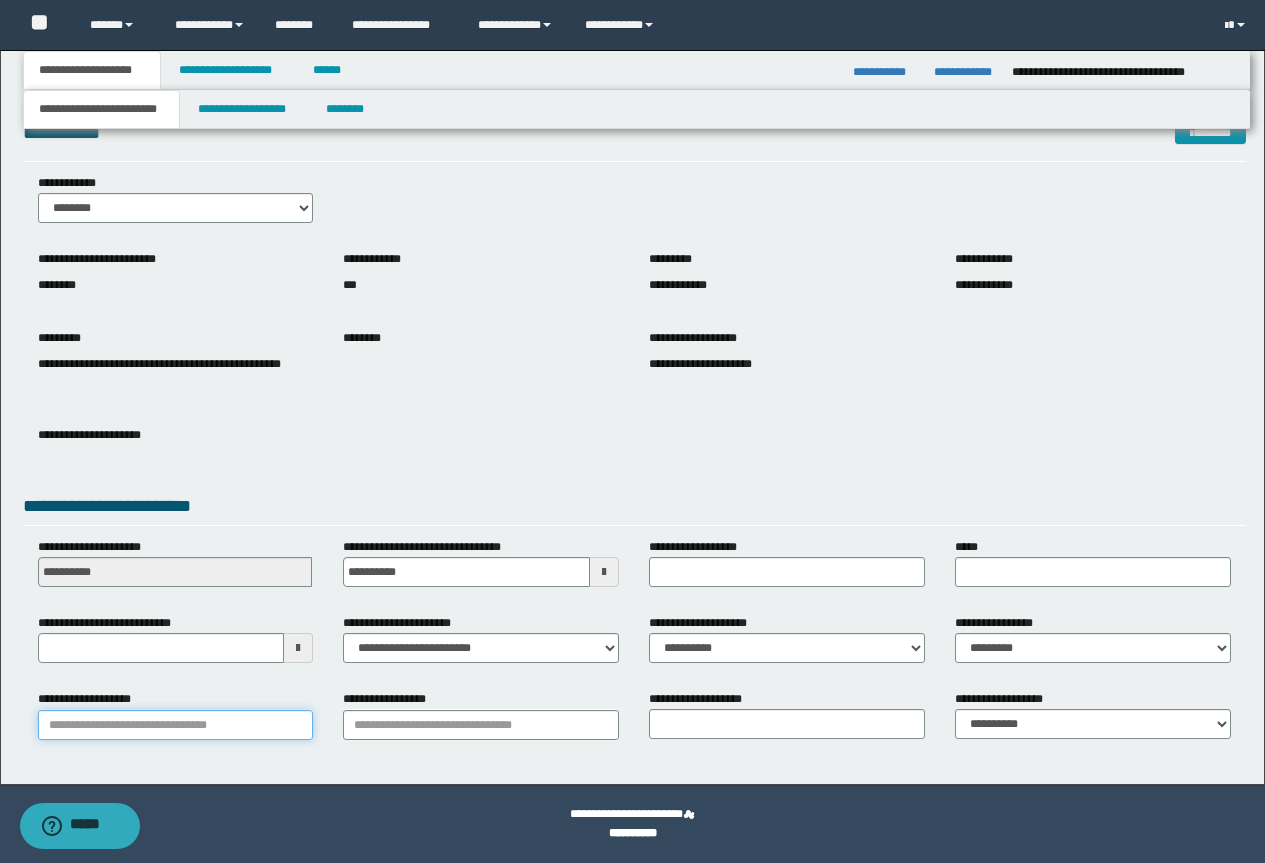 click on "**********" at bounding box center [176, 725] 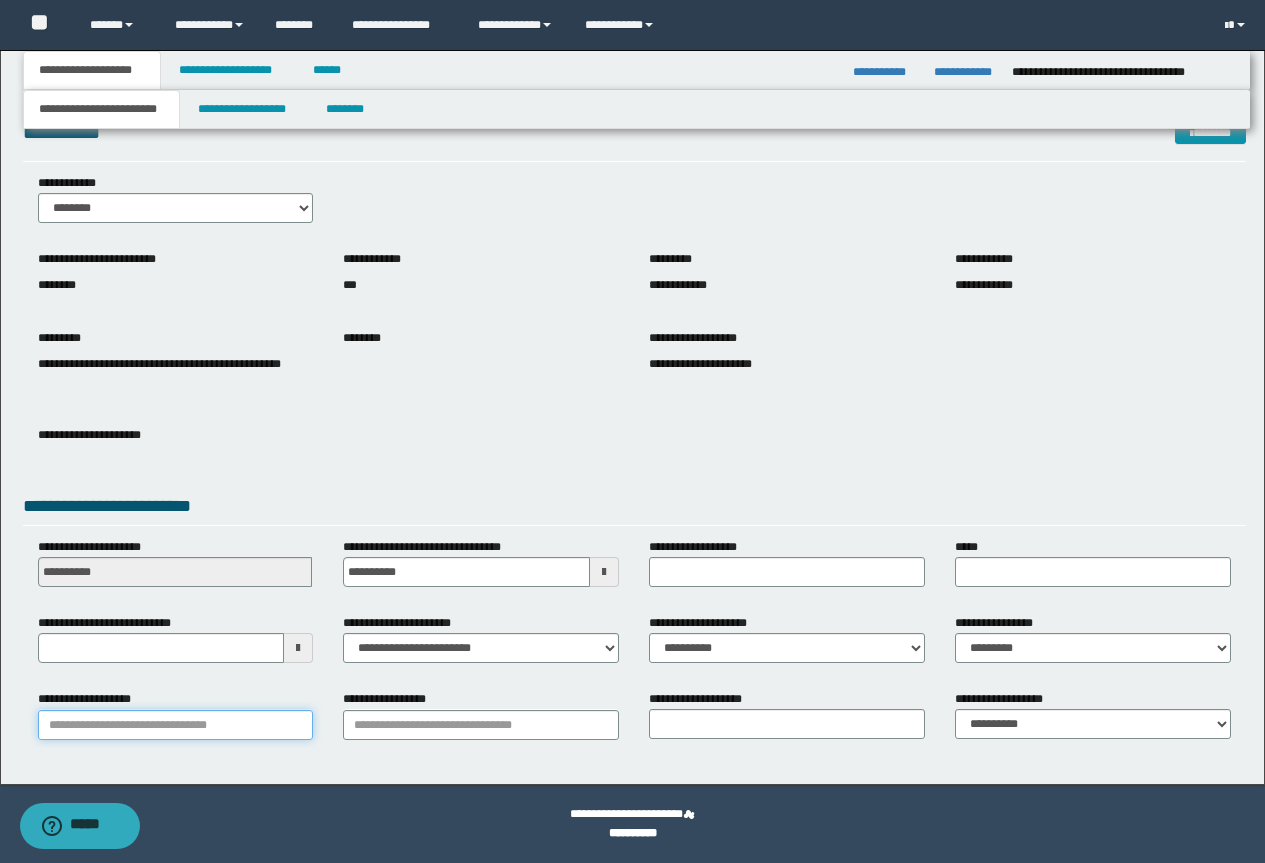 type 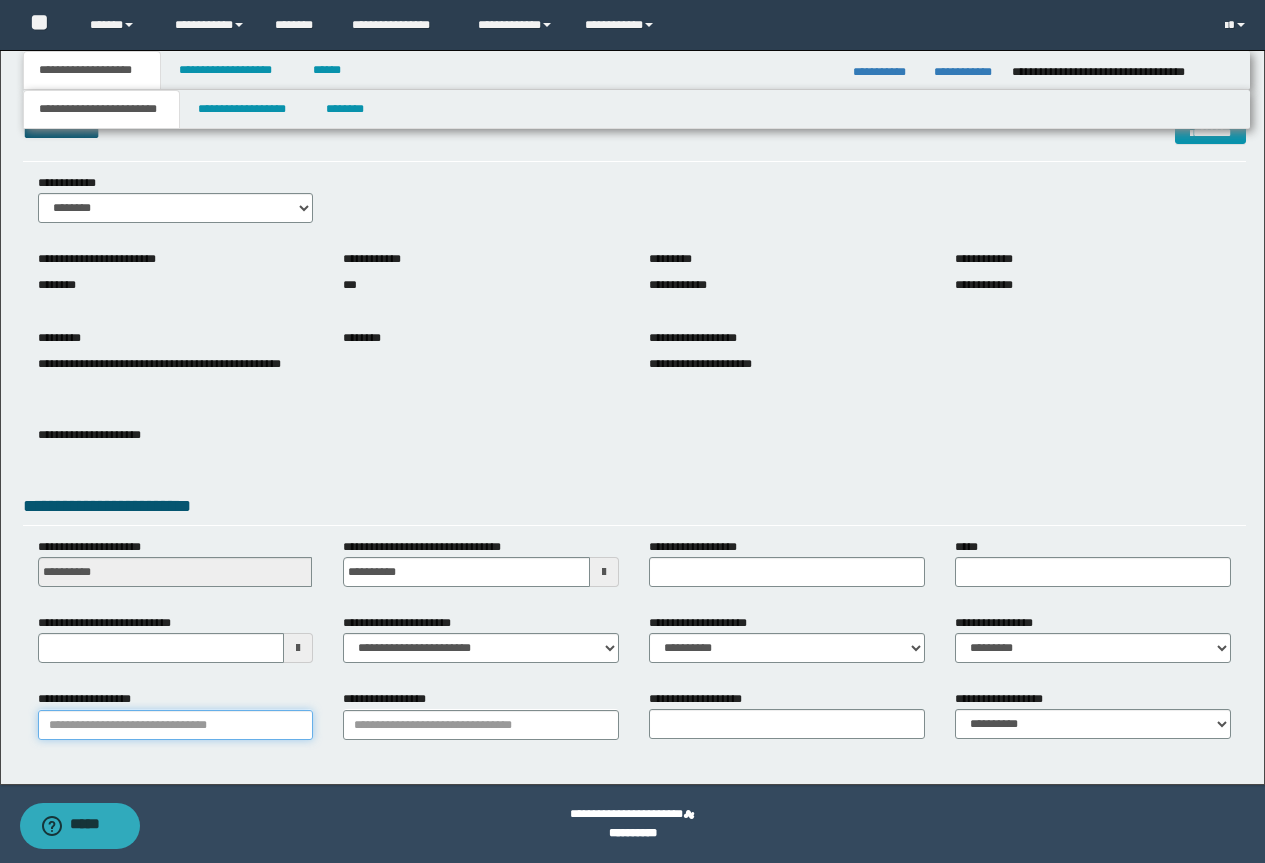 paste on "********" 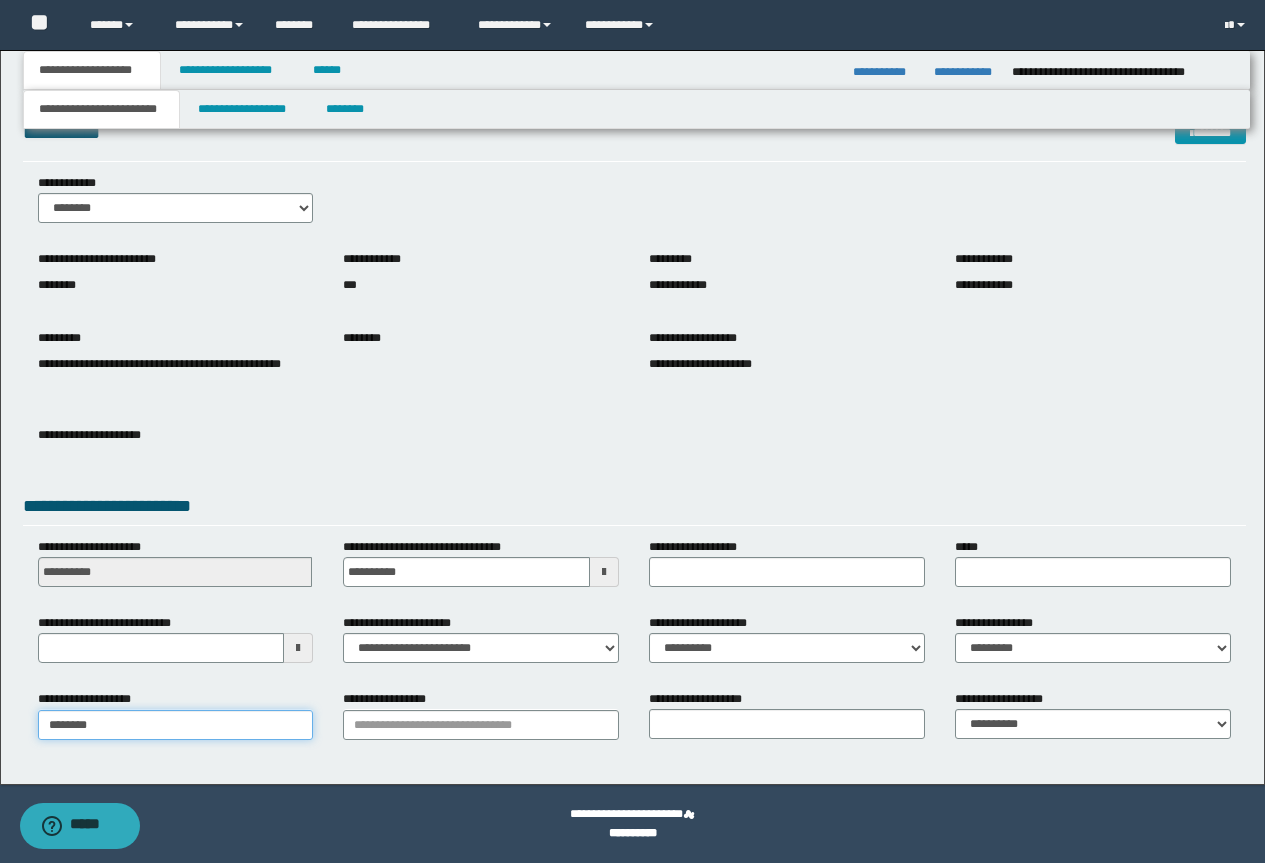 type on "********" 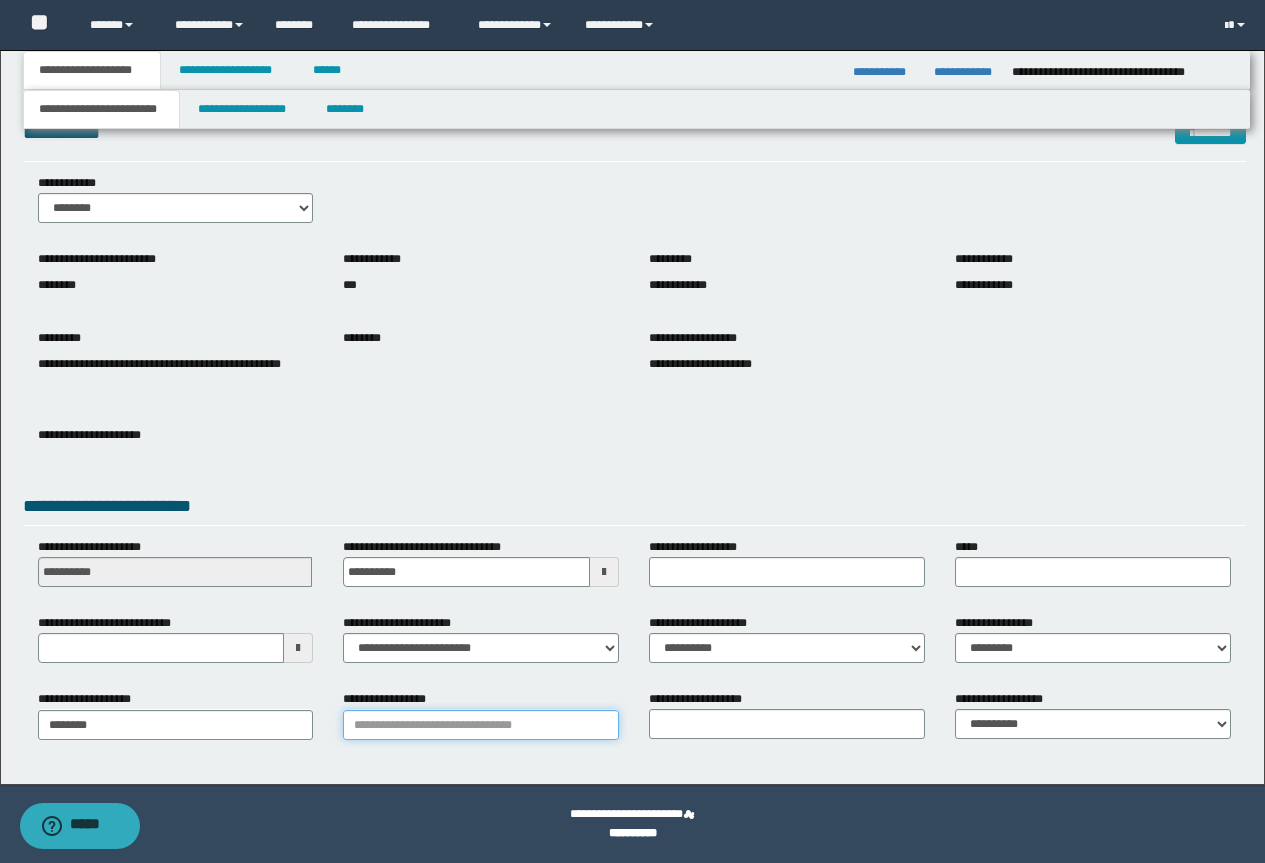 click on "**********" at bounding box center [481, 725] 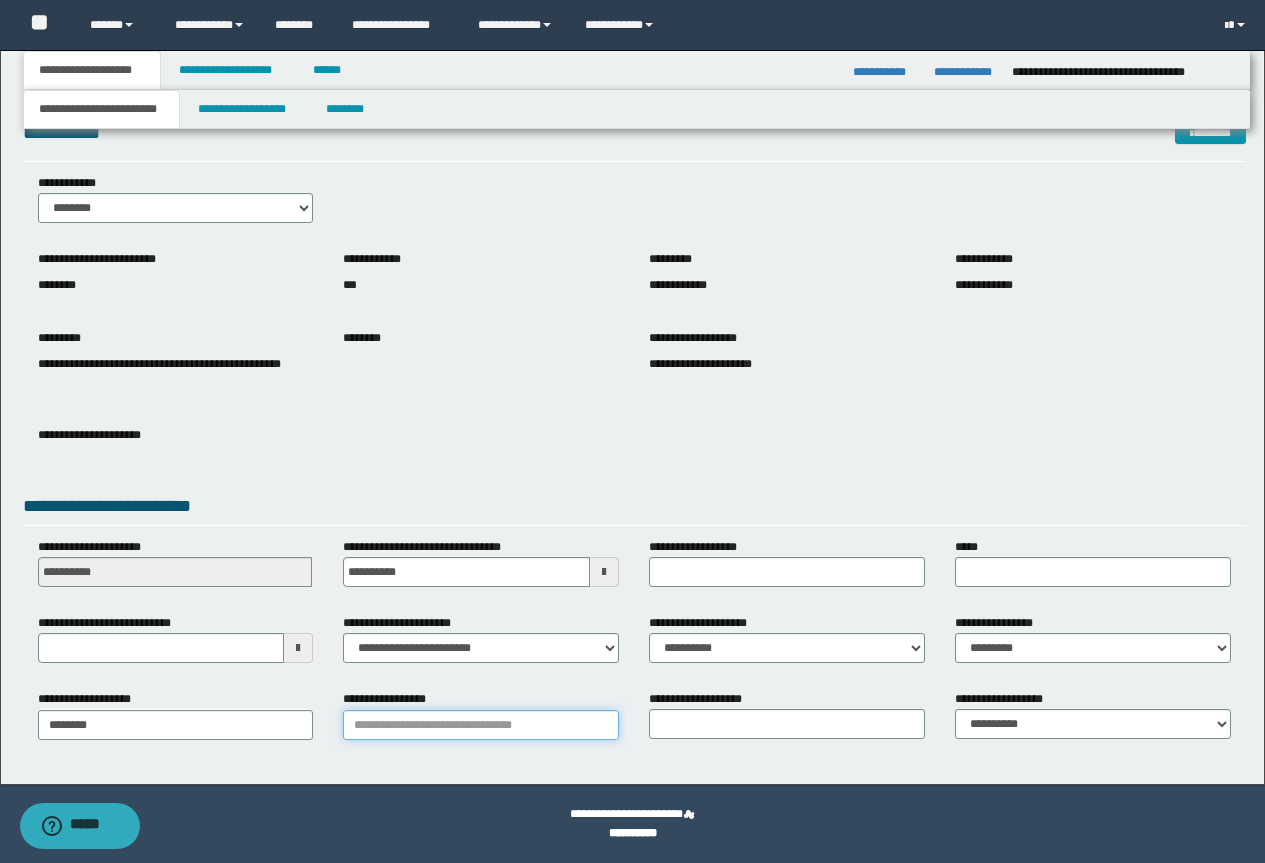 type 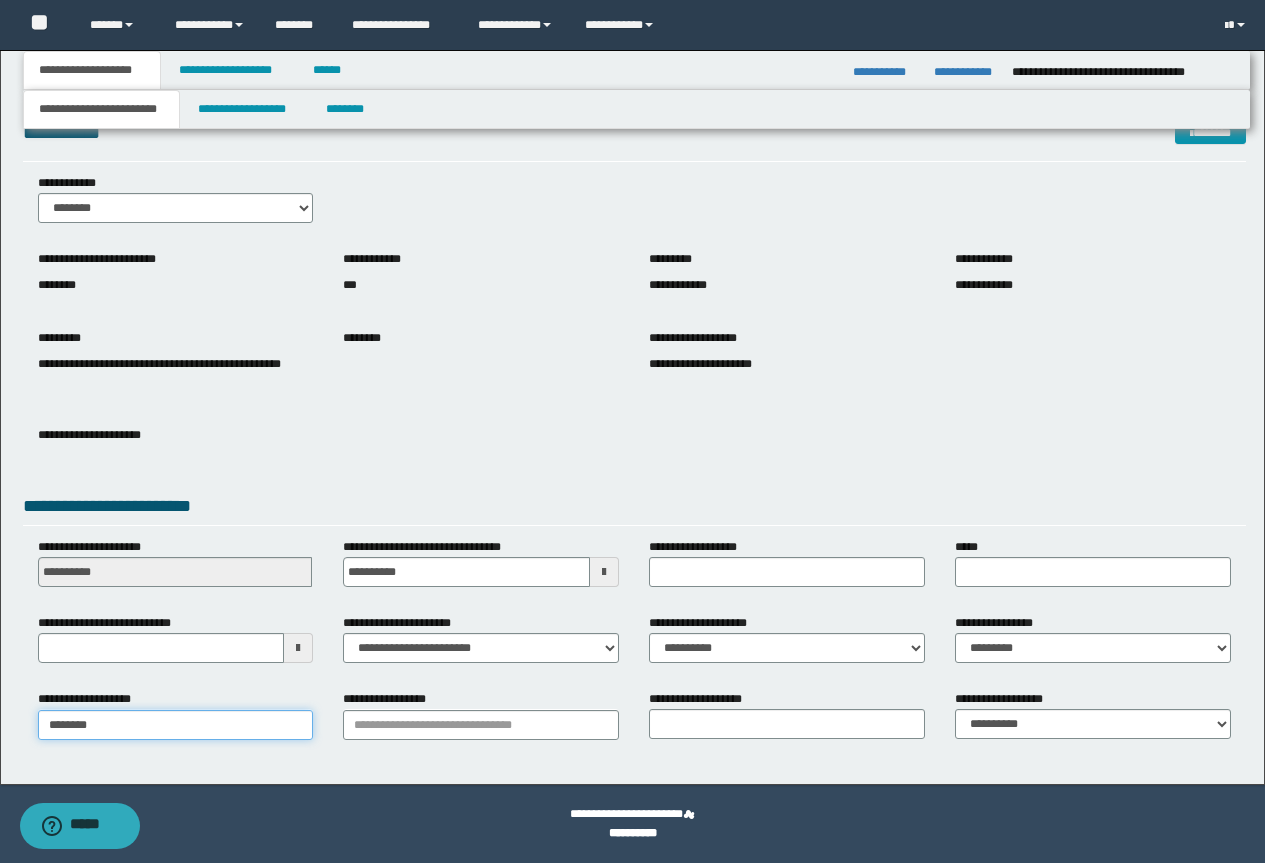 drag, startPoint x: 58, startPoint y: 735, endPoint x: 0, endPoint y: 732, distance: 58.077534 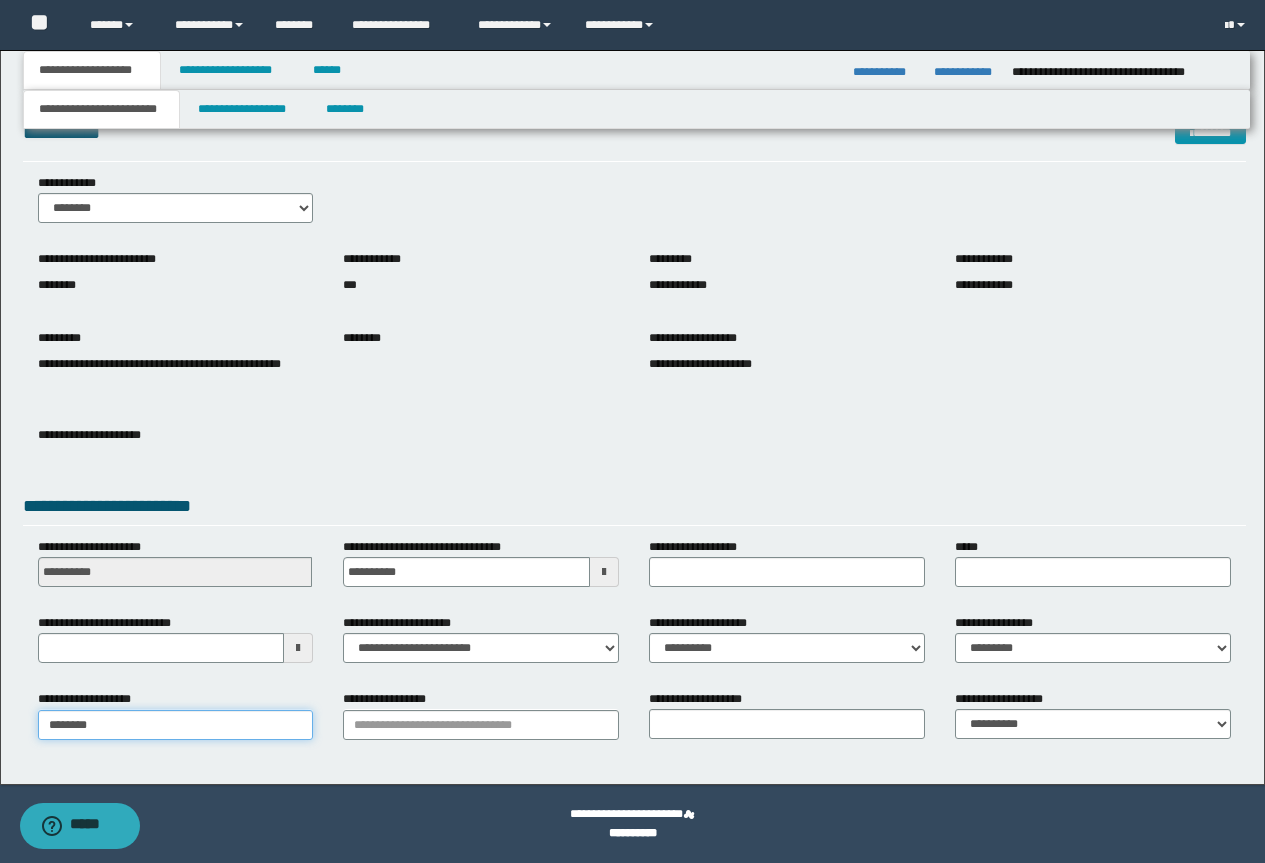 click on "**********" at bounding box center [632, 397] 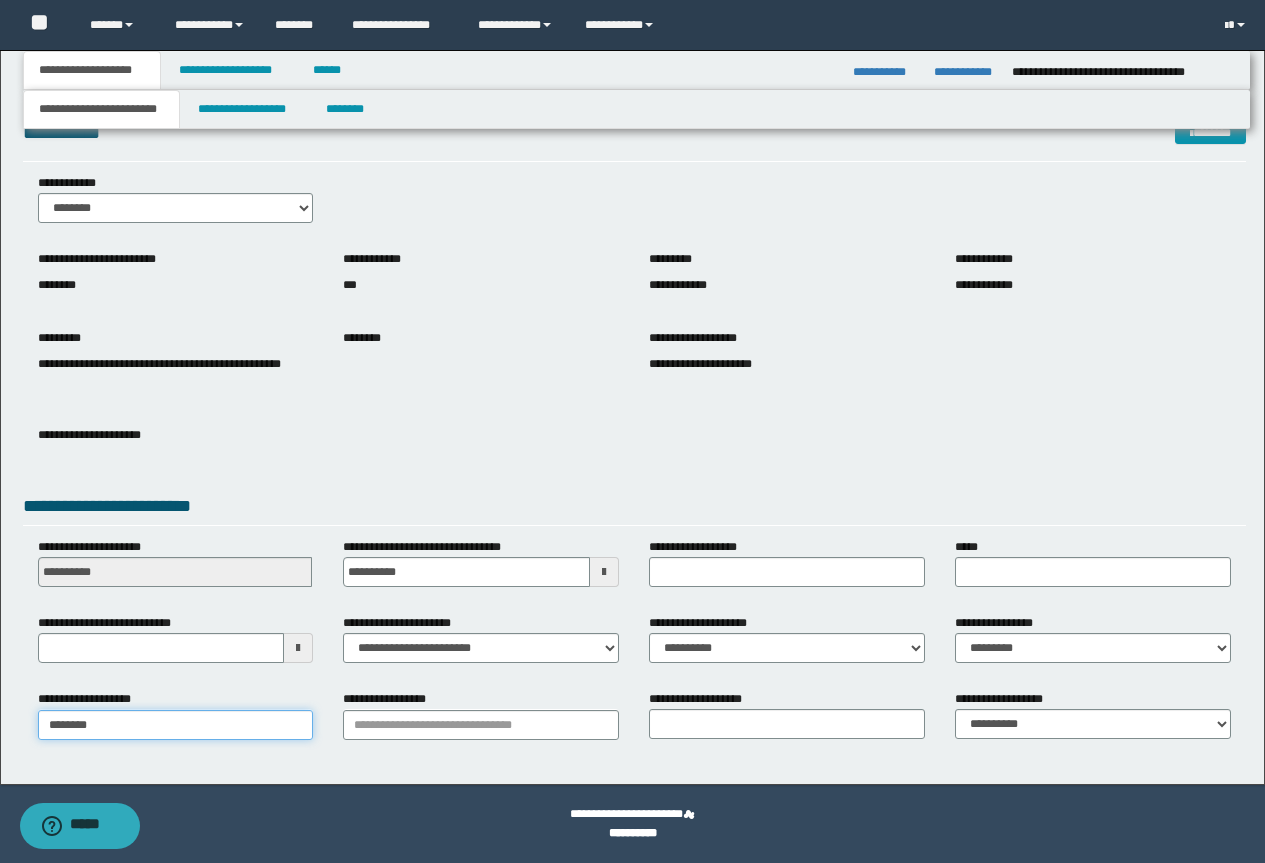 paste on "*" 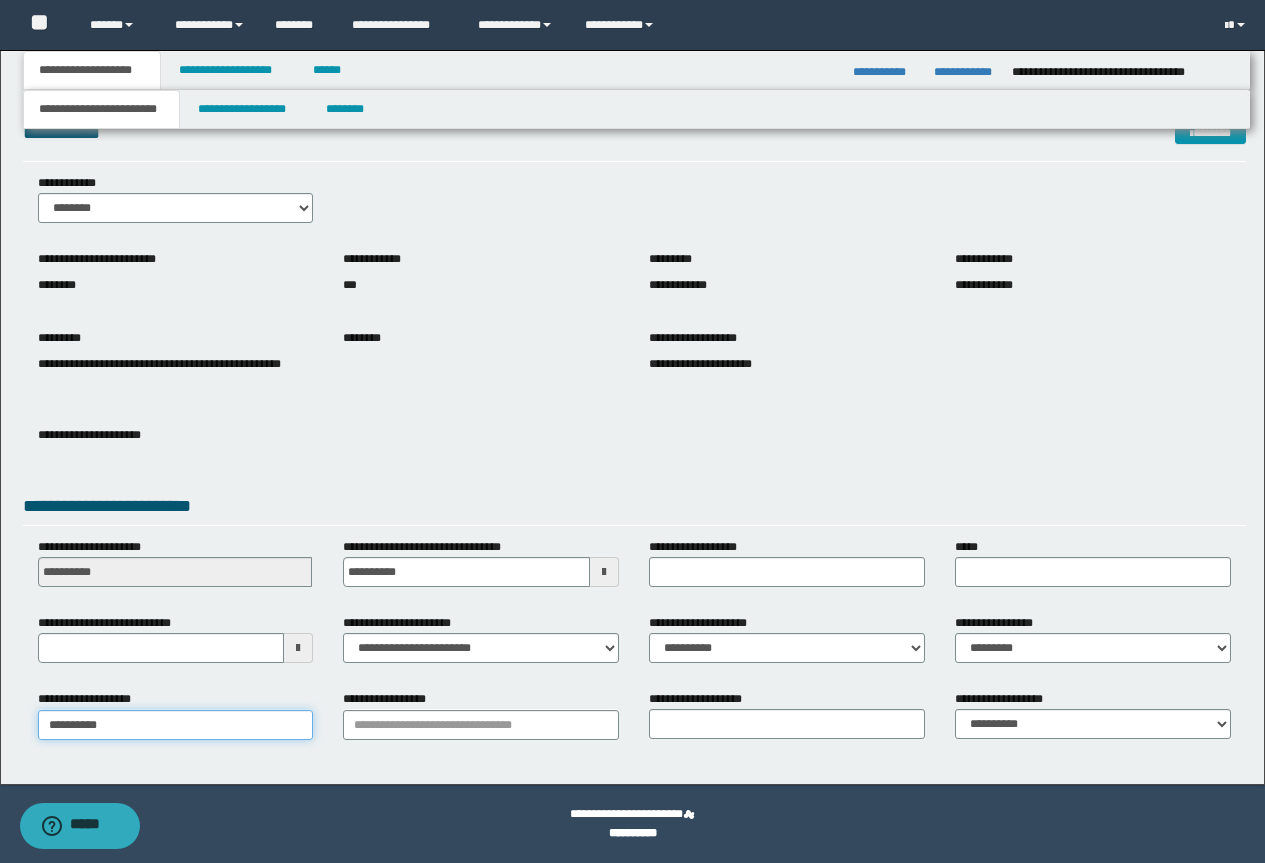 type on "*********" 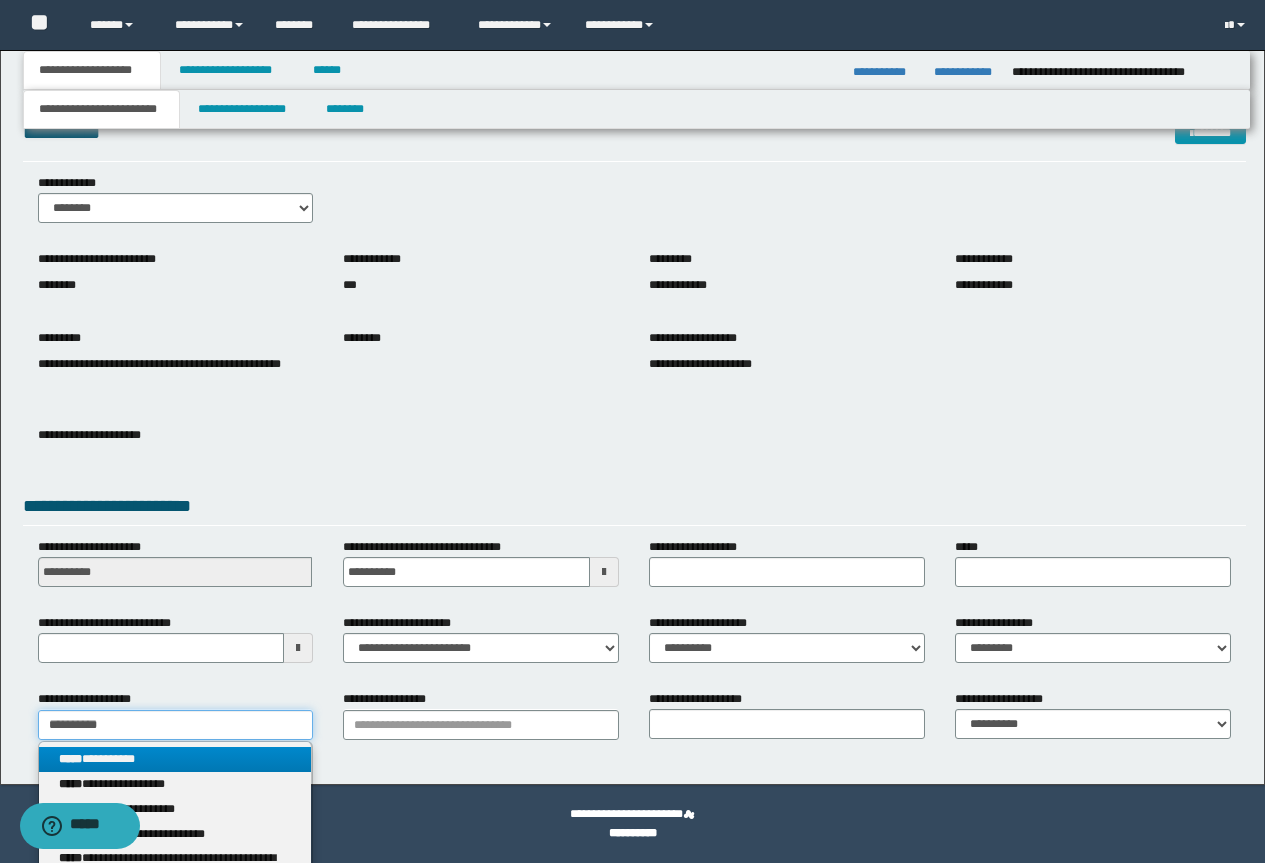 type on "*********" 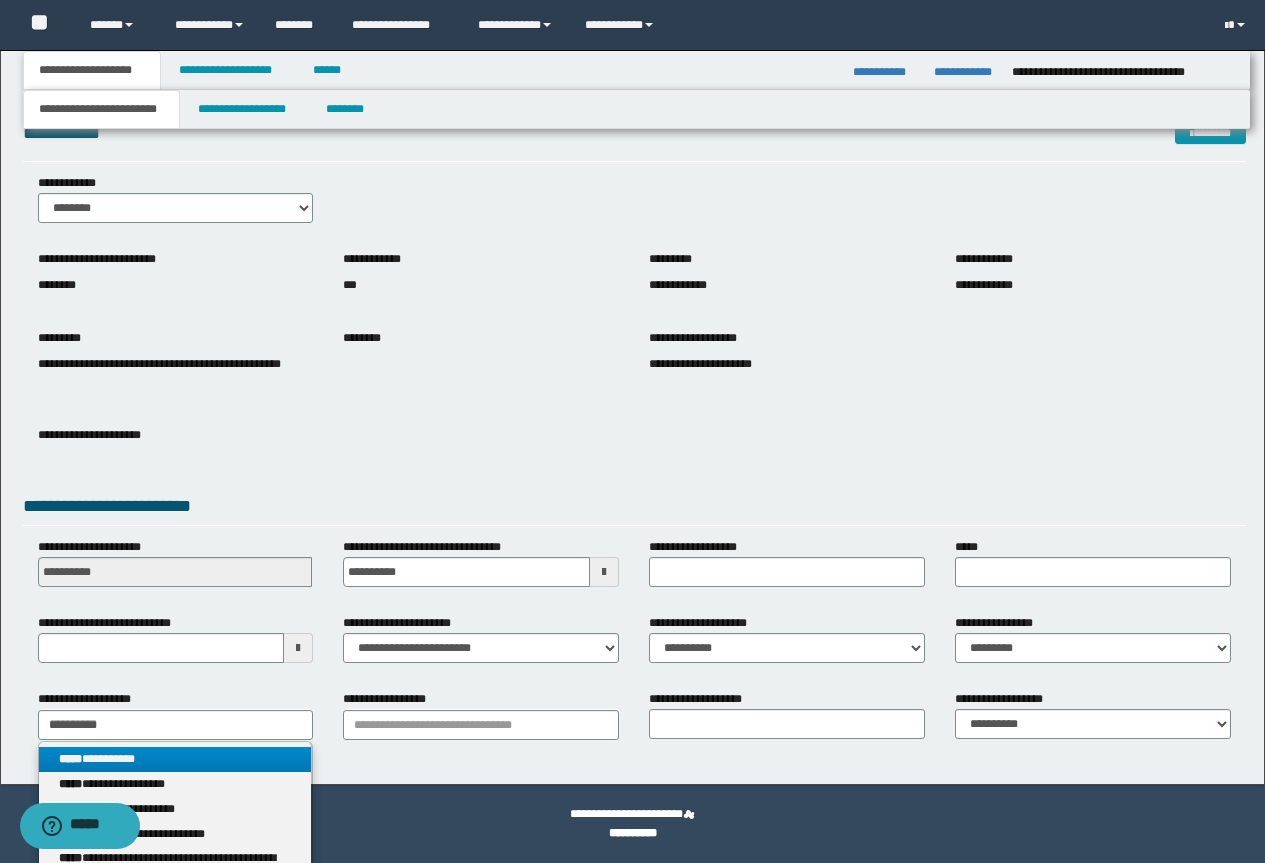 drag, startPoint x: 129, startPoint y: 758, endPoint x: 239, endPoint y: 745, distance: 110.76552 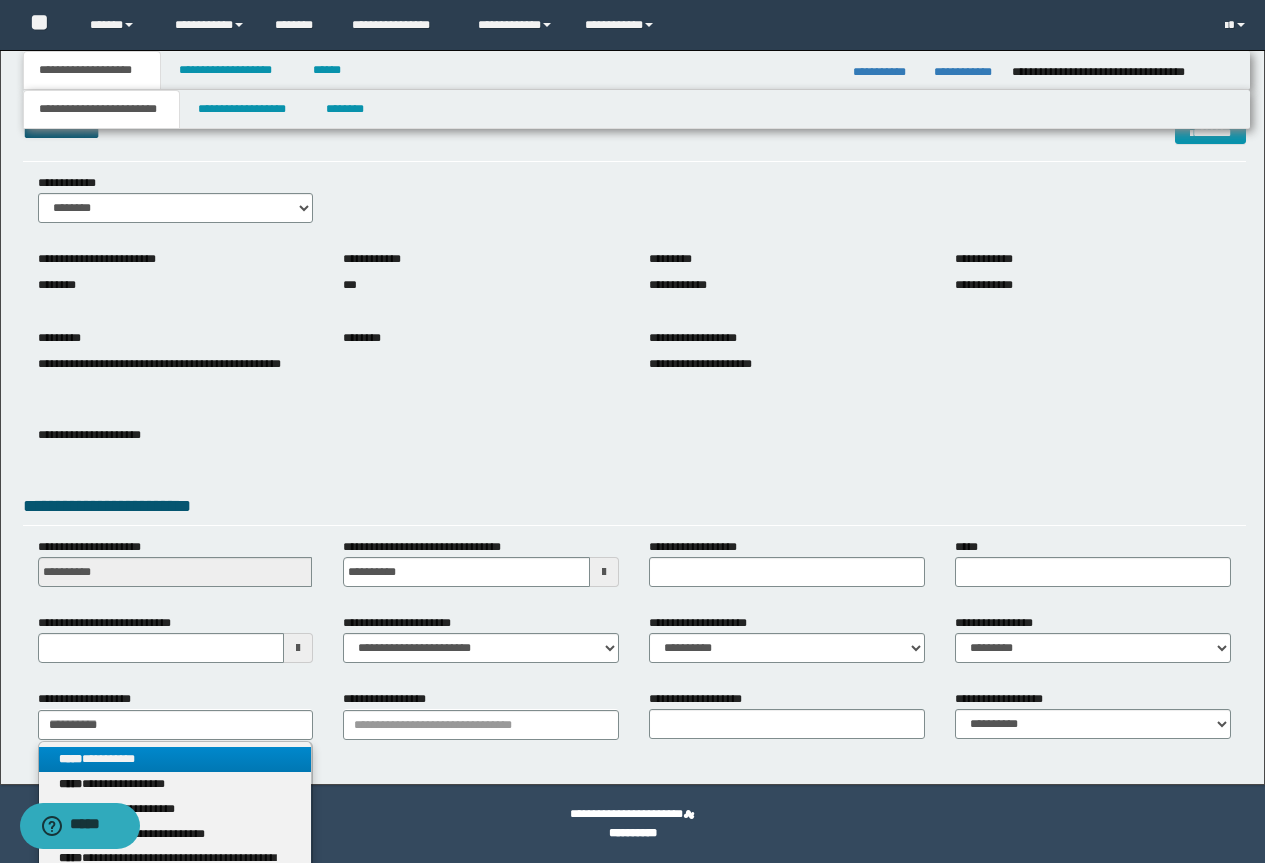 click on "**********" at bounding box center [175, 759] 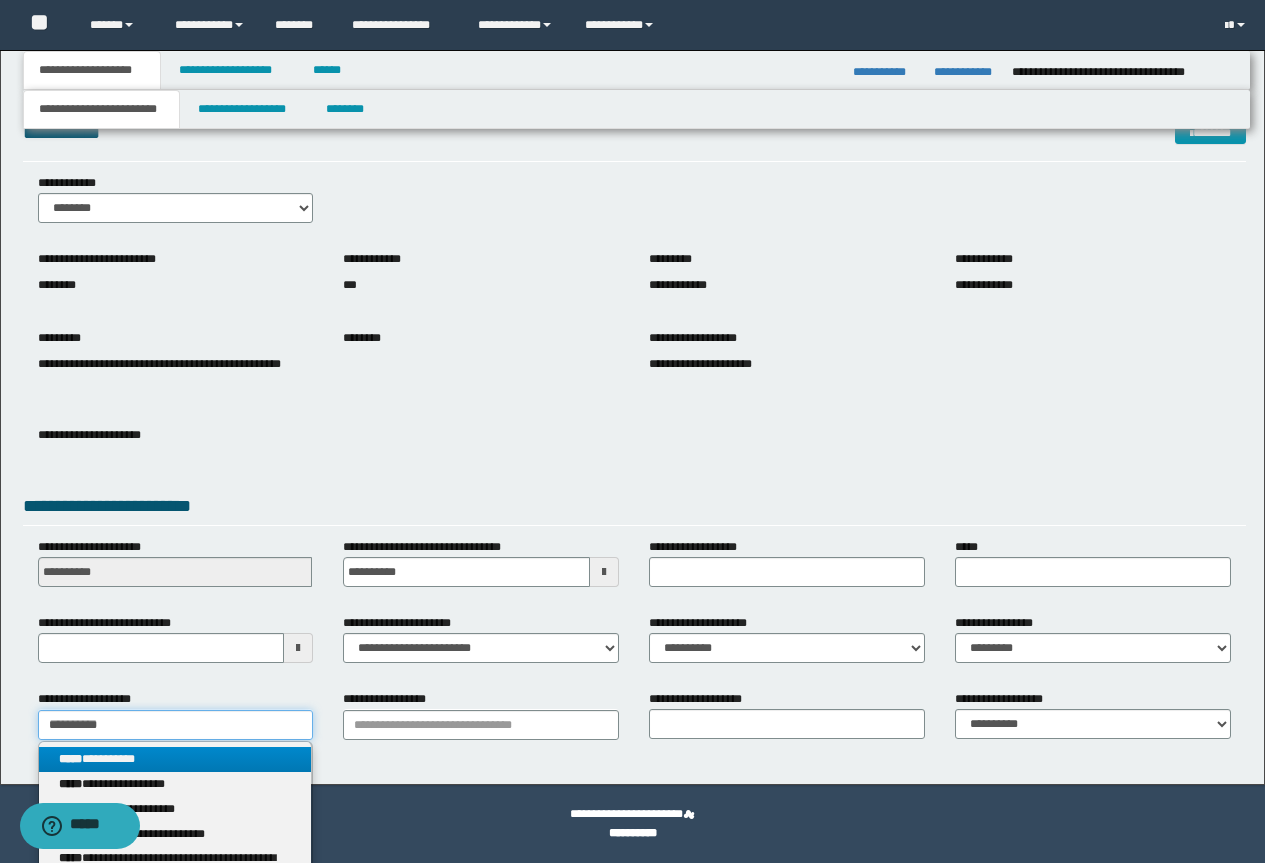 type 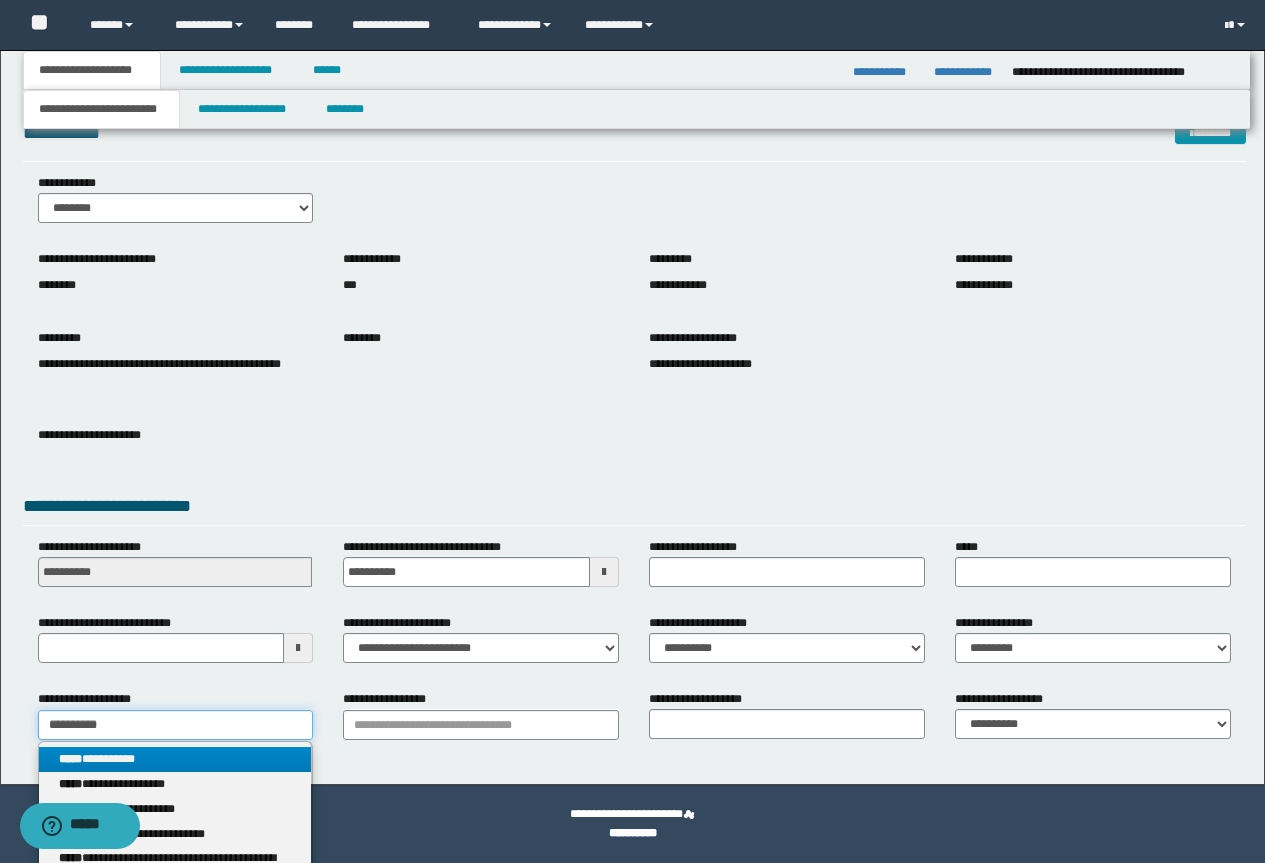 type on "*********" 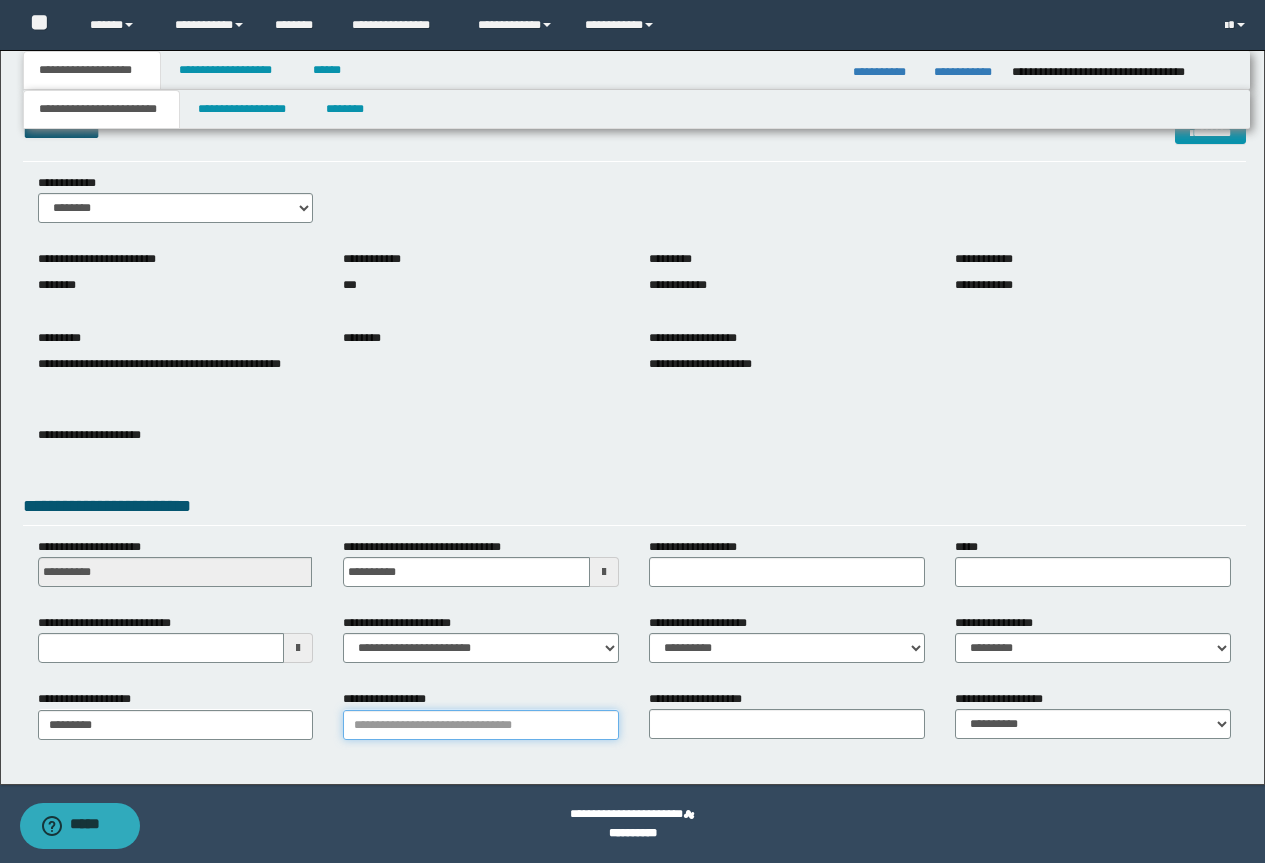 click on "**********" at bounding box center (481, 725) 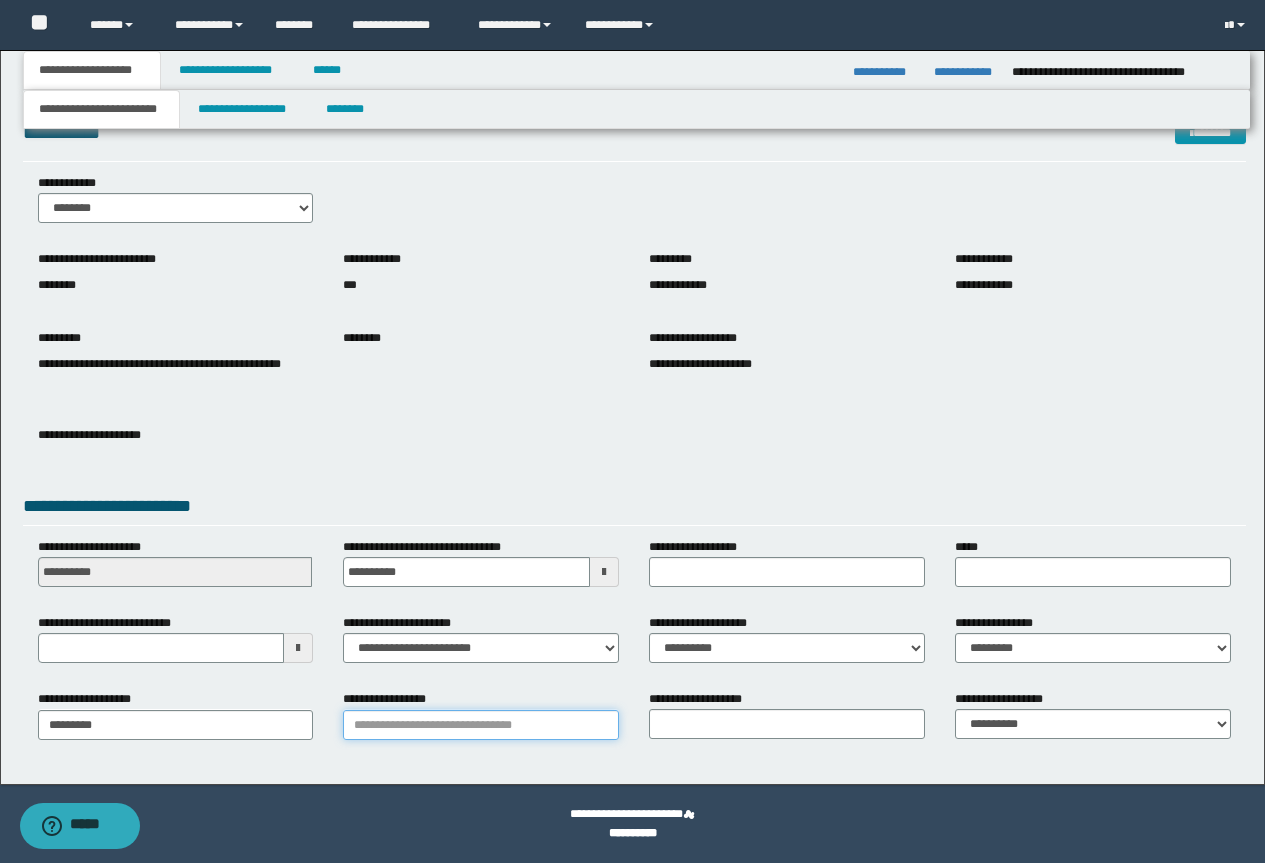 click on "**********" at bounding box center (481, 725) 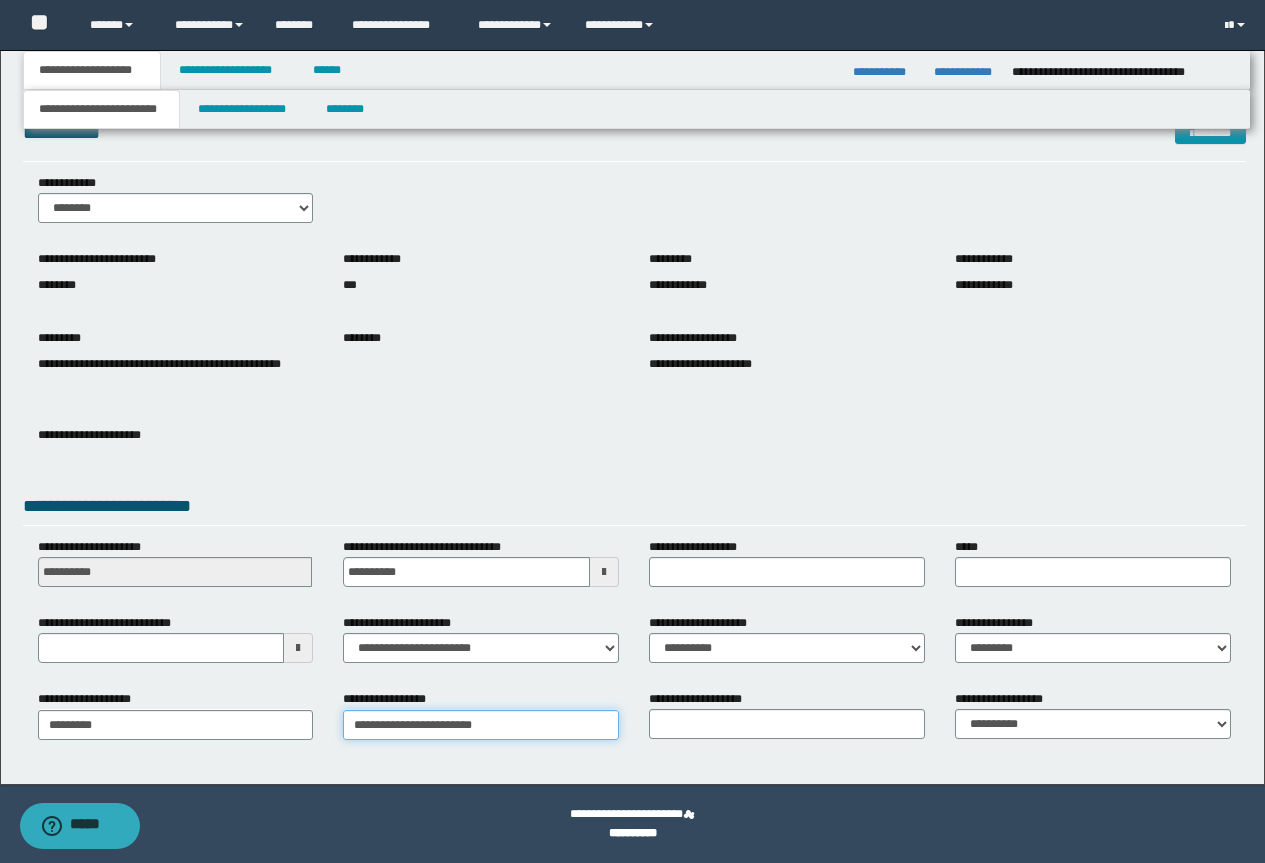 type on "**********" 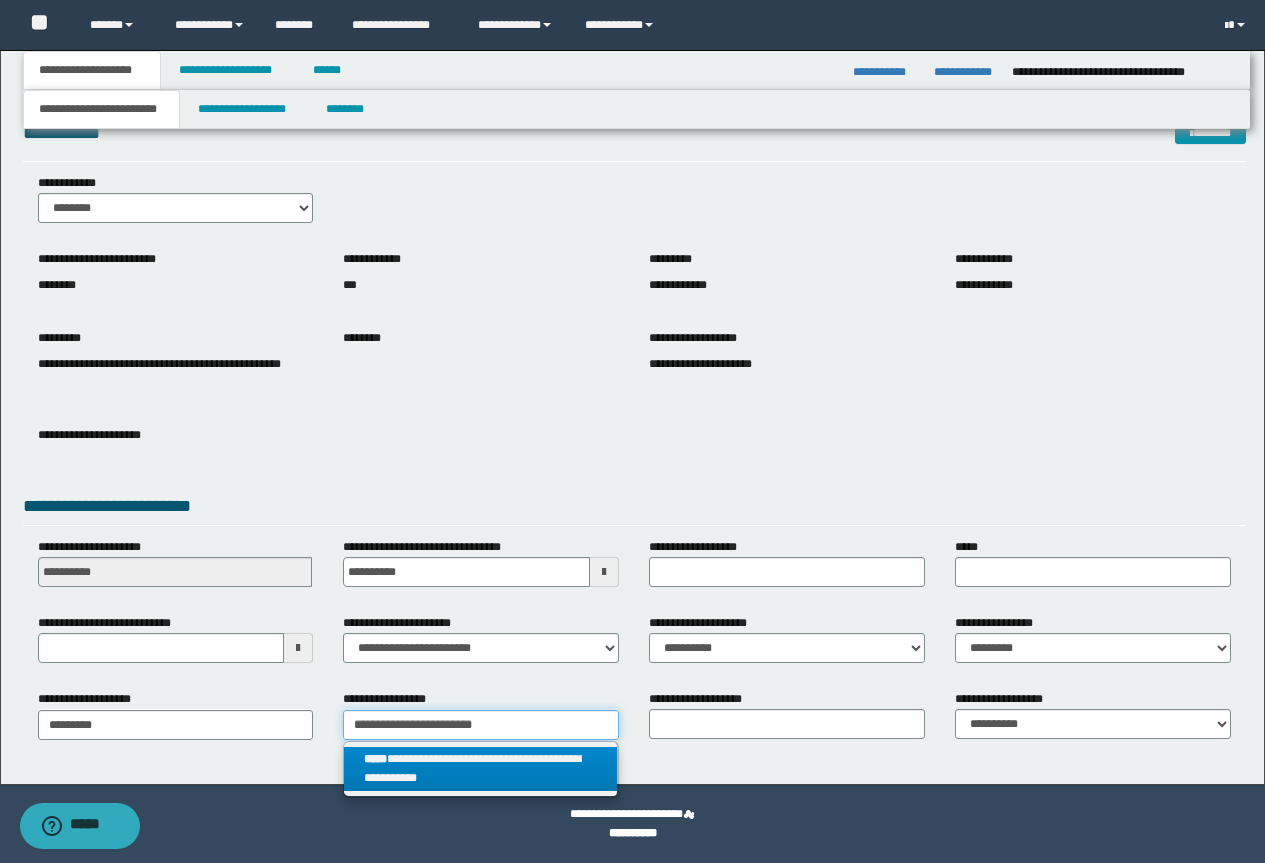type on "**********" 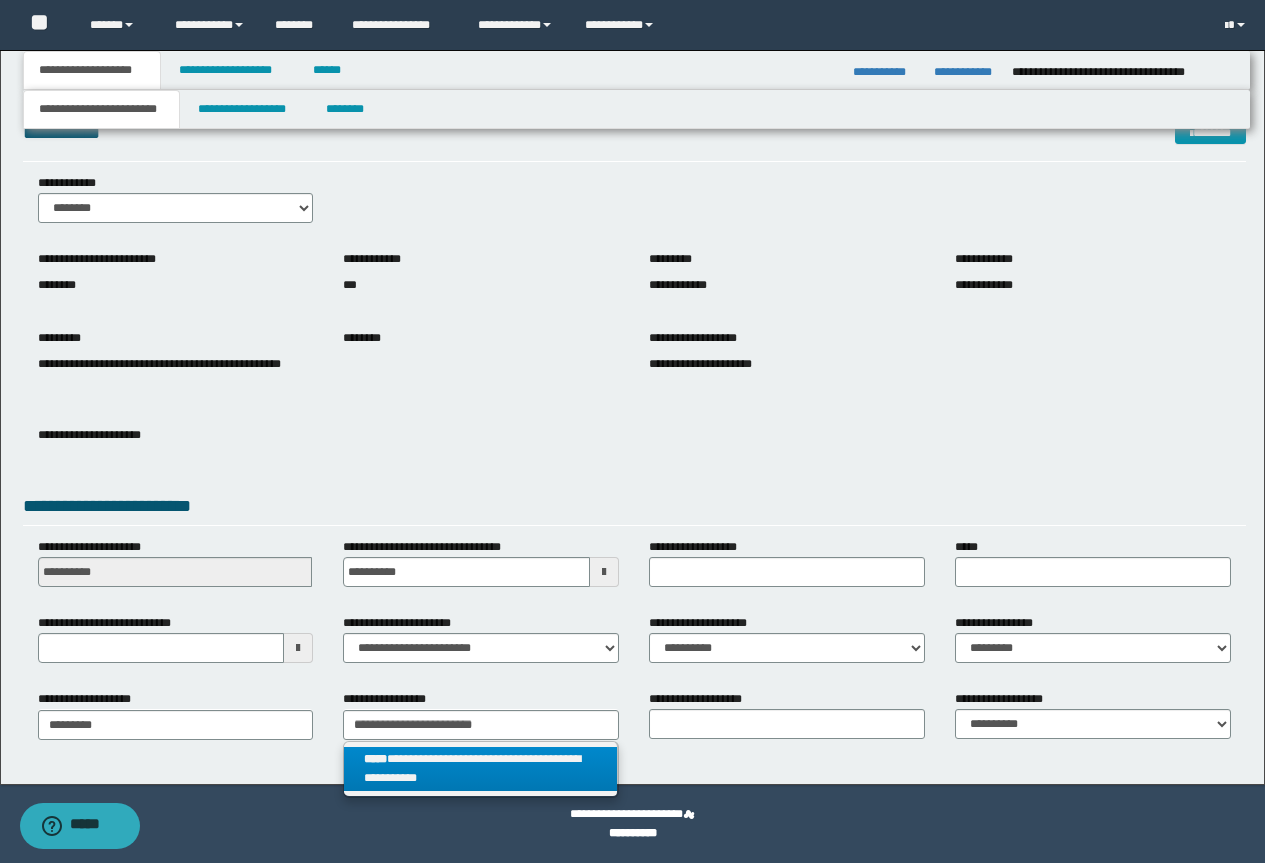 click on "**********" at bounding box center (480, 769) 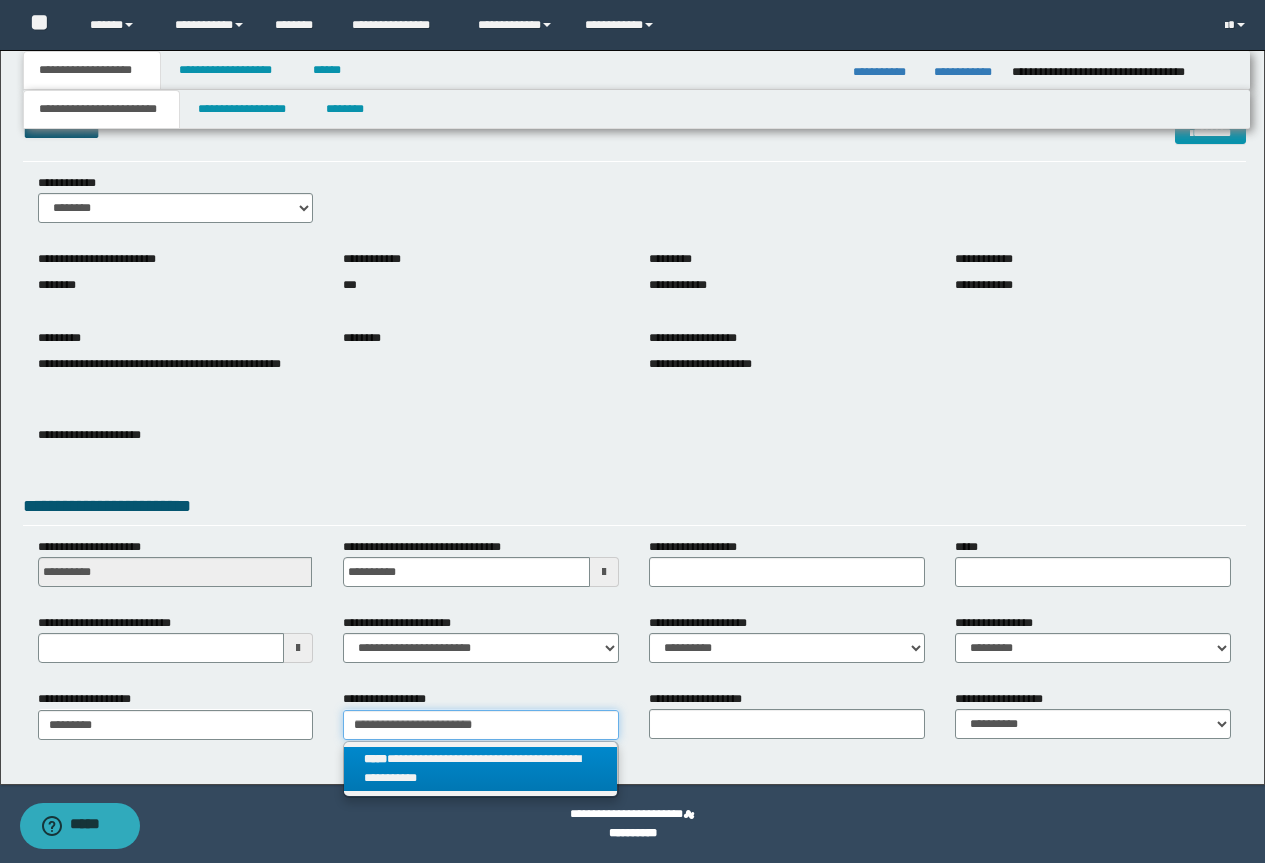 type 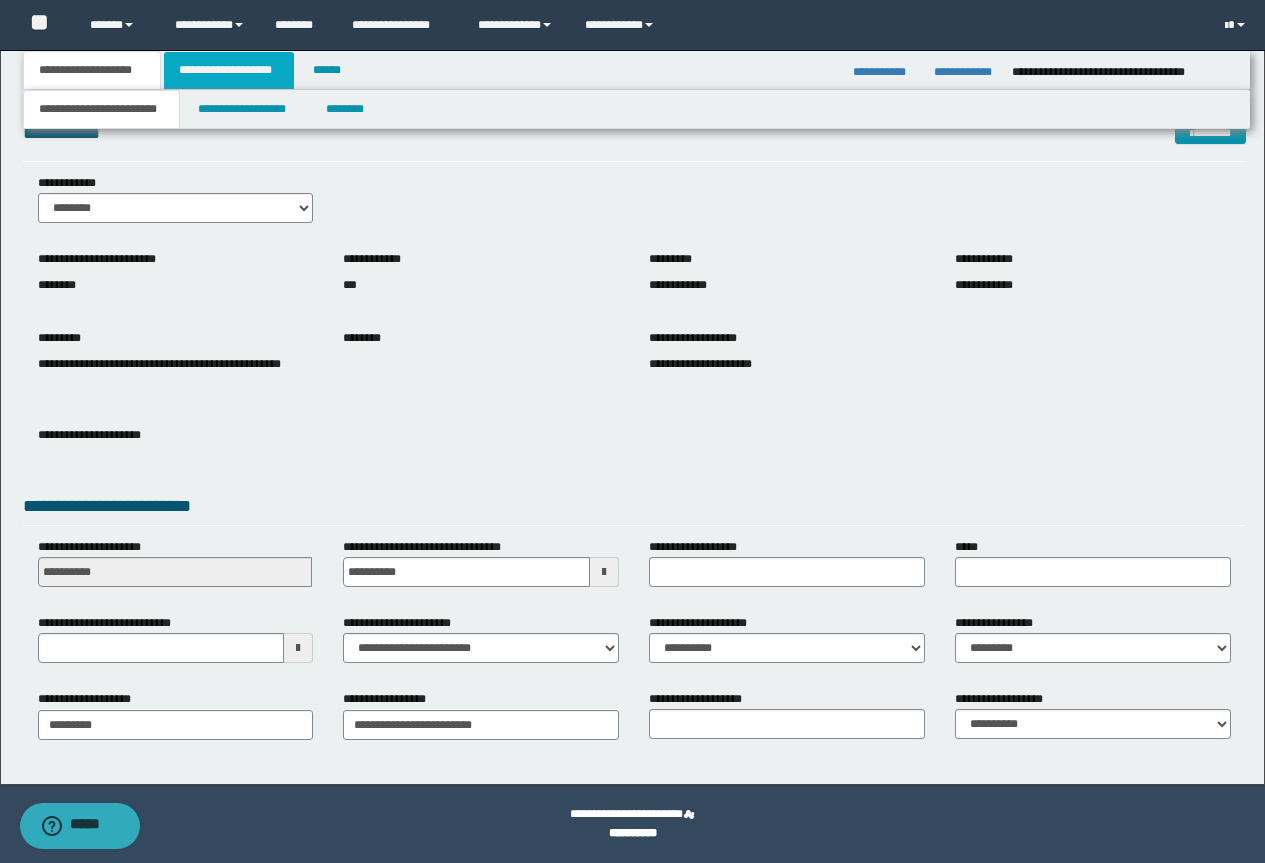 click on "**********" at bounding box center (229, 70) 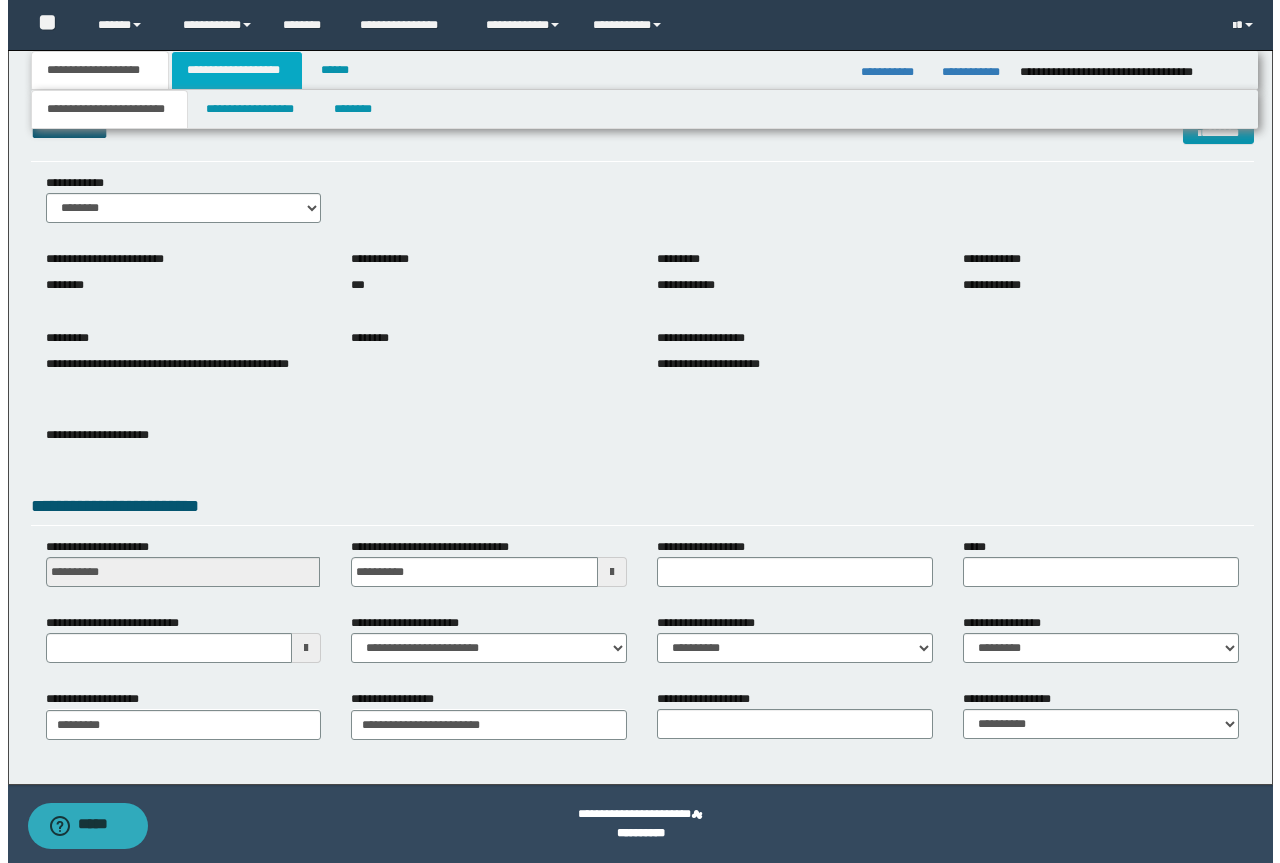 scroll, scrollTop: 0, scrollLeft: 0, axis: both 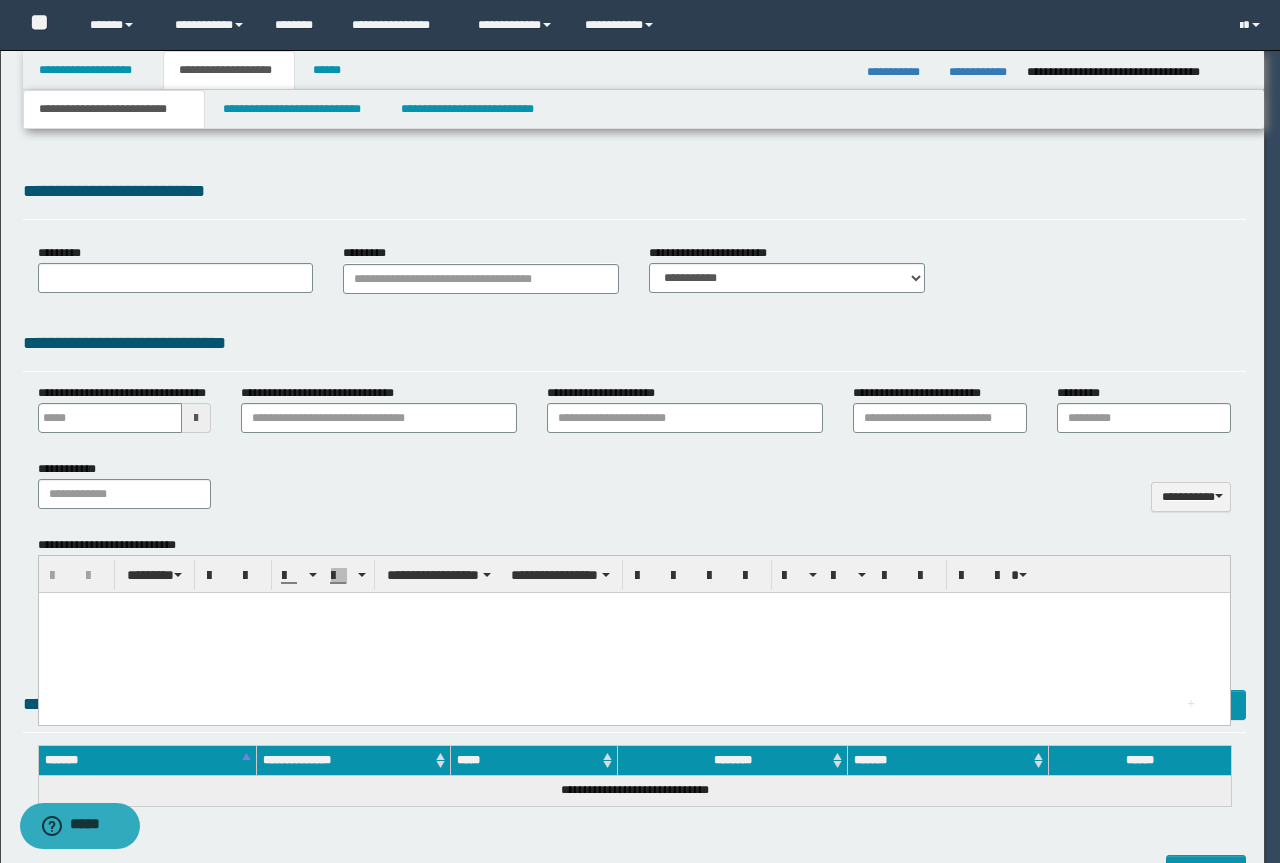 type 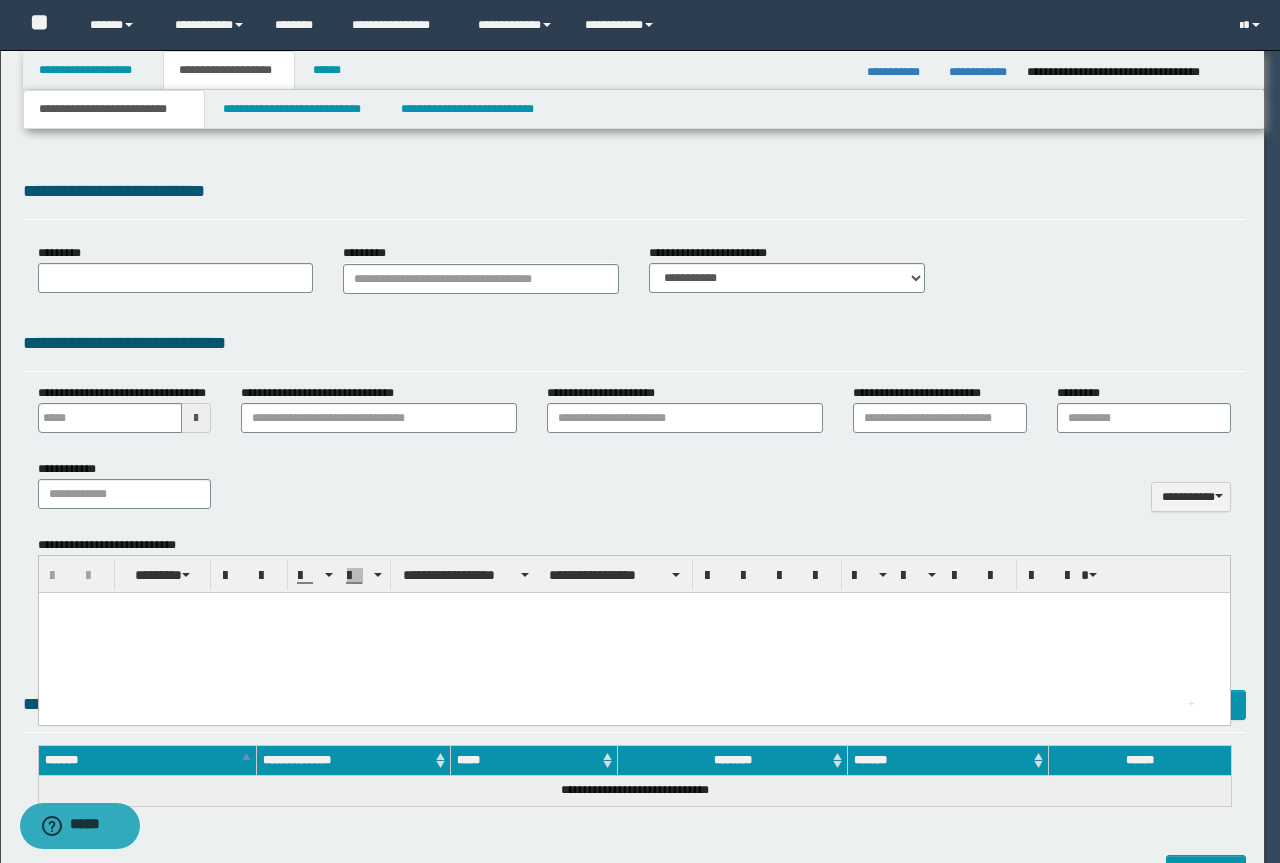 scroll, scrollTop: 0, scrollLeft: 0, axis: both 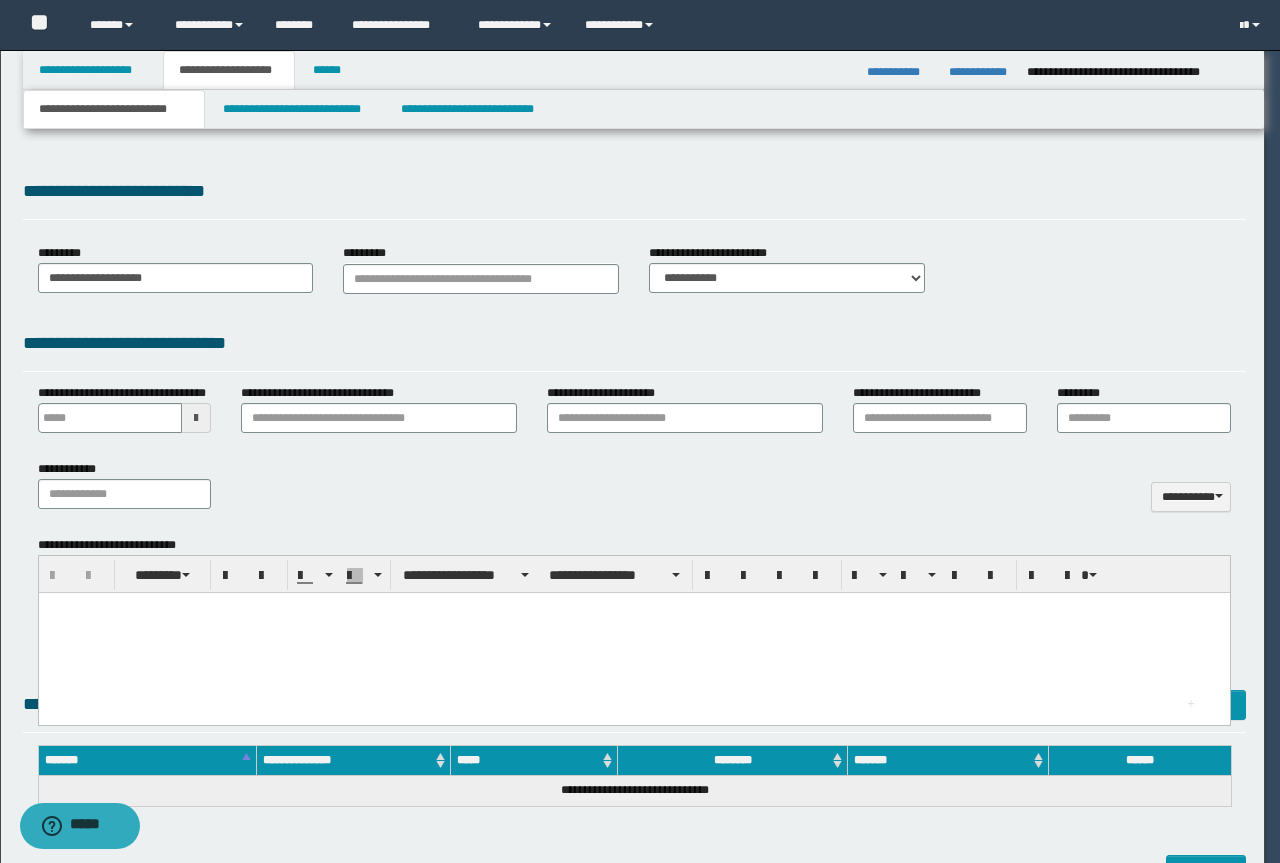 select on "*" 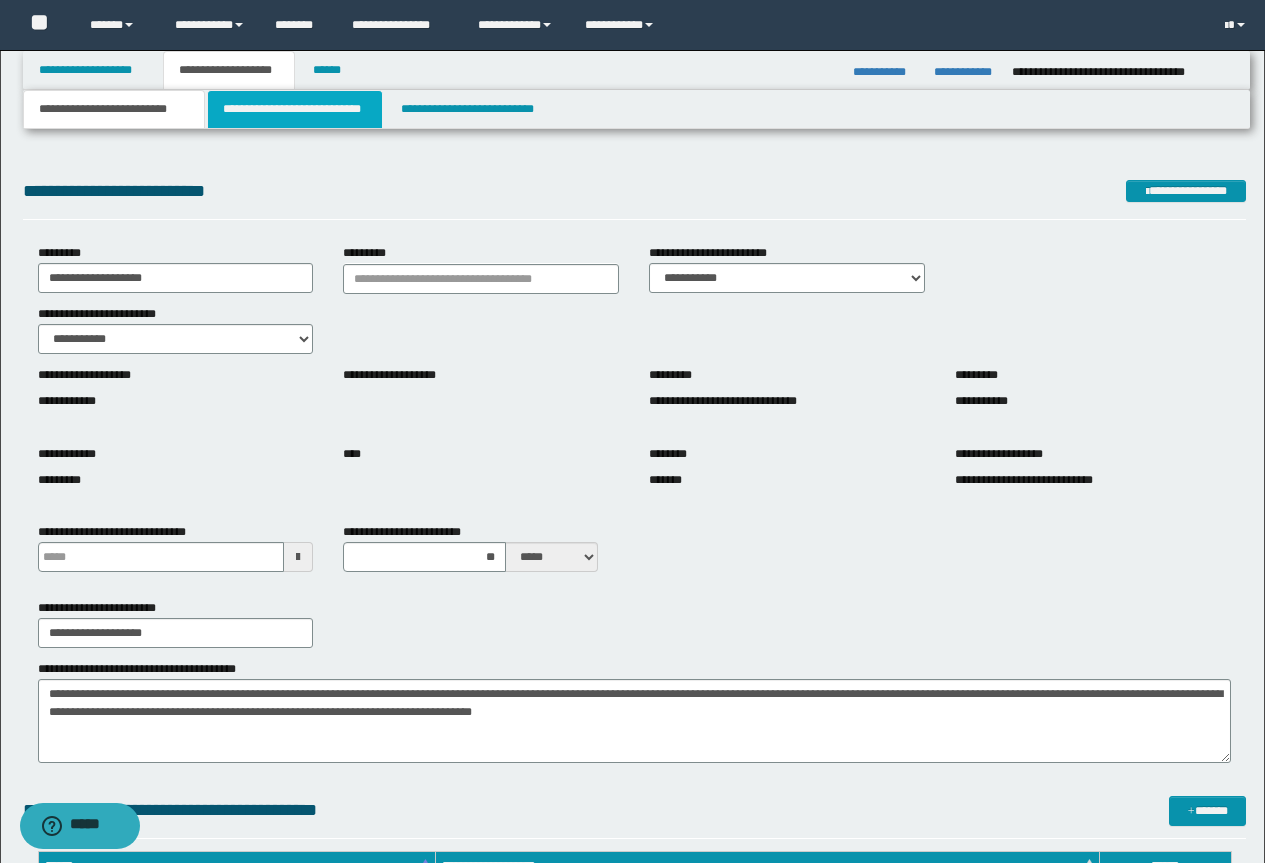 click on "**********" at bounding box center [295, 109] 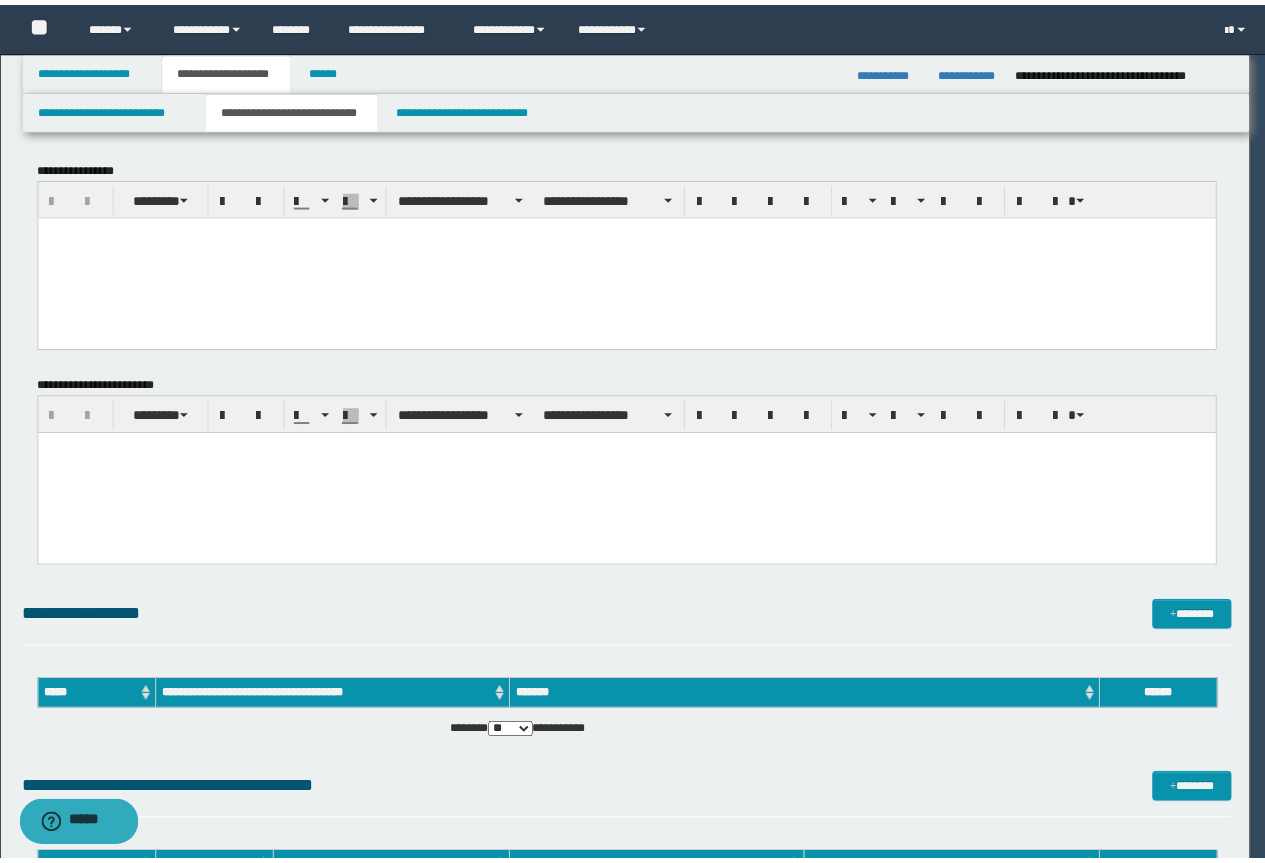 scroll, scrollTop: 0, scrollLeft: 0, axis: both 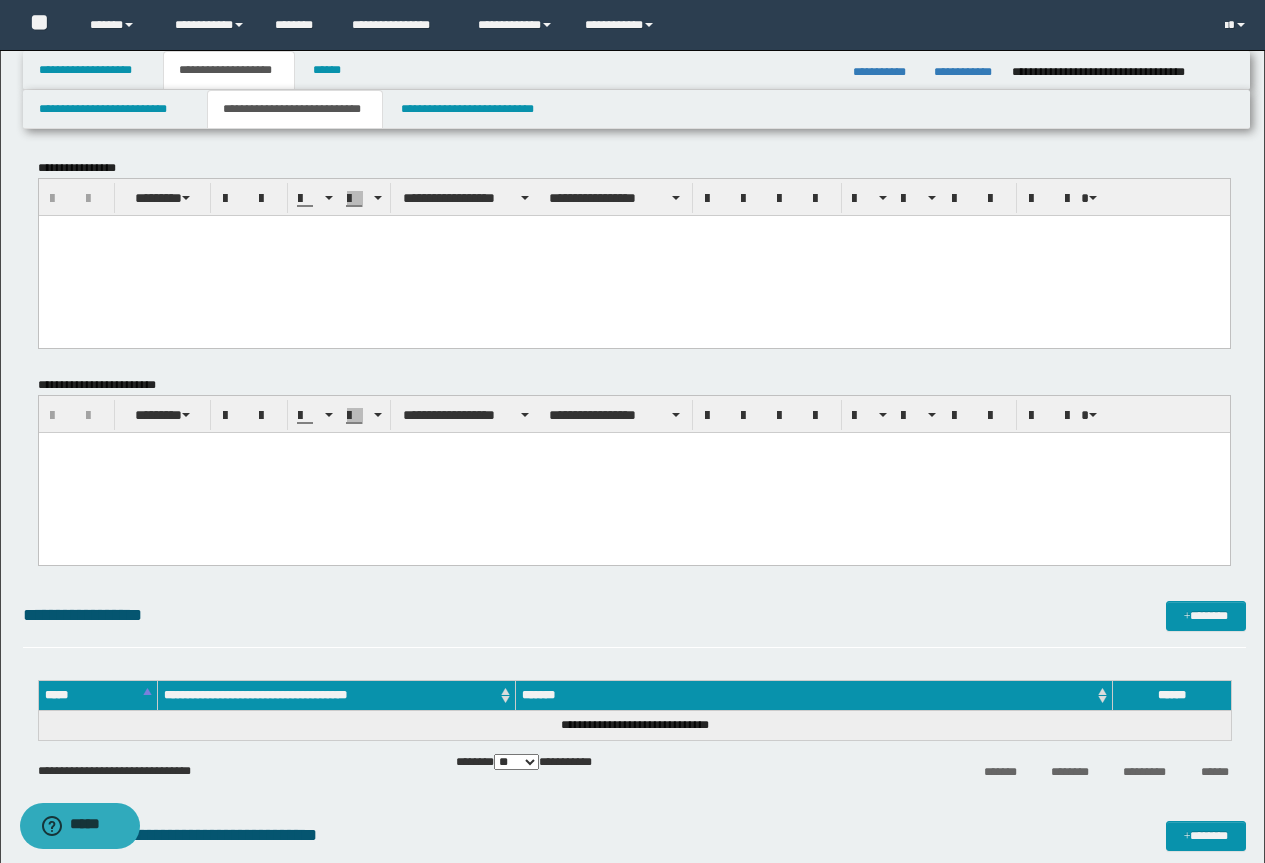 click at bounding box center [633, 255] 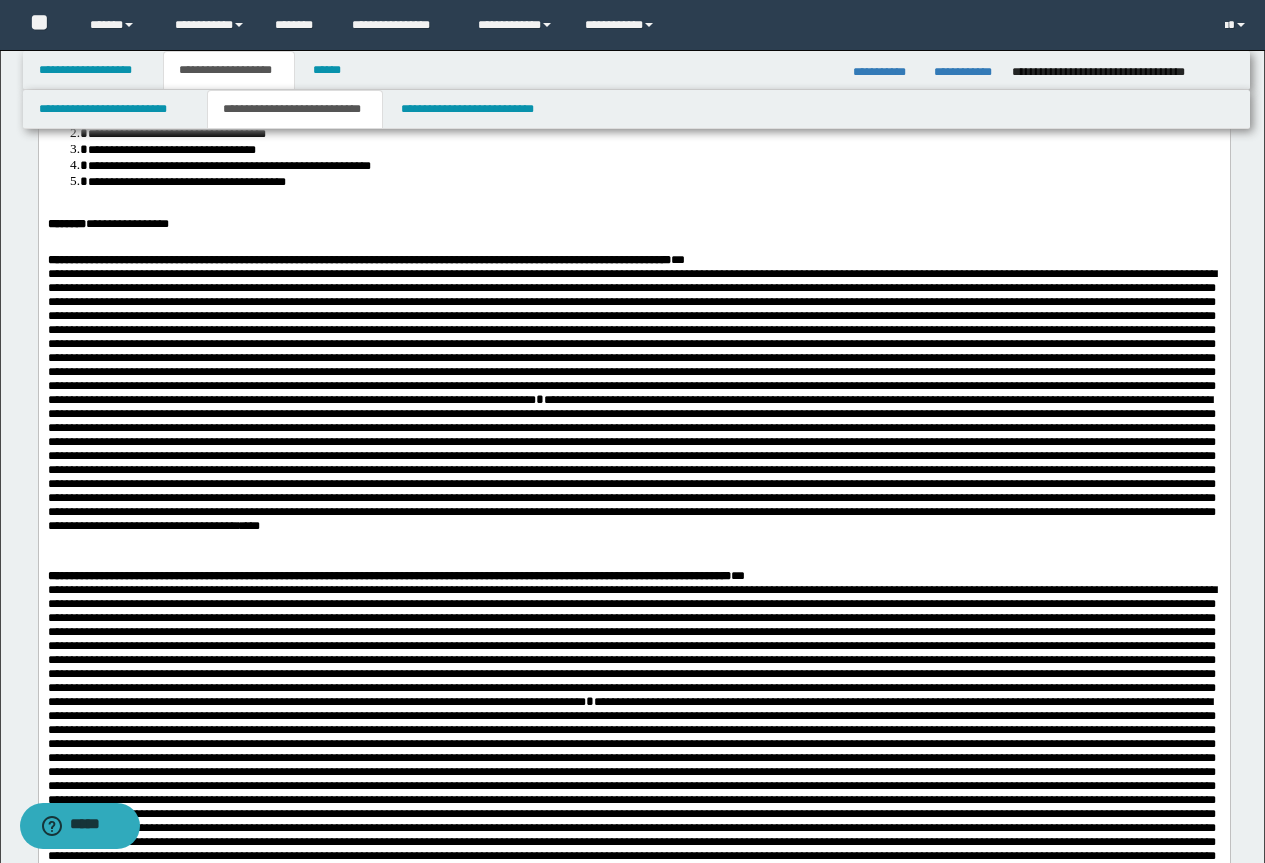drag, startPoint x: 51, startPoint y: -62, endPoint x: 206, endPoint y: 380, distance: 468.3898 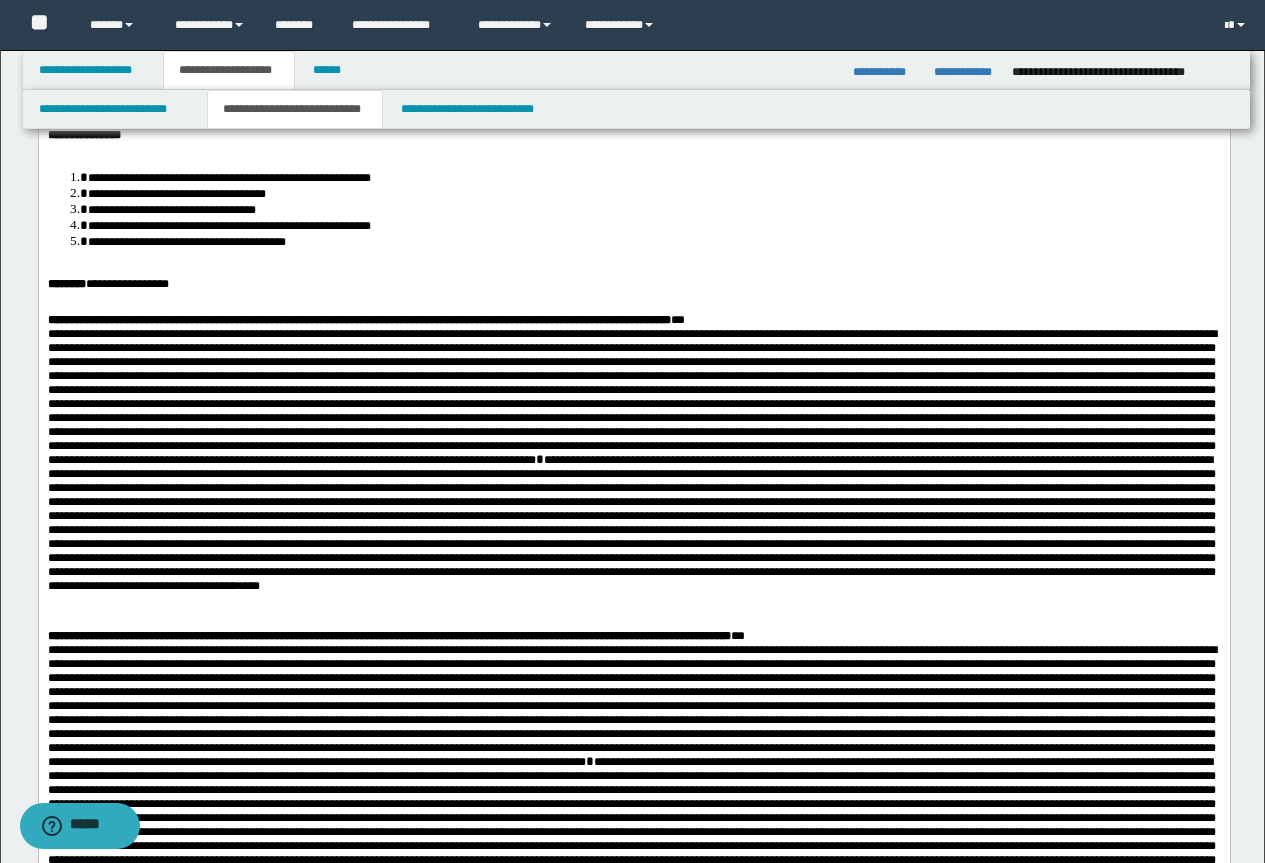 scroll, scrollTop: 0, scrollLeft: 0, axis: both 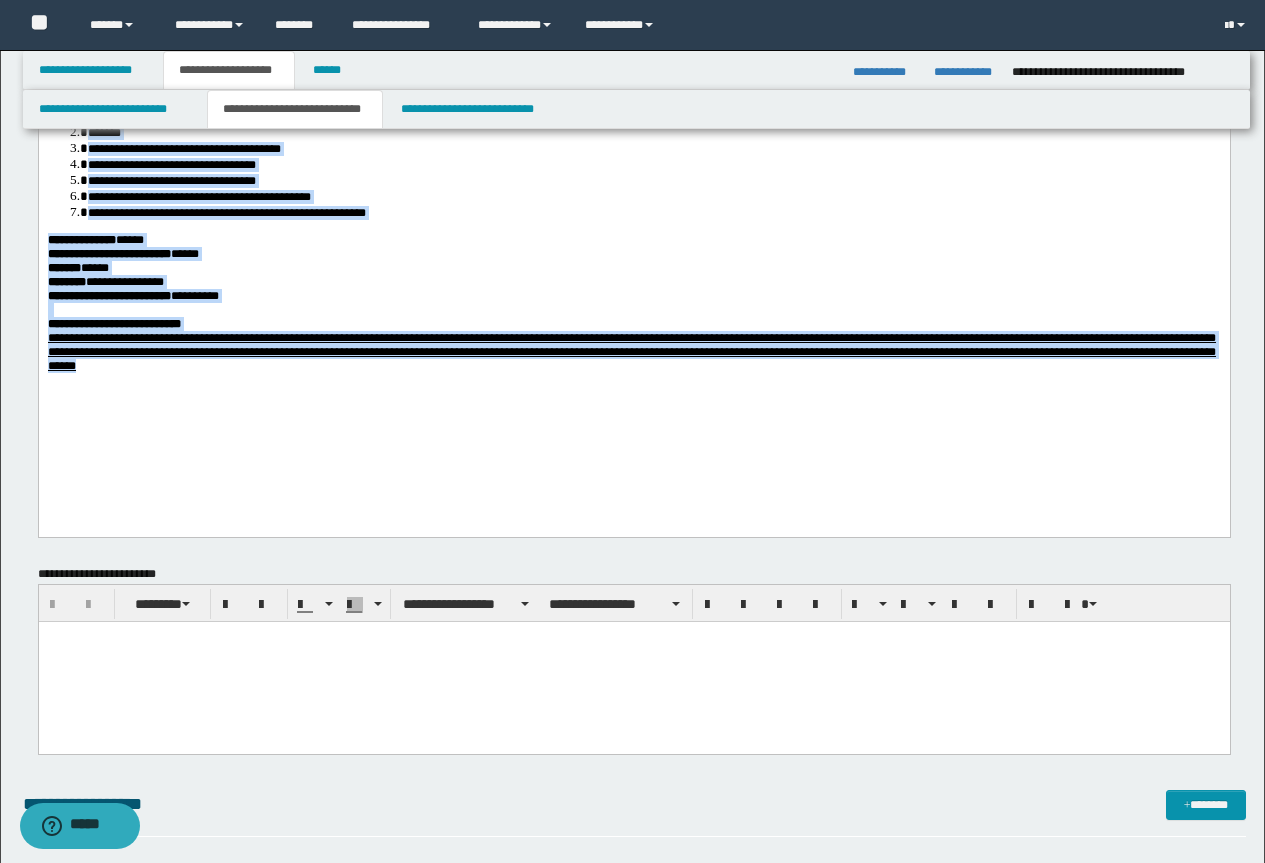 drag, startPoint x: 52, startPoint y: -1162, endPoint x: 1174, endPoint y: 512, distance: 2015.232 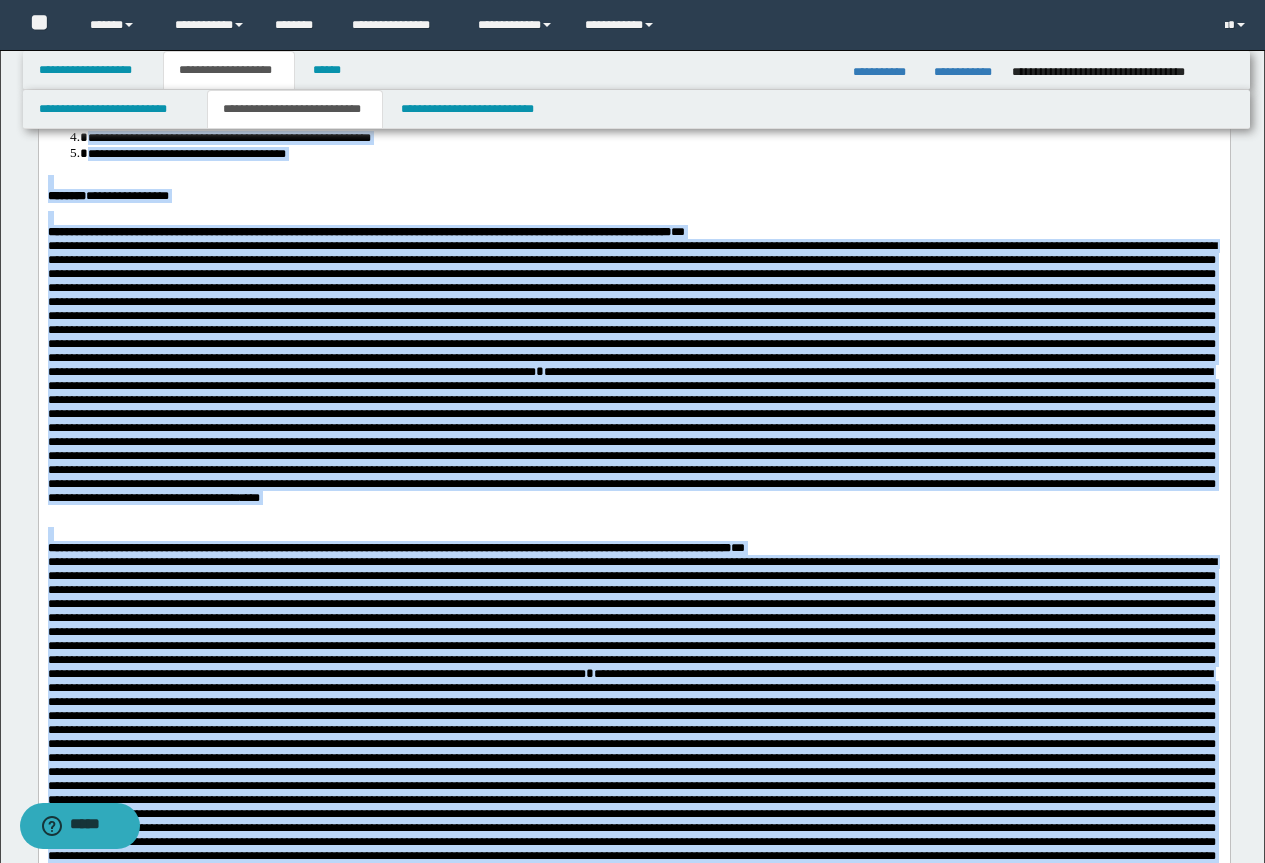 scroll, scrollTop: 0, scrollLeft: 0, axis: both 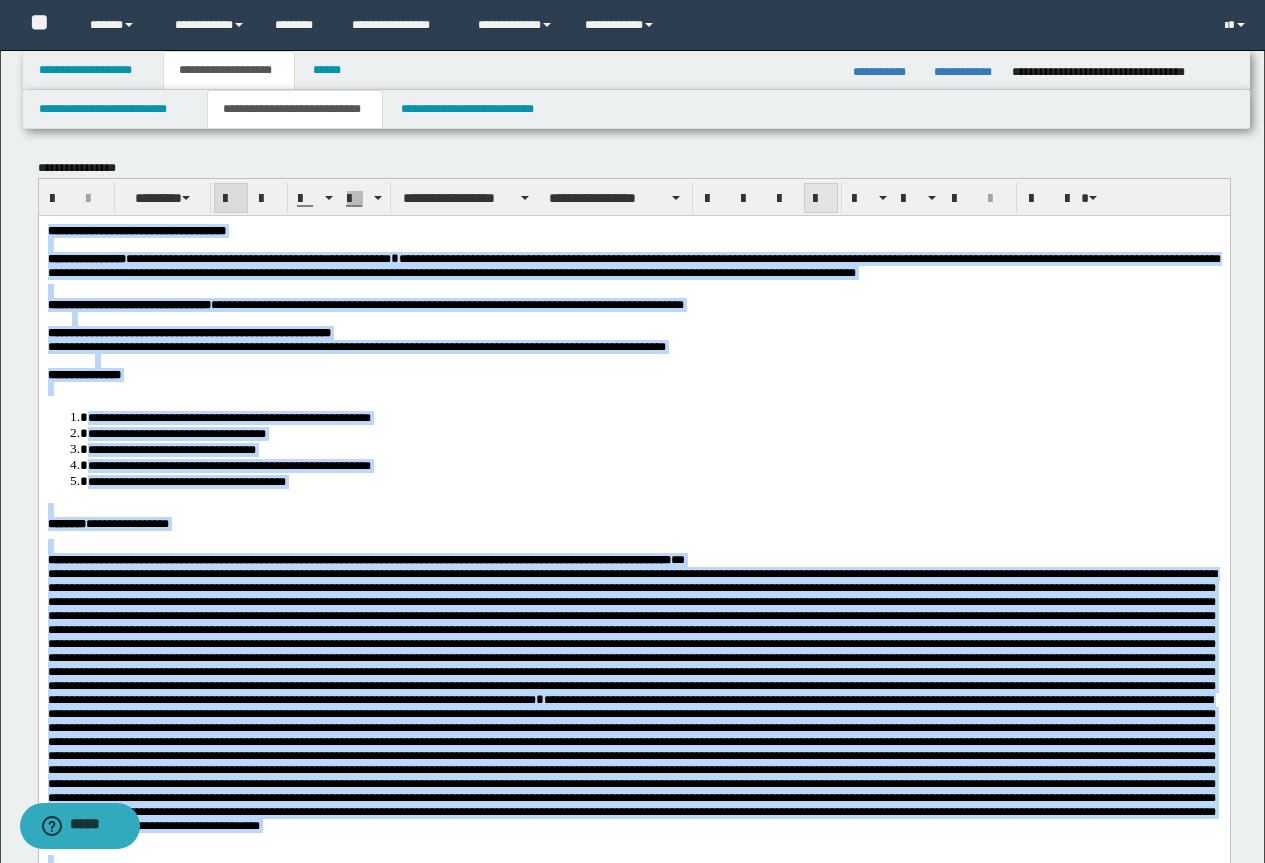 drag, startPoint x: 824, startPoint y: 194, endPoint x: 685, endPoint y: 6, distance: 233.80548 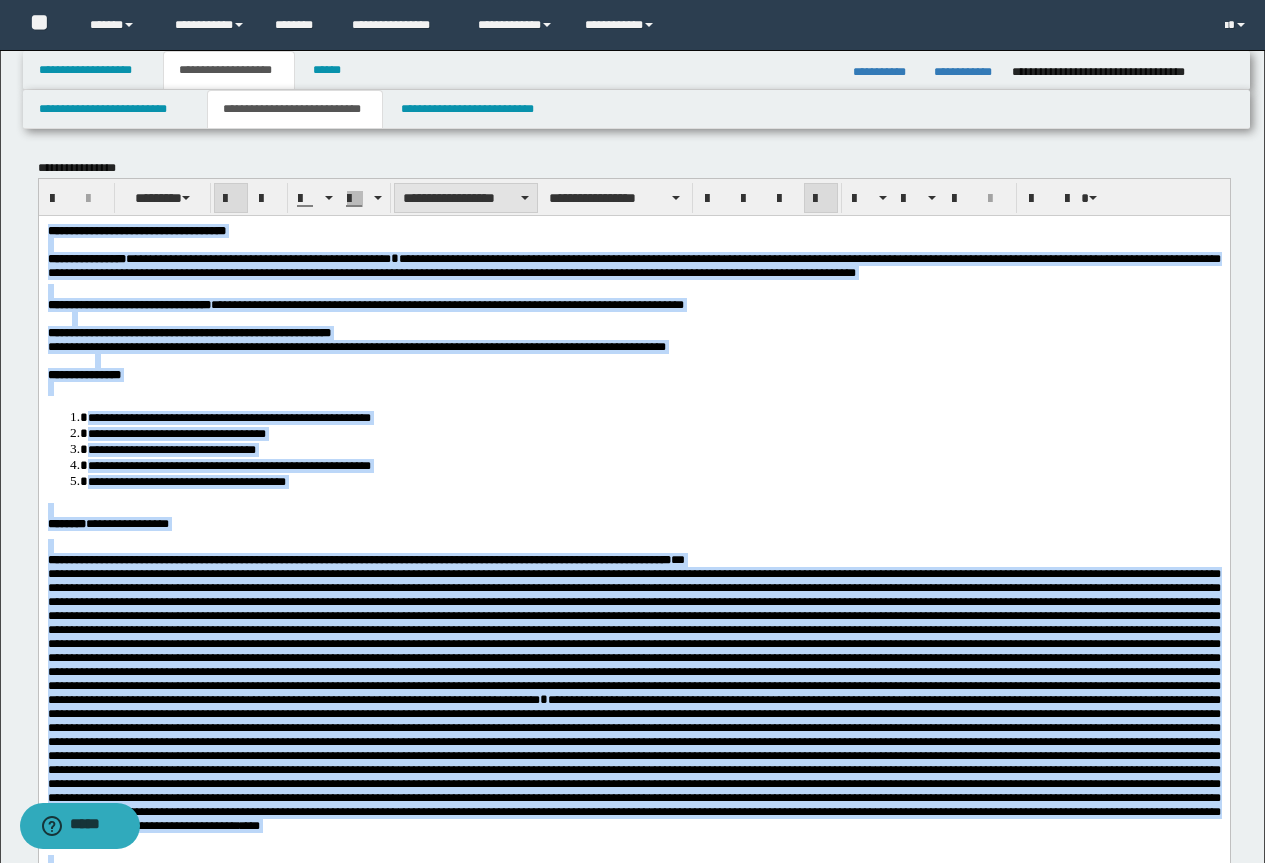 click on "**********" at bounding box center (466, 198) 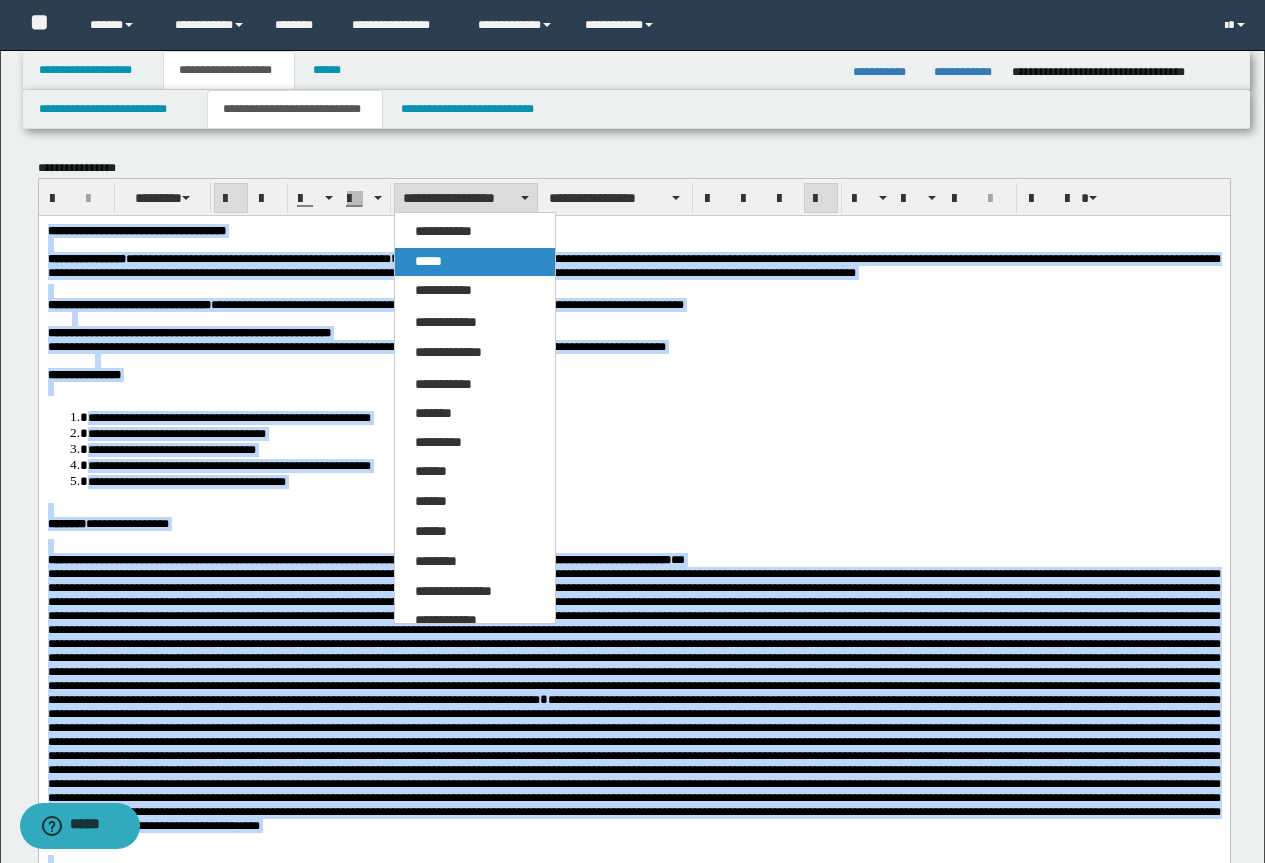 click on "*****" at bounding box center (428, 261) 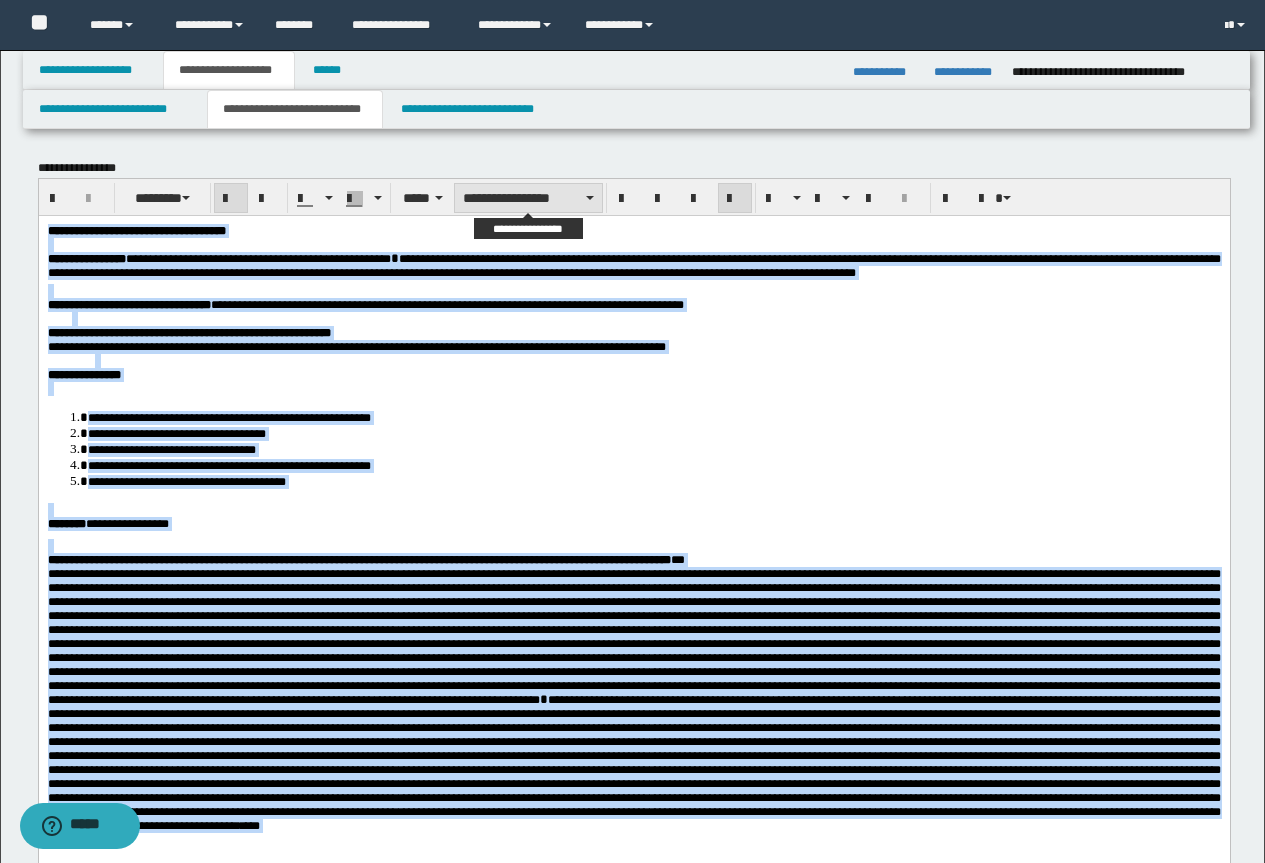 click on "**********" at bounding box center (528, 198) 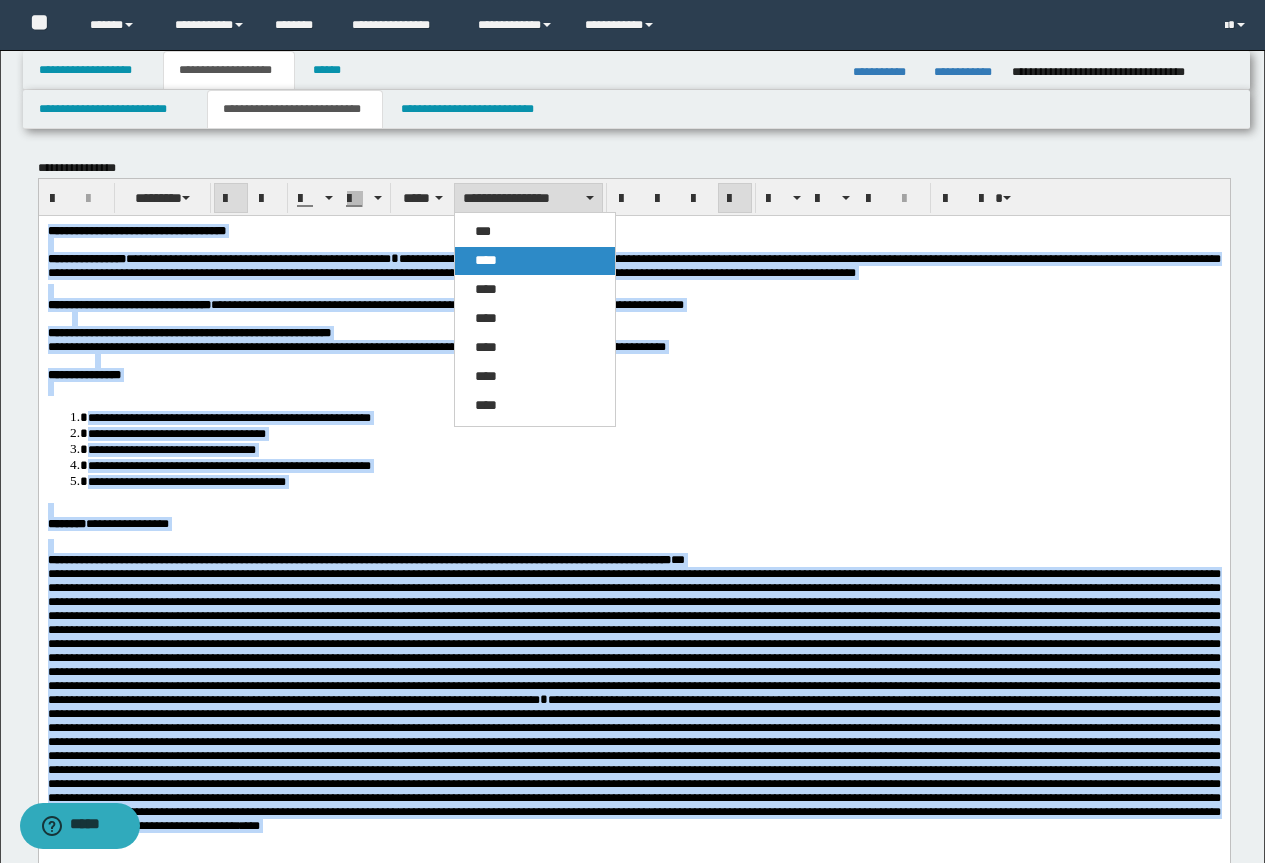 click on "****" at bounding box center [486, 260] 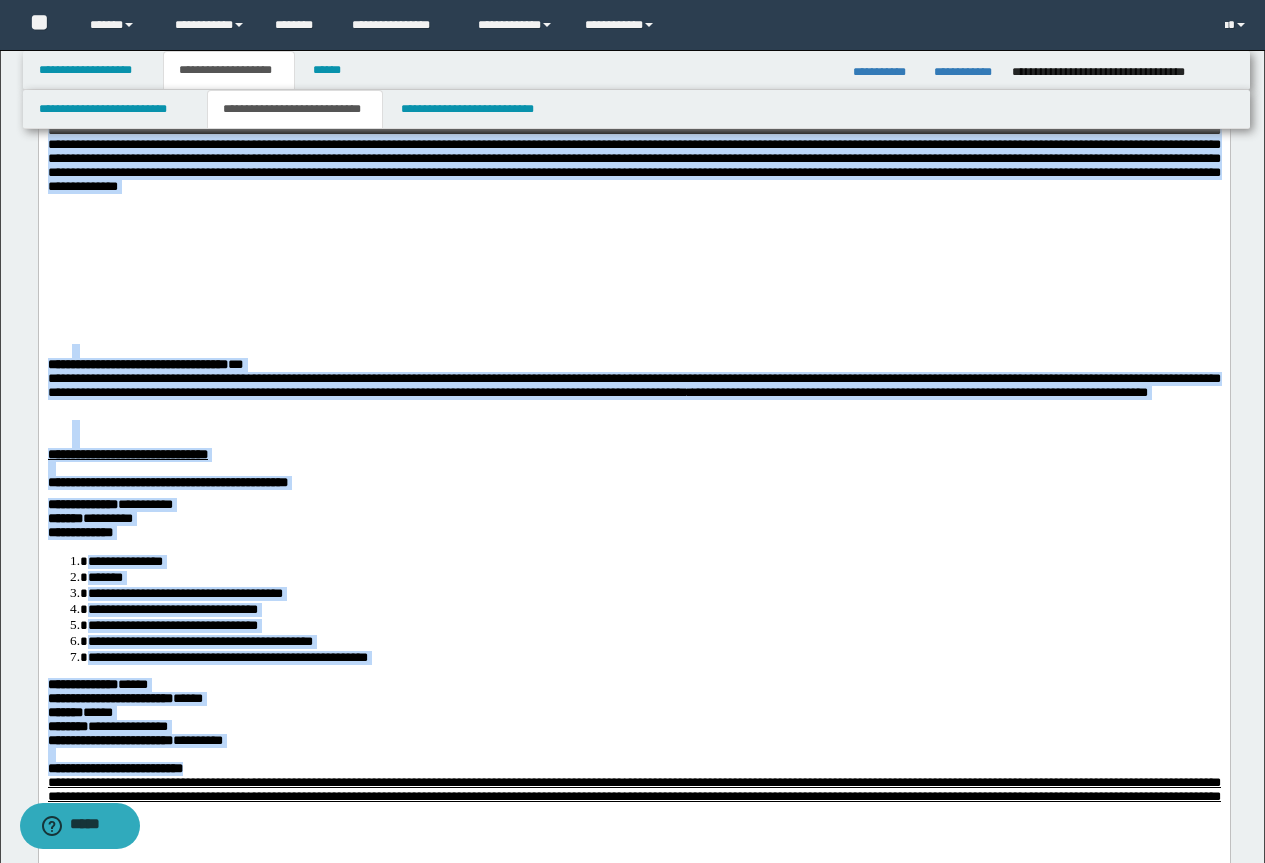 scroll, scrollTop: 1400, scrollLeft: 0, axis: vertical 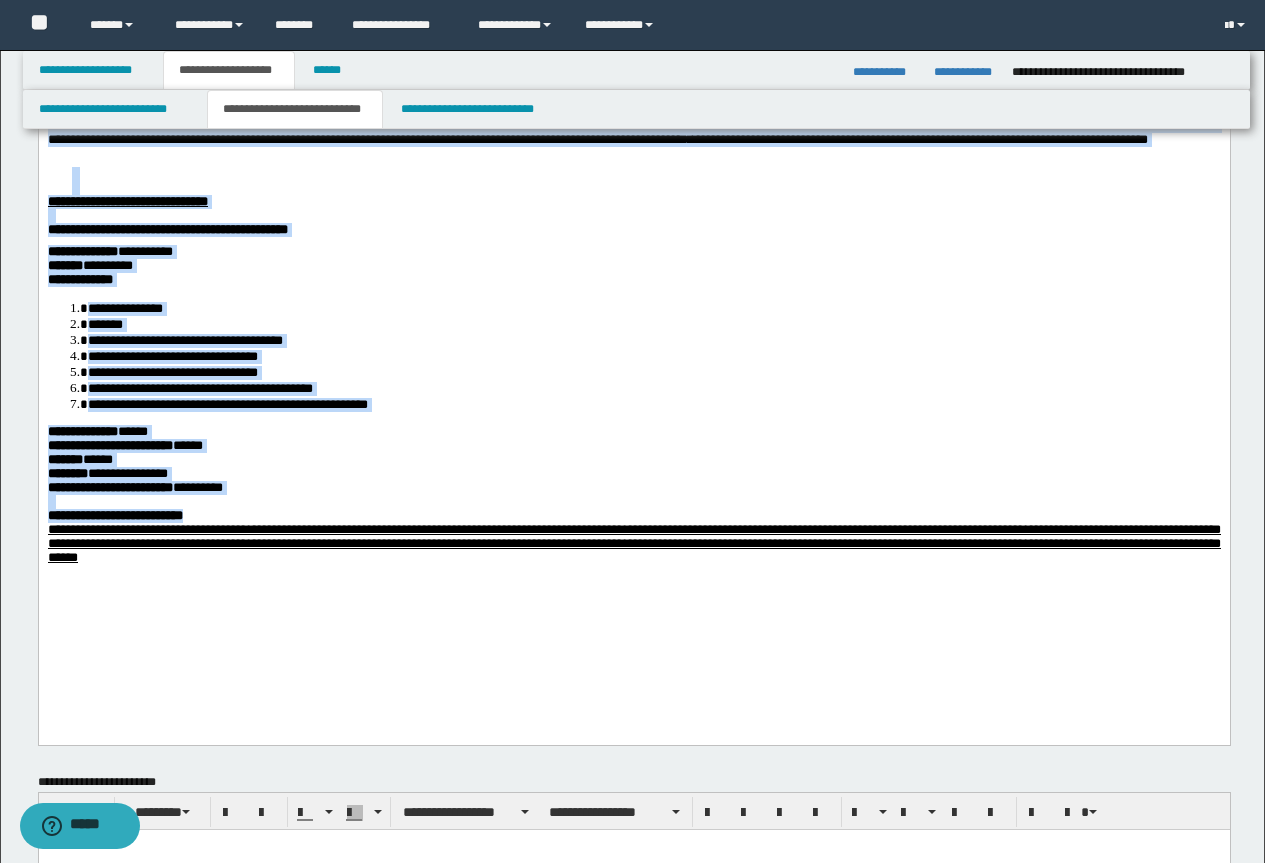 click on "**********" at bounding box center [633, -281] 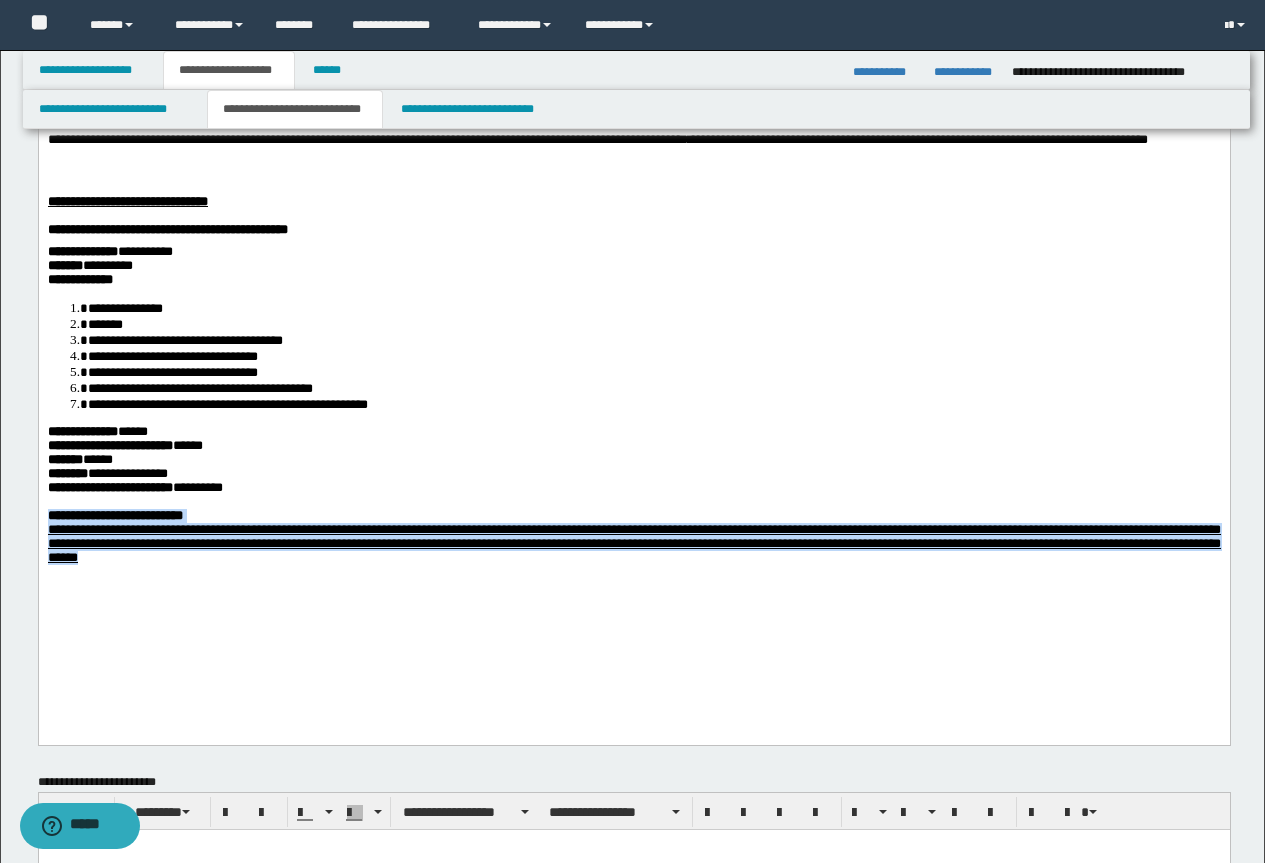 drag, startPoint x: 513, startPoint y: 638, endPoint x: 66, endPoint y: -600, distance: 1316.2268 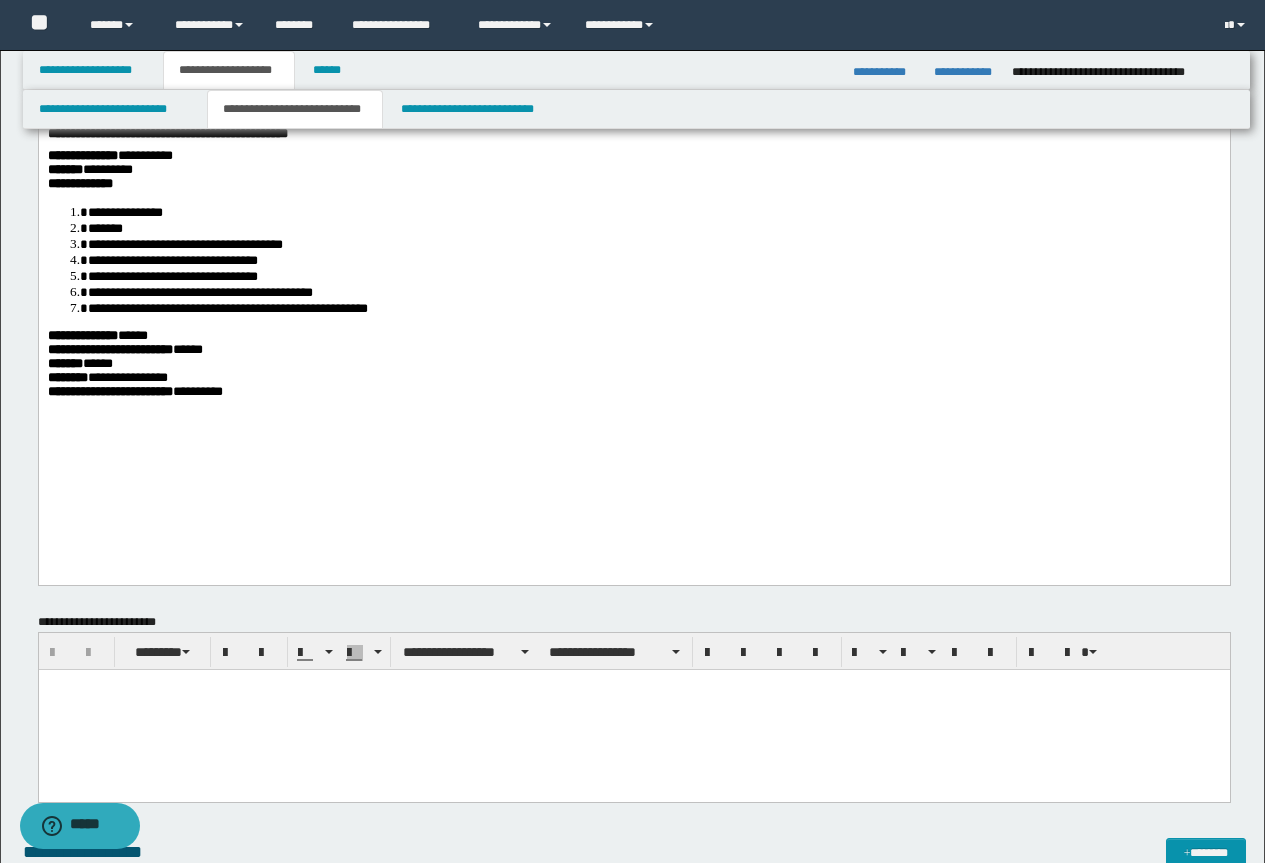 scroll, scrollTop: 1600, scrollLeft: 0, axis: vertical 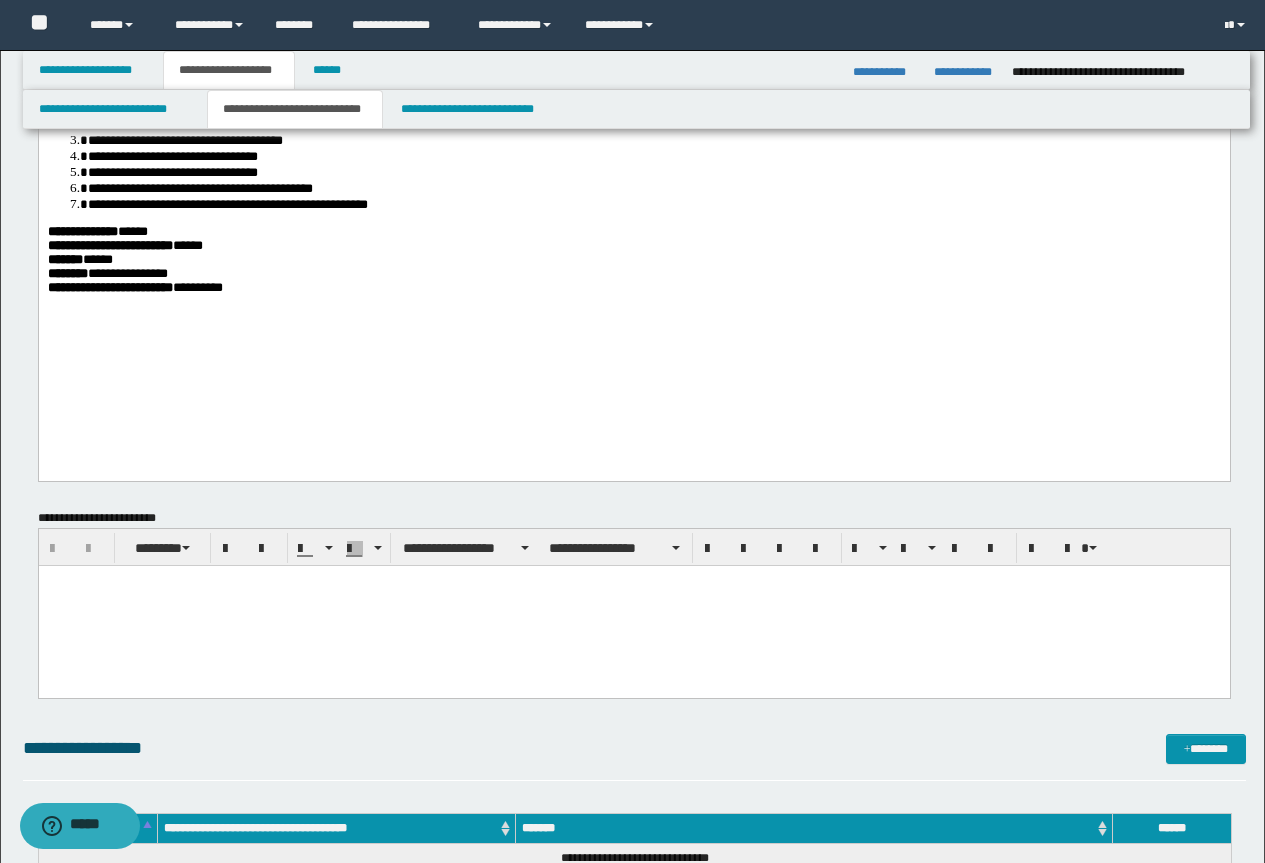 click at bounding box center [633, 605] 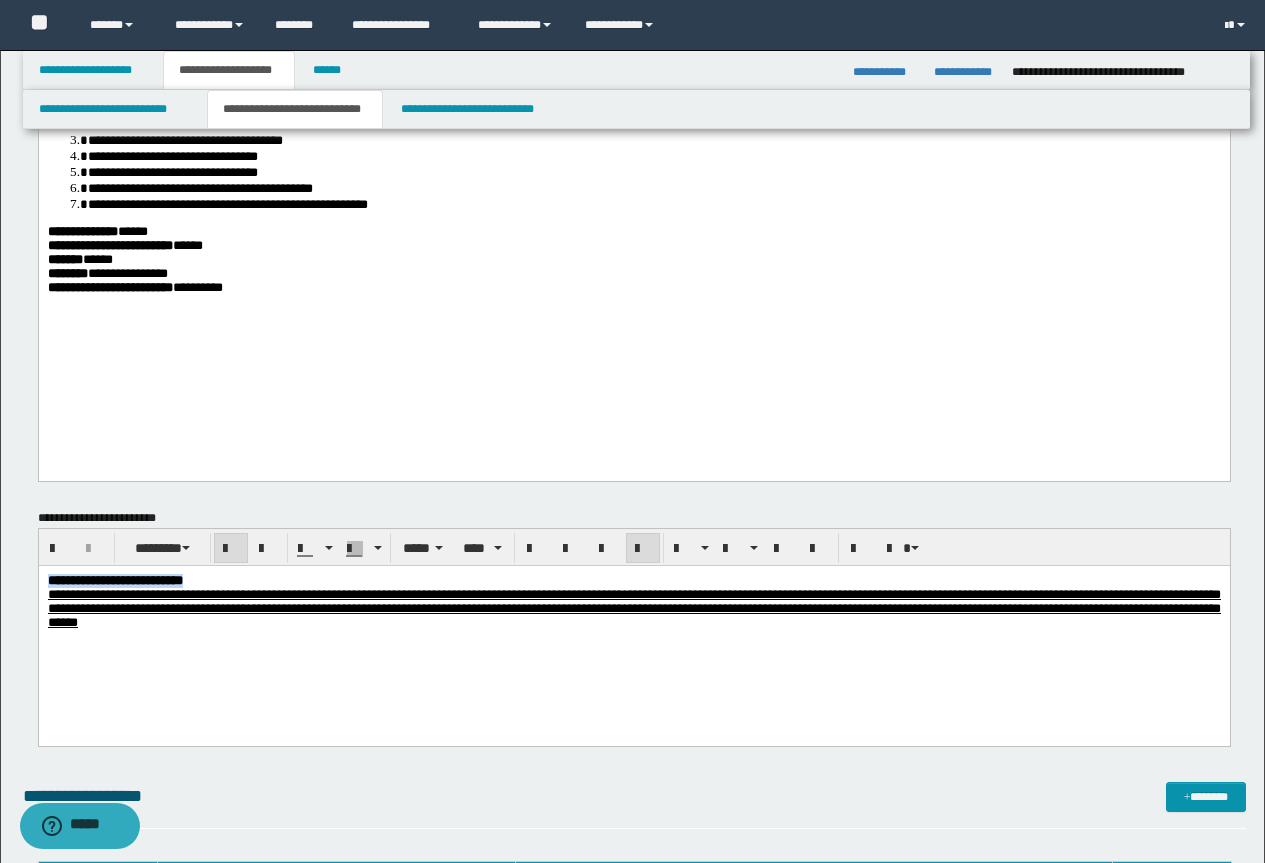 drag, startPoint x: 252, startPoint y: 583, endPoint x: -1, endPoint y: 502, distance: 265.65015 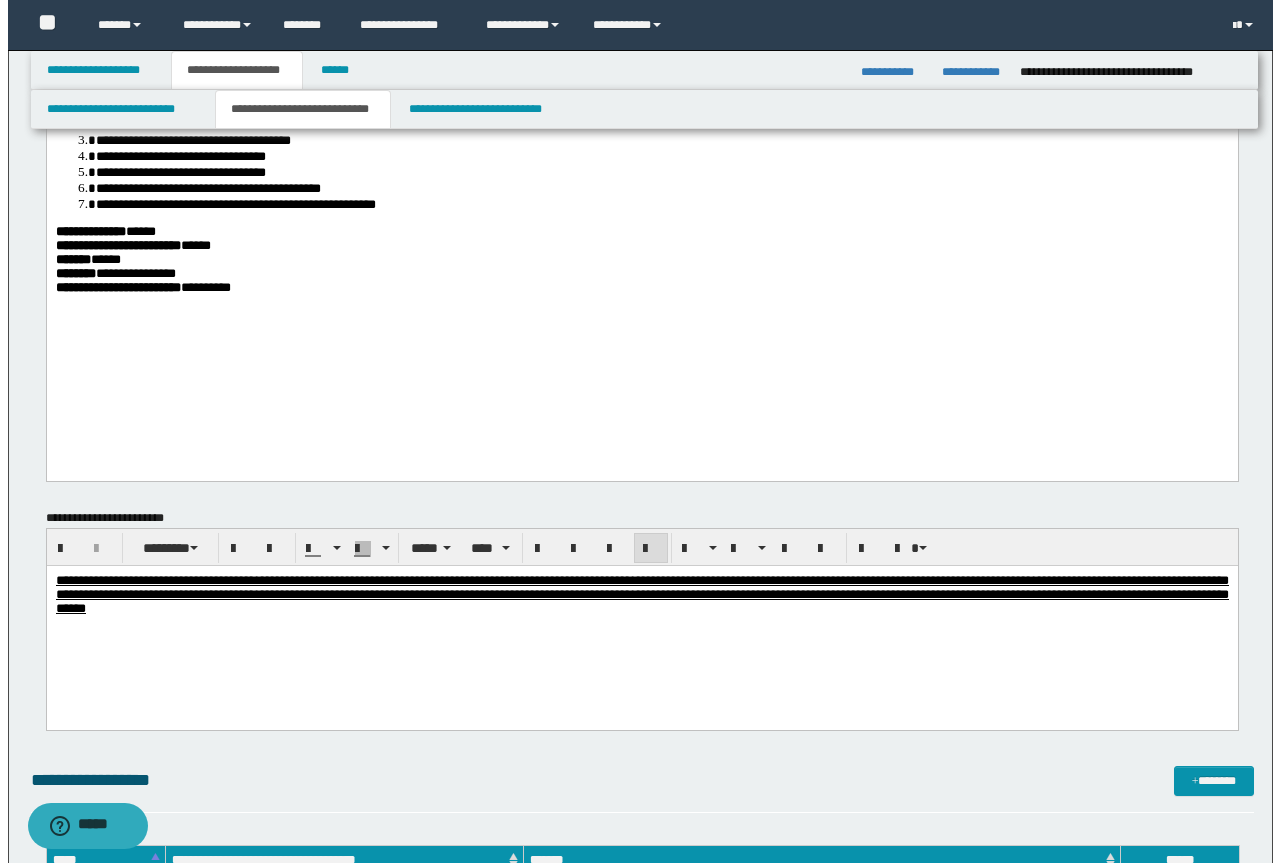 scroll, scrollTop: 2000, scrollLeft: 0, axis: vertical 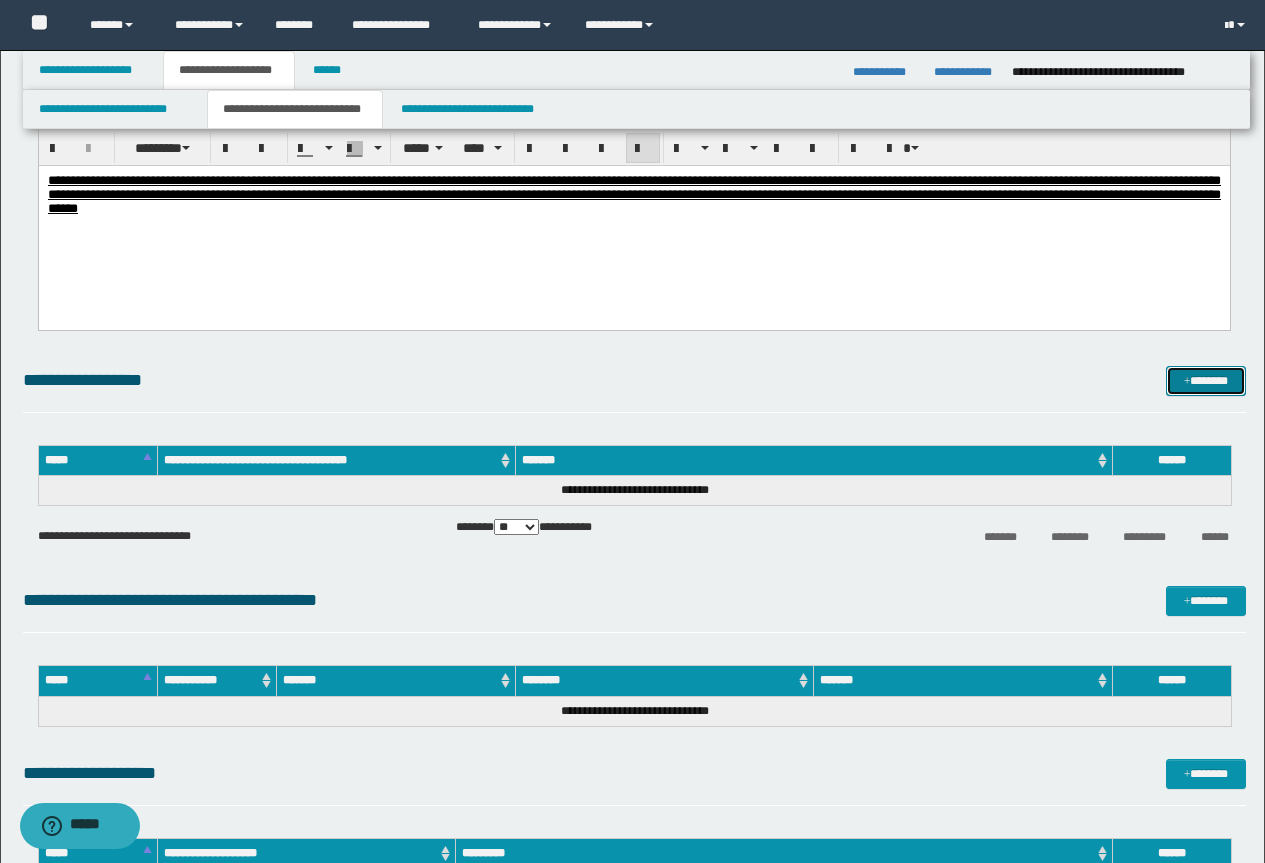 click on "*******" at bounding box center (1206, 381) 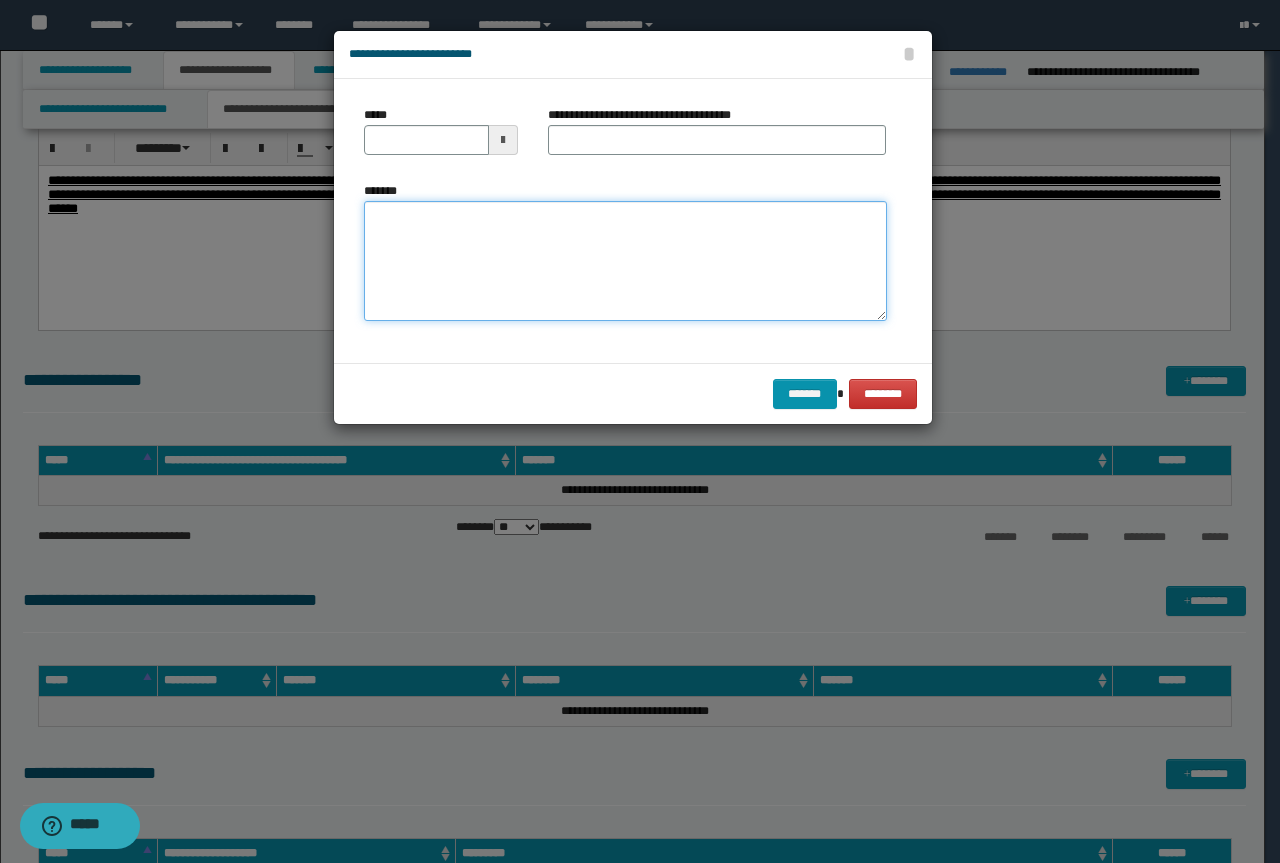 click on "*******" at bounding box center [625, 261] 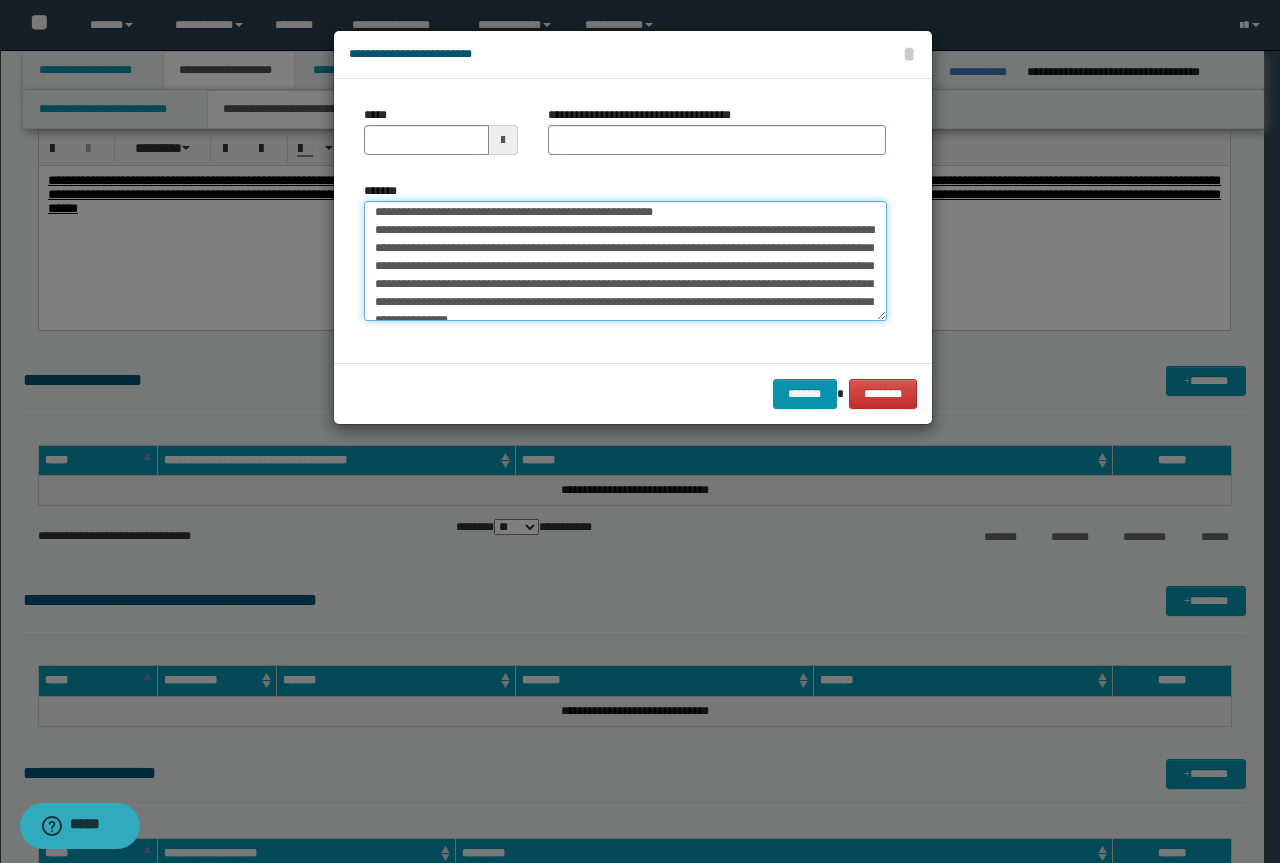 scroll, scrollTop: 0, scrollLeft: 0, axis: both 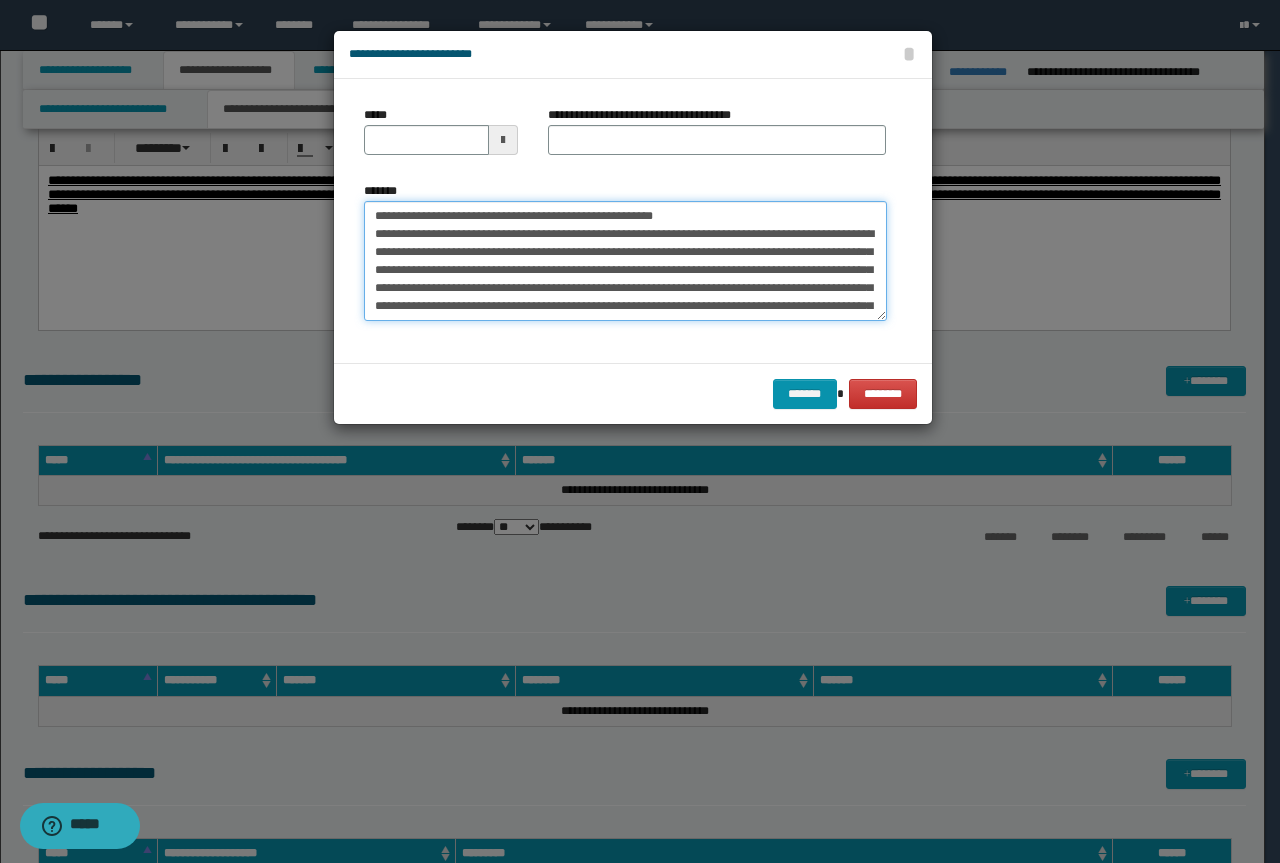 drag, startPoint x: 684, startPoint y: 223, endPoint x: 353, endPoint y: 215, distance: 331.09665 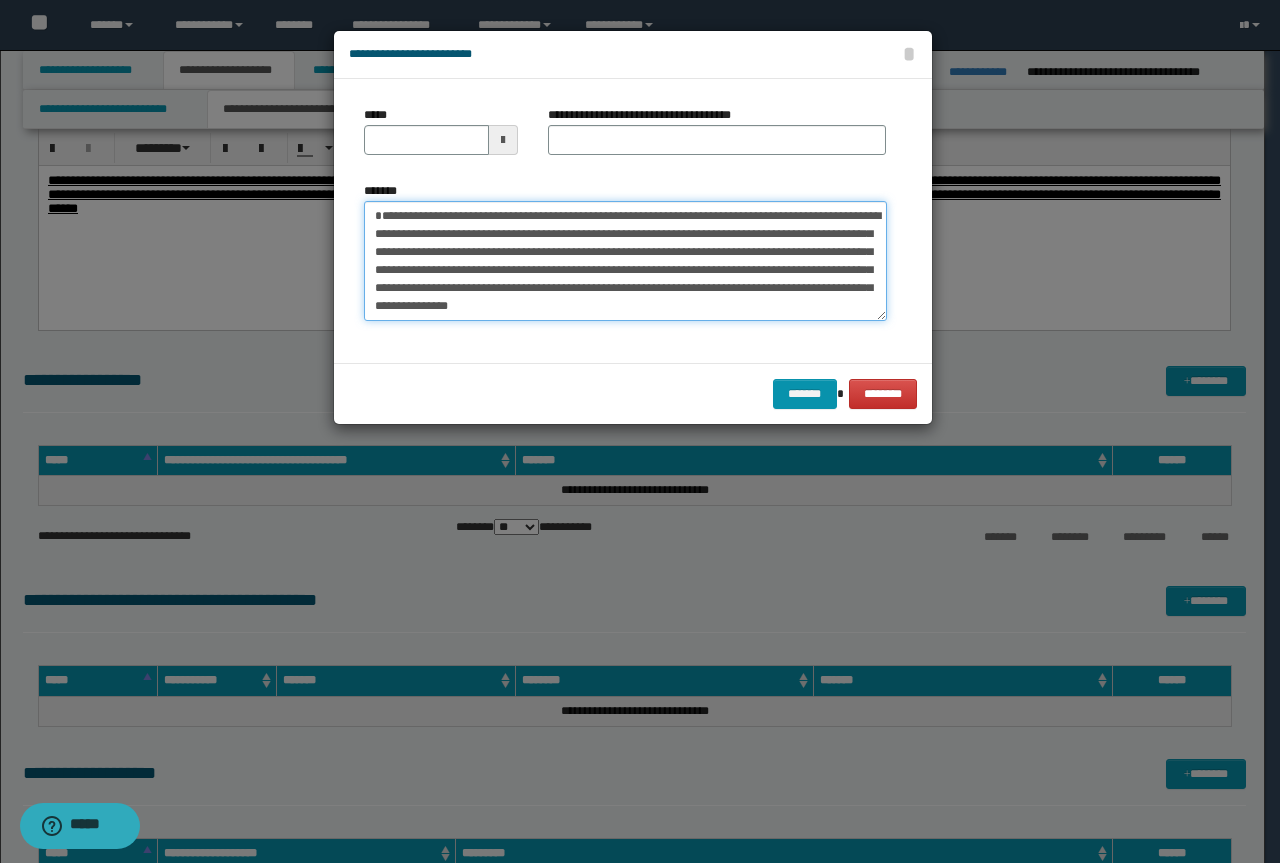 type on "**********" 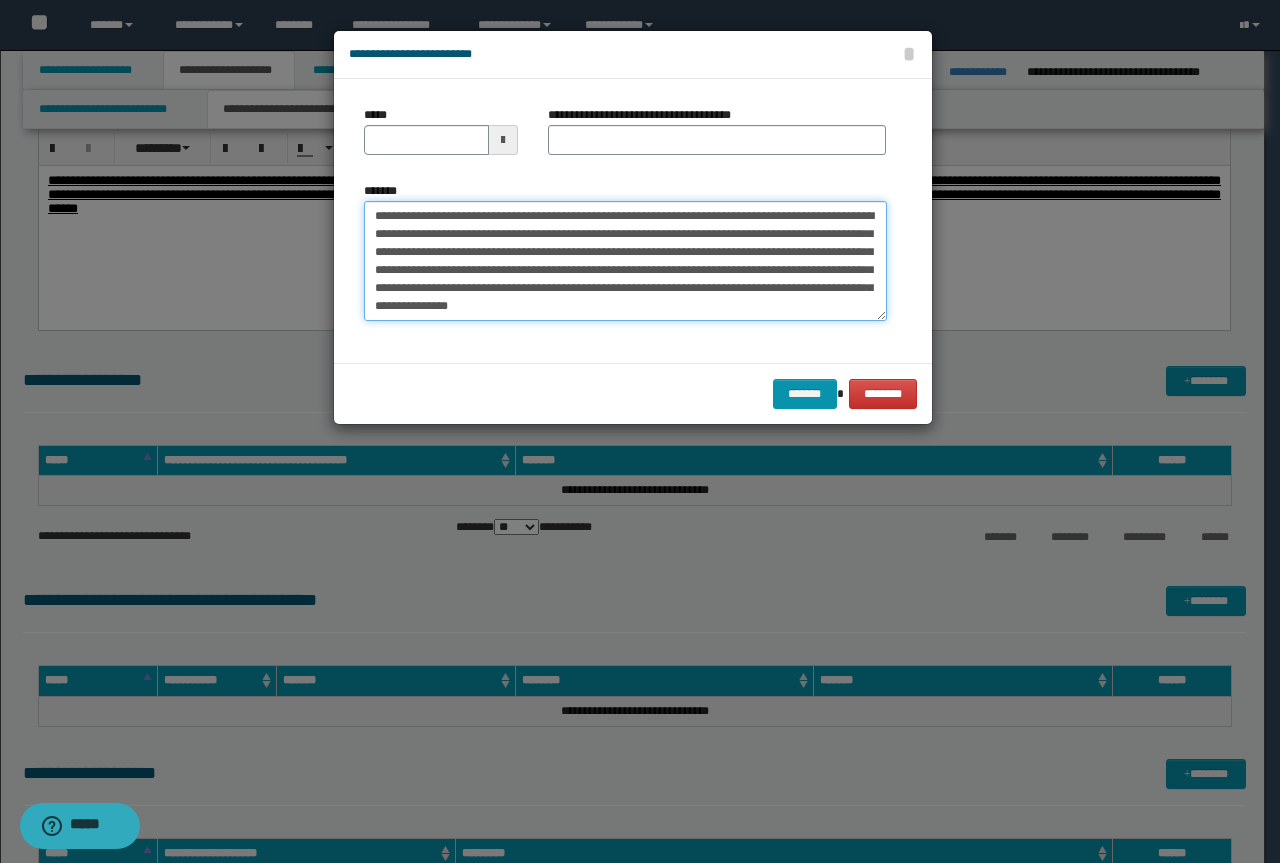 type 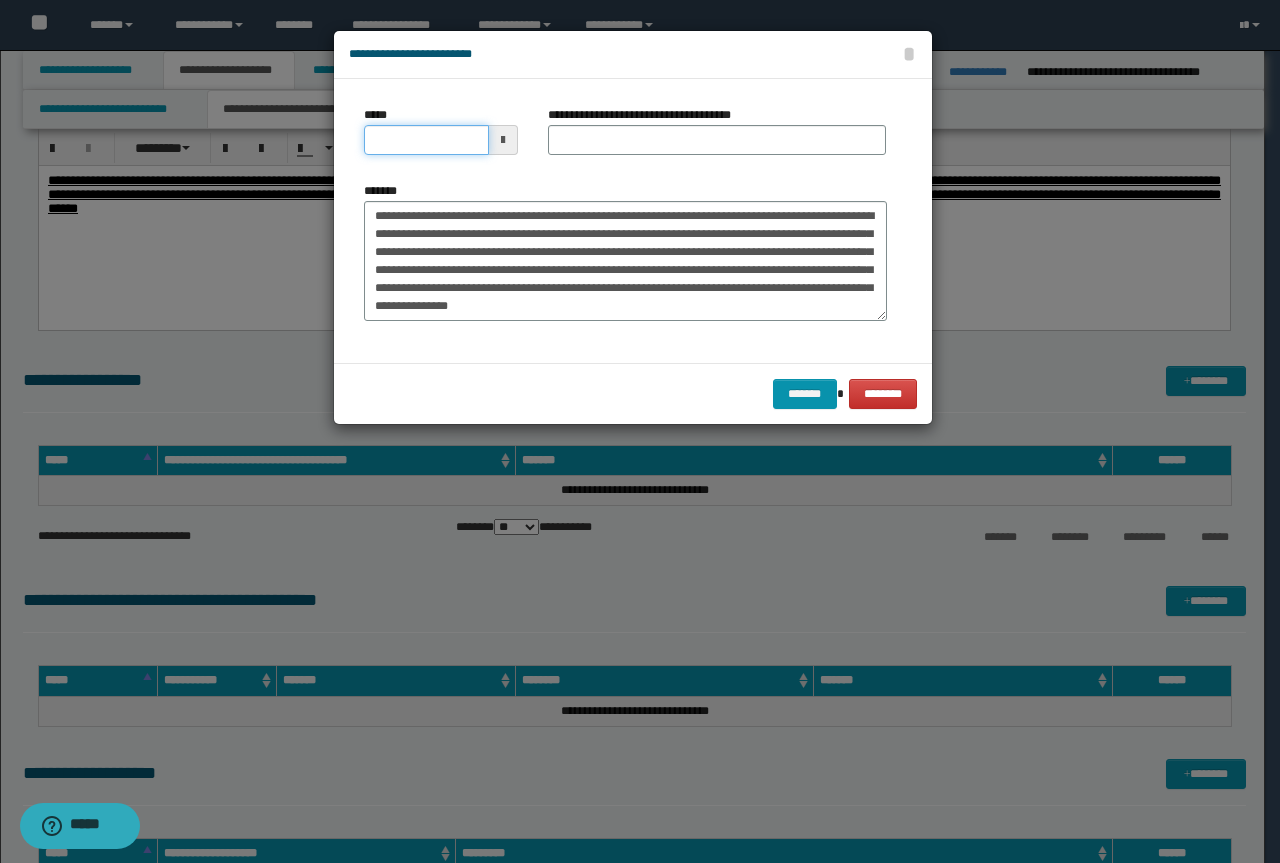 click on "*****" at bounding box center (426, 140) 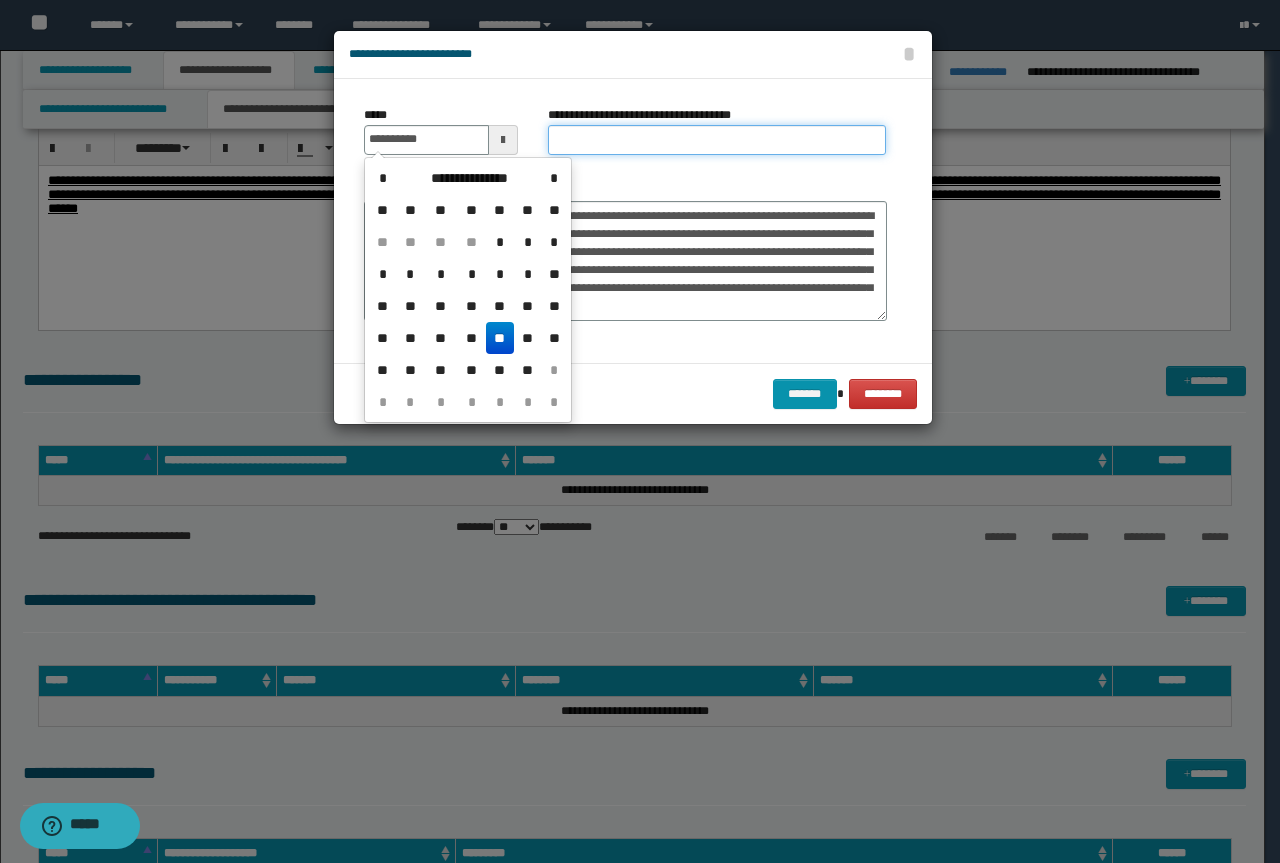 type on "**********" 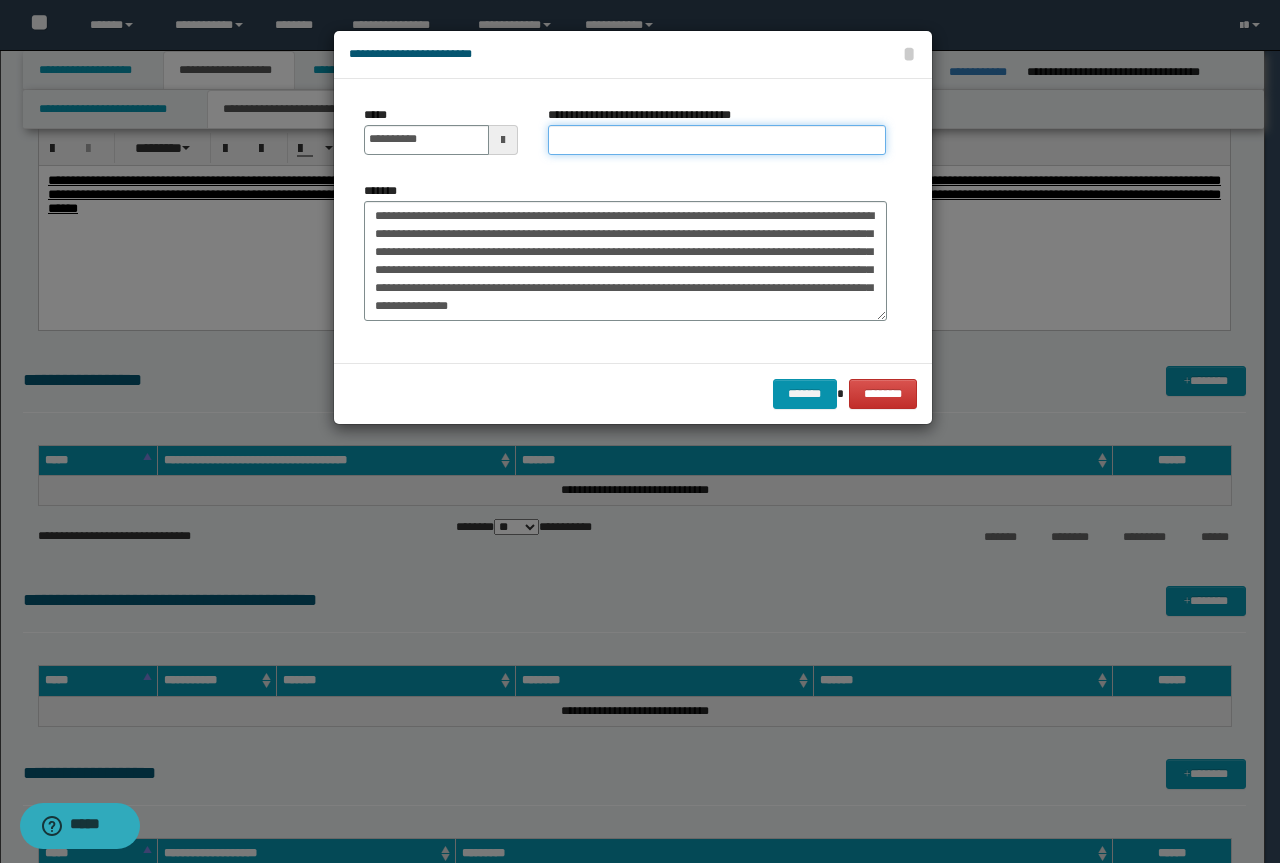 paste on "**********" 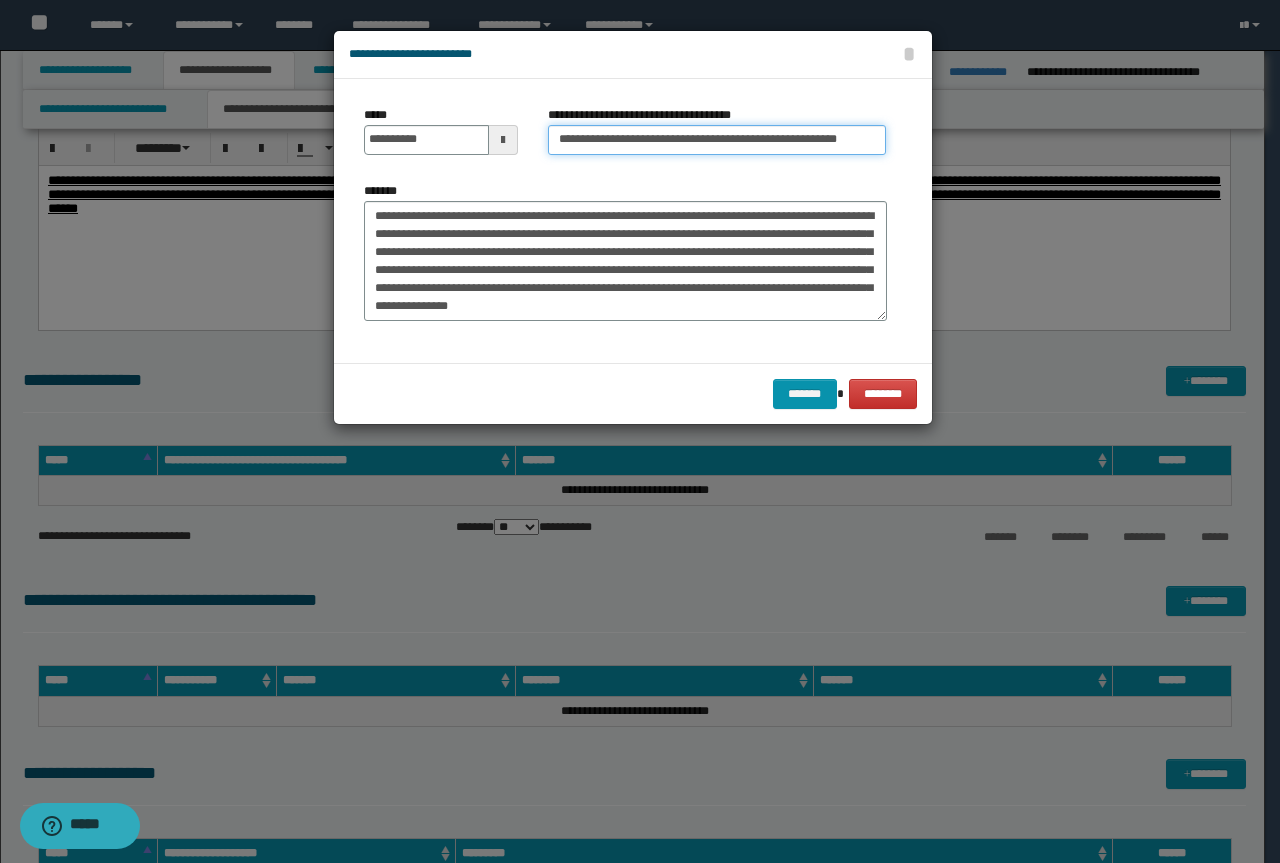 drag, startPoint x: 627, startPoint y: 141, endPoint x: 51, endPoint y: 115, distance: 576.5865 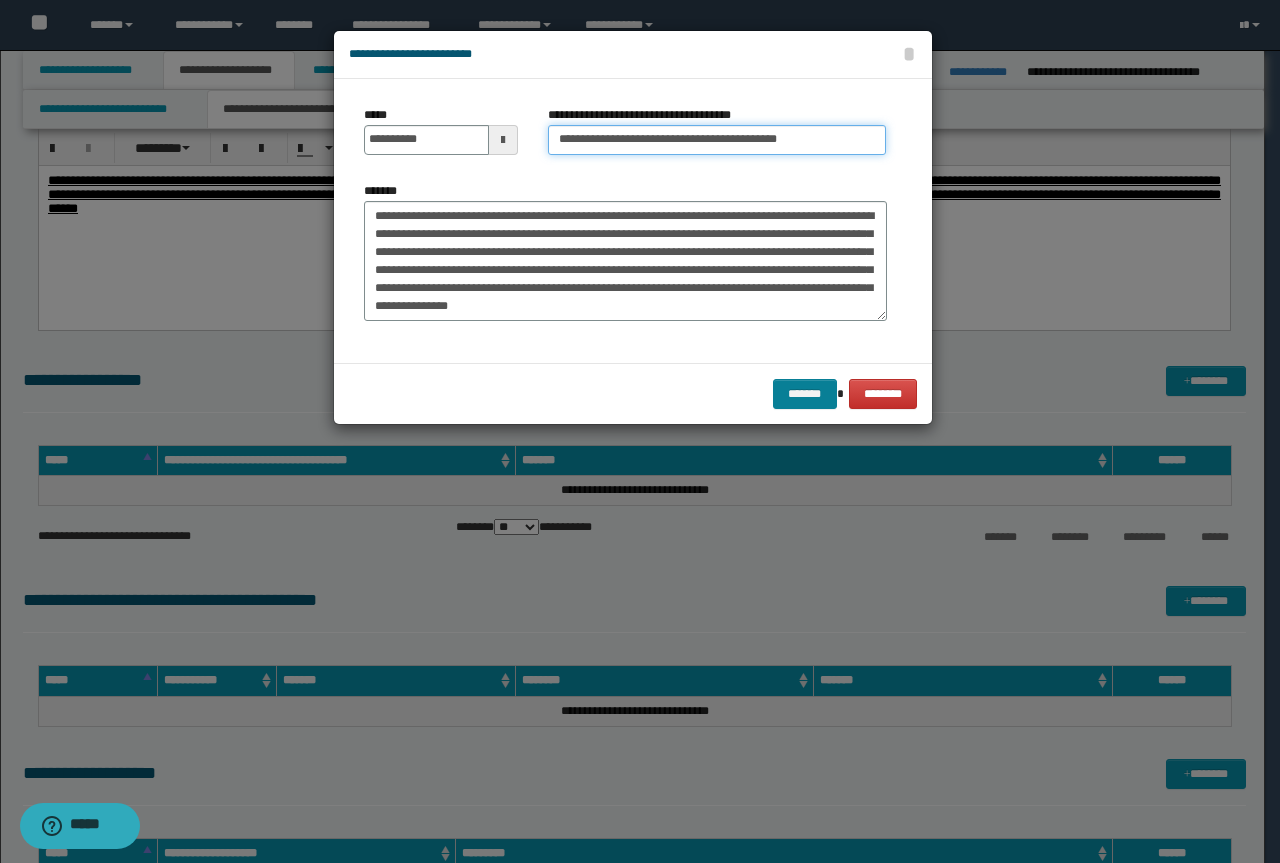 type on "**********" 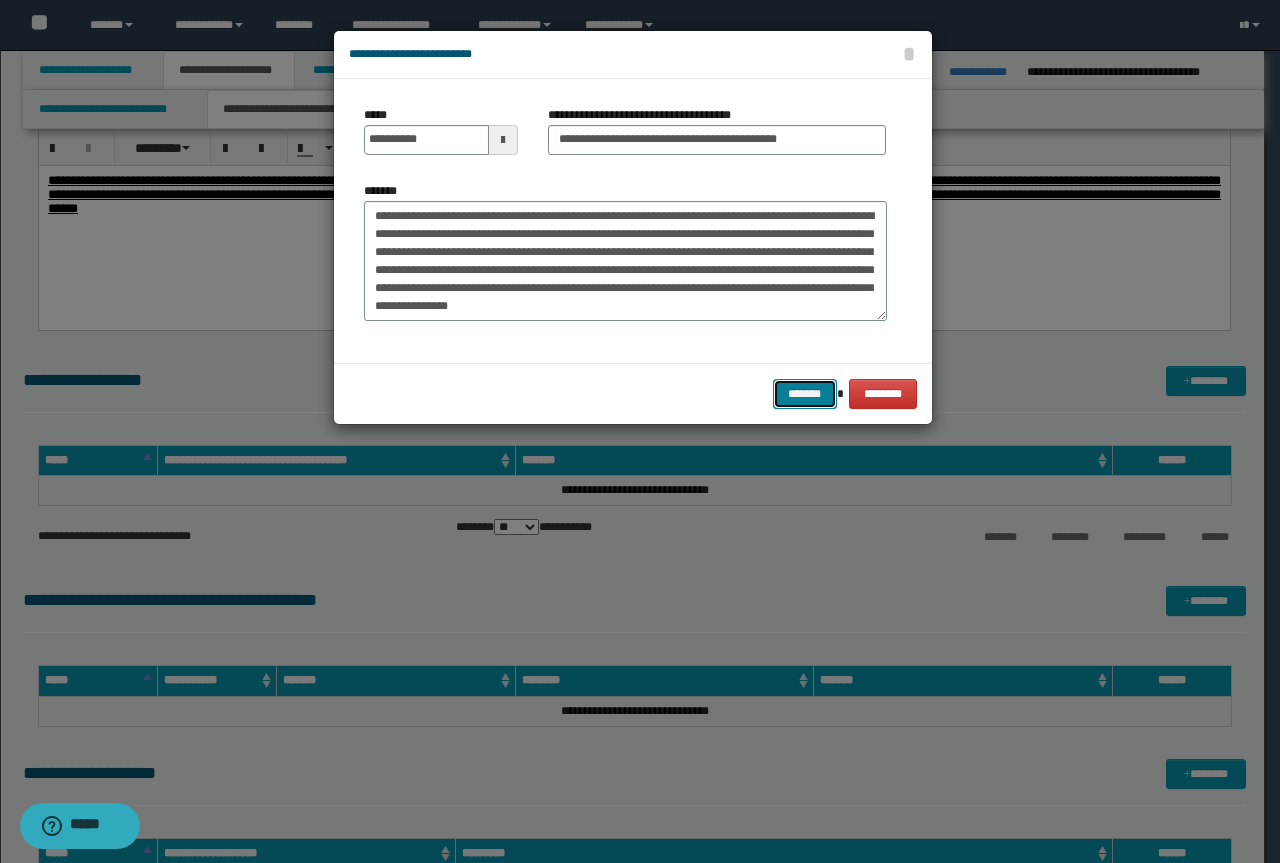 click on "*******" at bounding box center (805, 394) 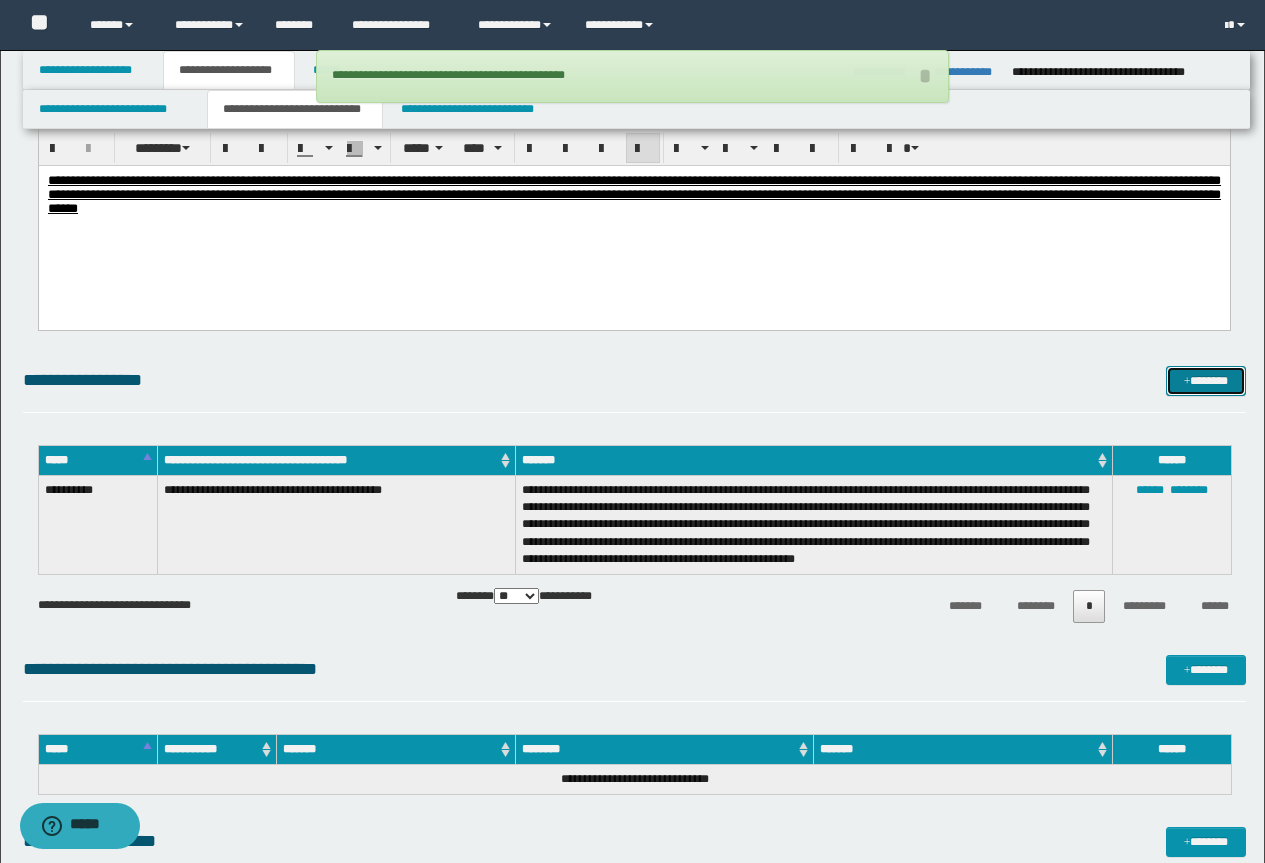 click on "*******" at bounding box center (1206, 381) 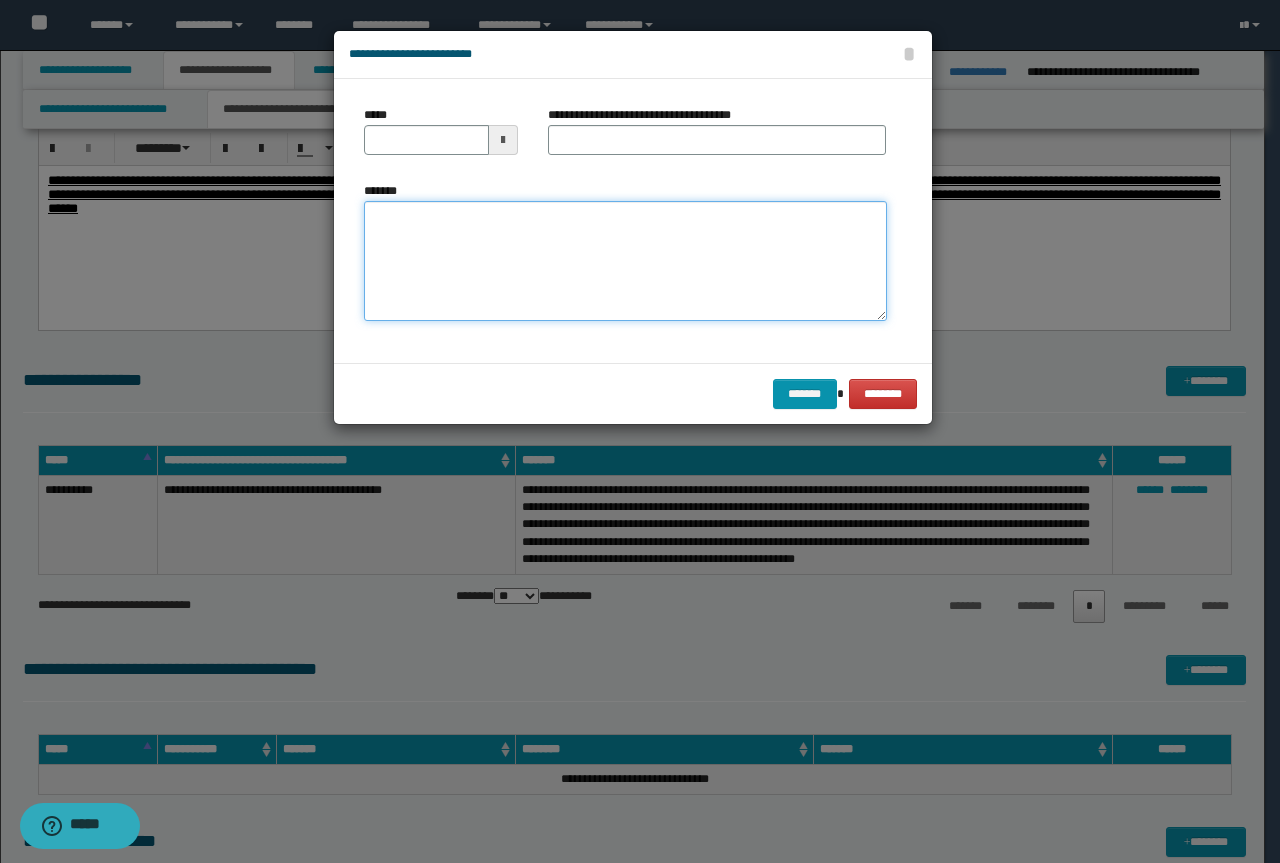 click on "*******" at bounding box center (625, 261) 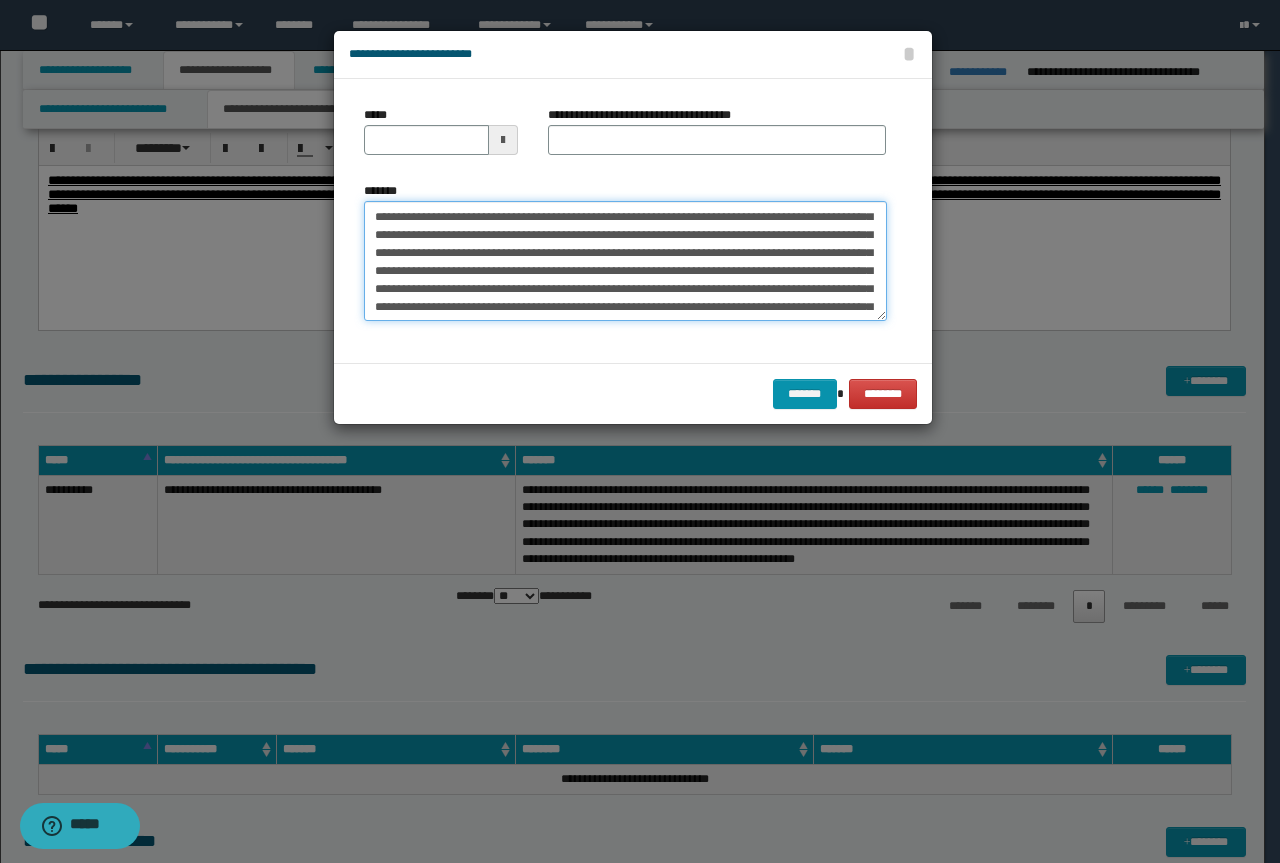 scroll, scrollTop: 0, scrollLeft: 0, axis: both 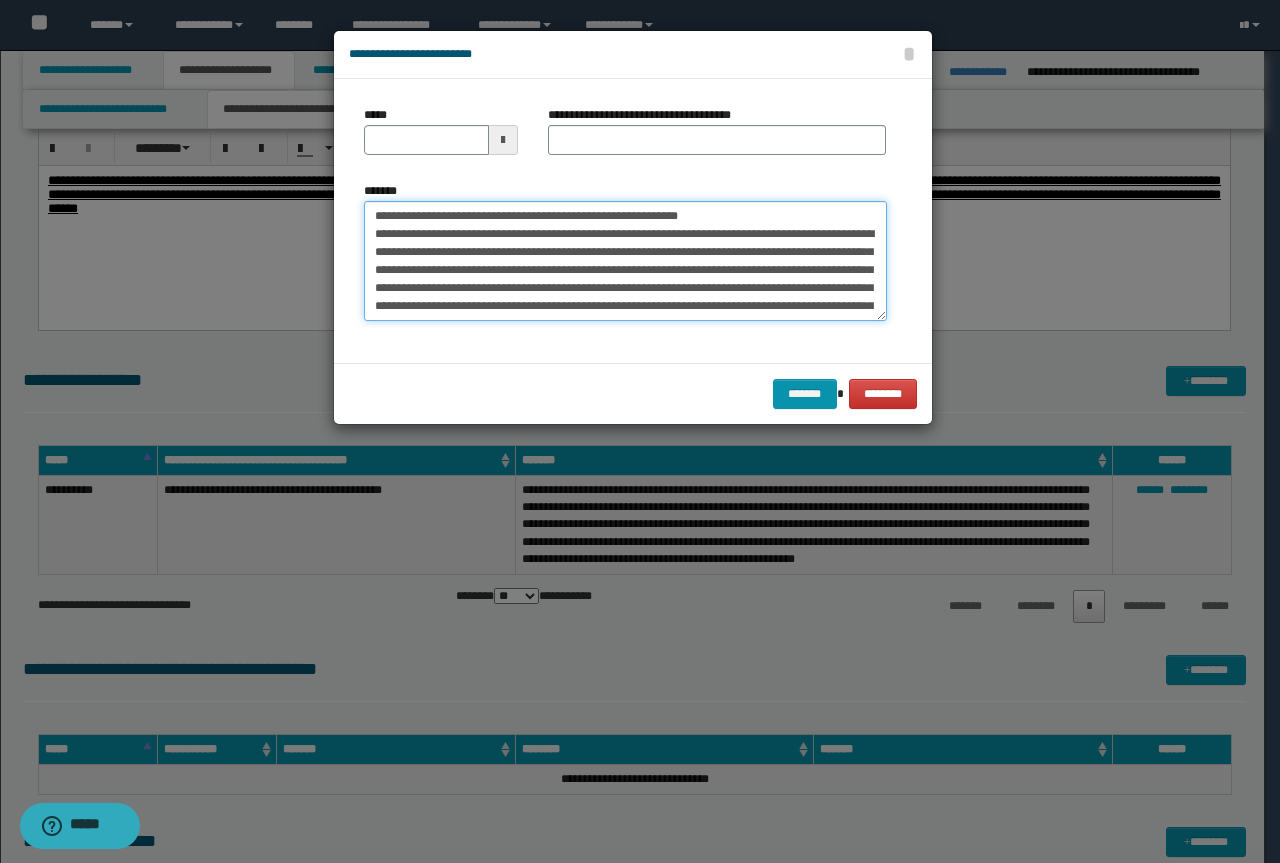 drag, startPoint x: 720, startPoint y: 213, endPoint x: 318, endPoint y: 218, distance: 402.0311 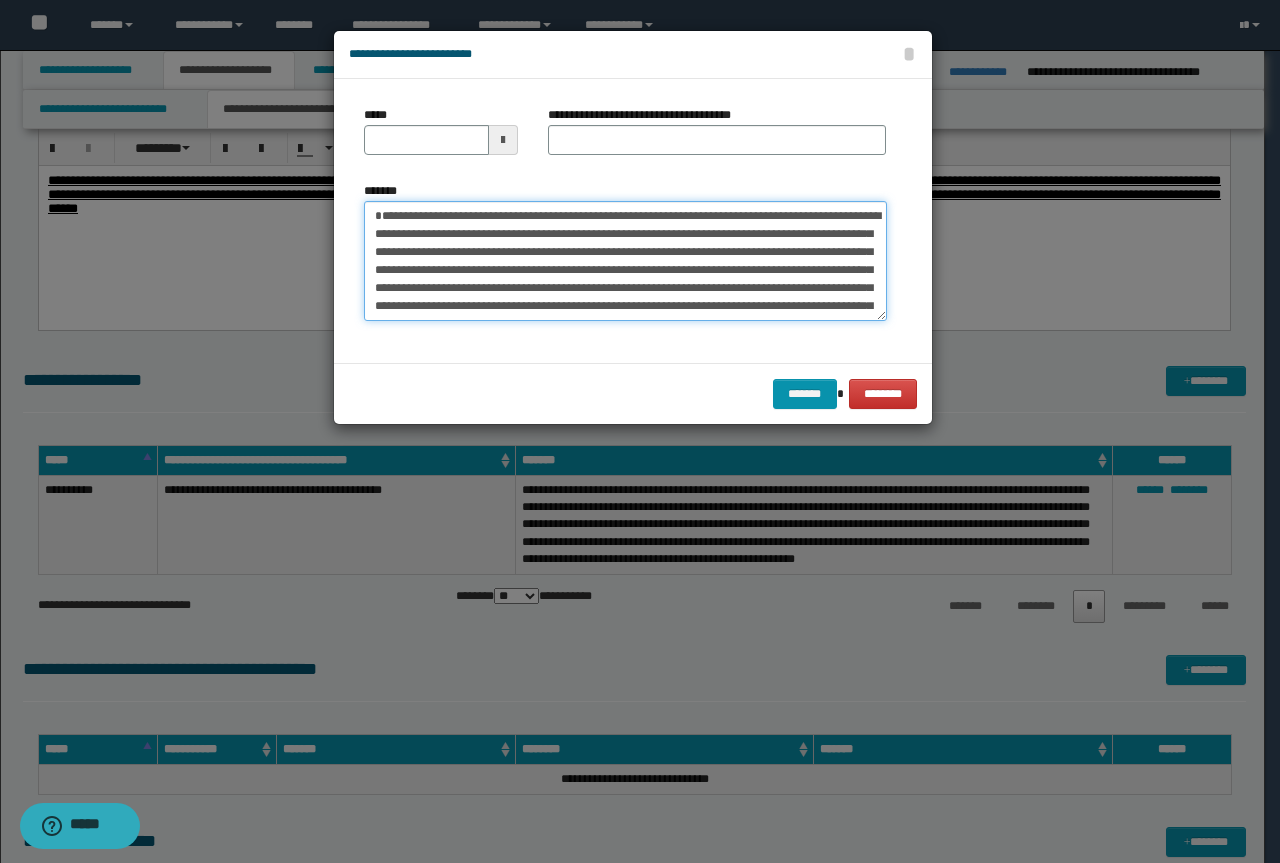 type on "**********" 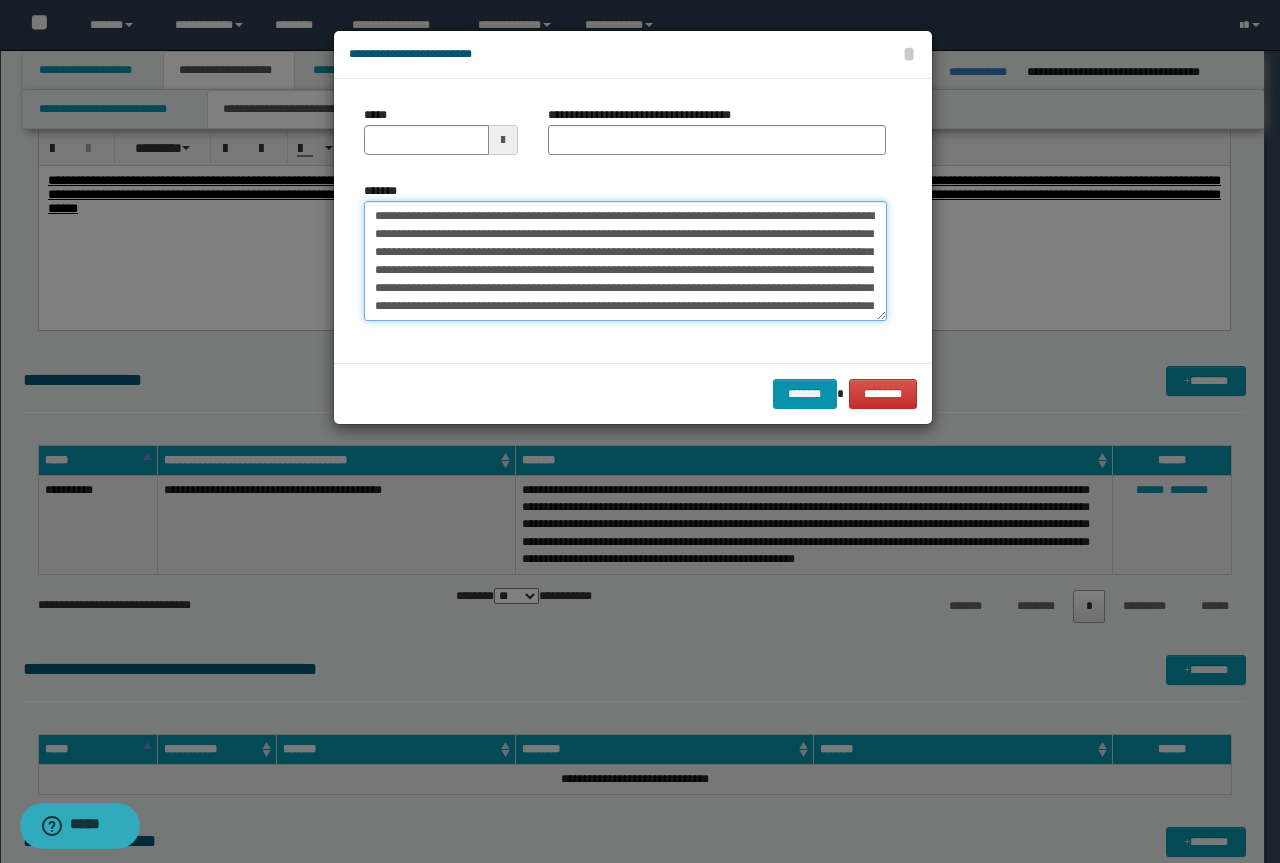 type 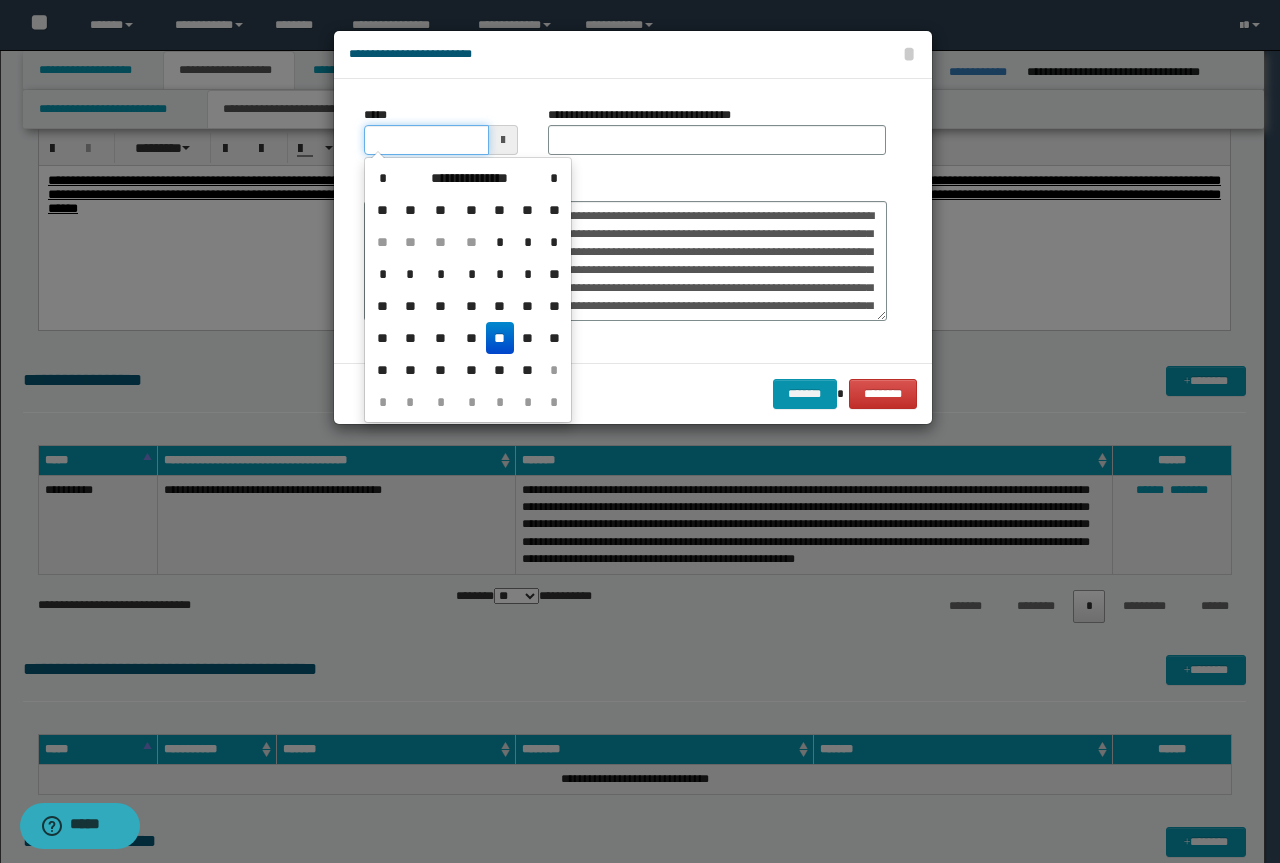 click on "*****" at bounding box center [426, 140] 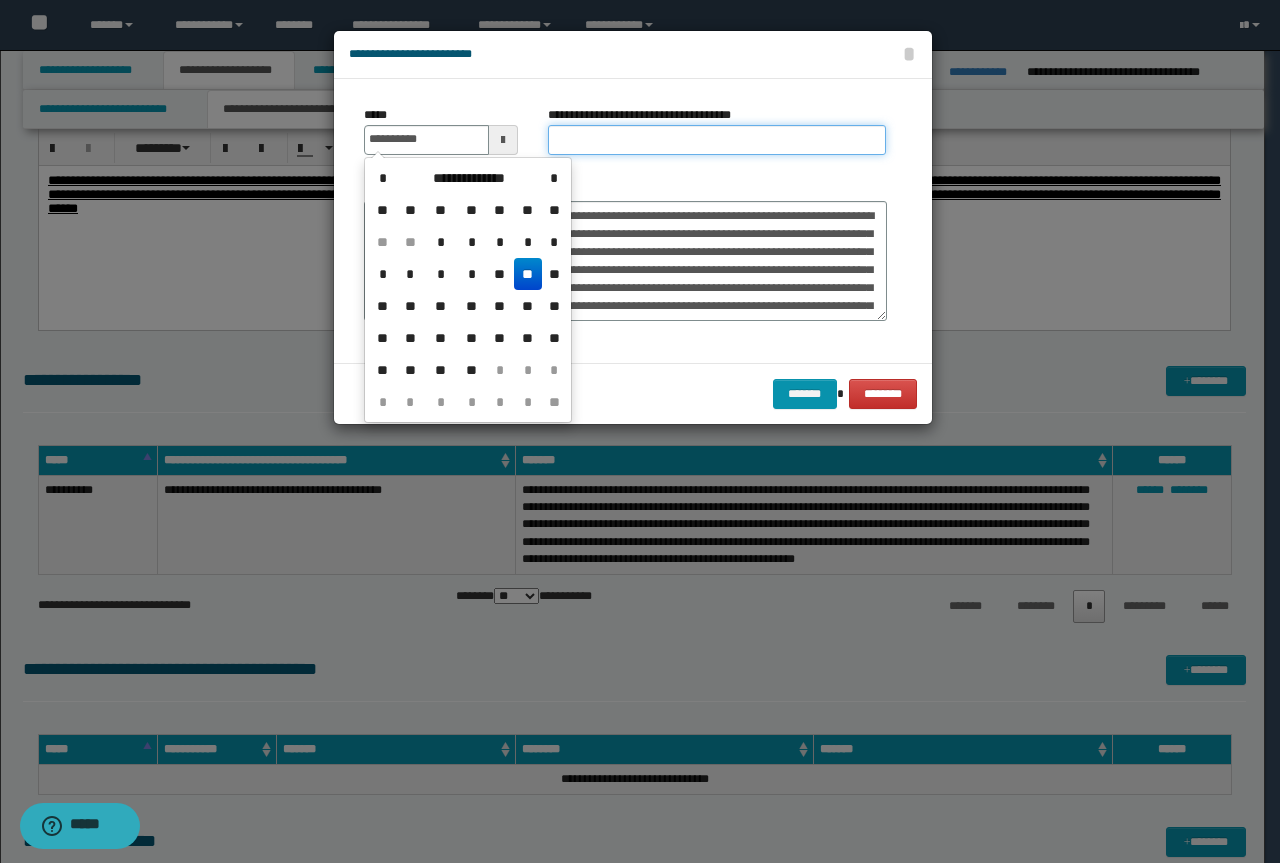 type on "**********" 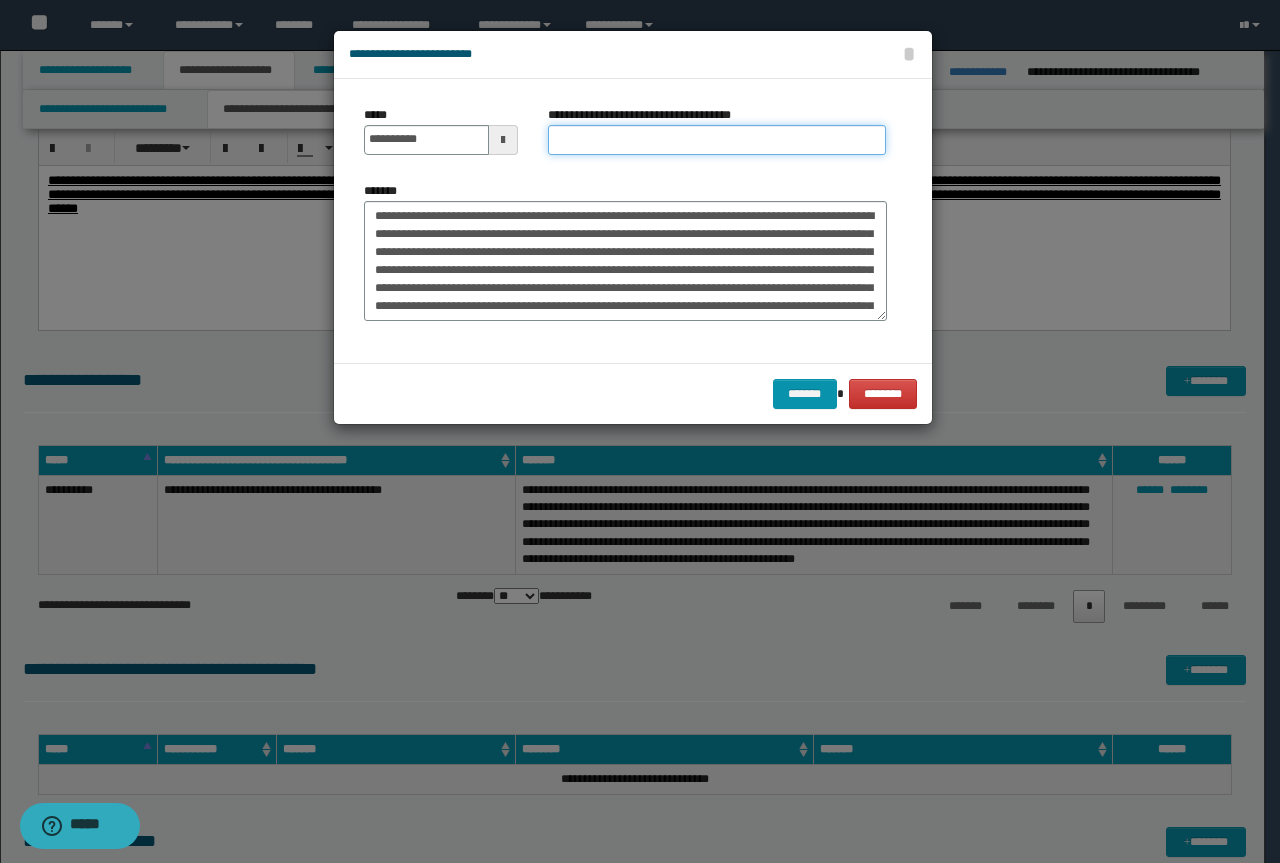 paste on "**********" 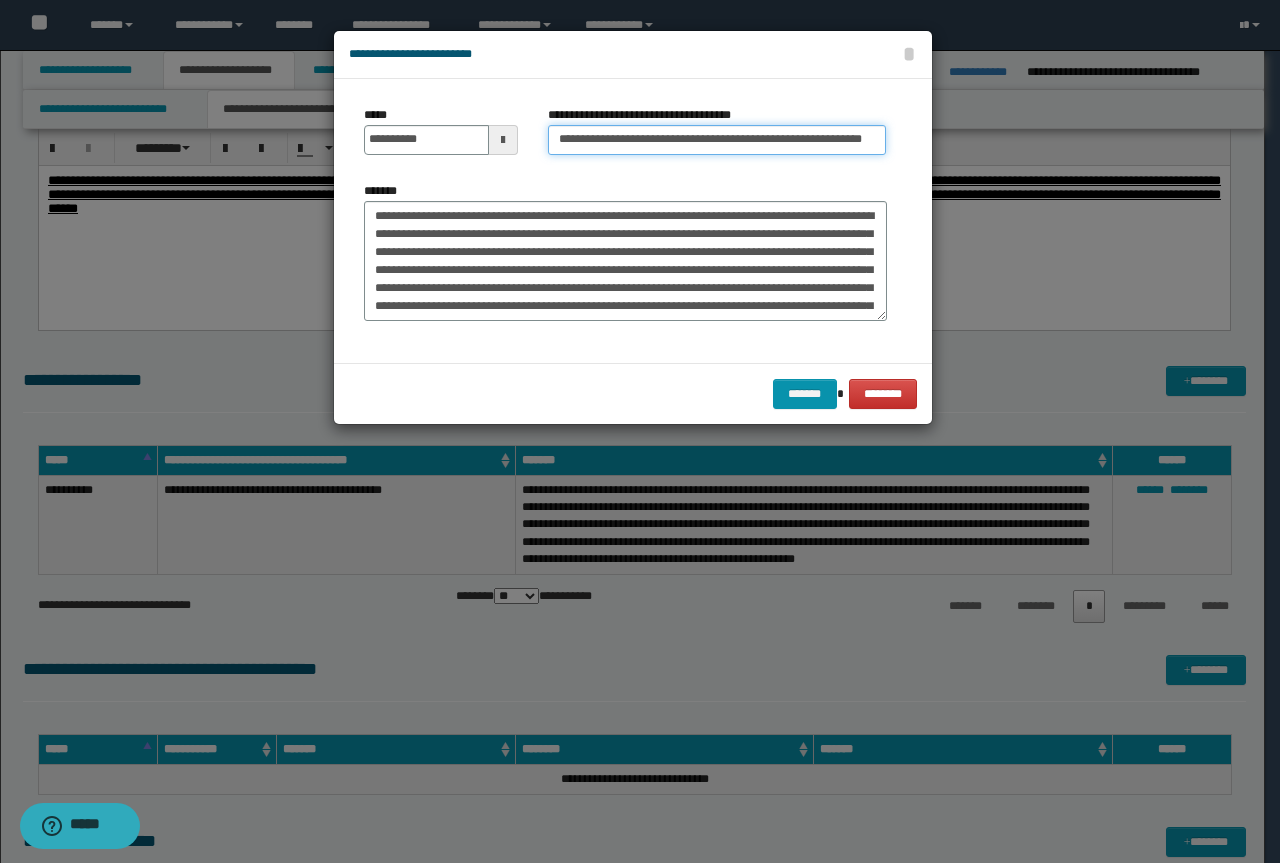 scroll, scrollTop: 0, scrollLeft: 0, axis: both 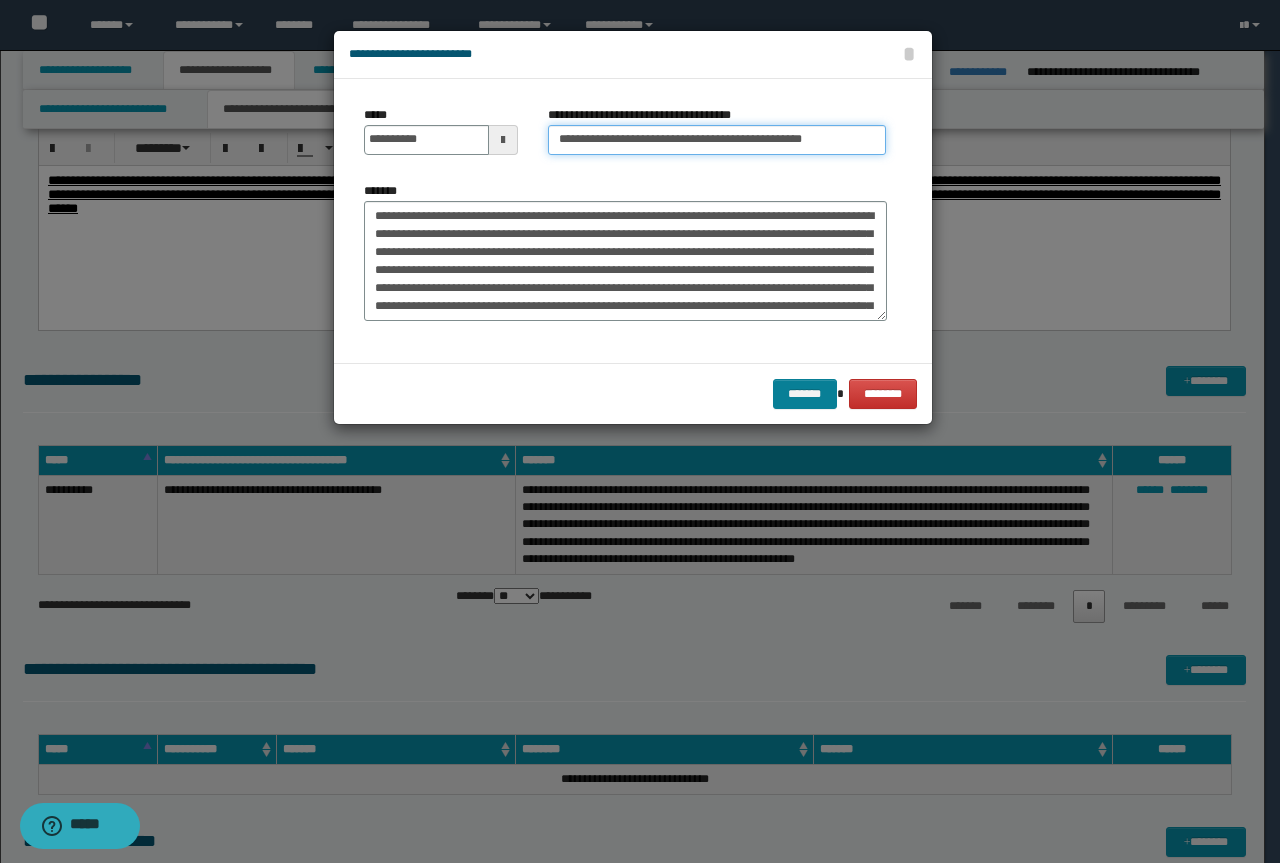 type on "**********" 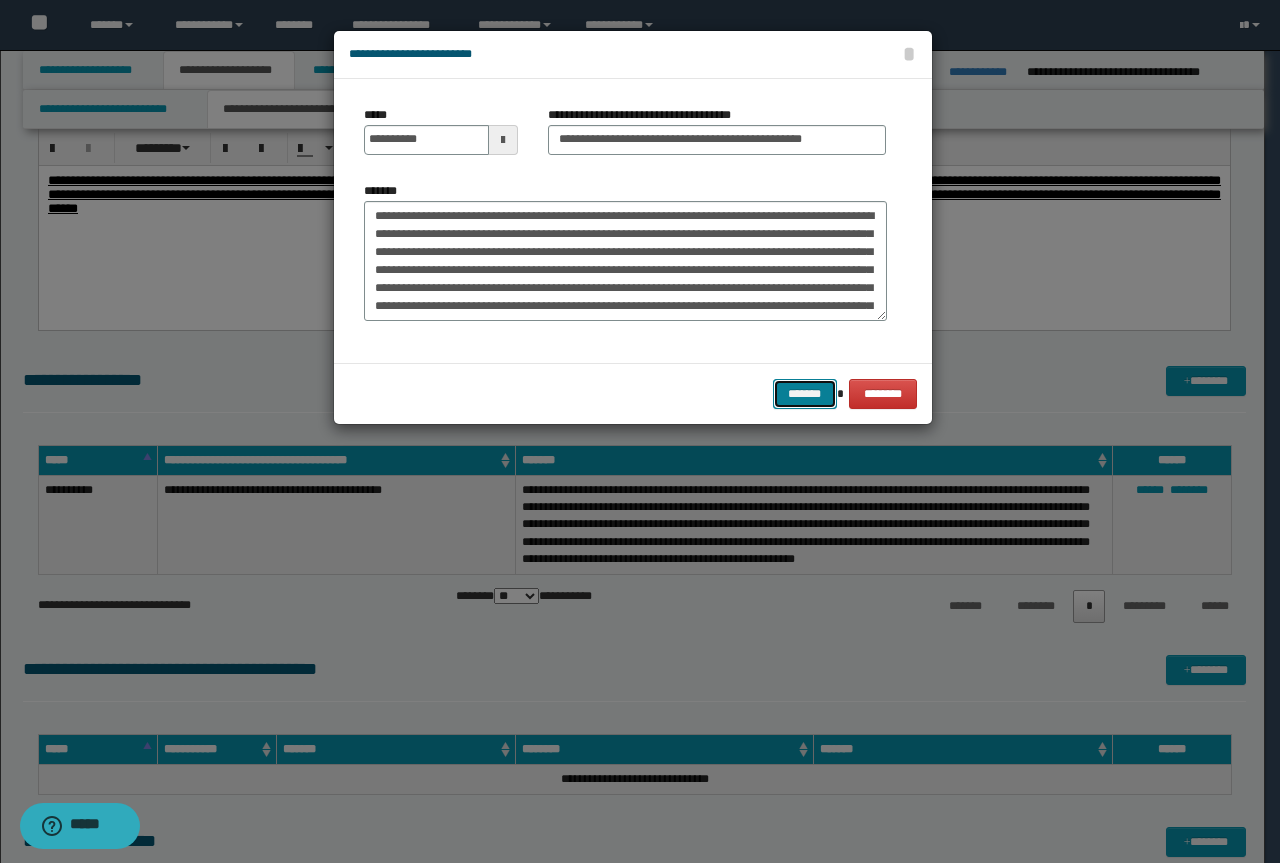 click on "*******" at bounding box center (805, 394) 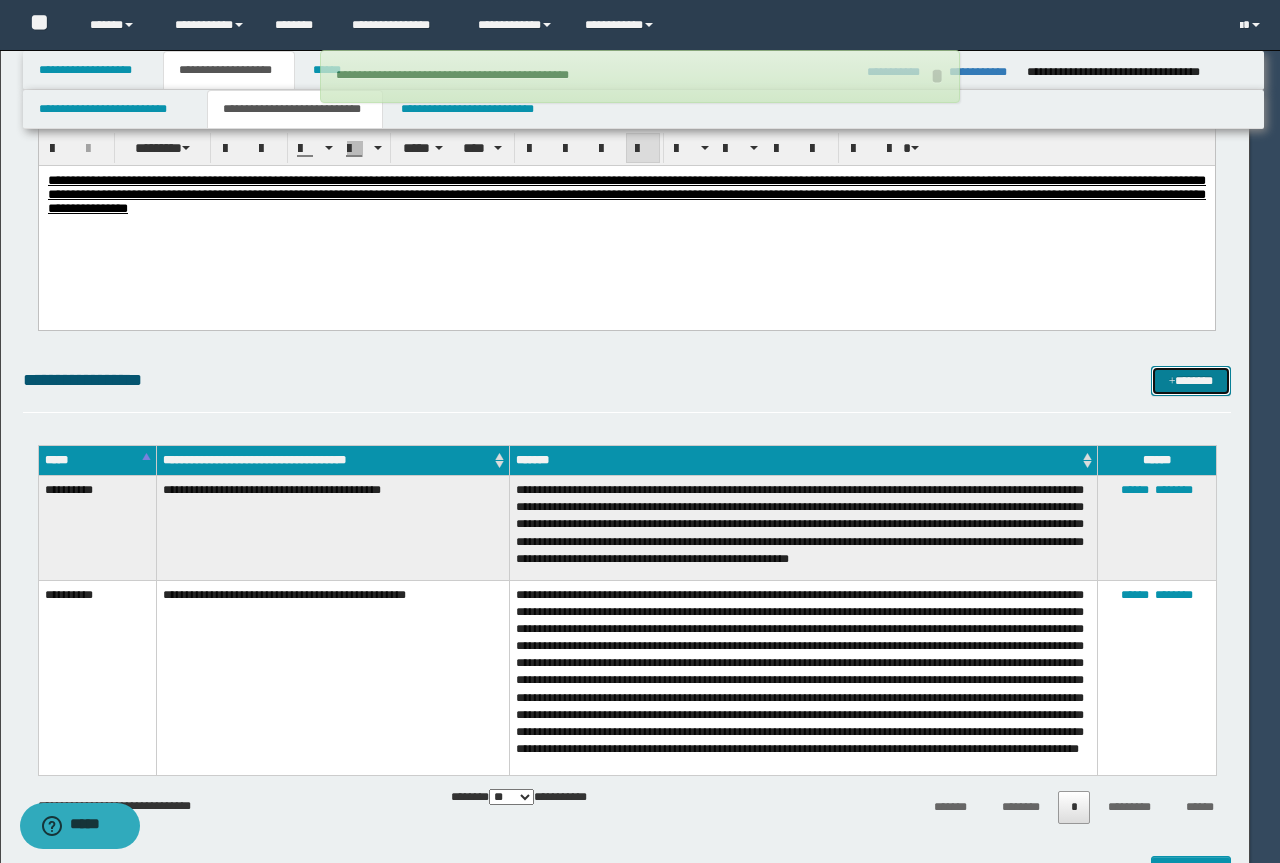 type 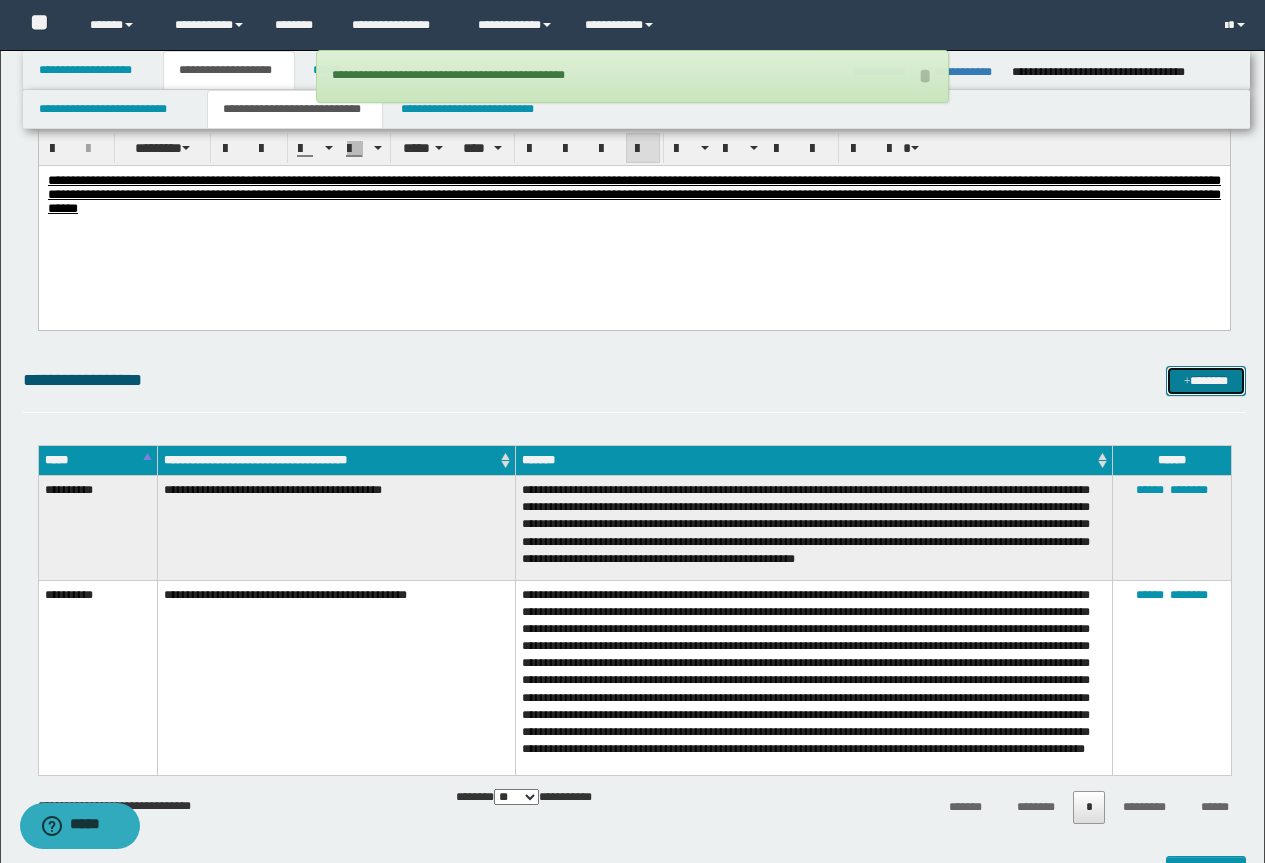 click on "*******" at bounding box center [1206, 381] 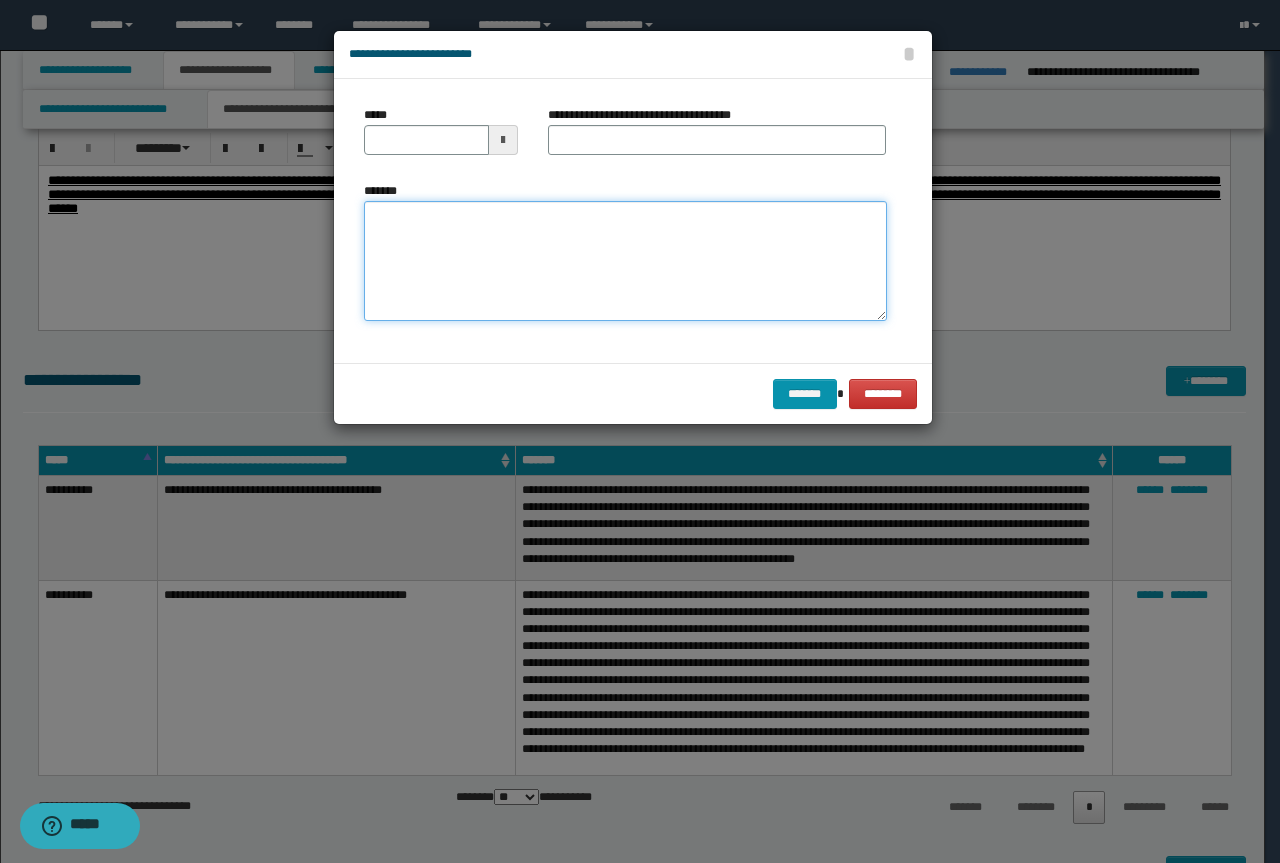 click on "*******" at bounding box center (625, 261) 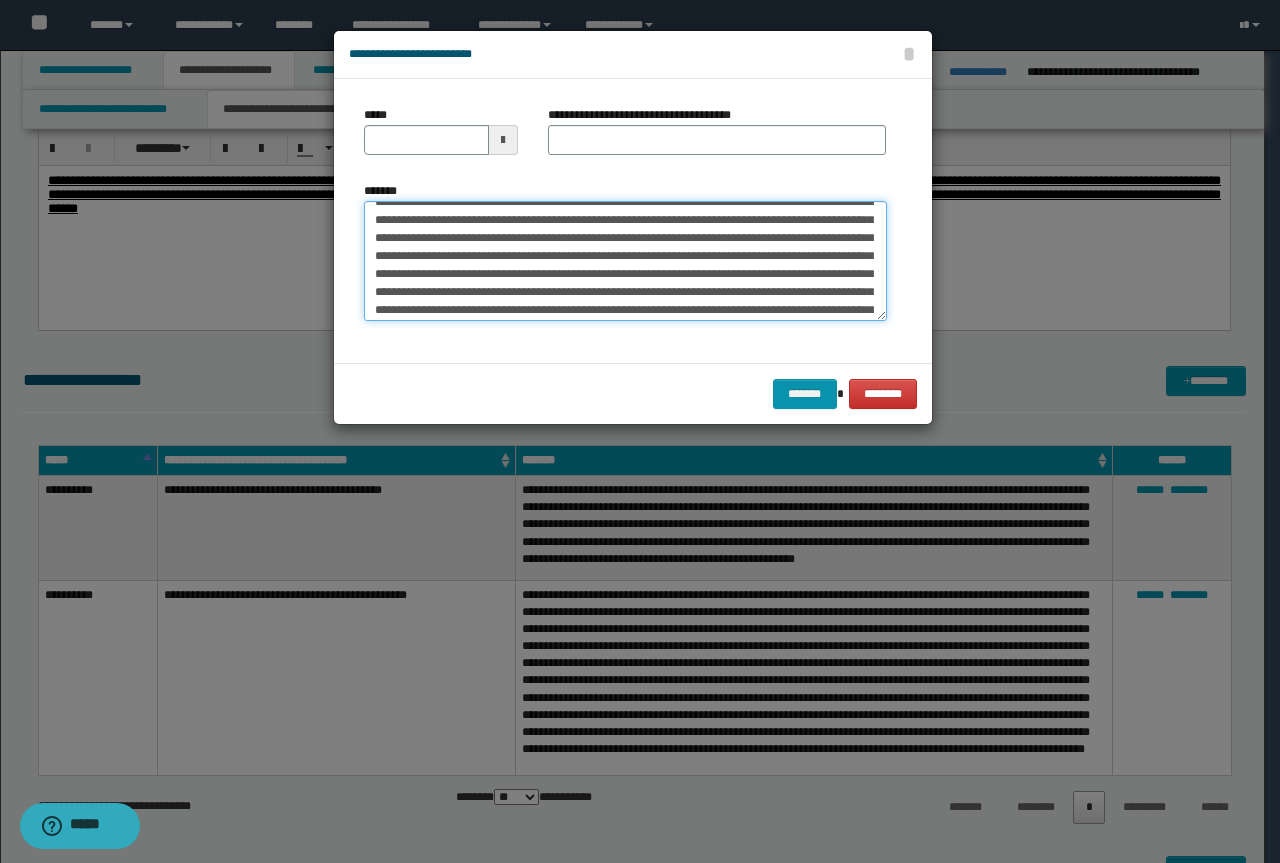 scroll, scrollTop: 0, scrollLeft: 0, axis: both 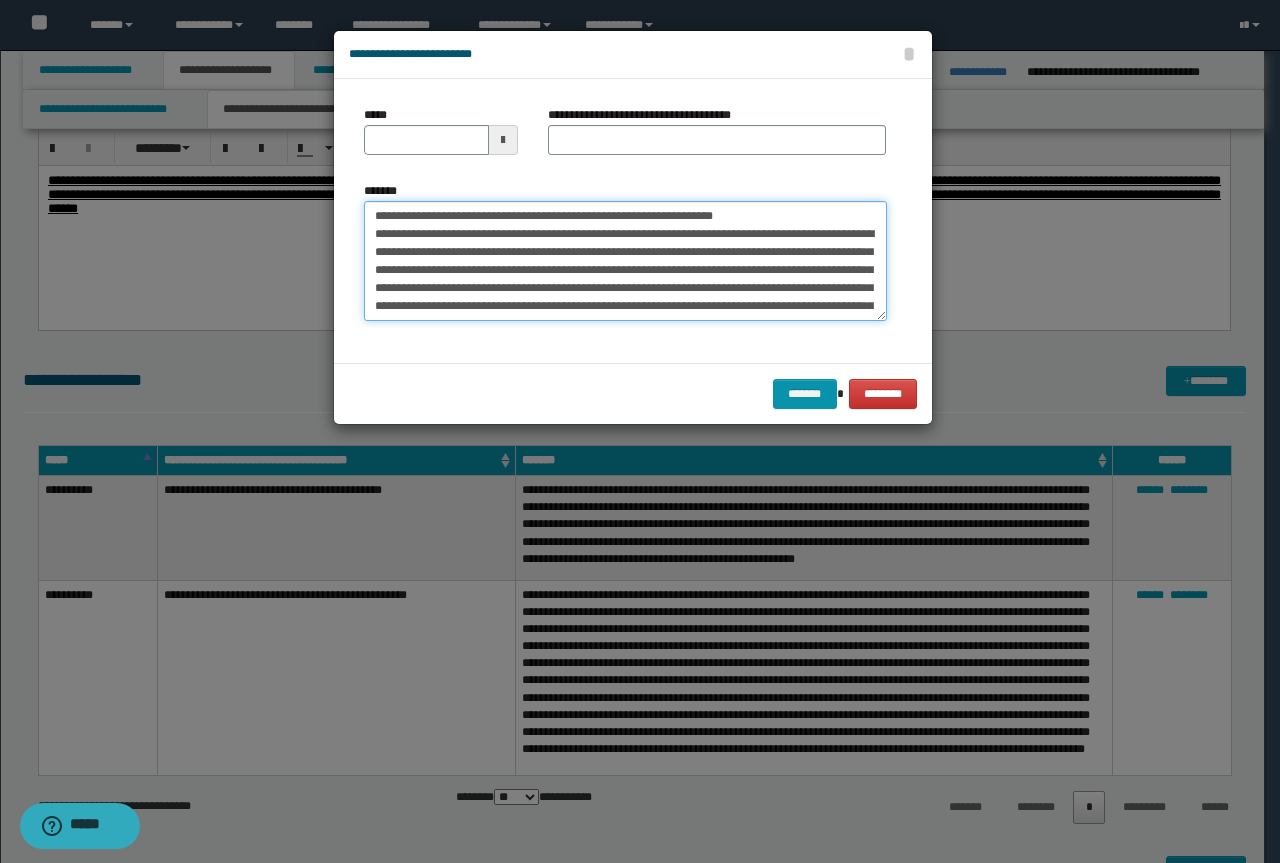 drag, startPoint x: 743, startPoint y: 214, endPoint x: 284, endPoint y: 201, distance: 459.18405 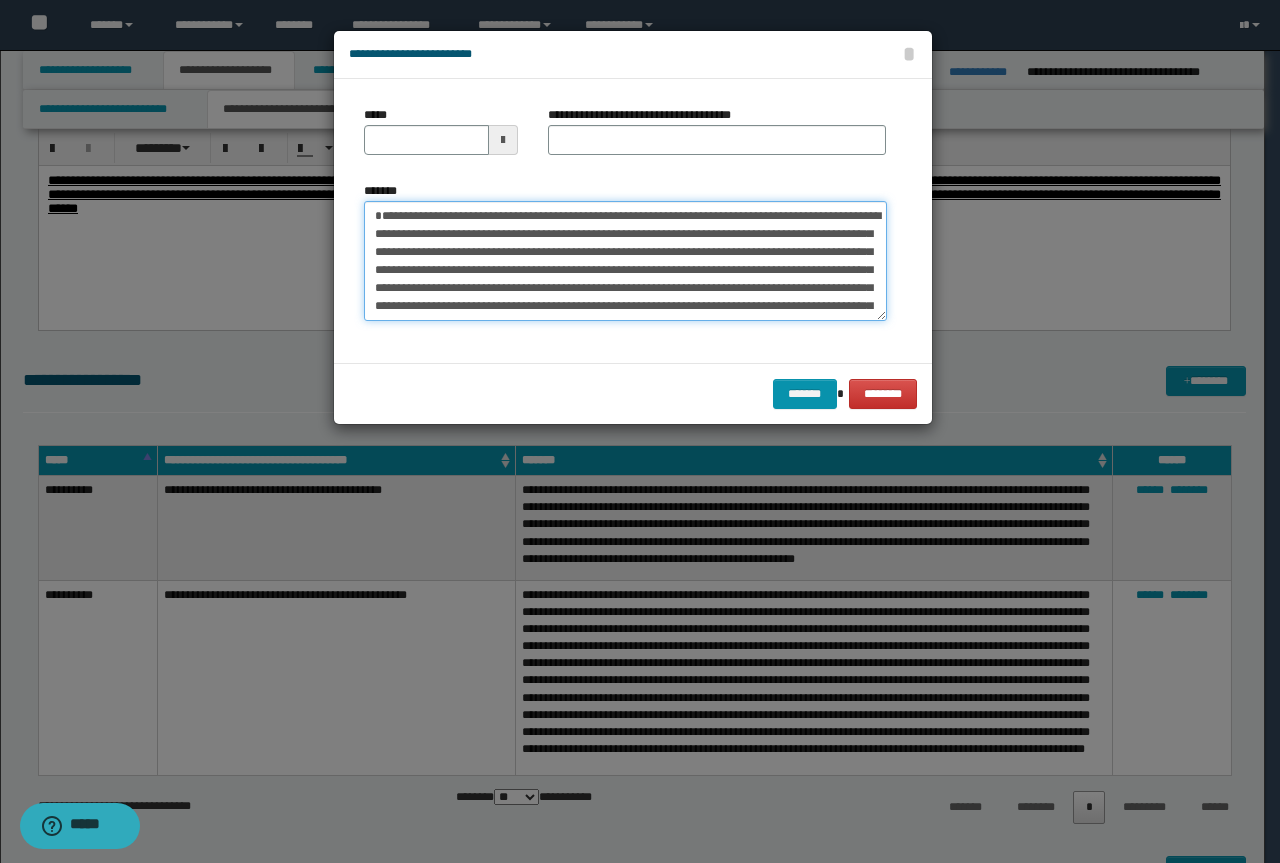 type on "**********" 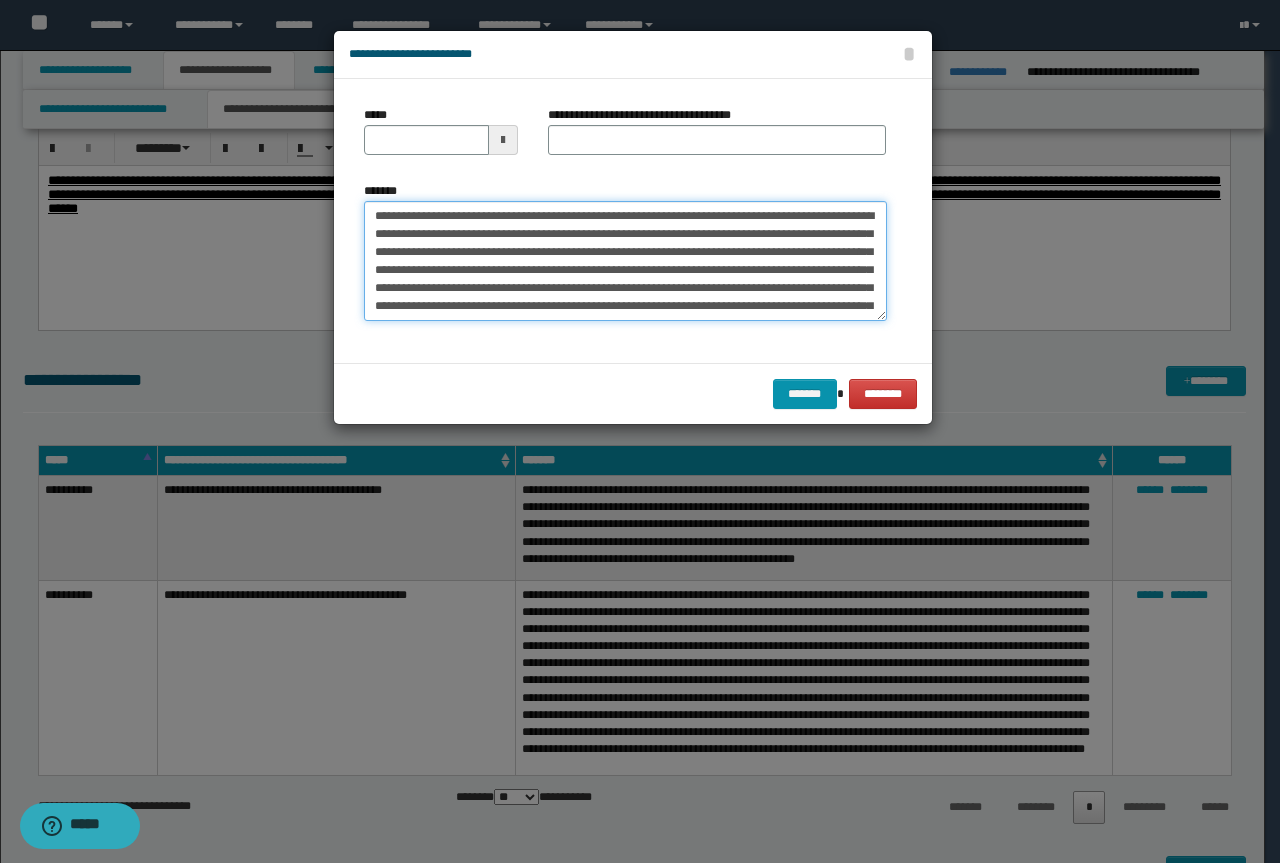 type 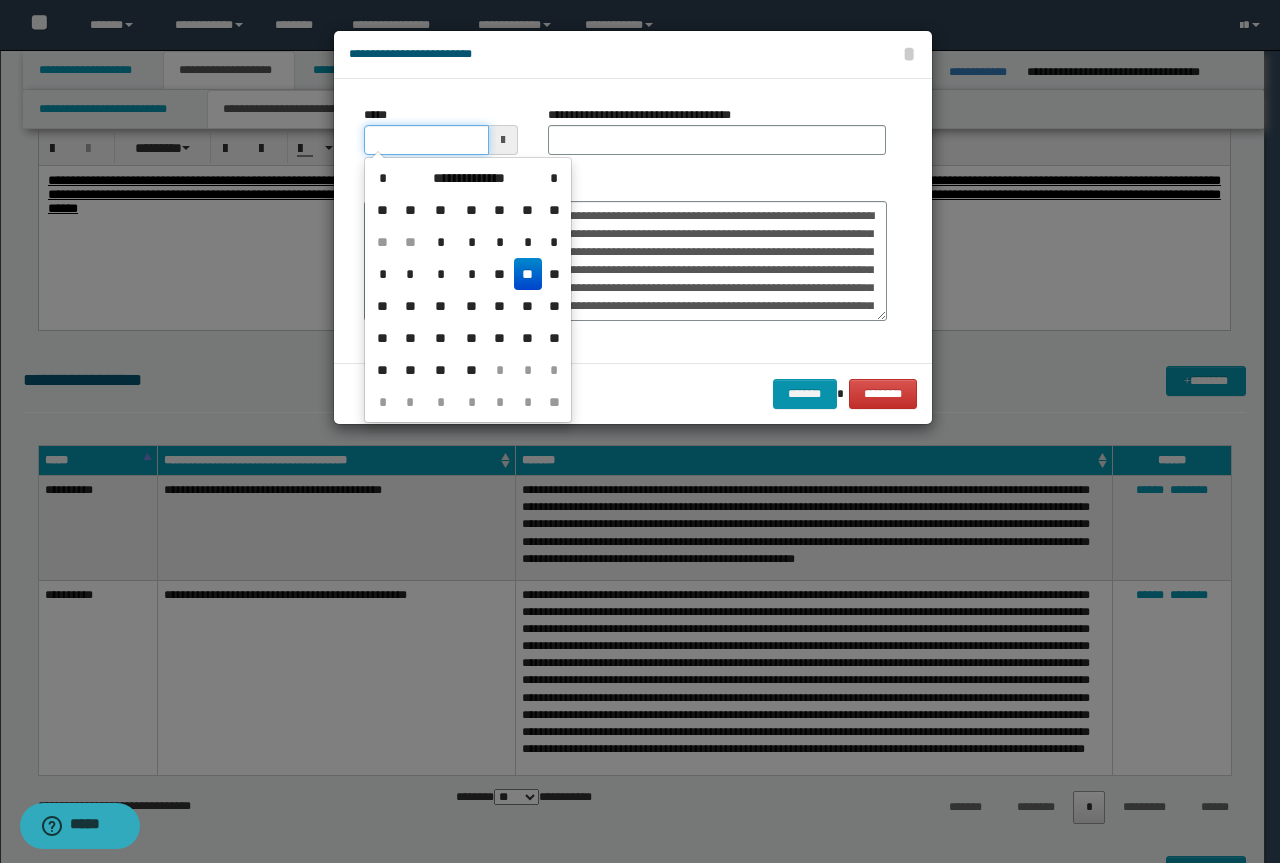 click on "*****" at bounding box center [426, 140] 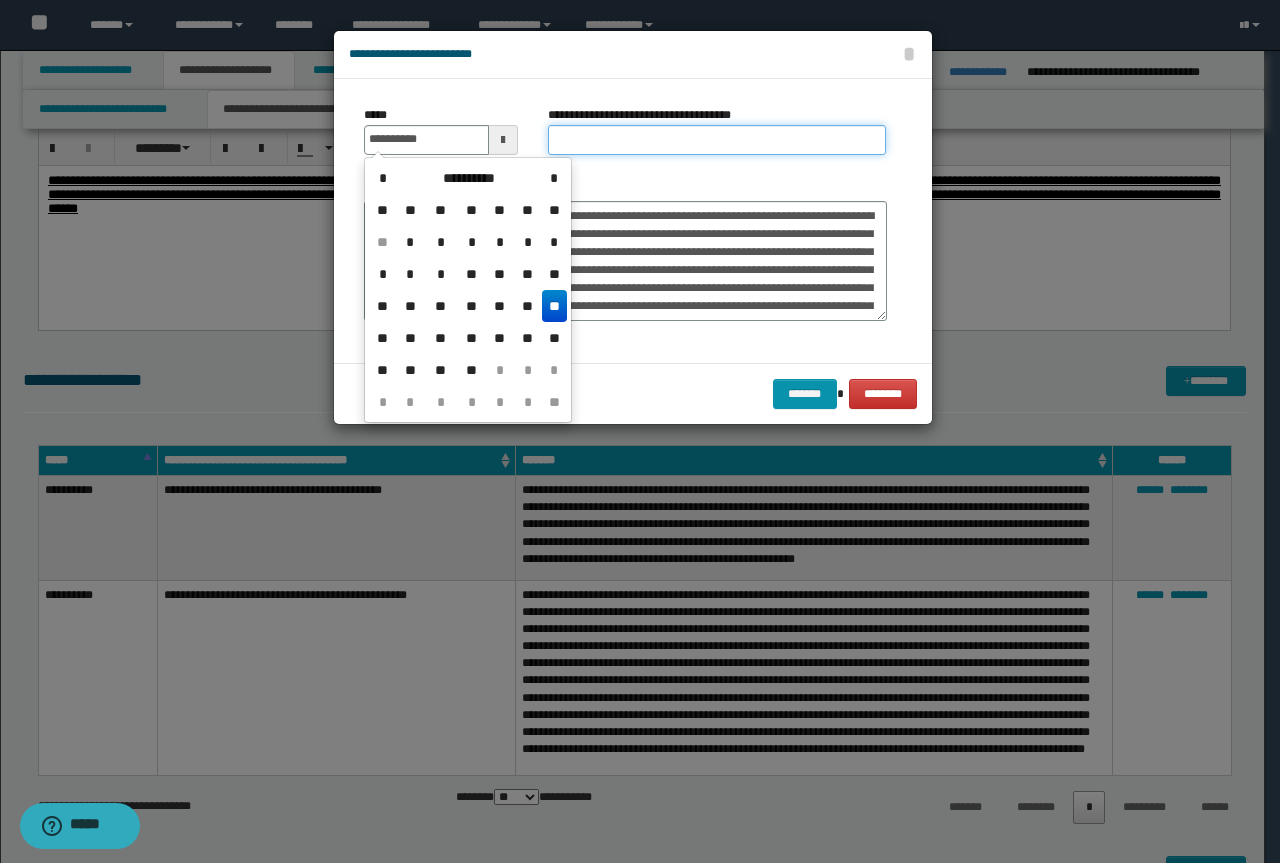 type on "**********" 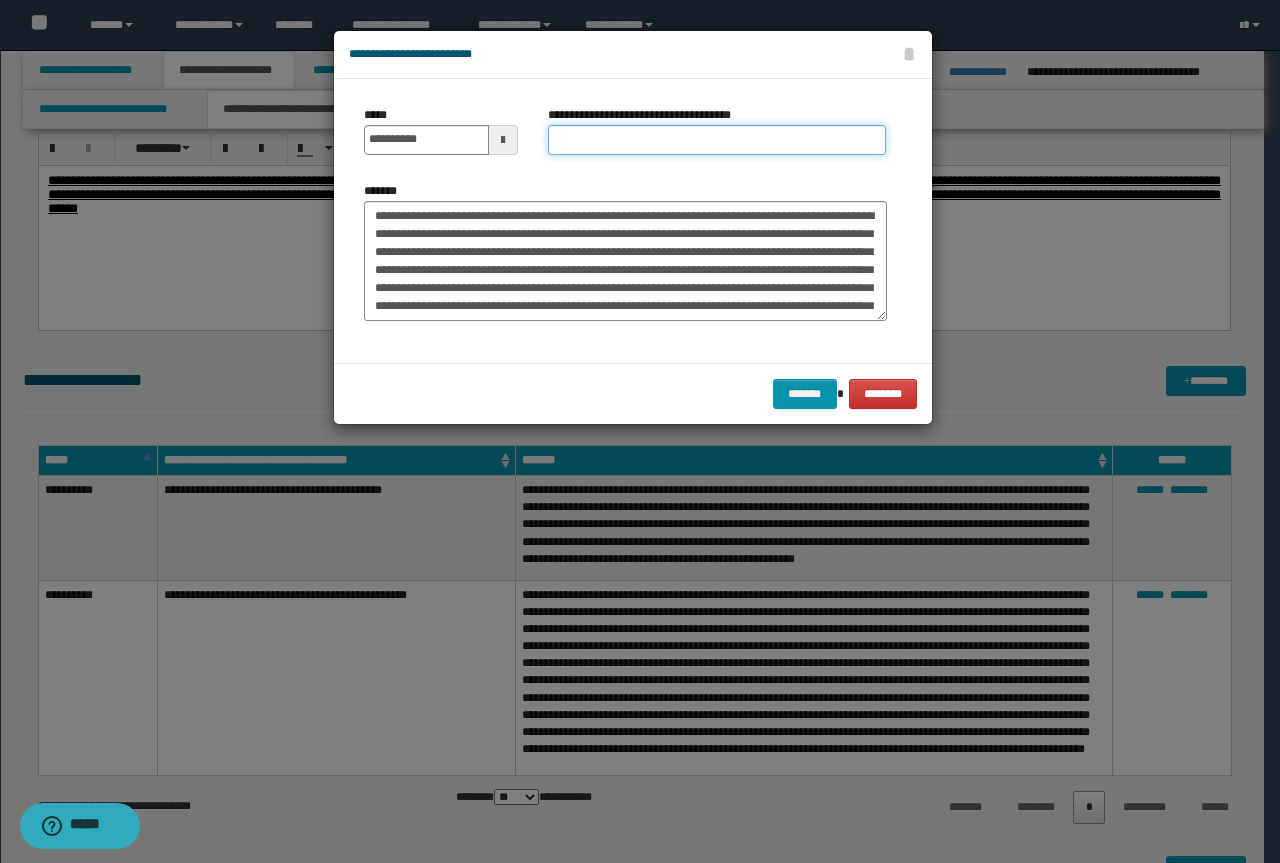 paste on "**********" 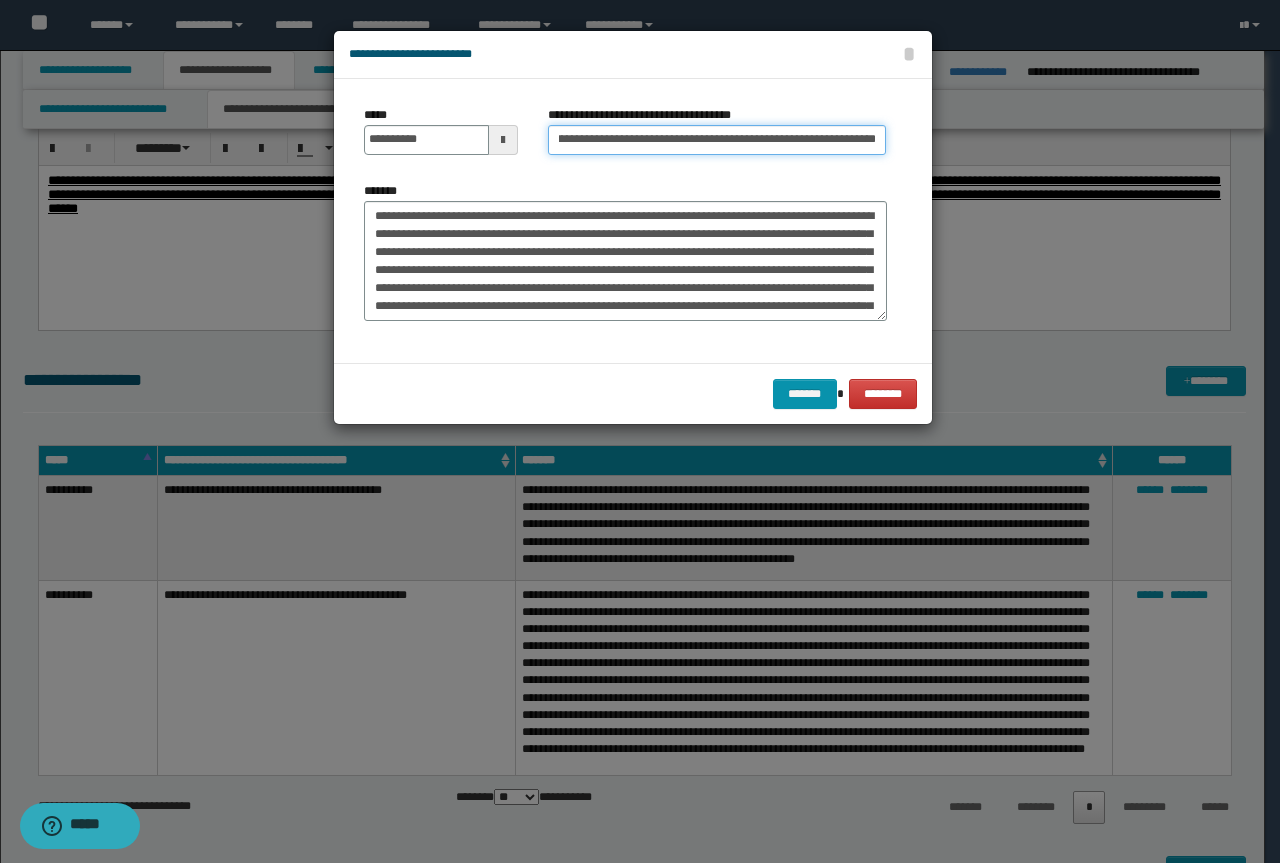 scroll, scrollTop: 0, scrollLeft: 0, axis: both 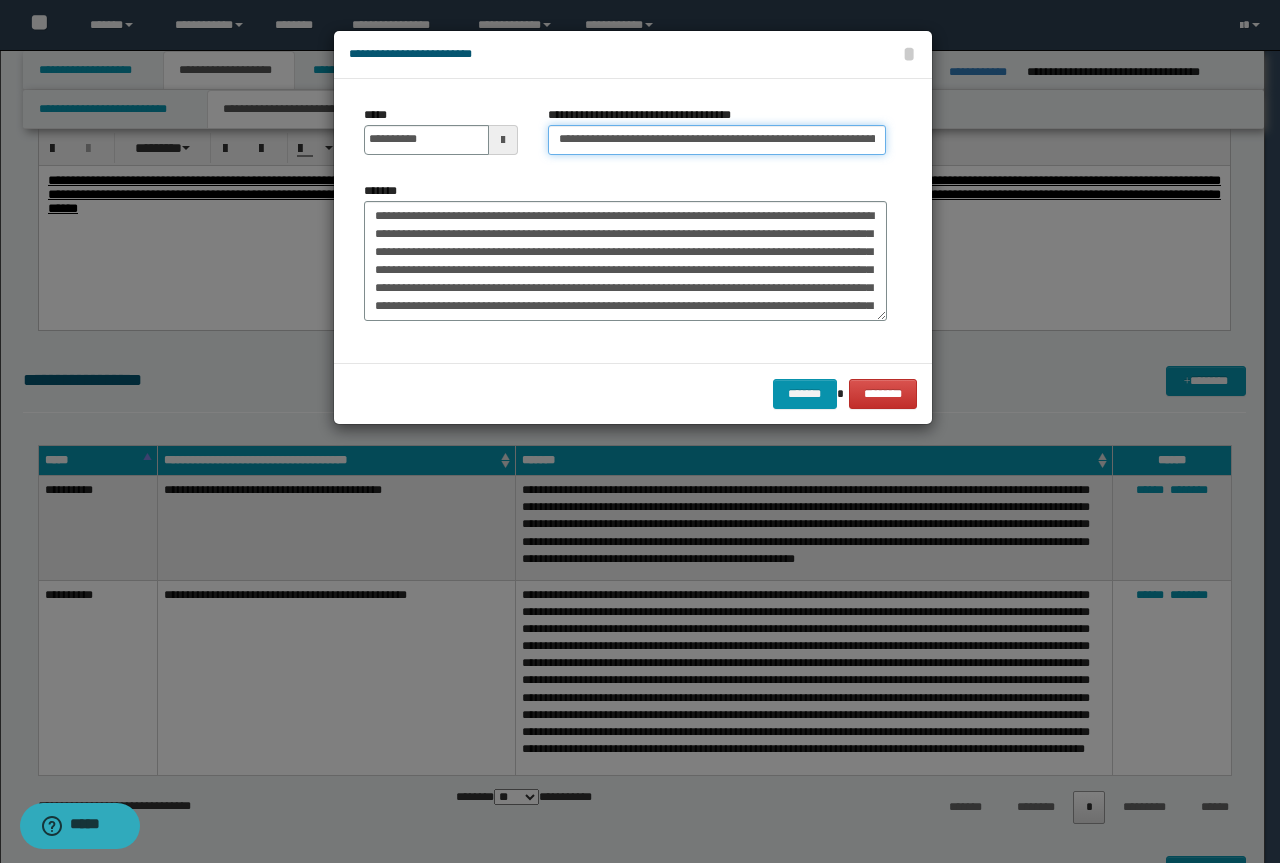 drag, startPoint x: 594, startPoint y: 136, endPoint x: 0, endPoint y: 123, distance: 594.1422 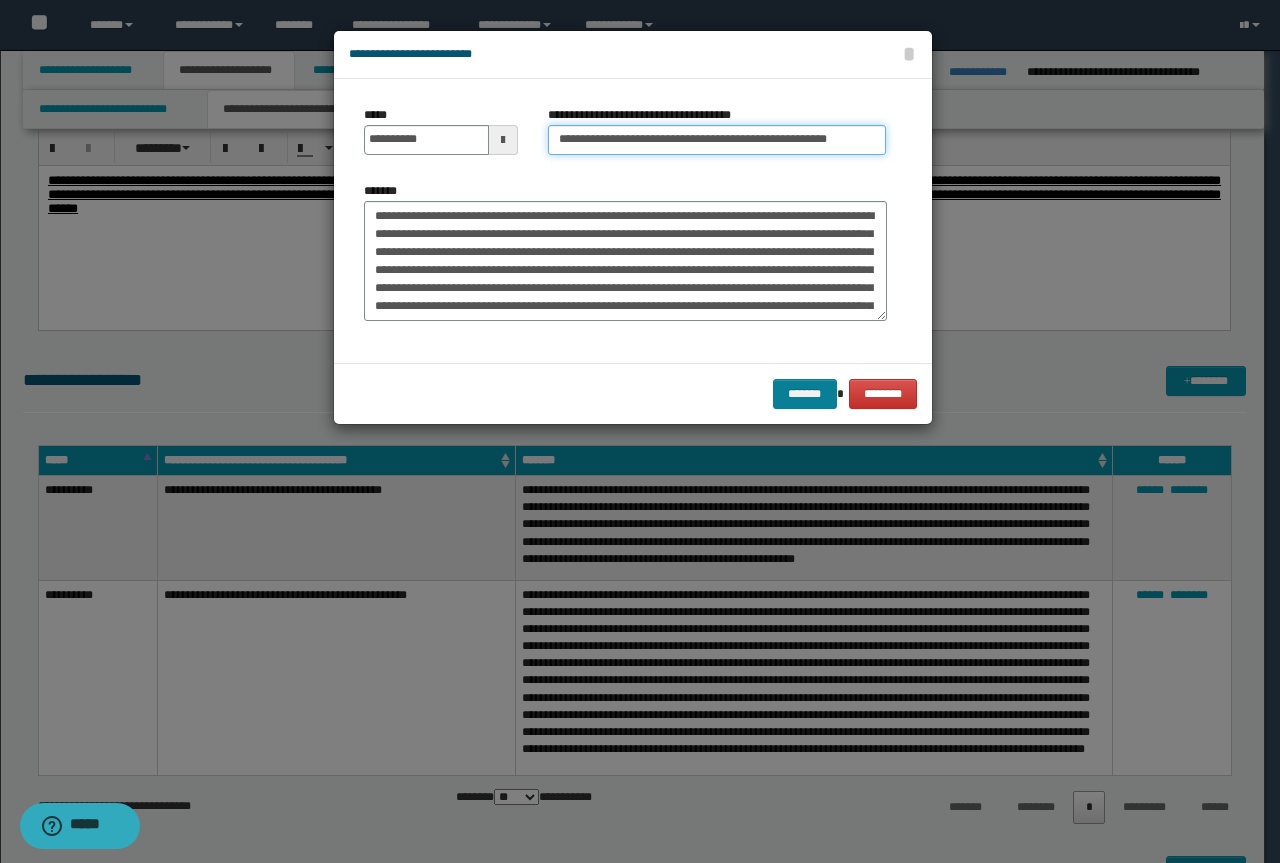 type on "**********" 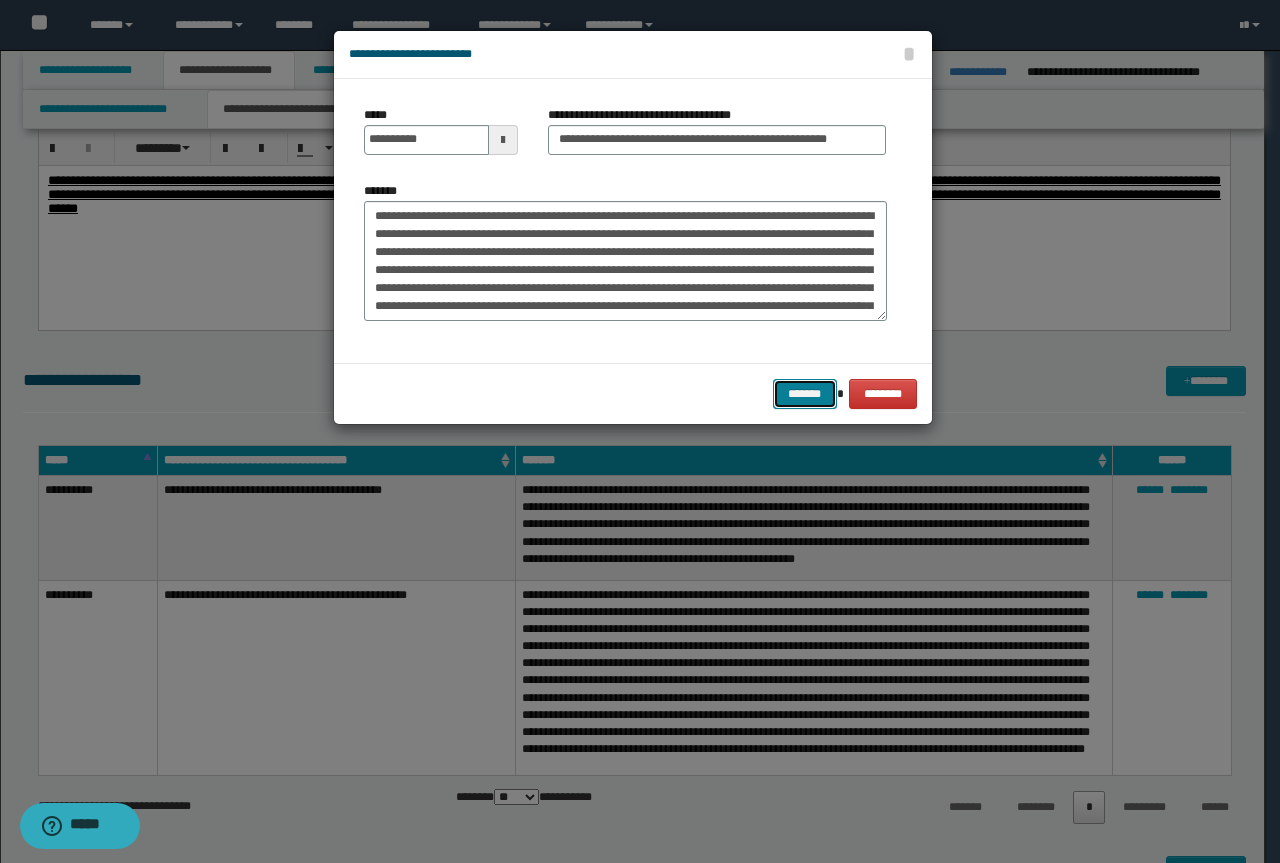 click on "*******" at bounding box center (805, 394) 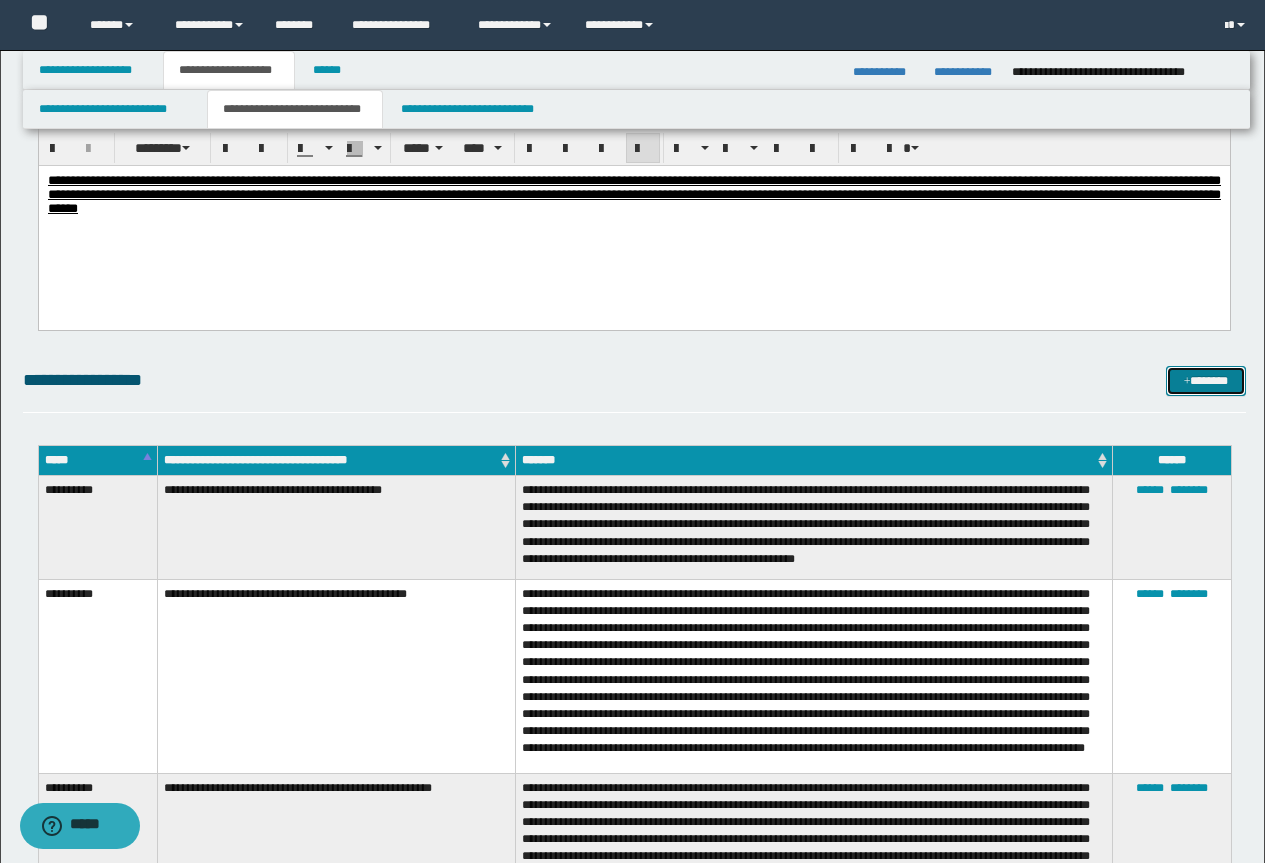 click on "*******" at bounding box center (1206, 381) 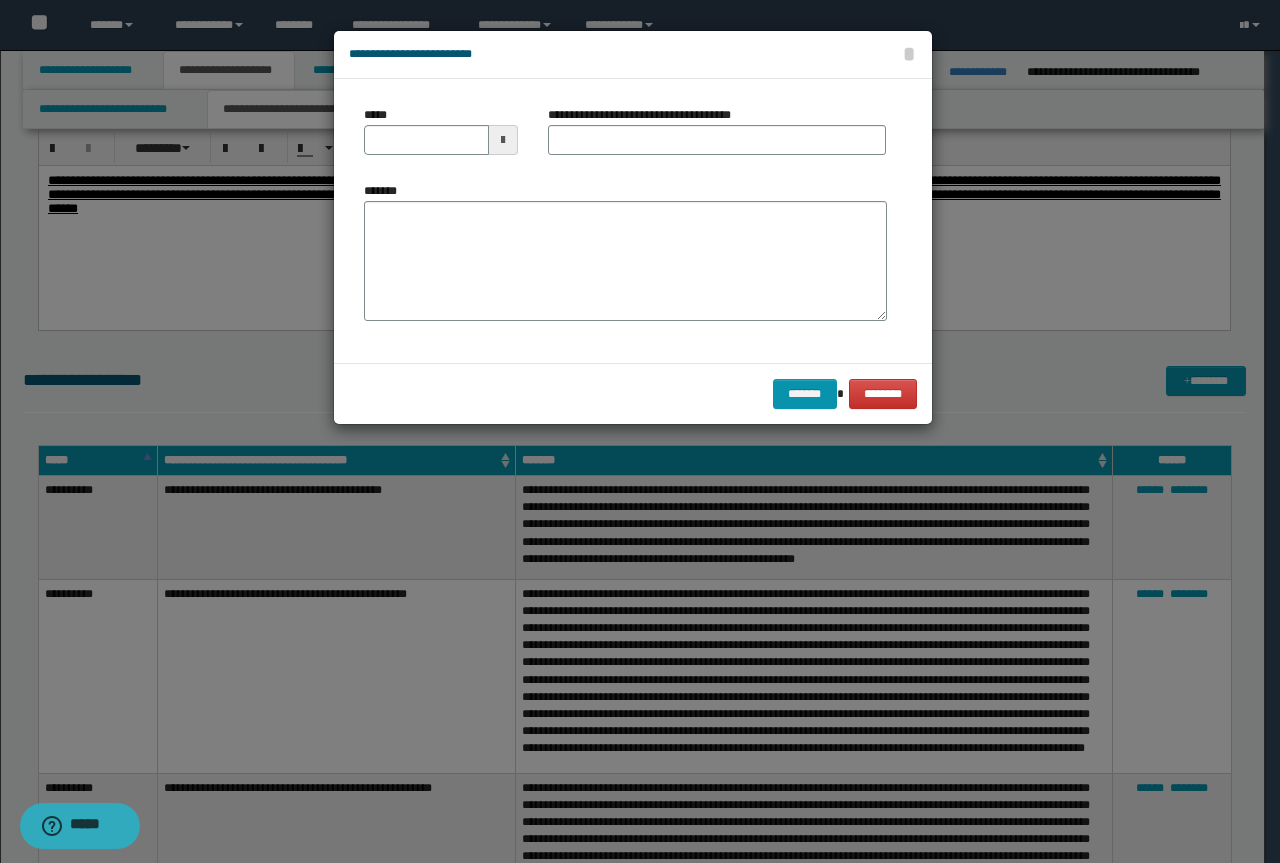 click at bounding box center (640, 431) 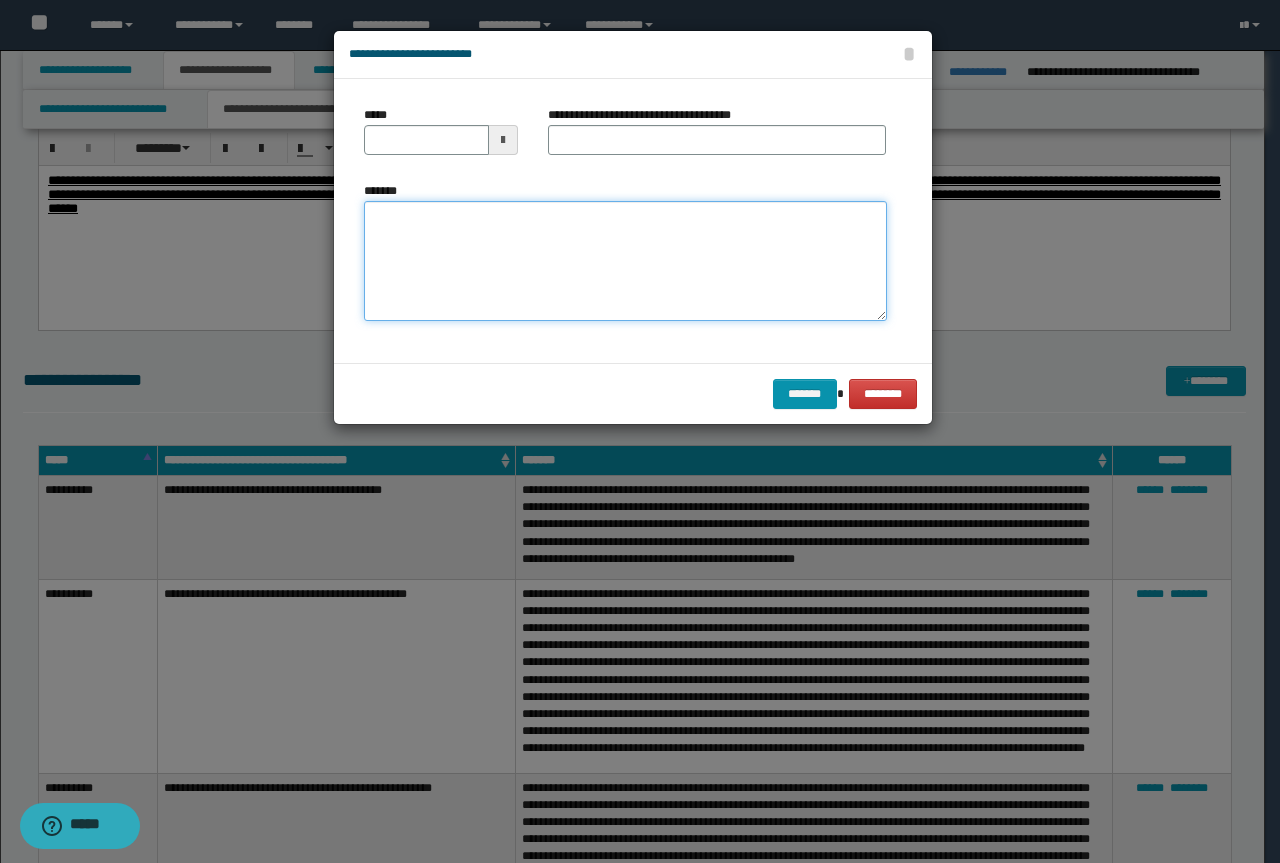 click on "*******" at bounding box center (625, 261) 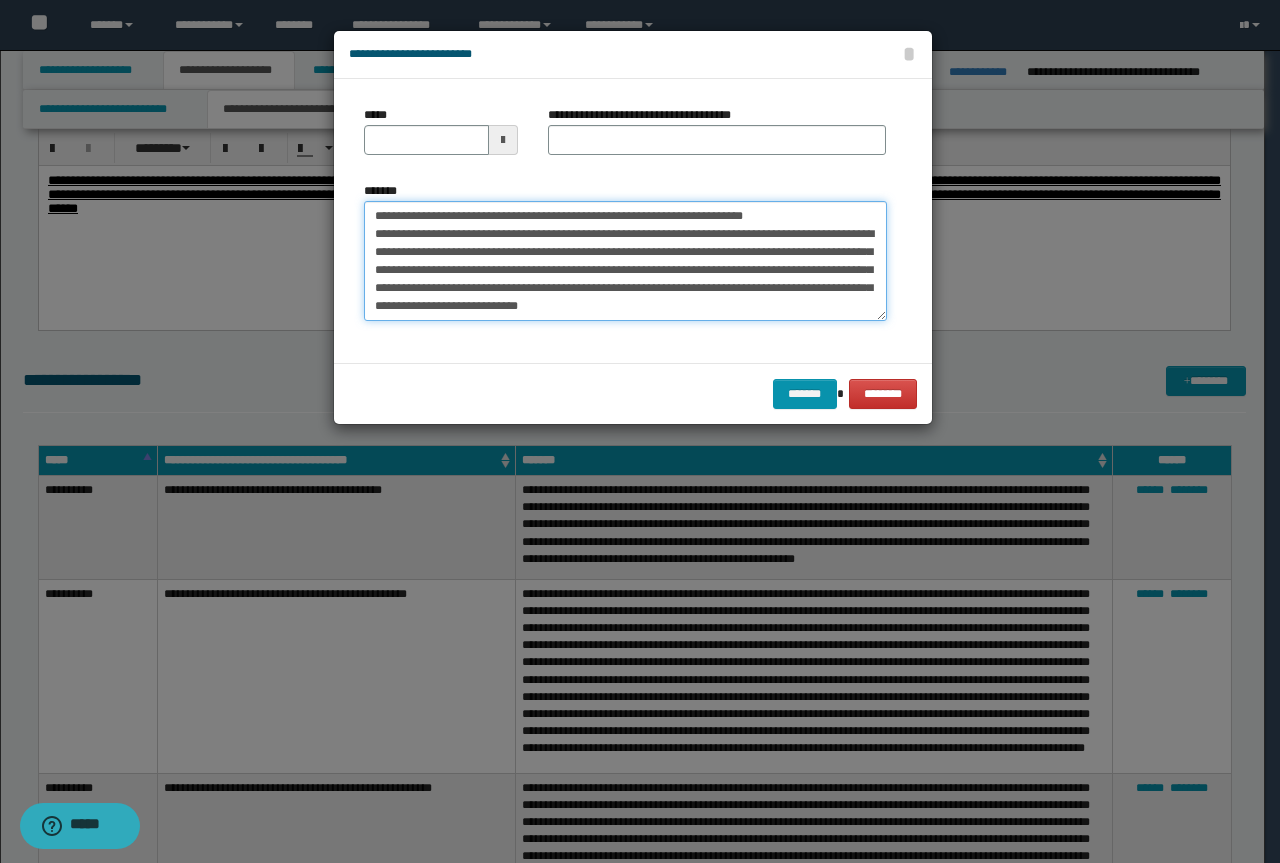scroll, scrollTop: 0, scrollLeft: 0, axis: both 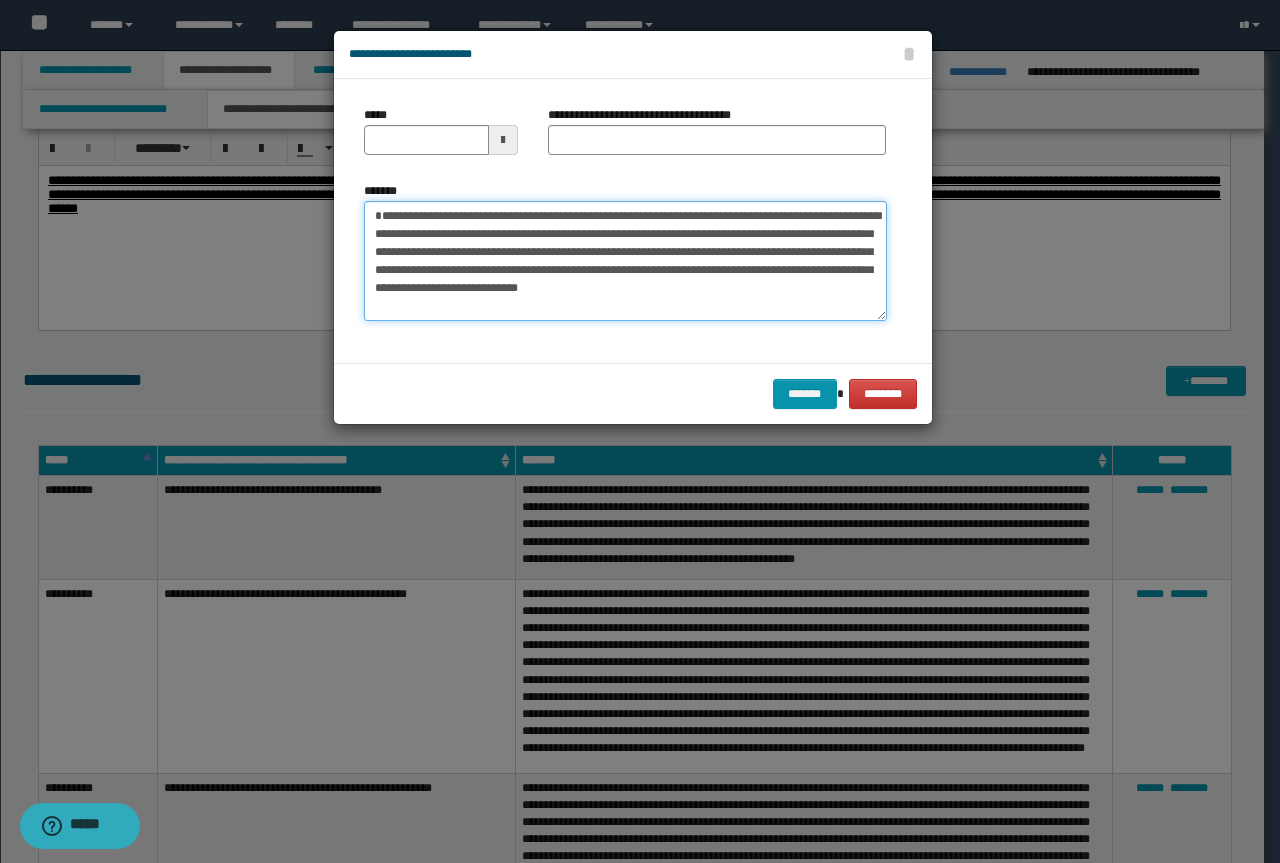 type on "**********" 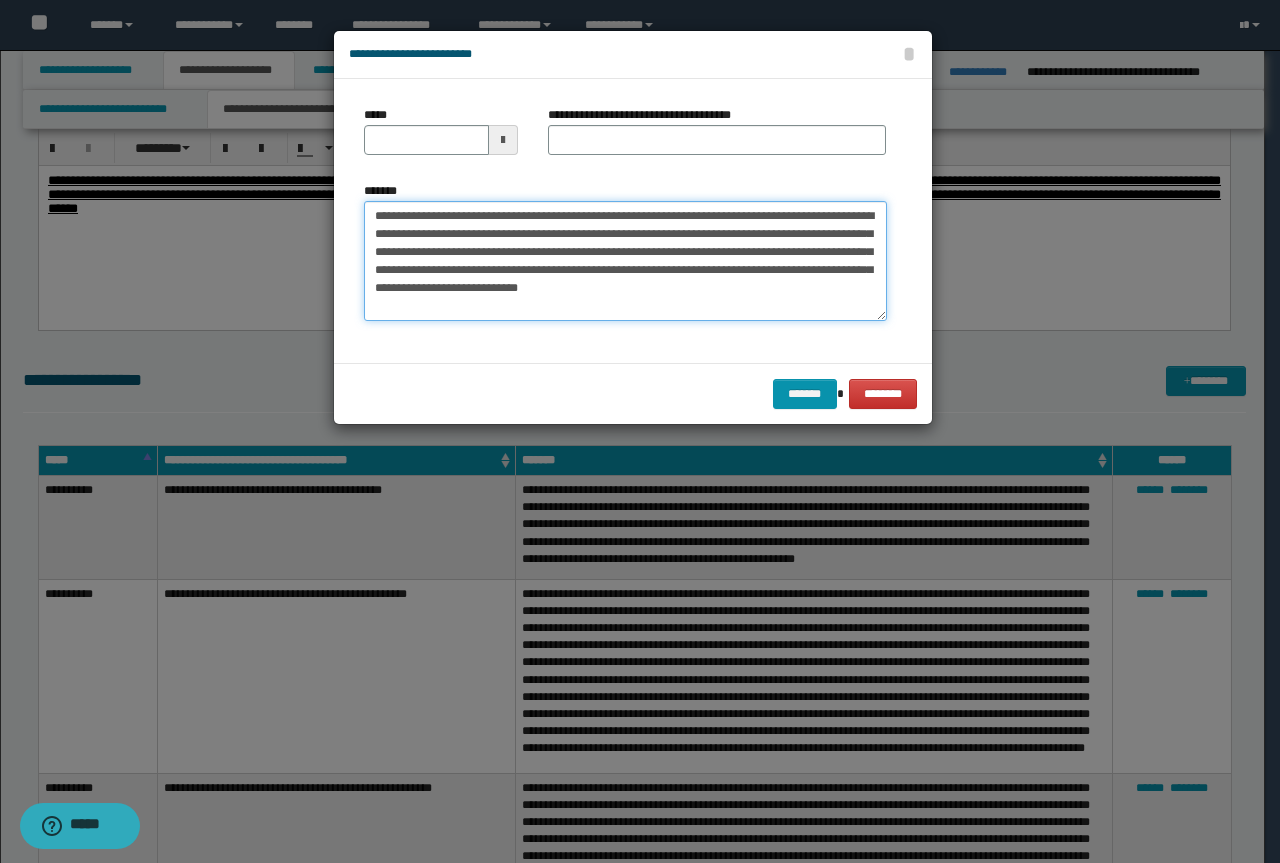type 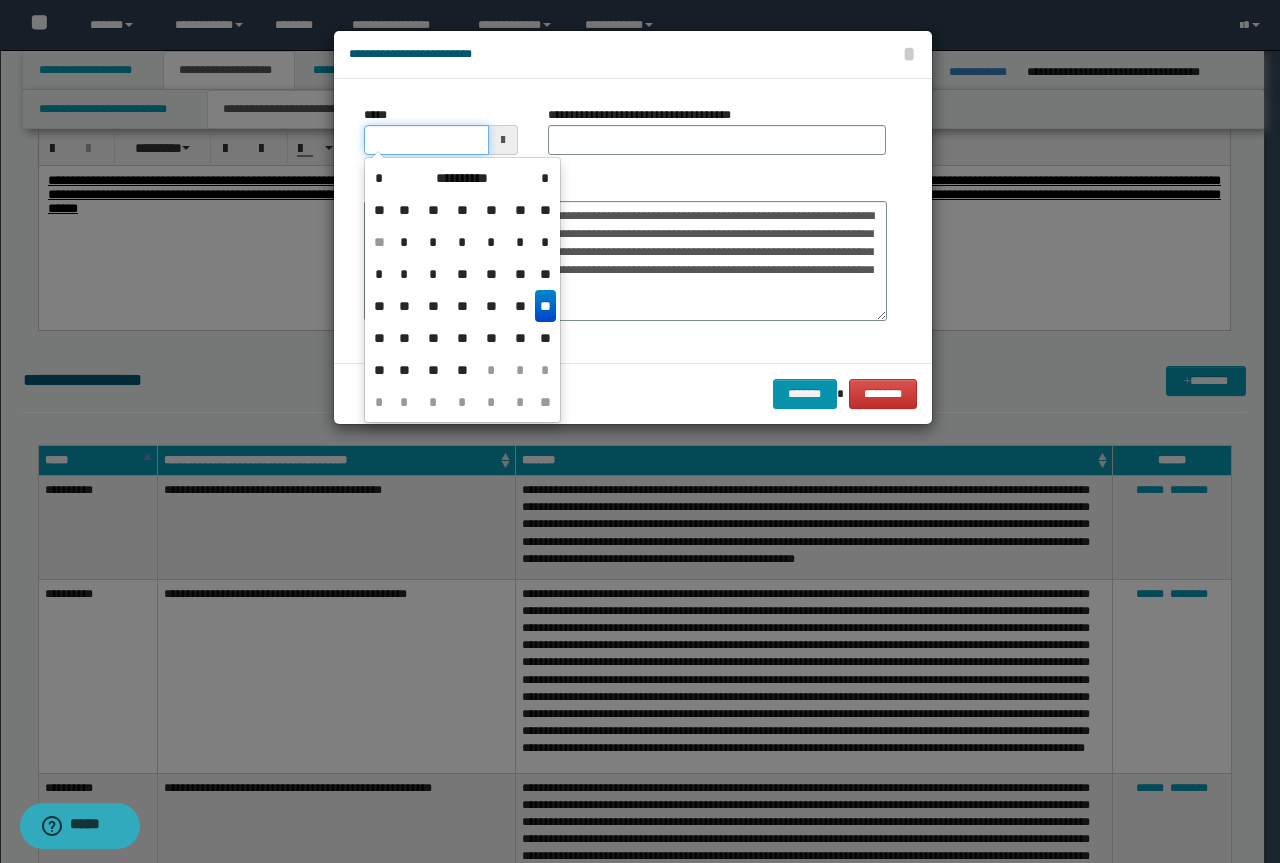 click on "*****" at bounding box center [426, 140] 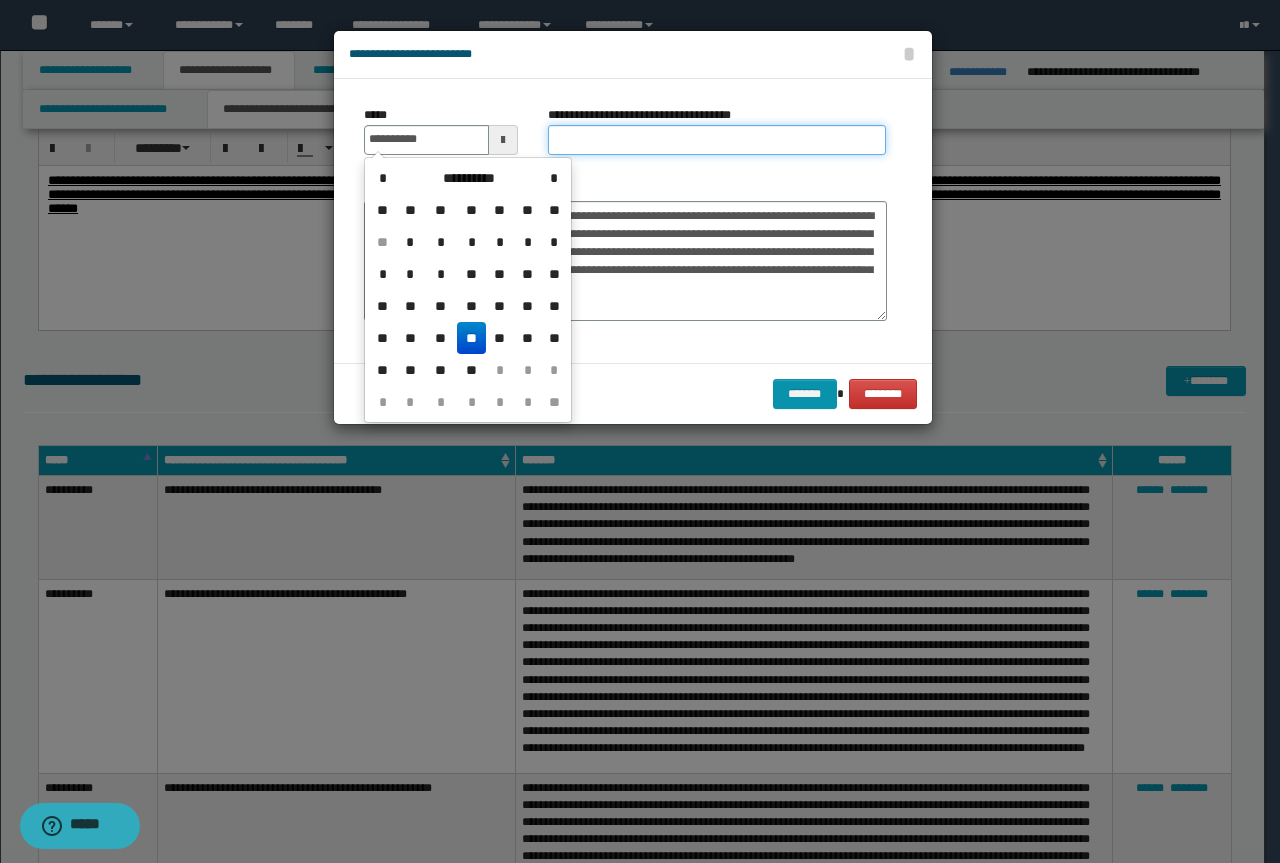 type on "**********" 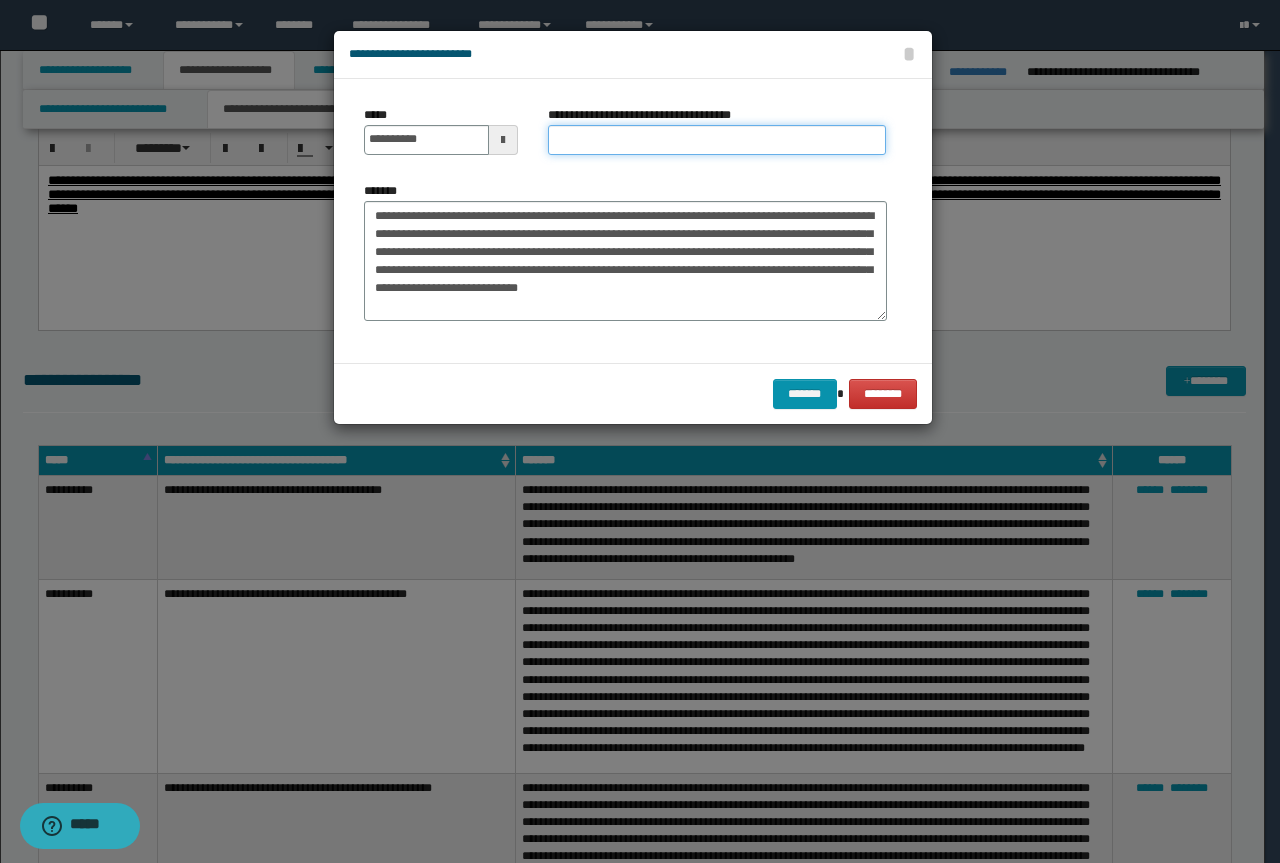 drag, startPoint x: 559, startPoint y: 131, endPoint x: 567, endPoint y: 139, distance: 11.313708 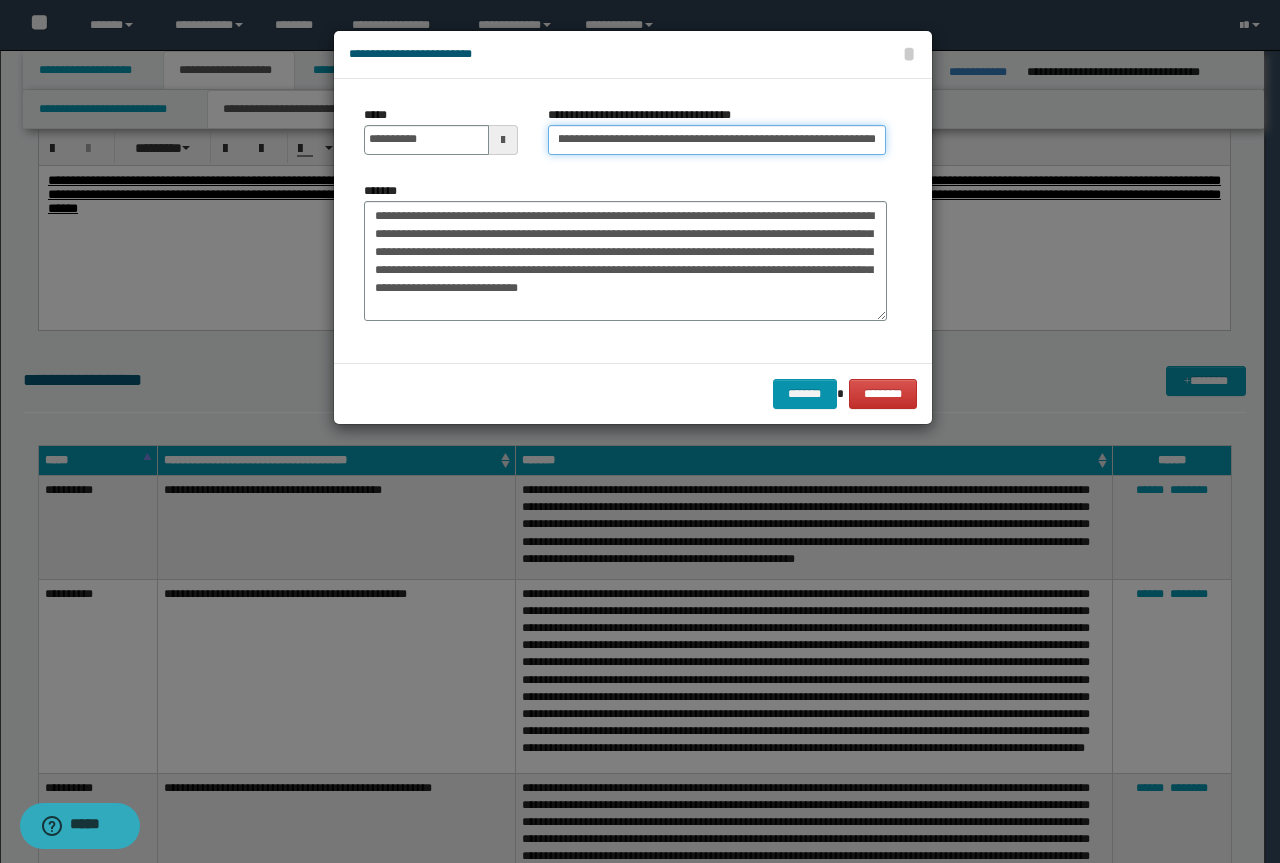 scroll, scrollTop: 0, scrollLeft: 0, axis: both 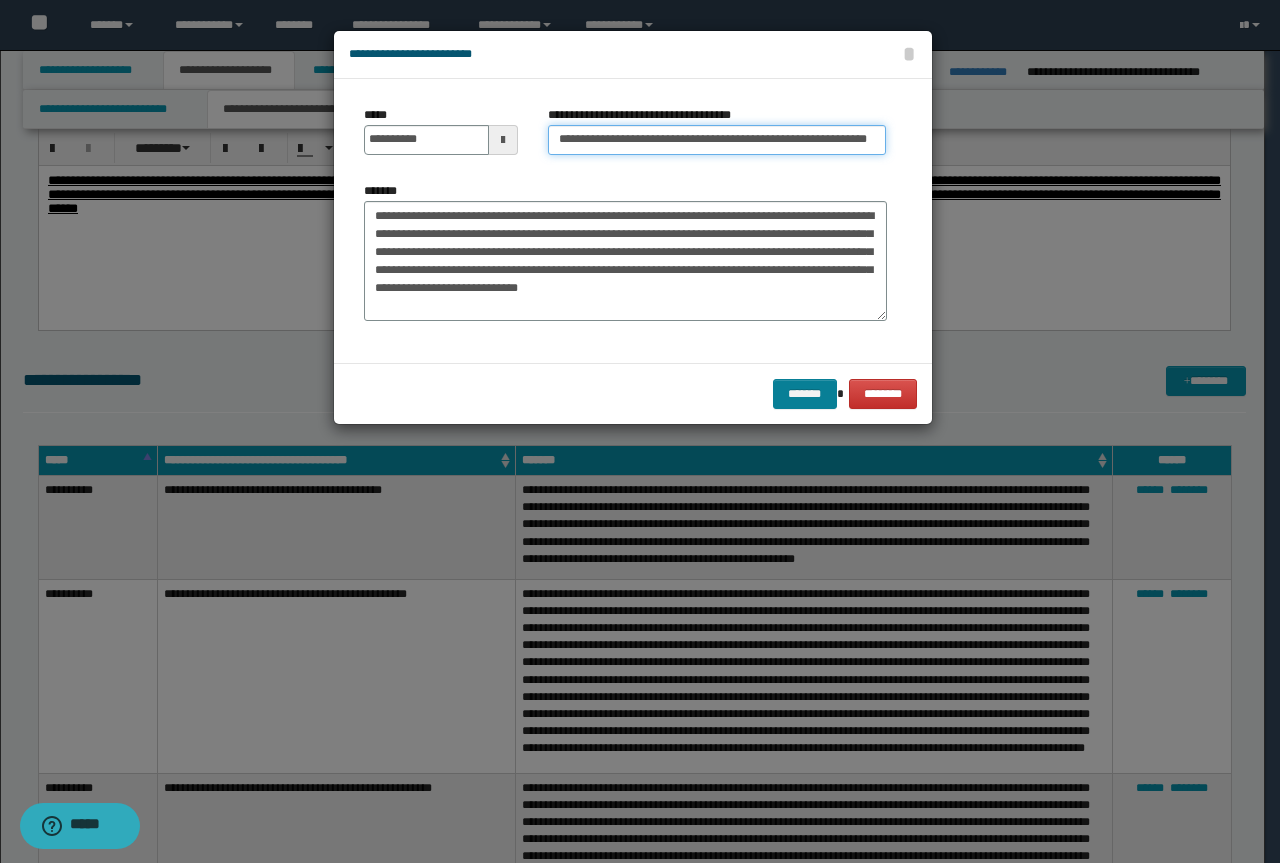 type on "**********" 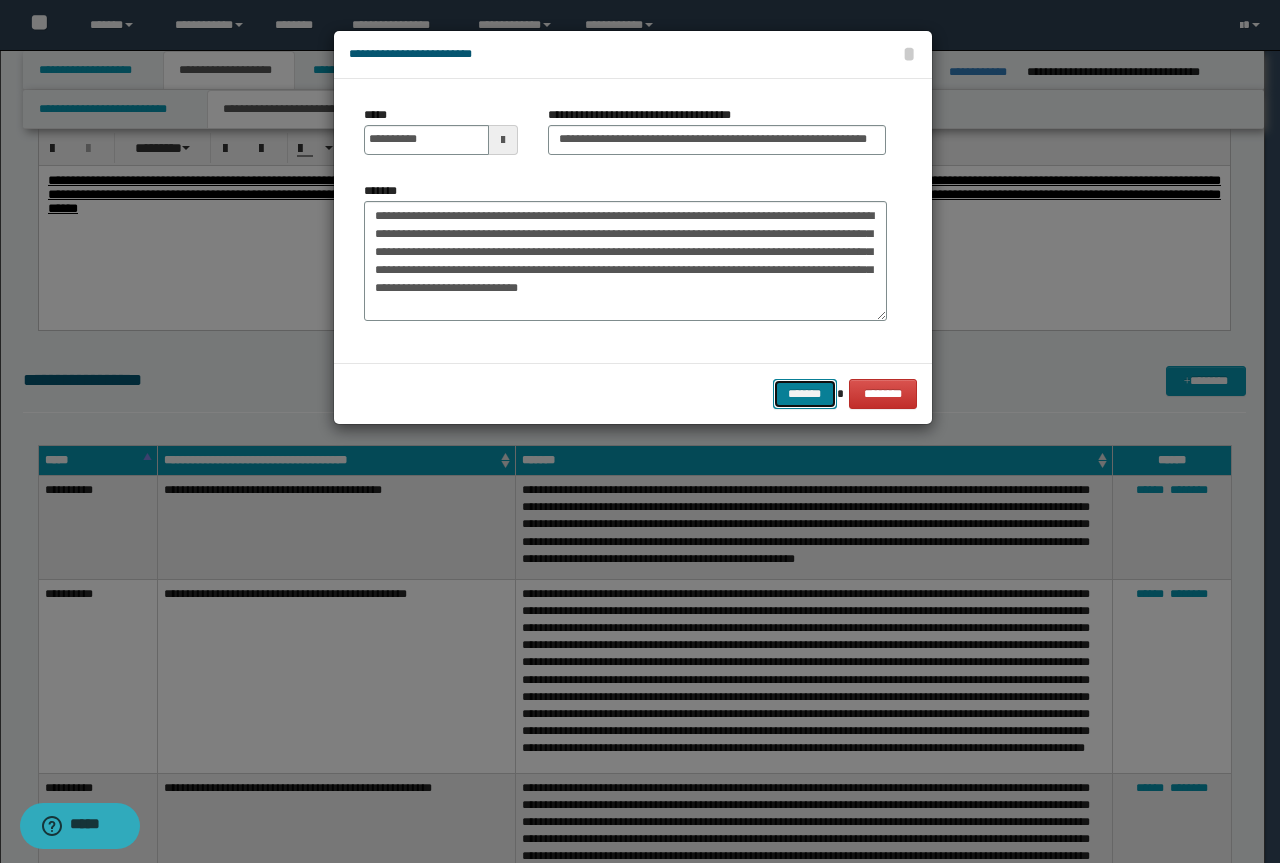 click on "*******" at bounding box center (805, 394) 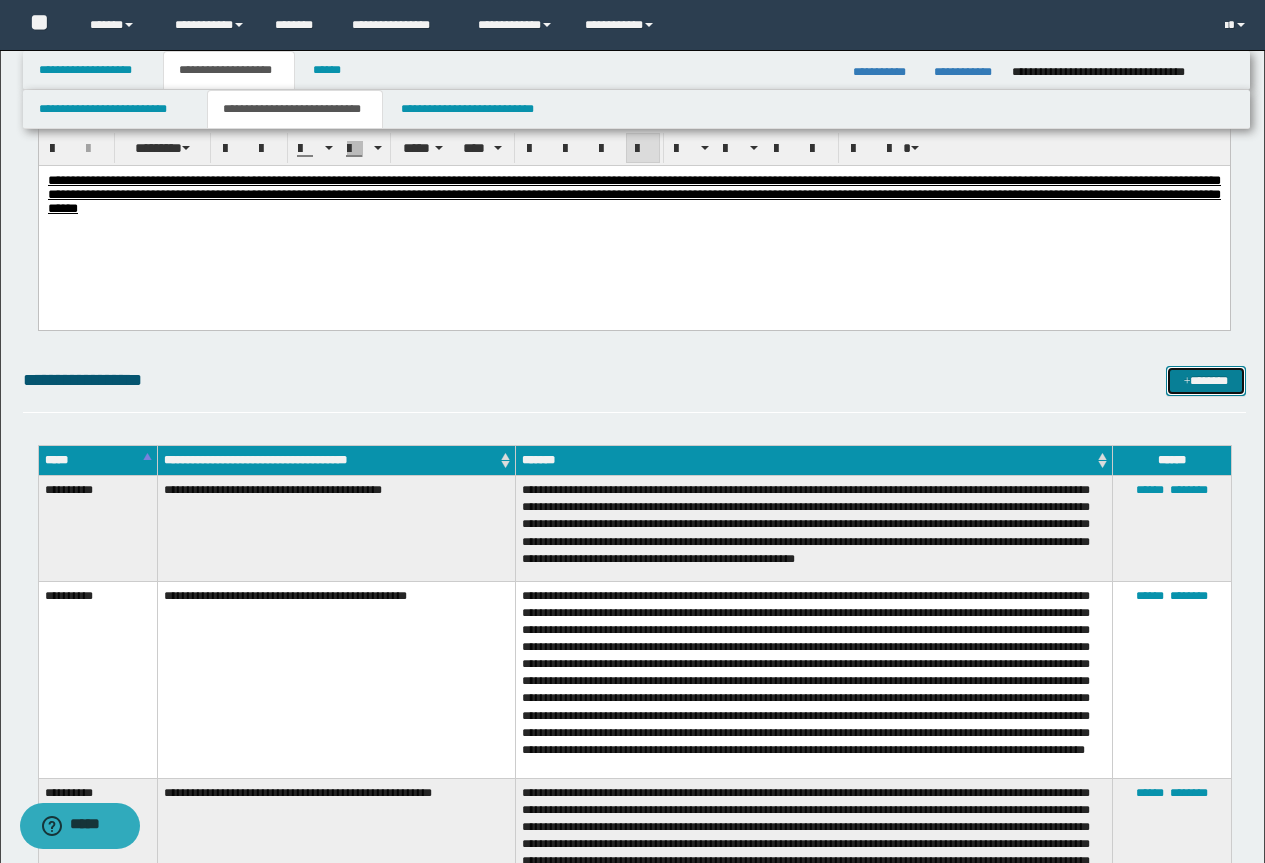 click on "*******" at bounding box center [1206, 381] 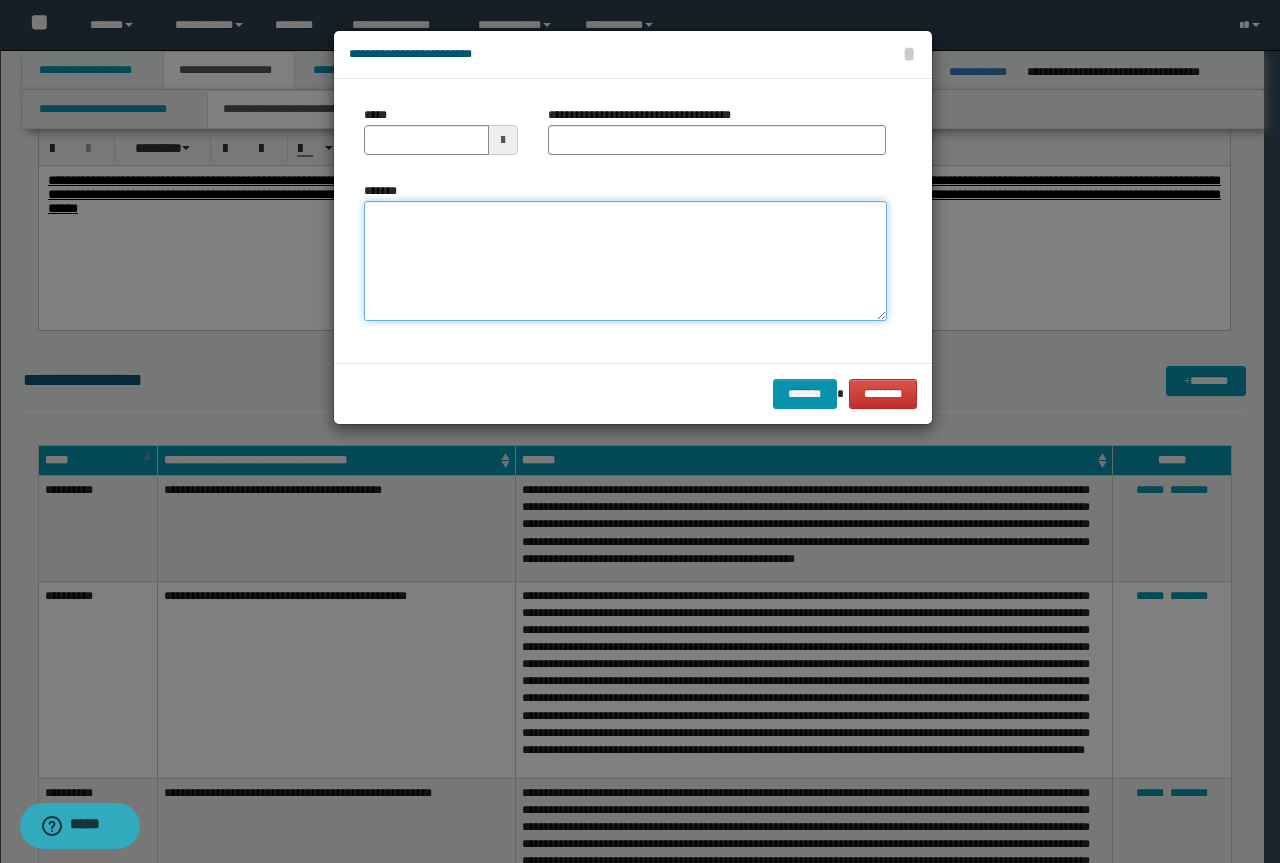 click on "*******" at bounding box center (625, 261) 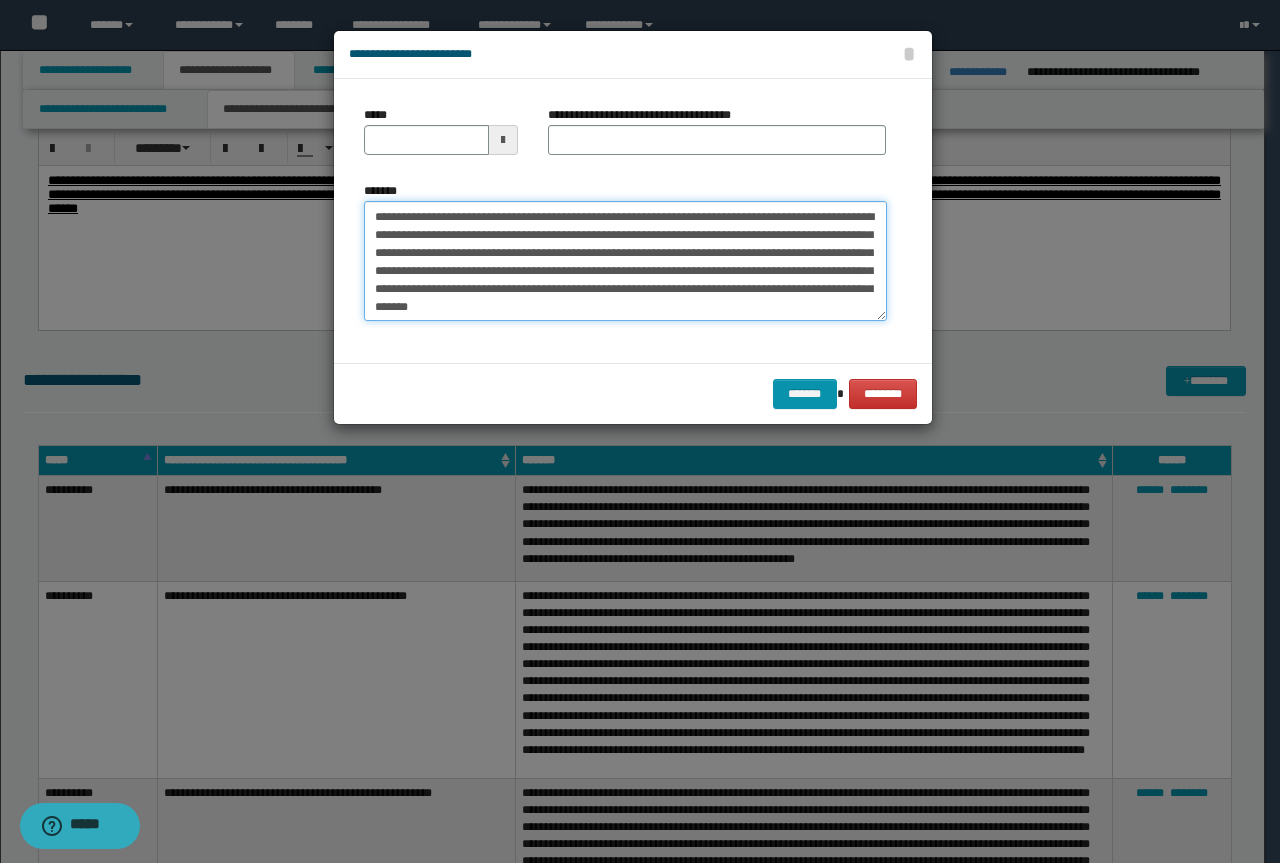 scroll, scrollTop: 0, scrollLeft: 0, axis: both 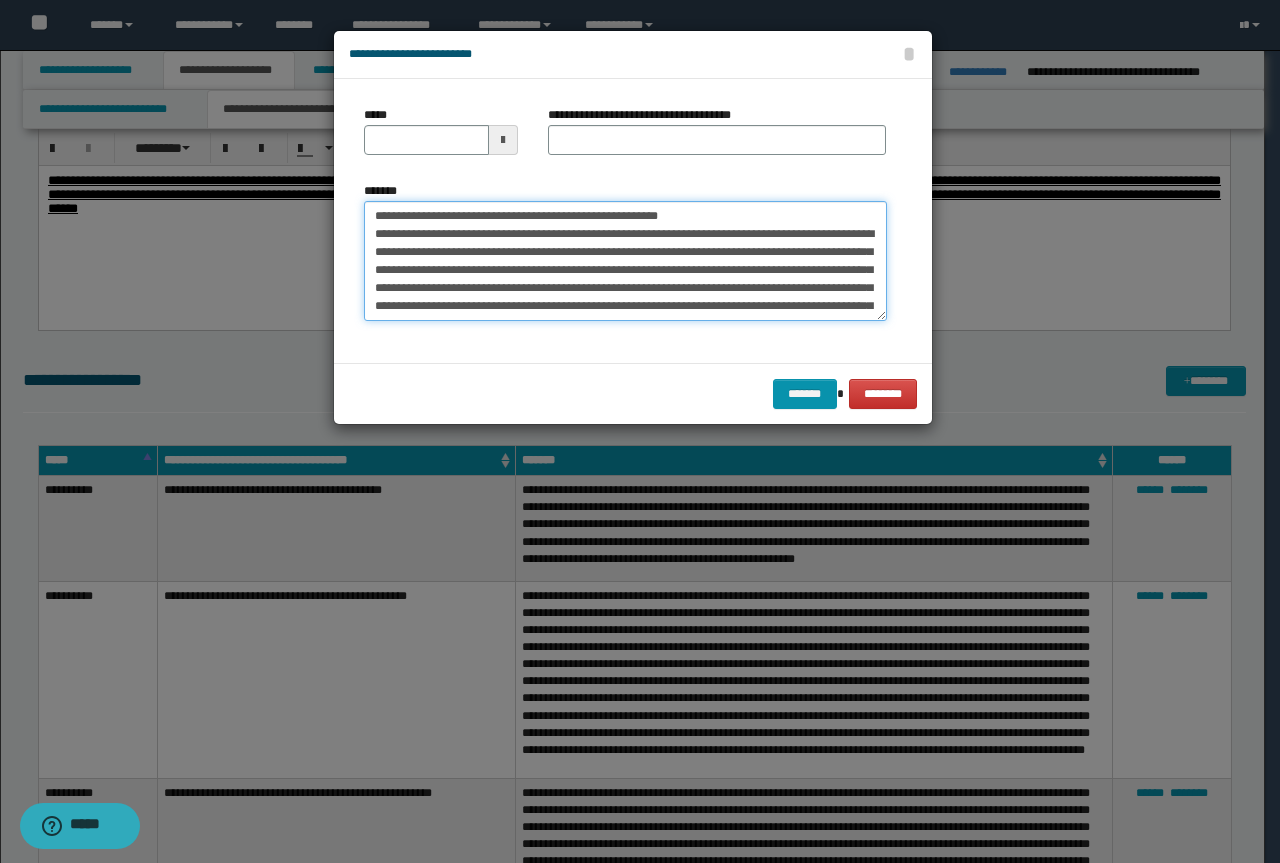 drag, startPoint x: 709, startPoint y: 214, endPoint x: 303, endPoint y: 169, distance: 408.48624 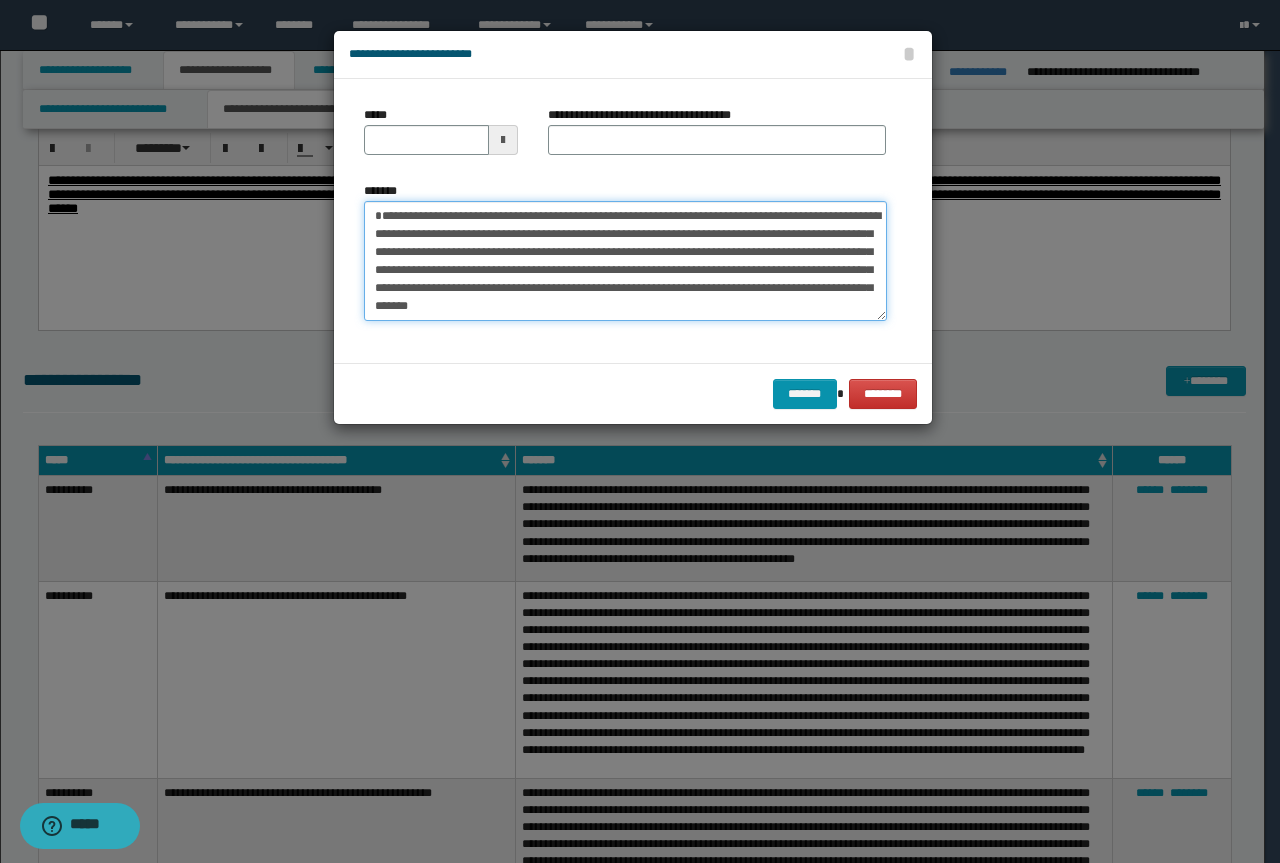 type on "**********" 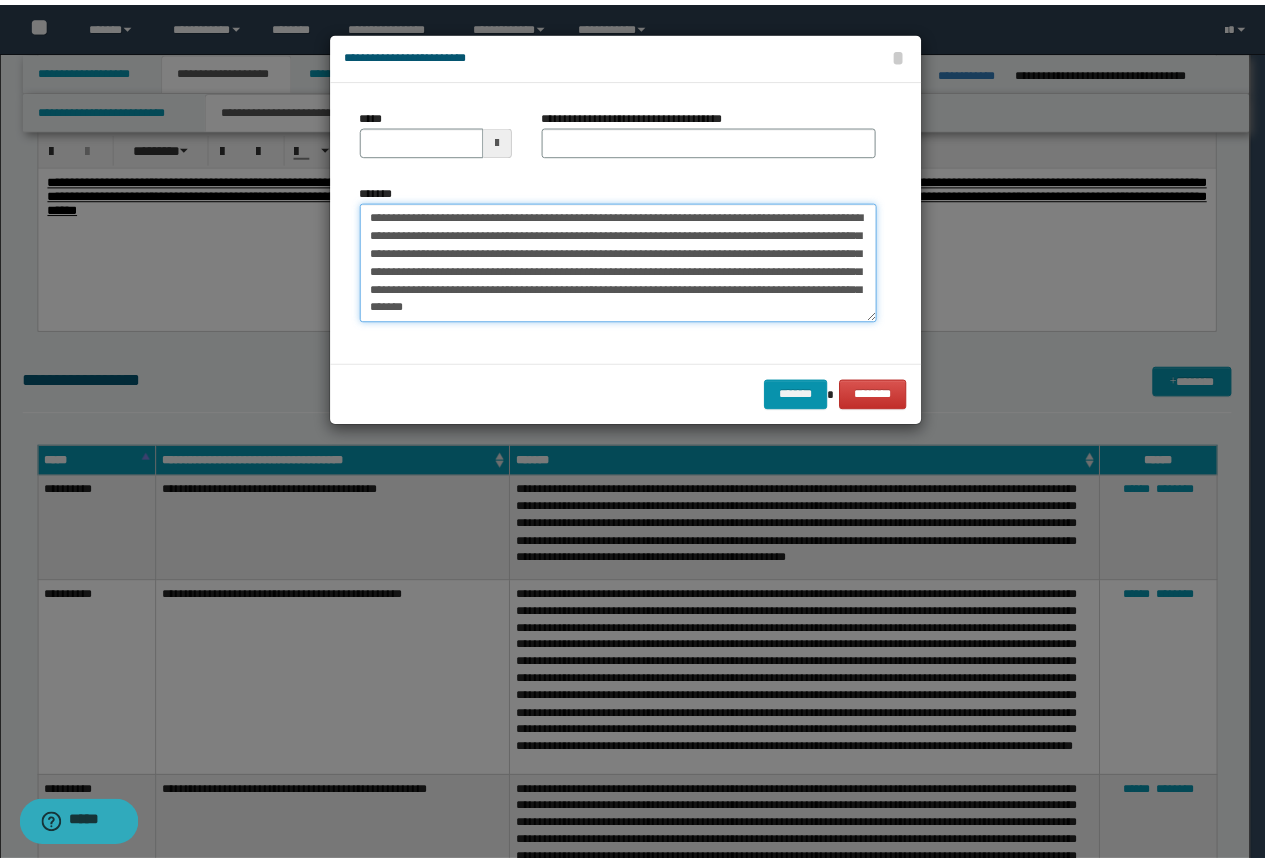 scroll, scrollTop: 36, scrollLeft: 0, axis: vertical 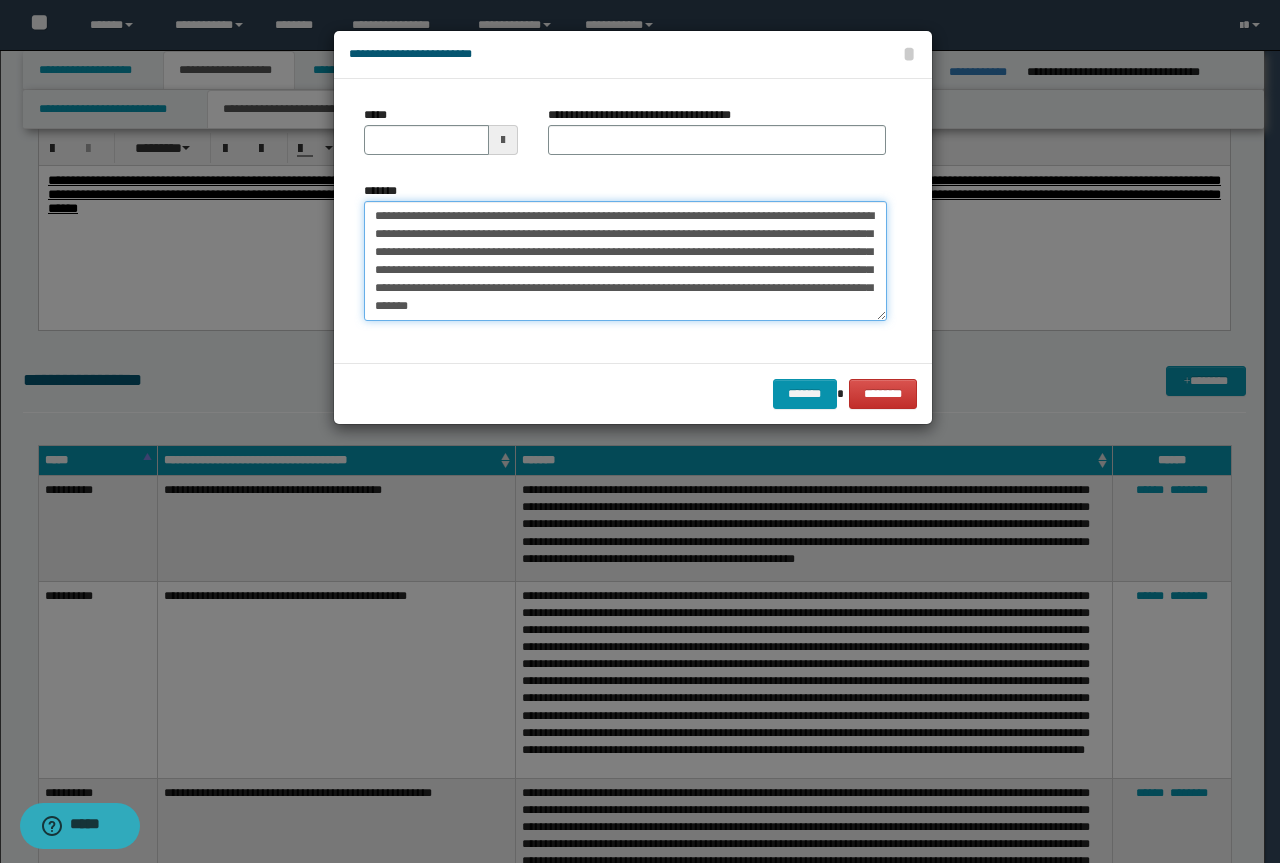 type 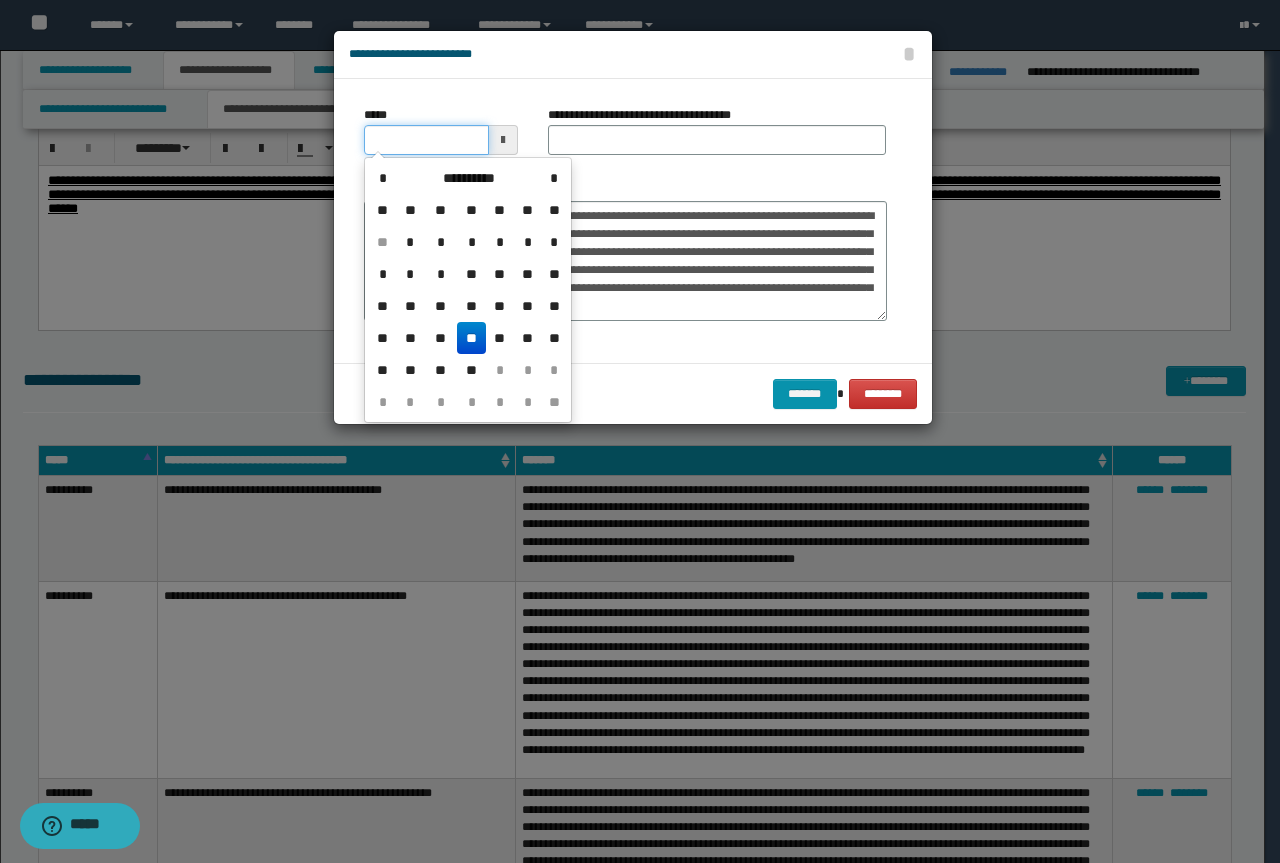 click on "*****" at bounding box center (426, 140) 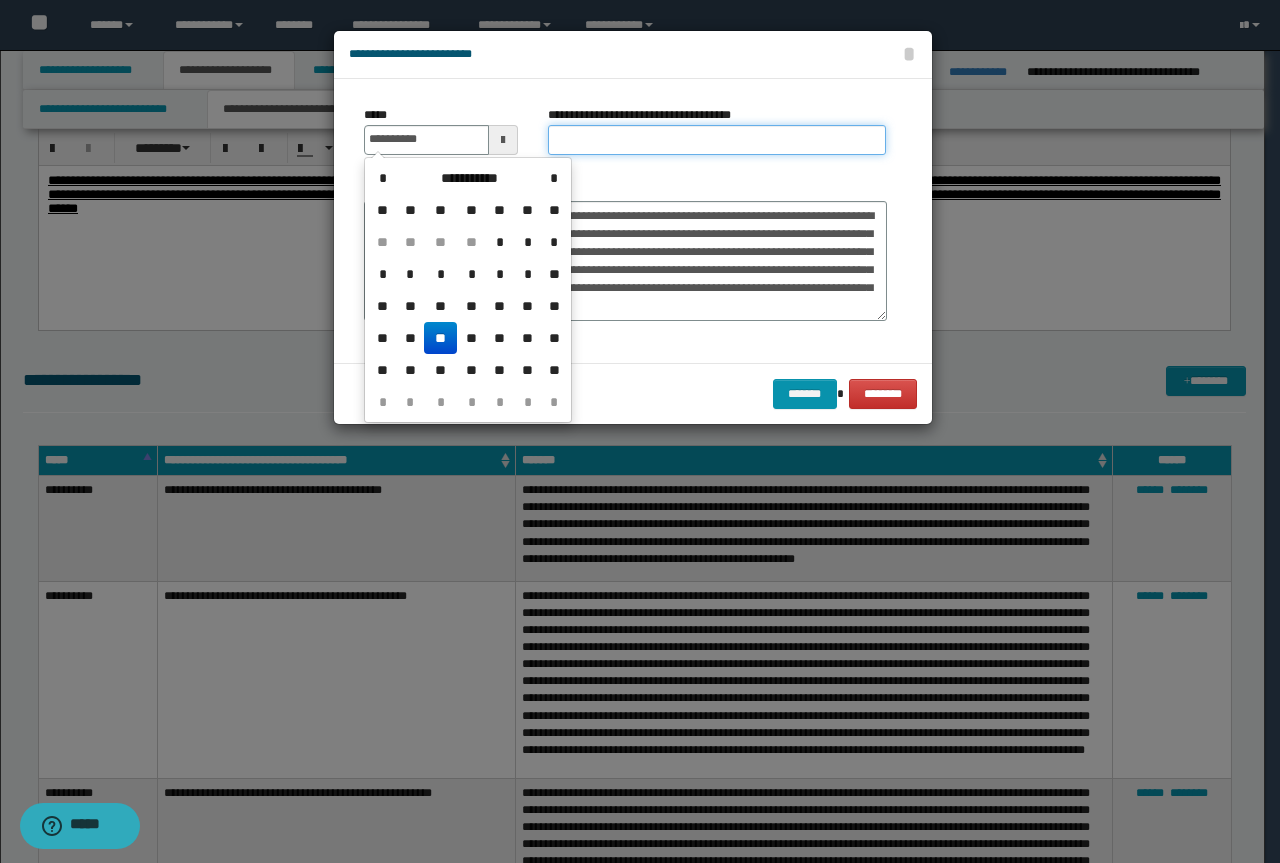 type on "**********" 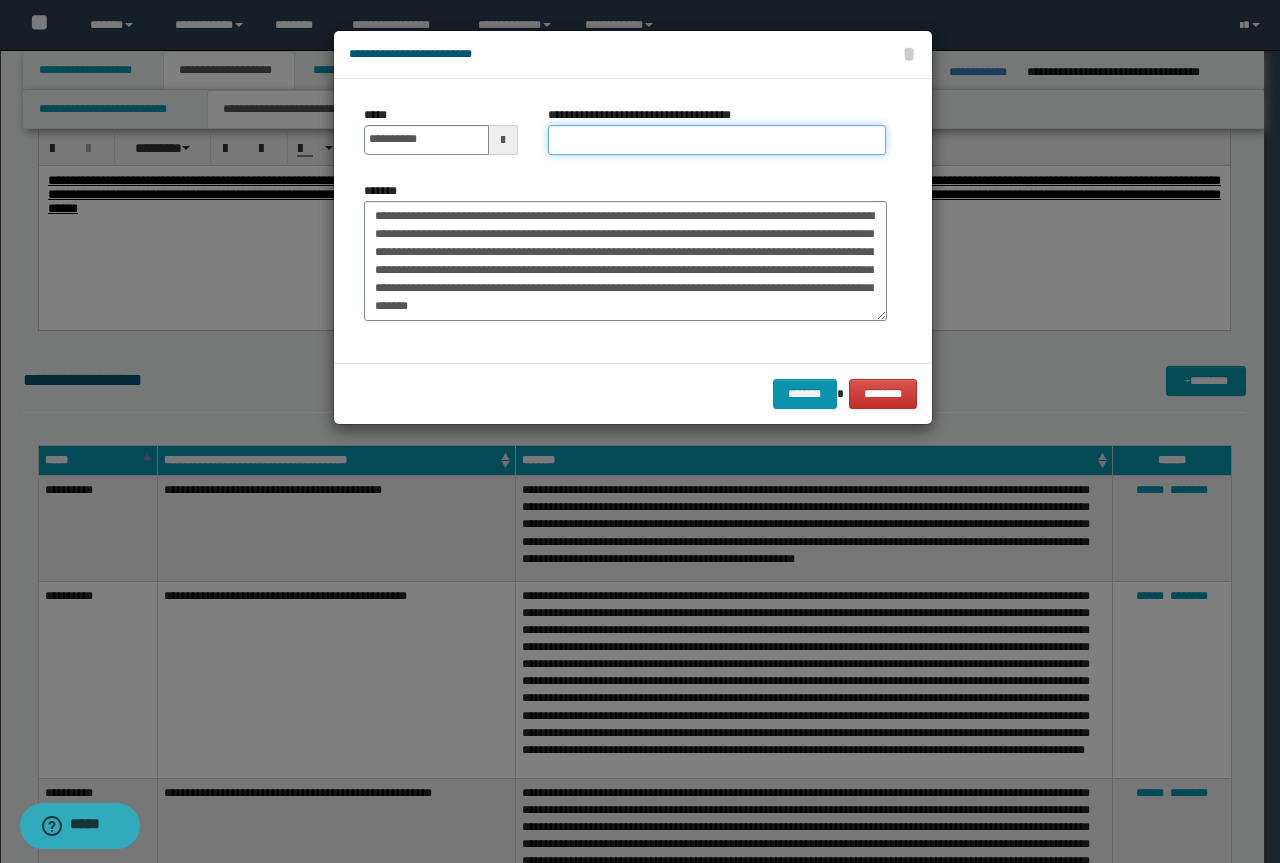 click on "**********" at bounding box center [717, 140] 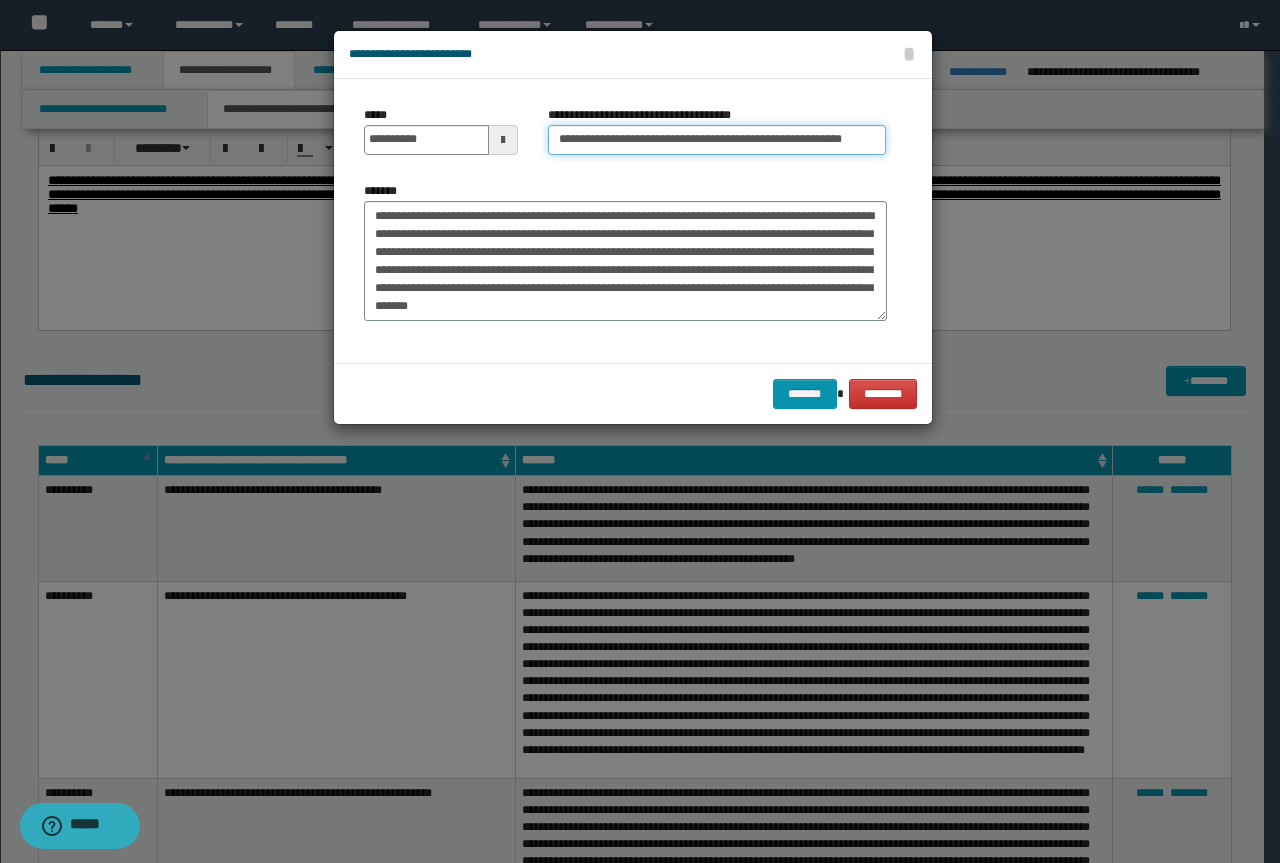 drag, startPoint x: 629, startPoint y: 135, endPoint x: 68, endPoint y: 51, distance: 567.2539 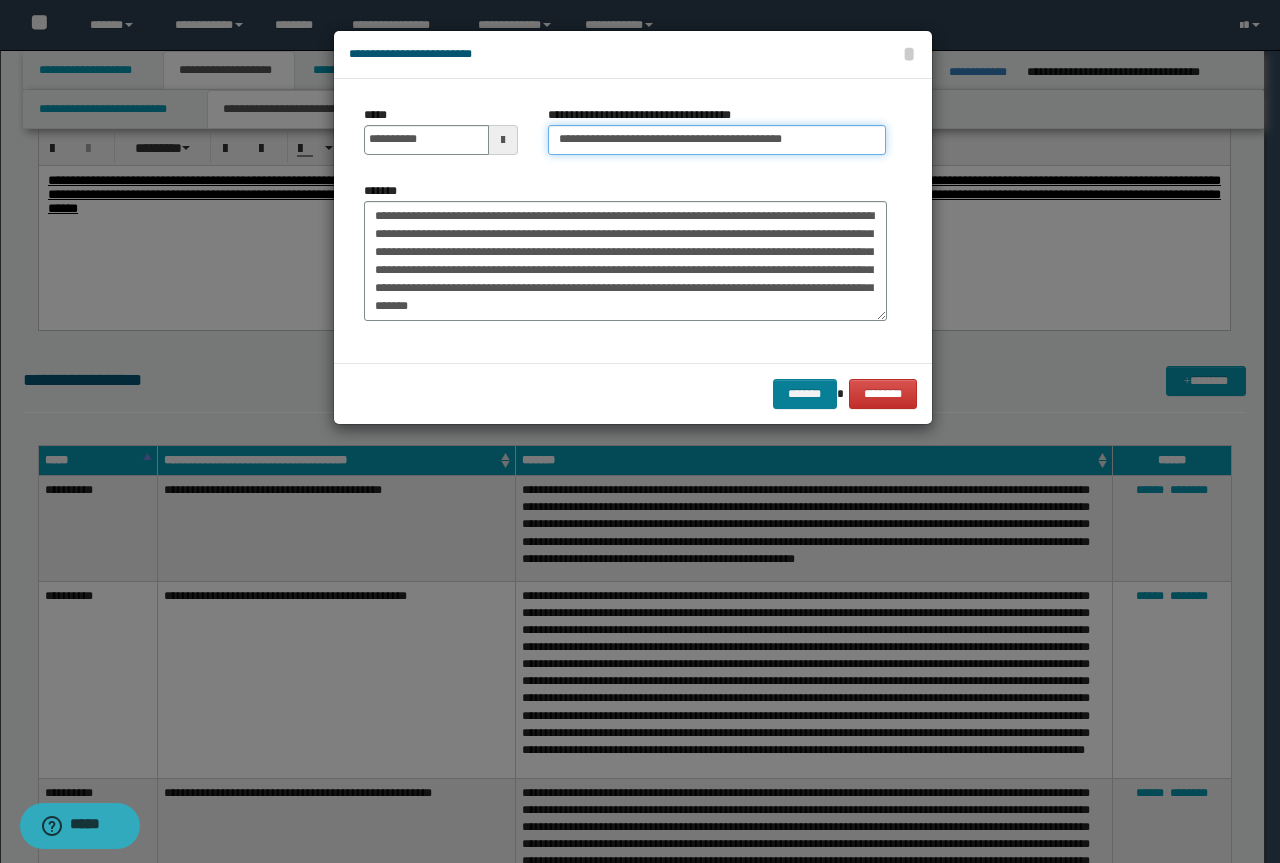 type on "**********" 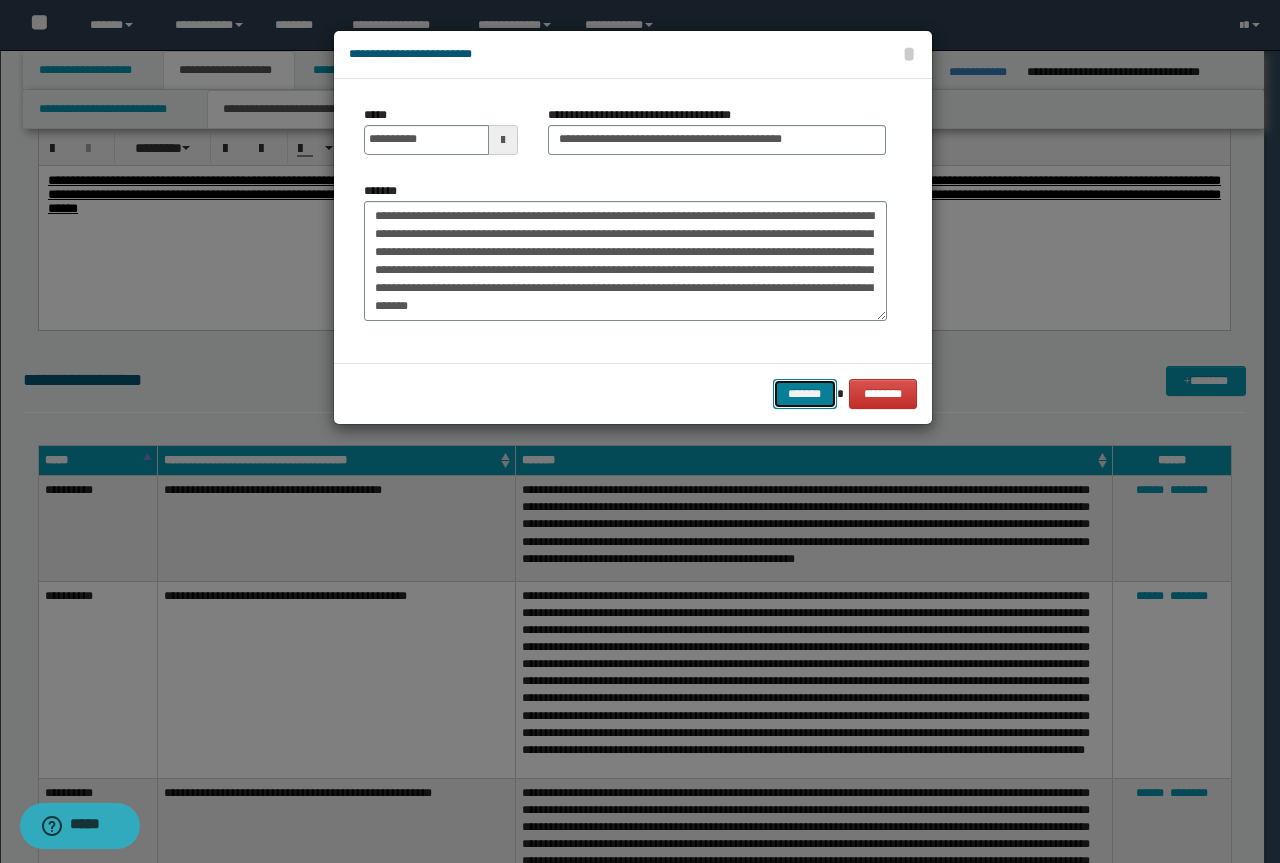 click on "*******" at bounding box center [805, 394] 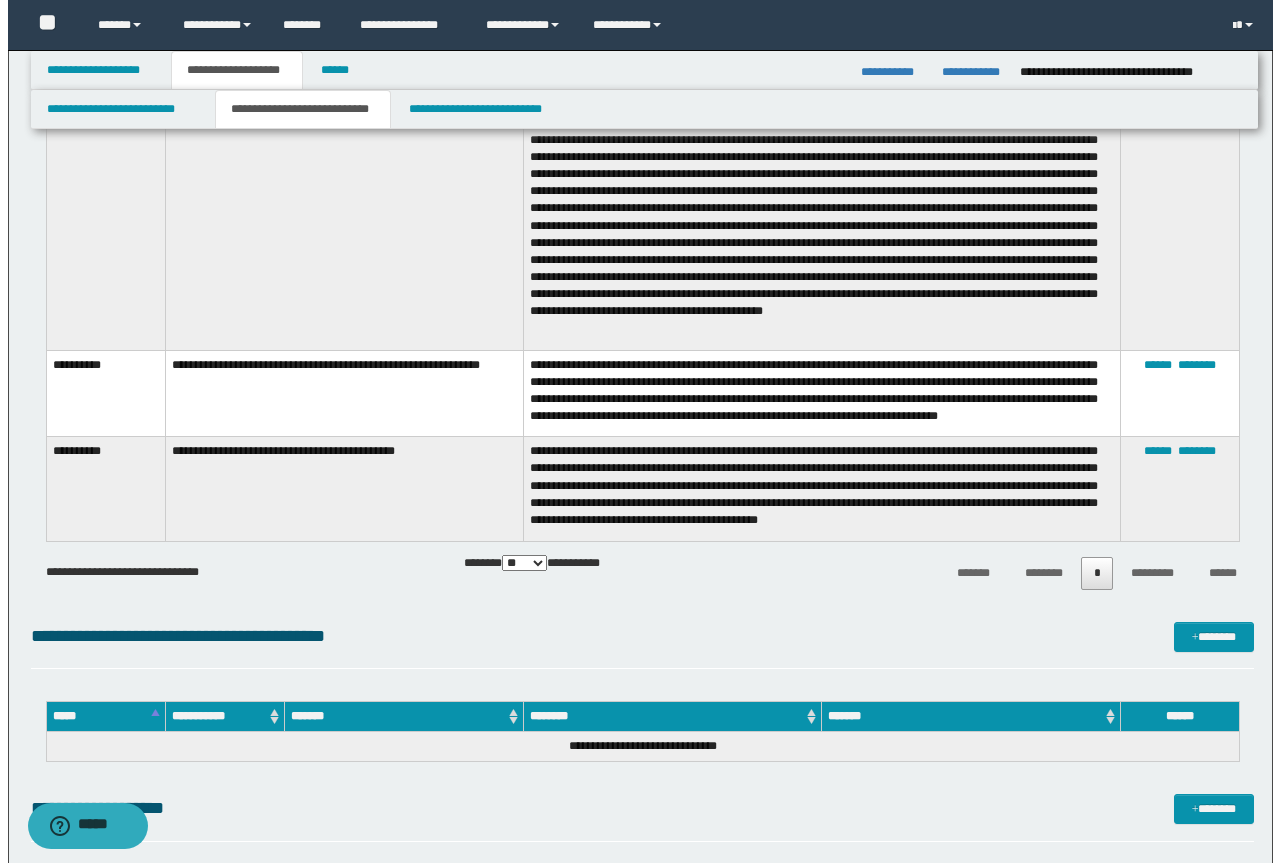 scroll, scrollTop: 2900, scrollLeft: 0, axis: vertical 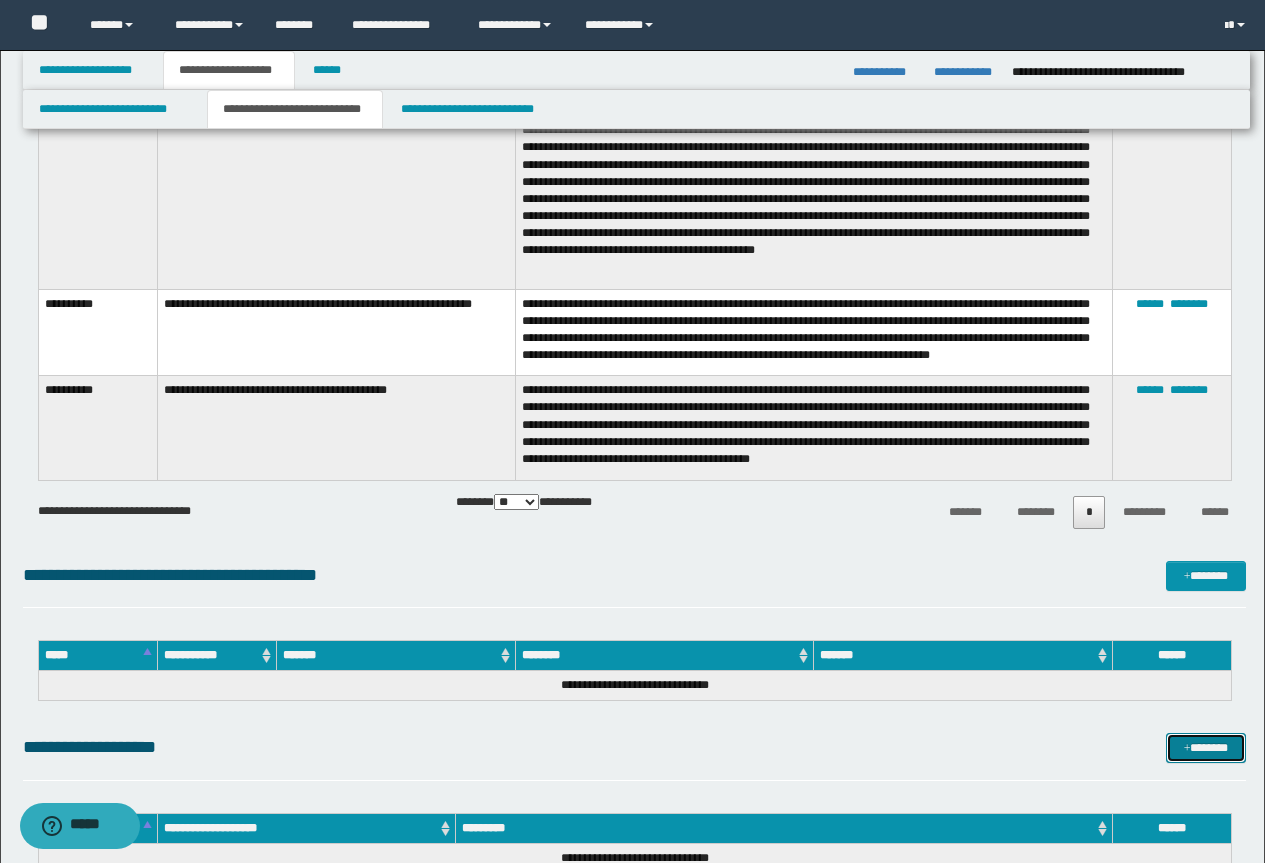 click on "*******" at bounding box center (1206, 748) 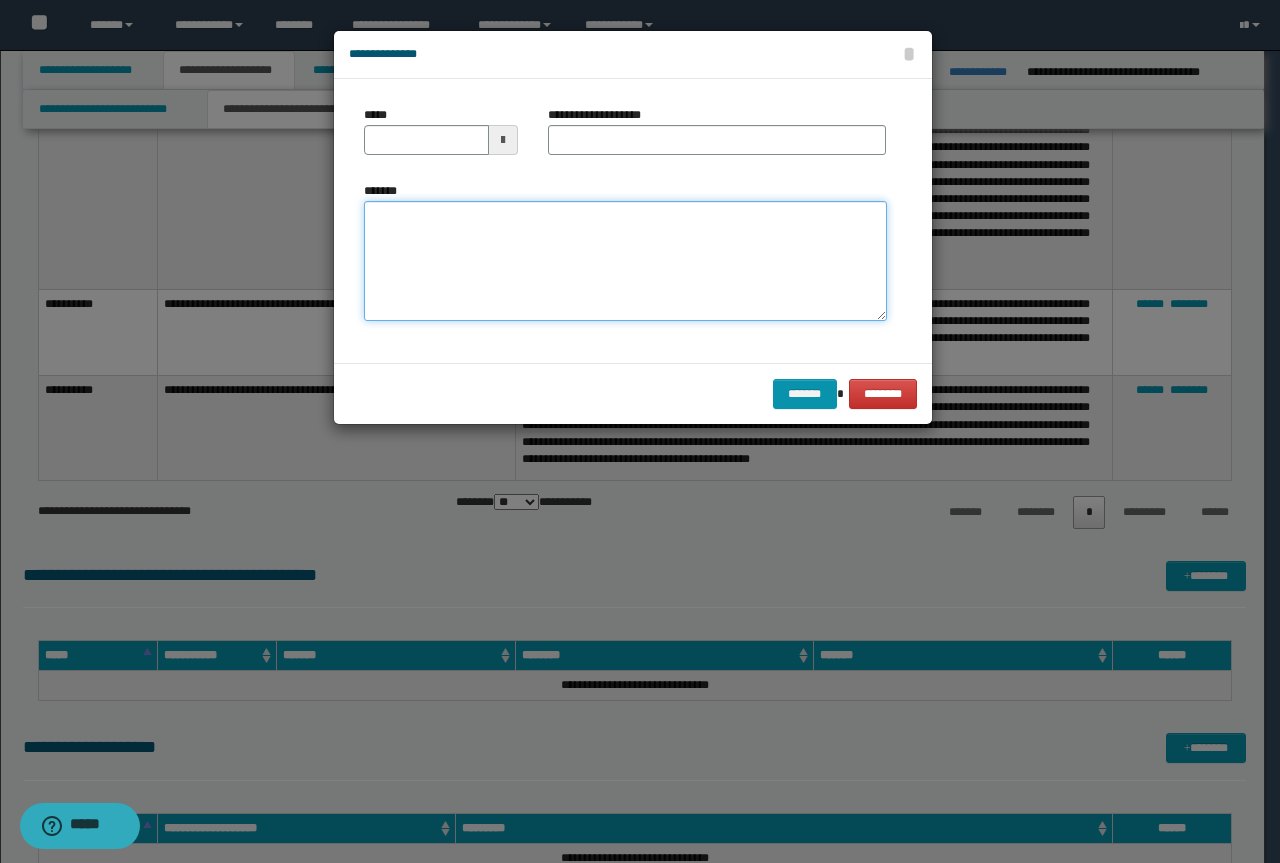 click on "*******" at bounding box center (625, 261) 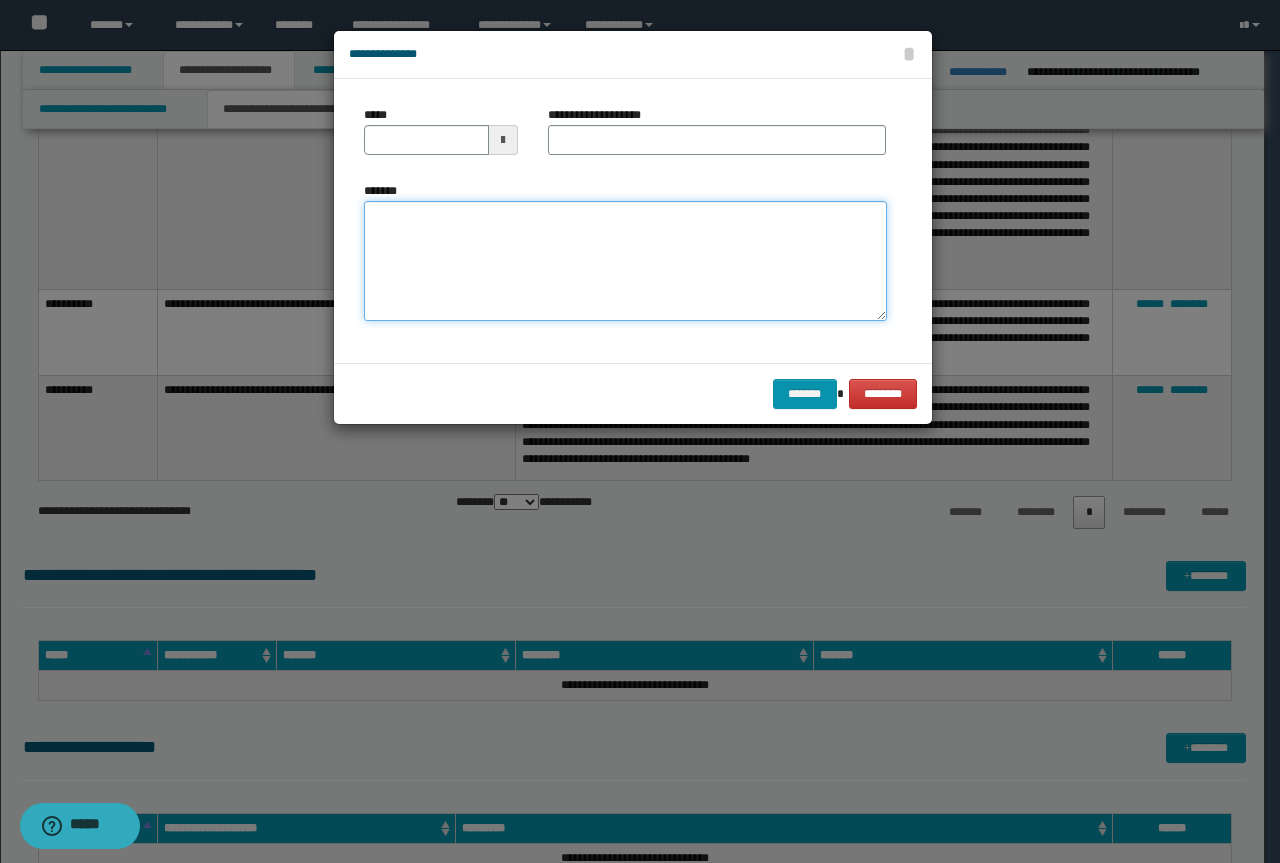 paste on "**********" 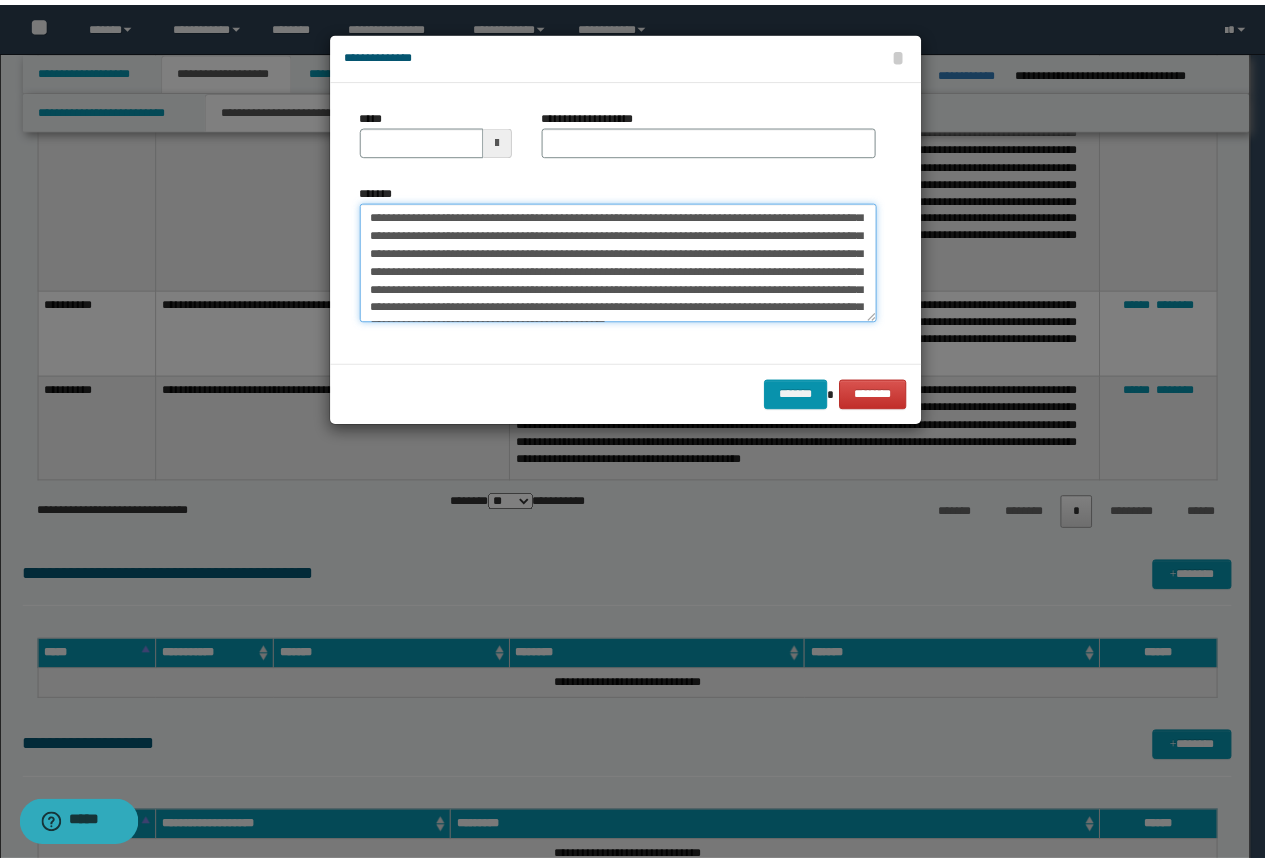 scroll, scrollTop: 0, scrollLeft: 0, axis: both 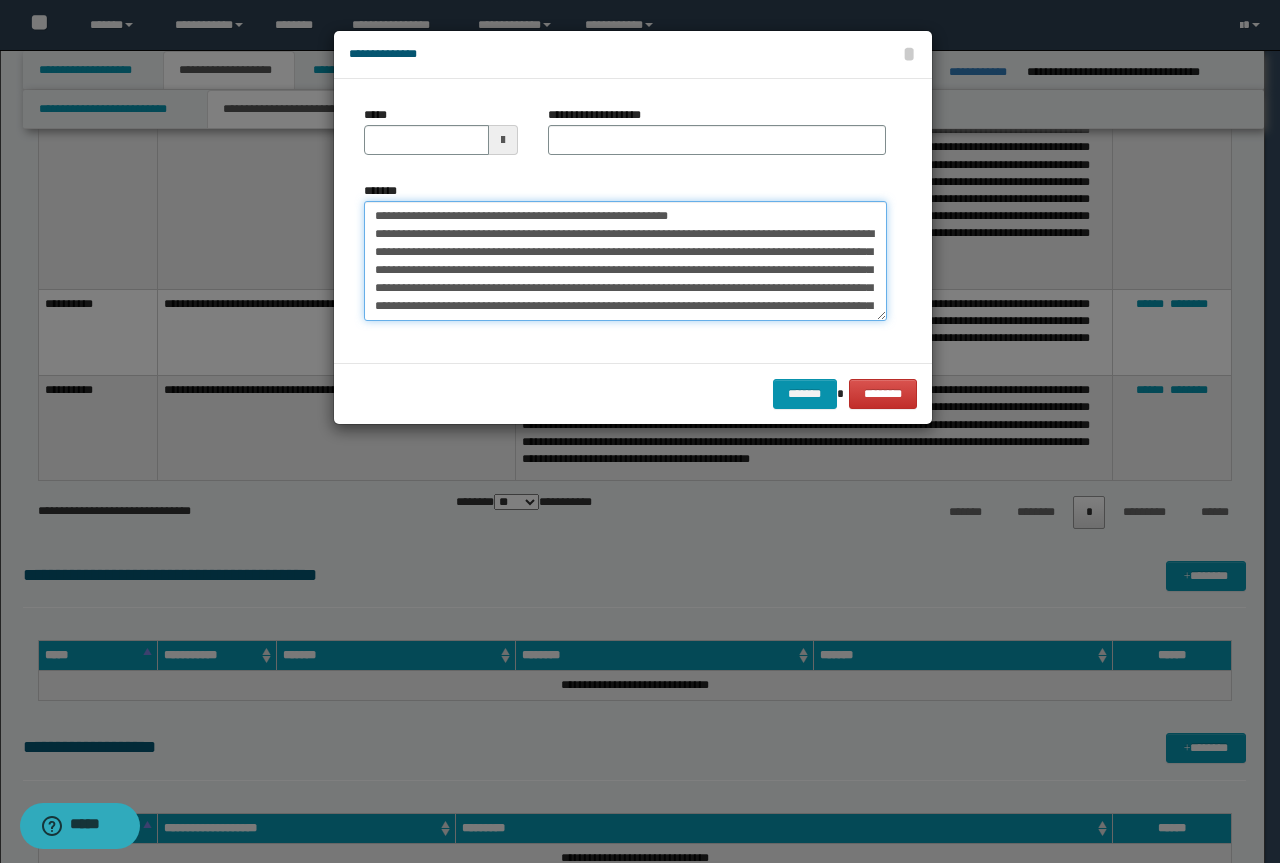drag, startPoint x: 695, startPoint y: 210, endPoint x: 387, endPoint y: 190, distance: 308.64868 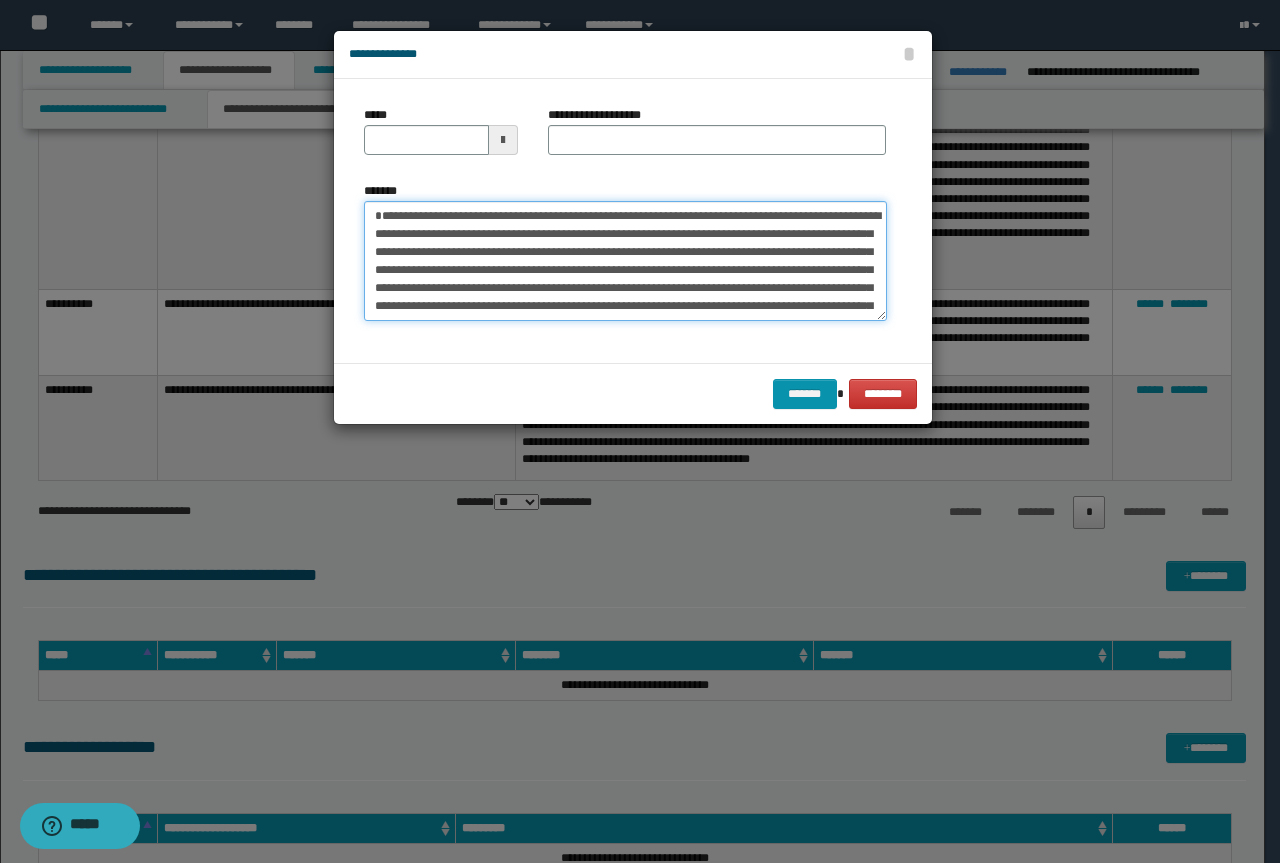 type on "**********" 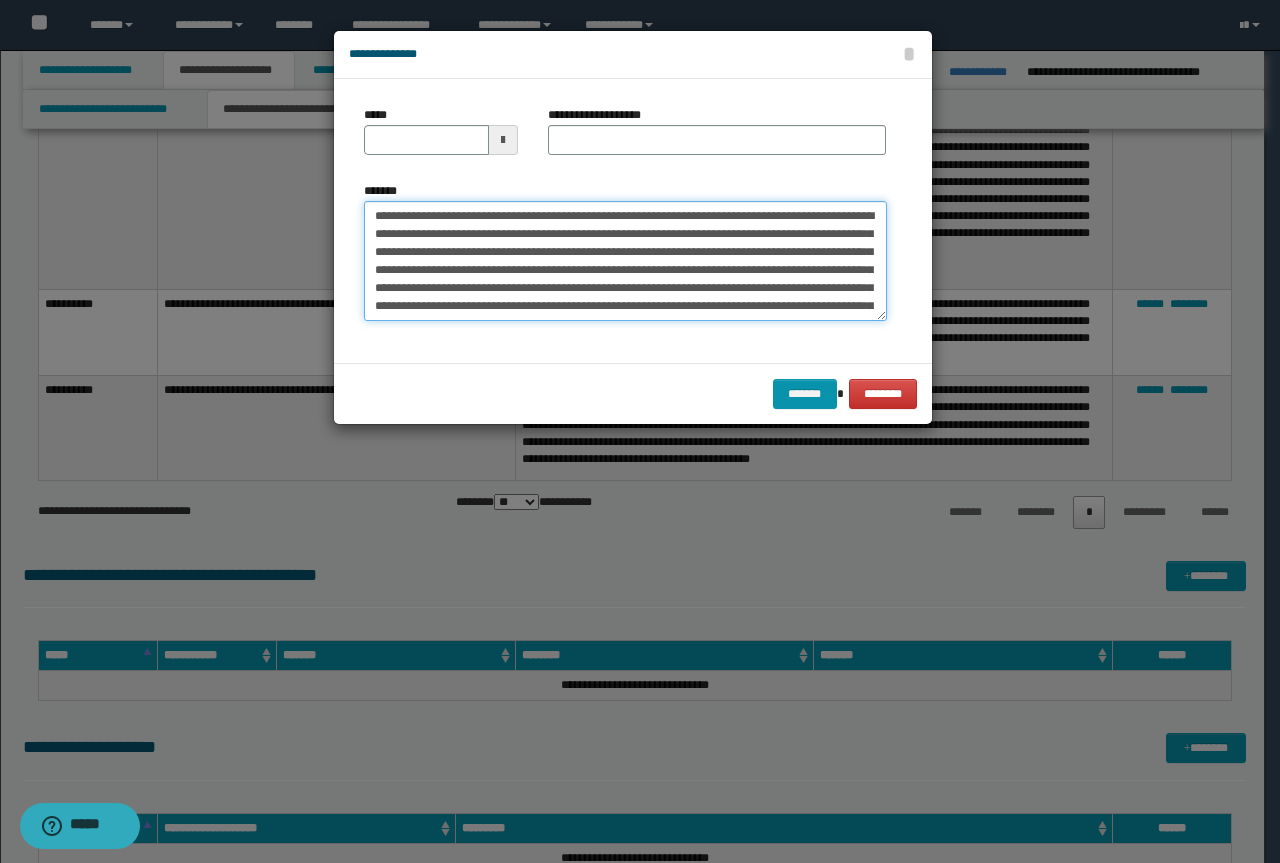 type 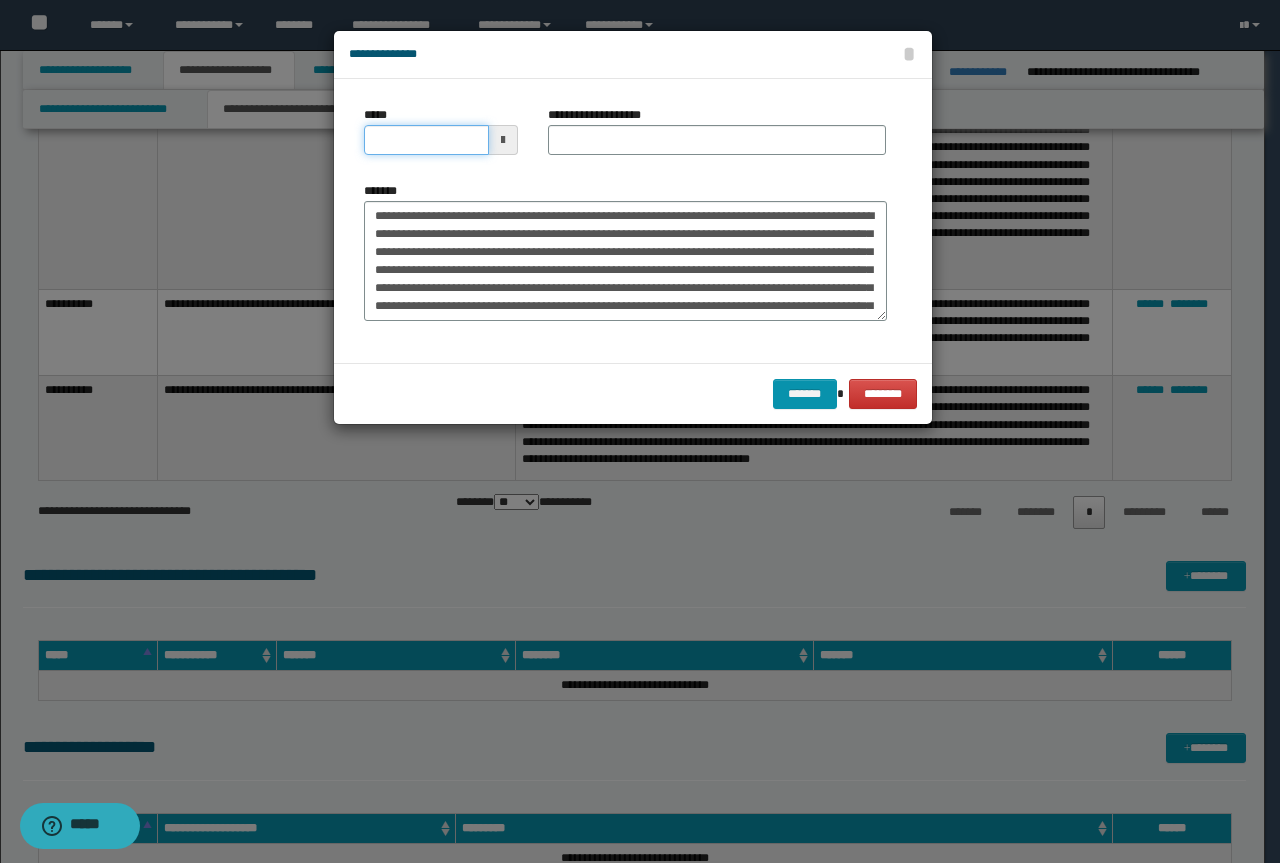 click on "*****" at bounding box center [426, 140] 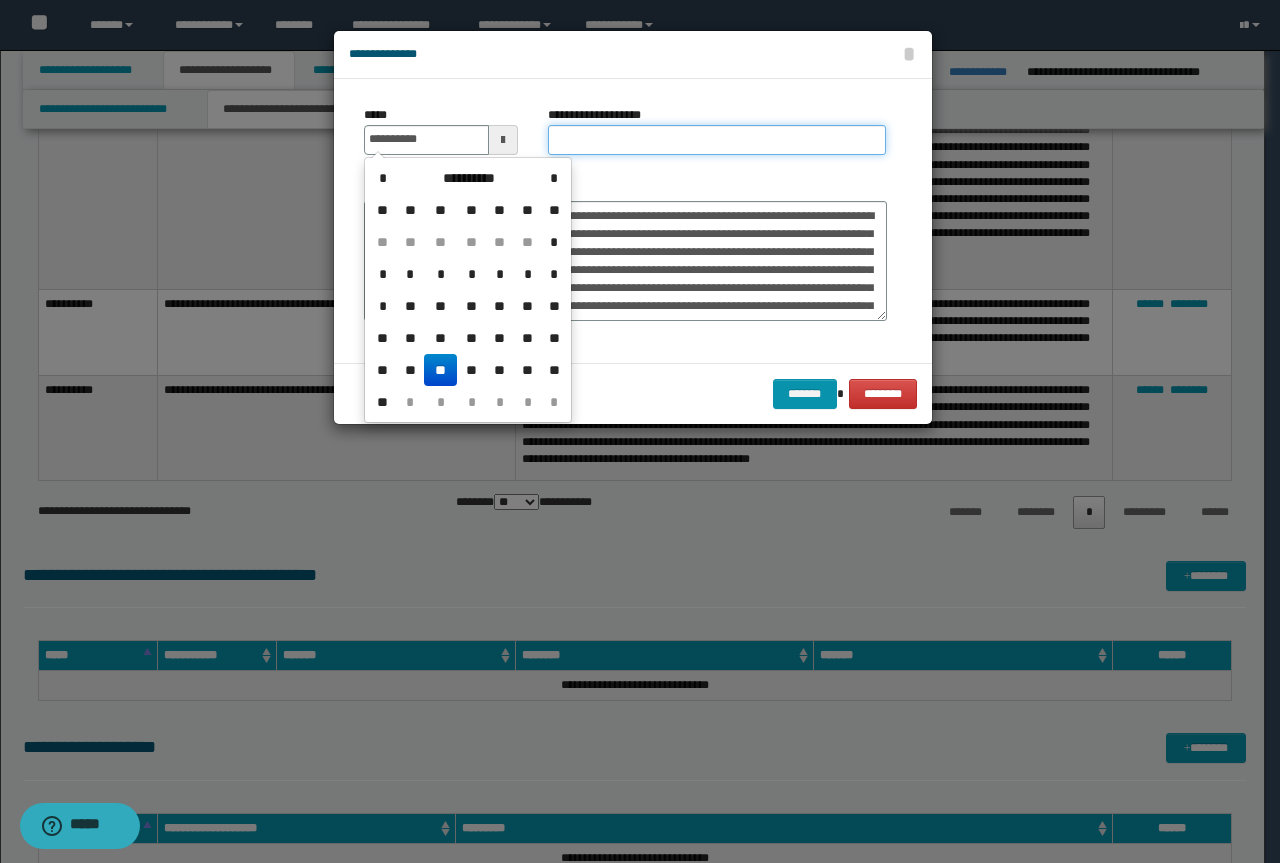 type on "**********" 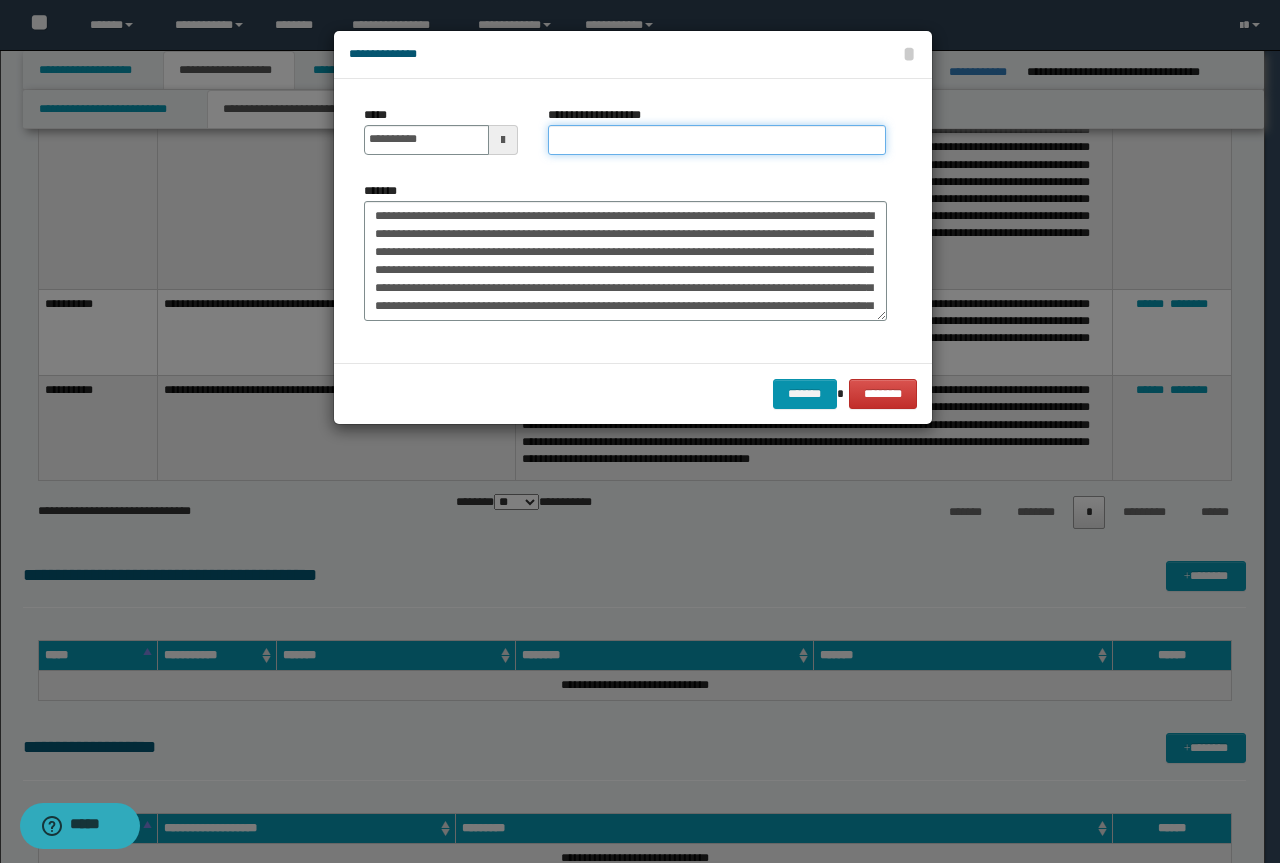 paste on "**********" 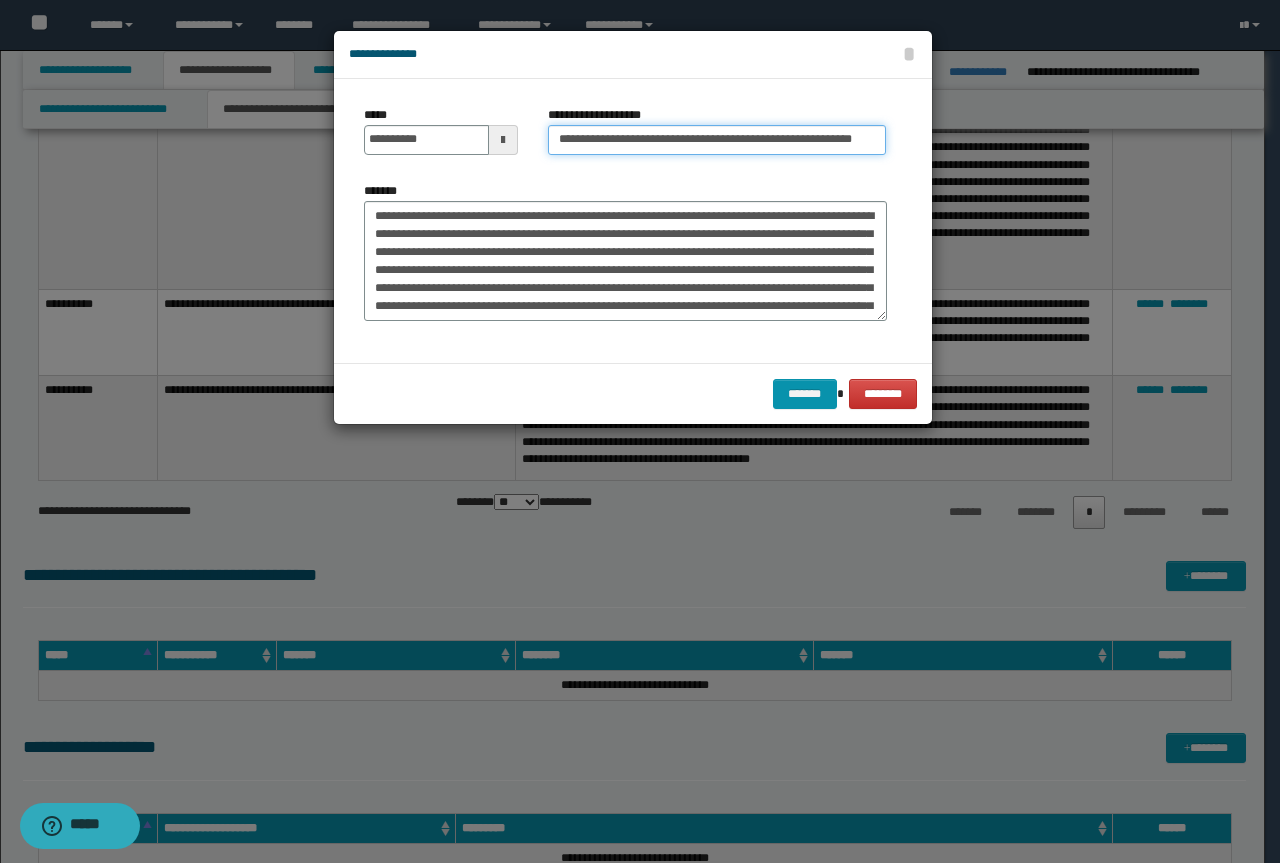 drag, startPoint x: 624, startPoint y: 142, endPoint x: 403, endPoint y: 122, distance: 221.90314 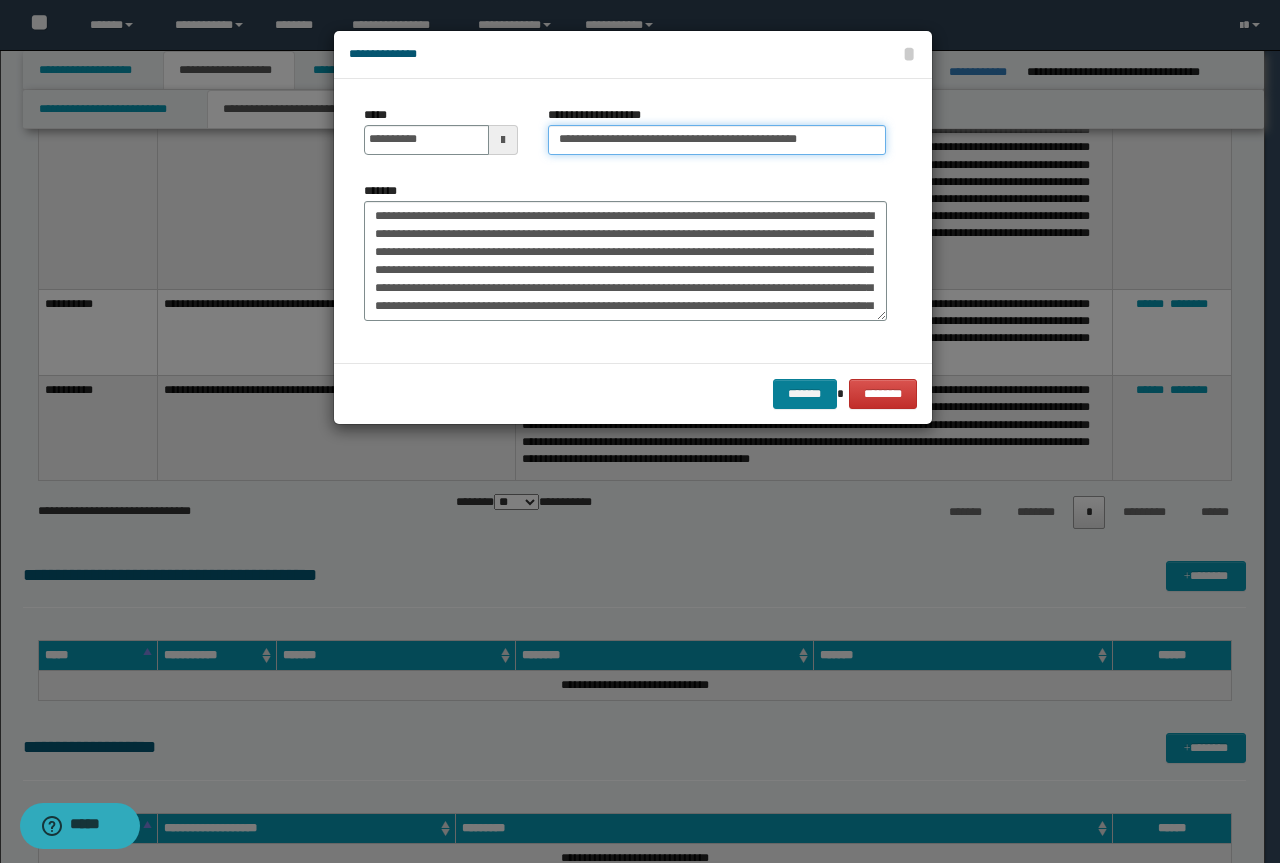 type on "**********" 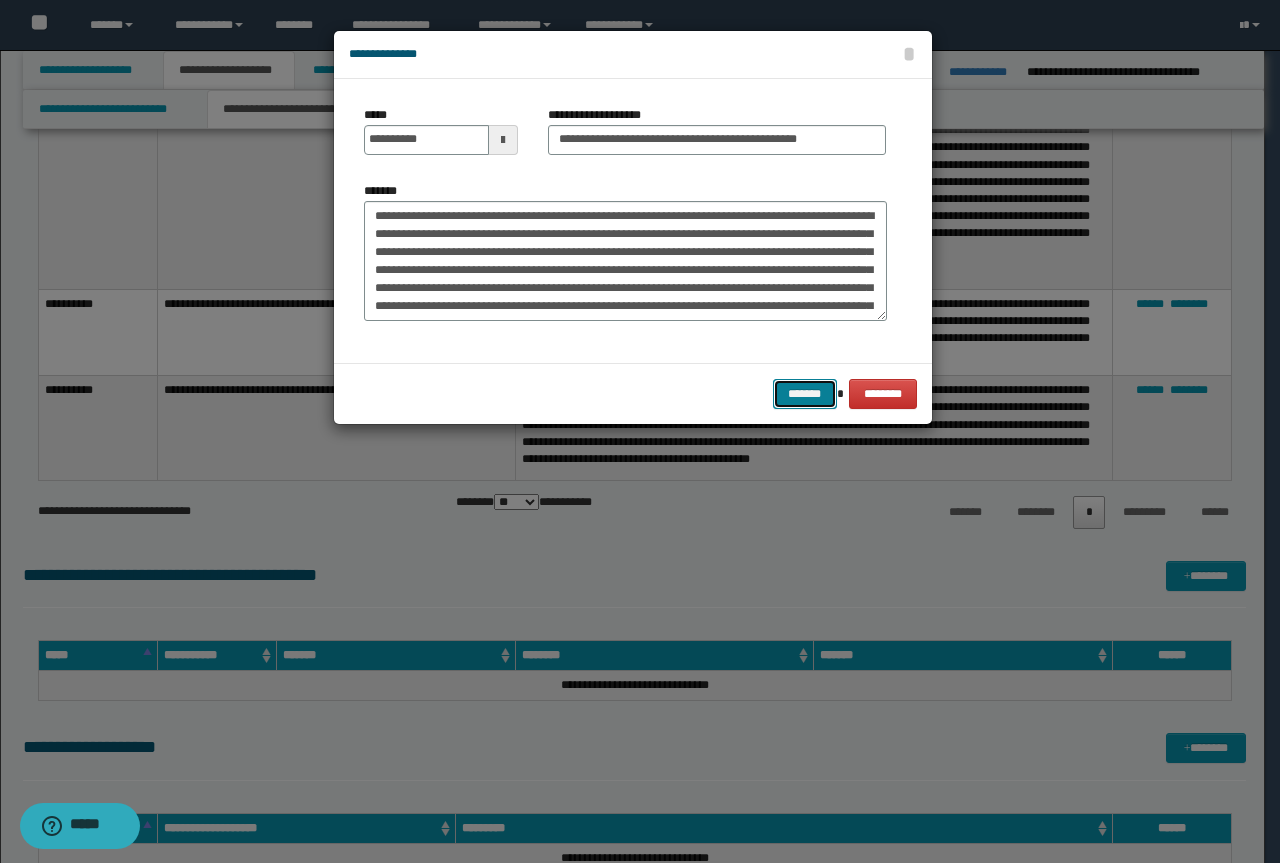 click on "*******" at bounding box center [805, 394] 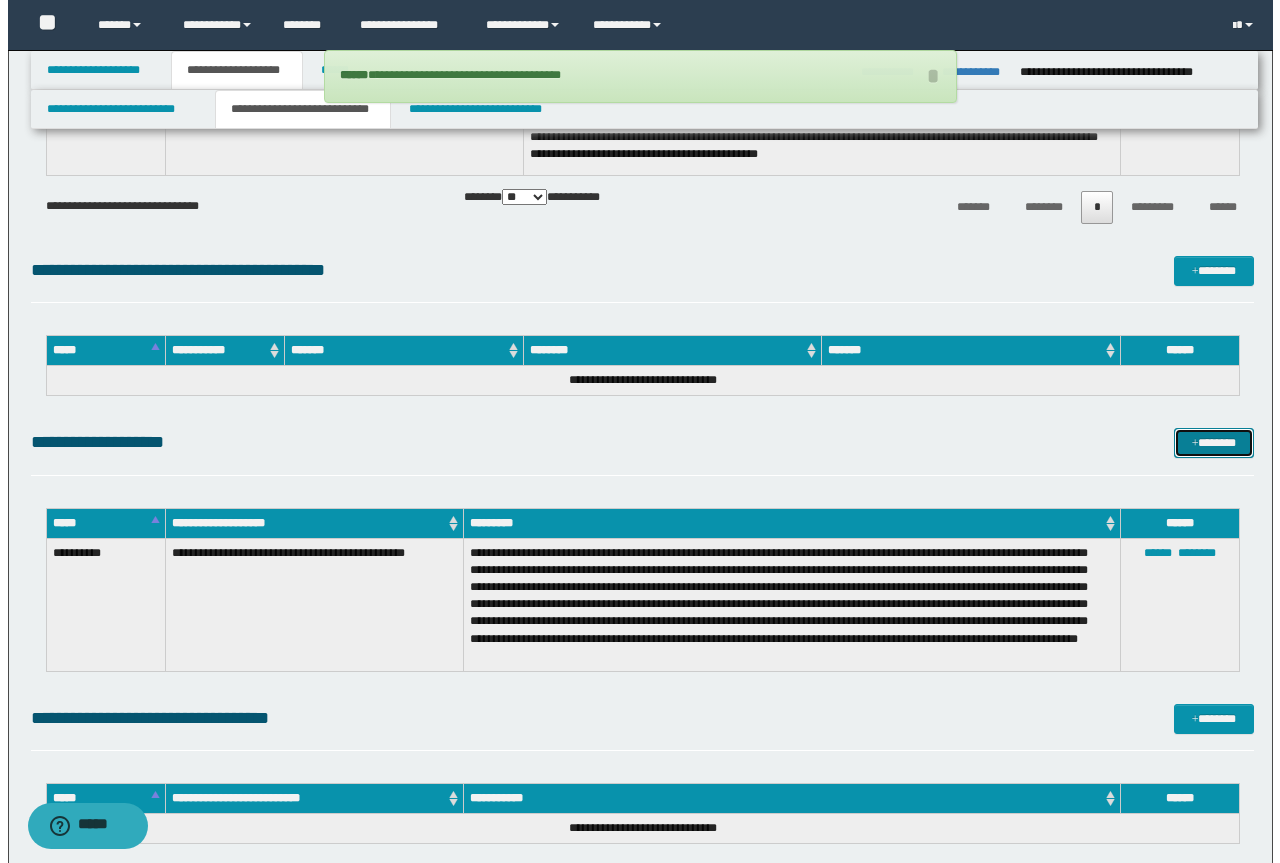 scroll, scrollTop: 3300, scrollLeft: 0, axis: vertical 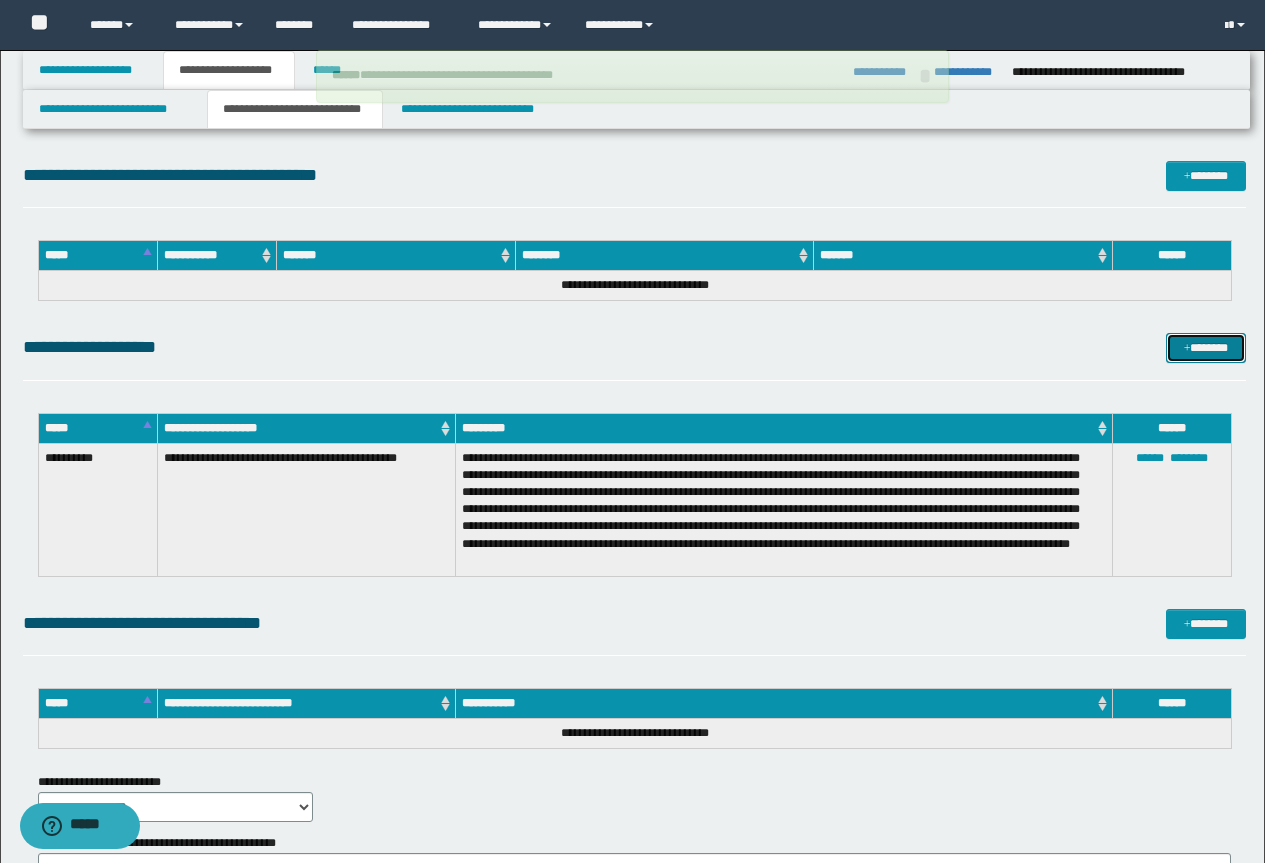 click on "*******" at bounding box center [1206, 348] 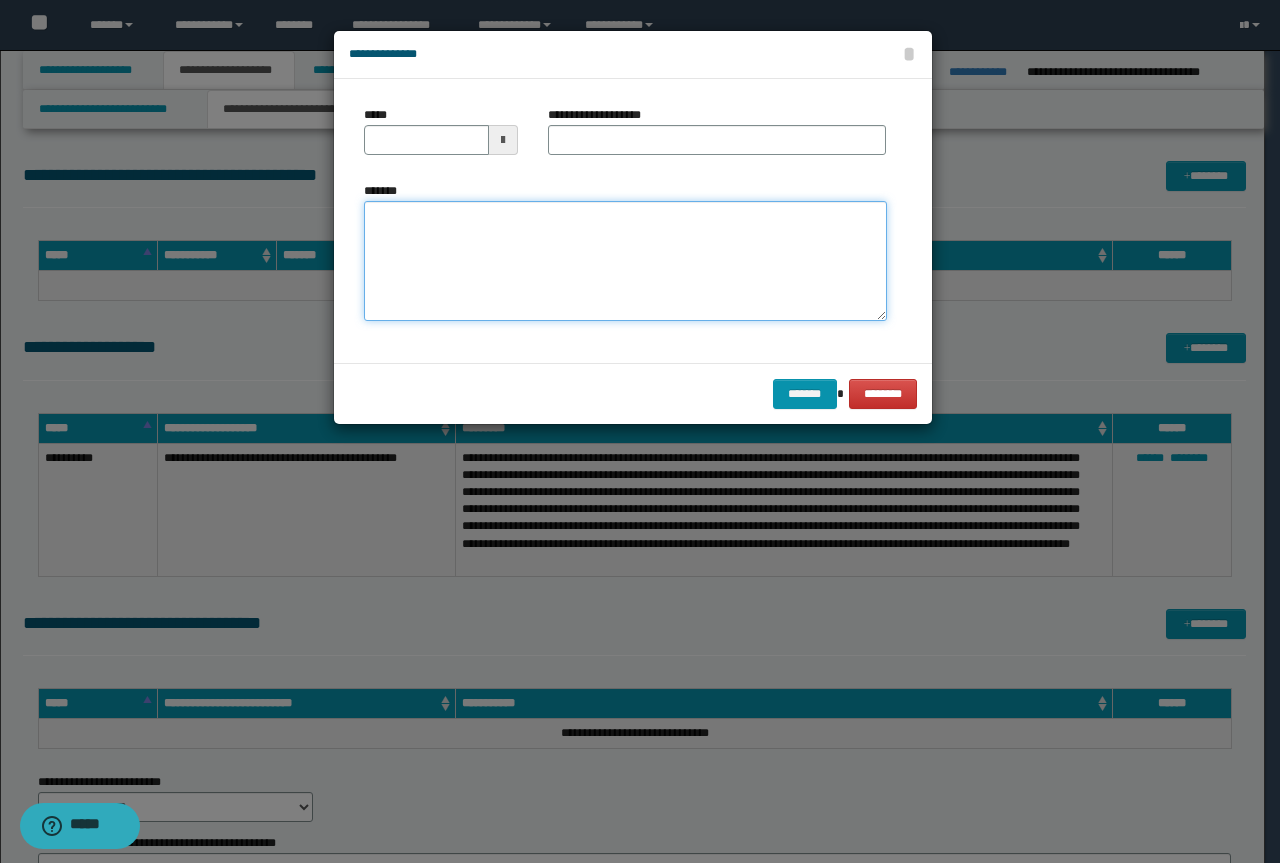 click on "*******" at bounding box center [625, 261] 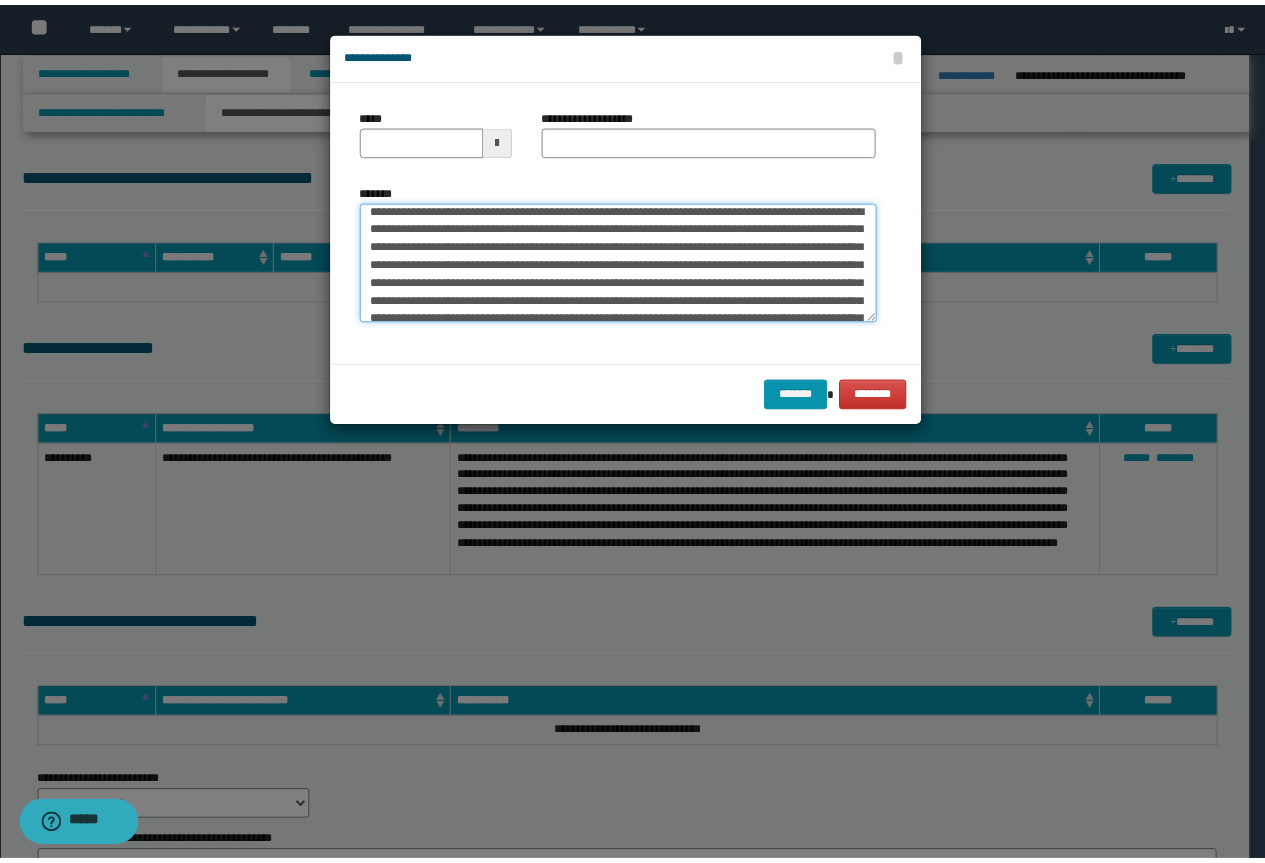 scroll, scrollTop: 0, scrollLeft: 0, axis: both 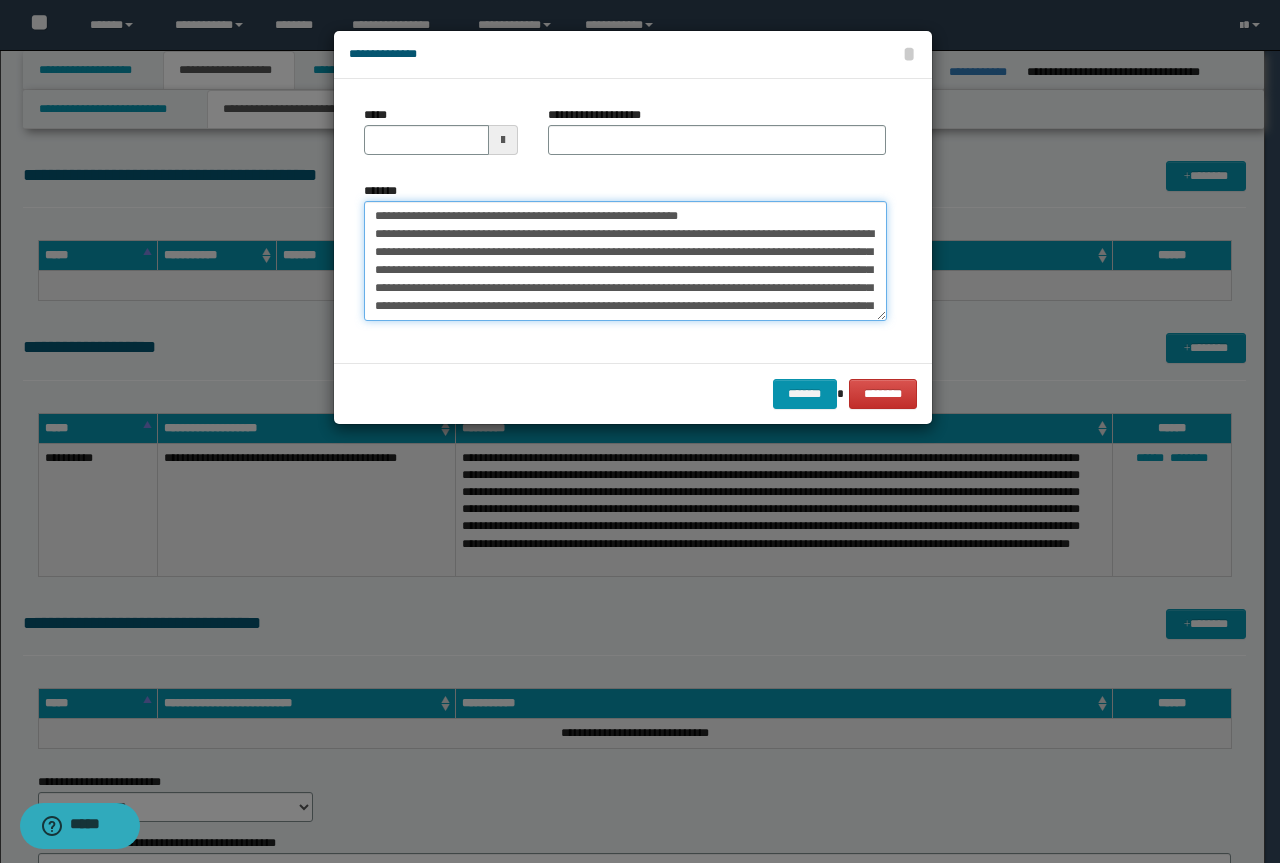 drag, startPoint x: 598, startPoint y: 218, endPoint x: 335, endPoint y: 205, distance: 263.3211 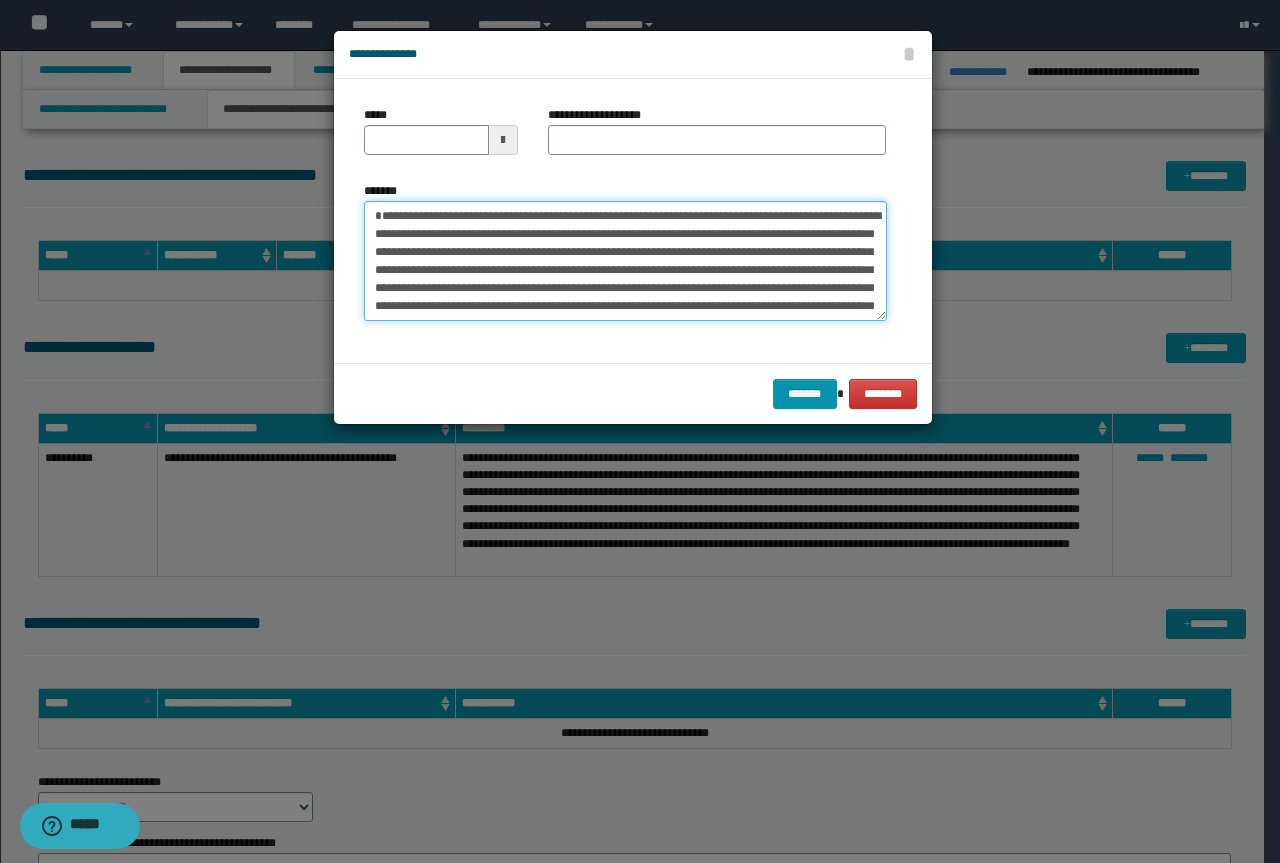 type on "**********" 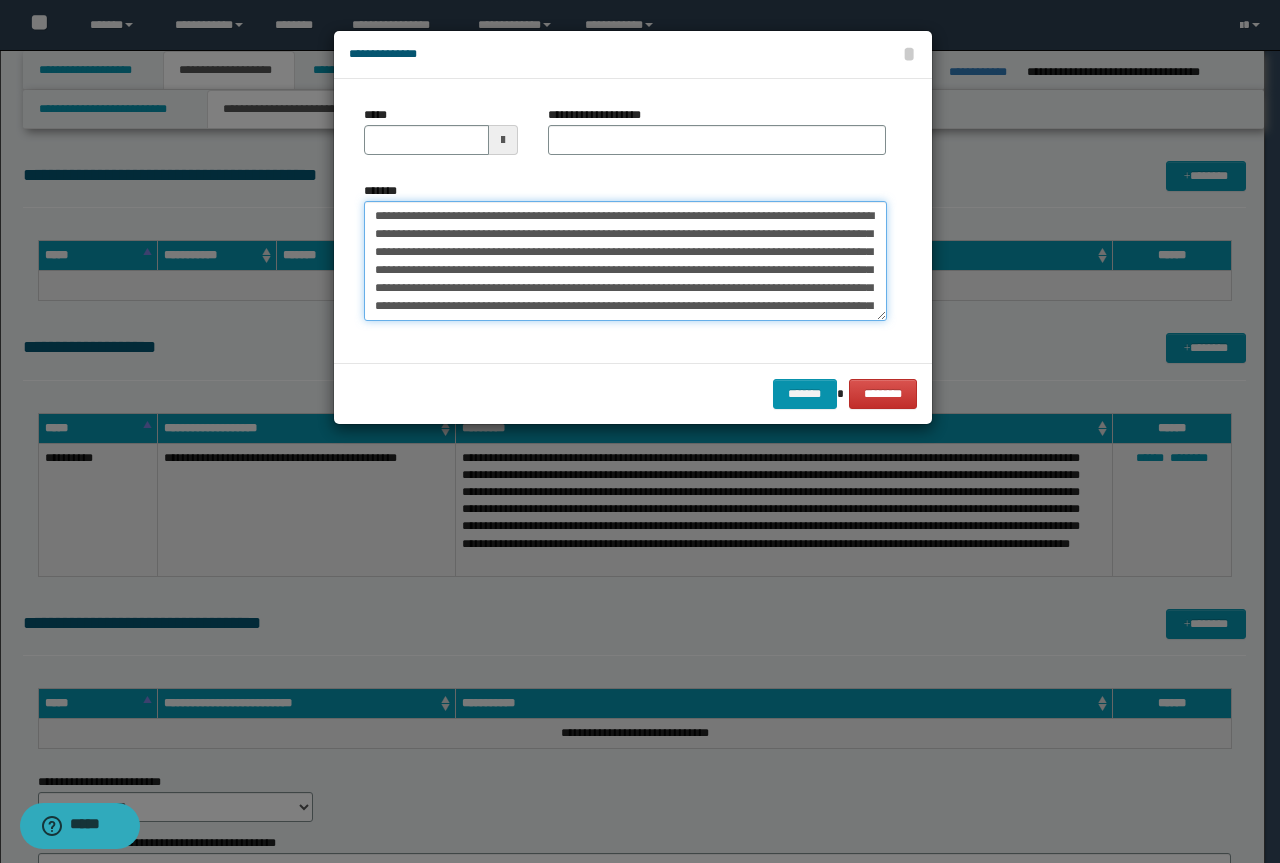 type 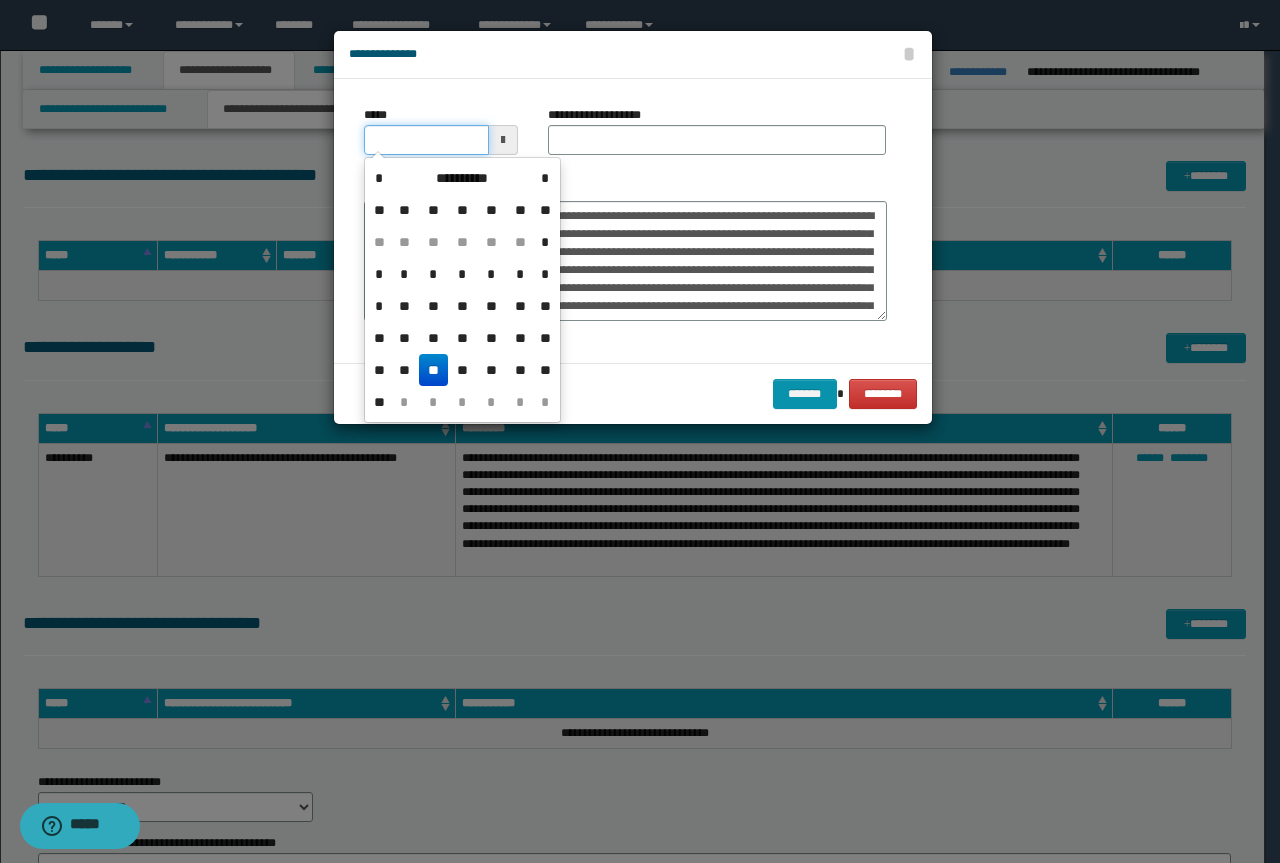 click on "*****" at bounding box center [426, 140] 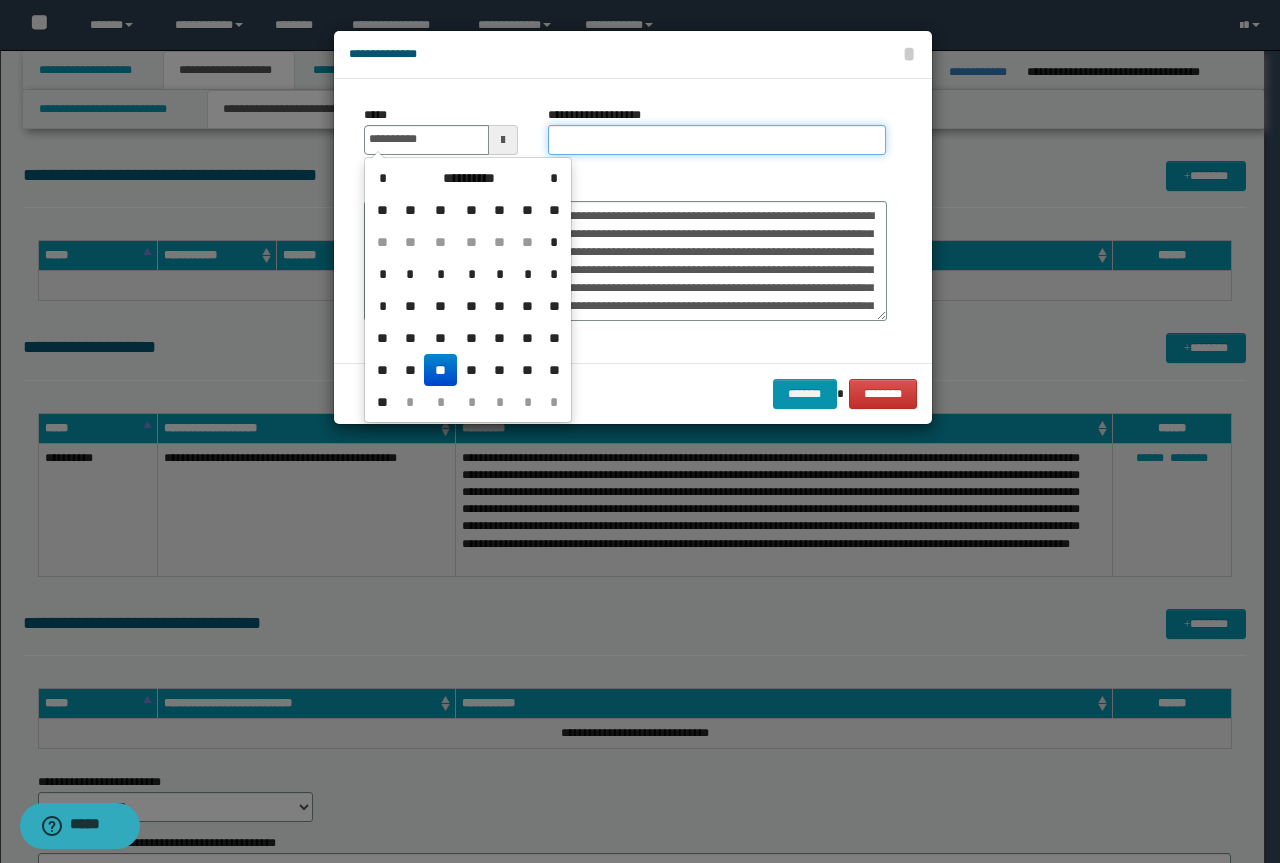type on "**********" 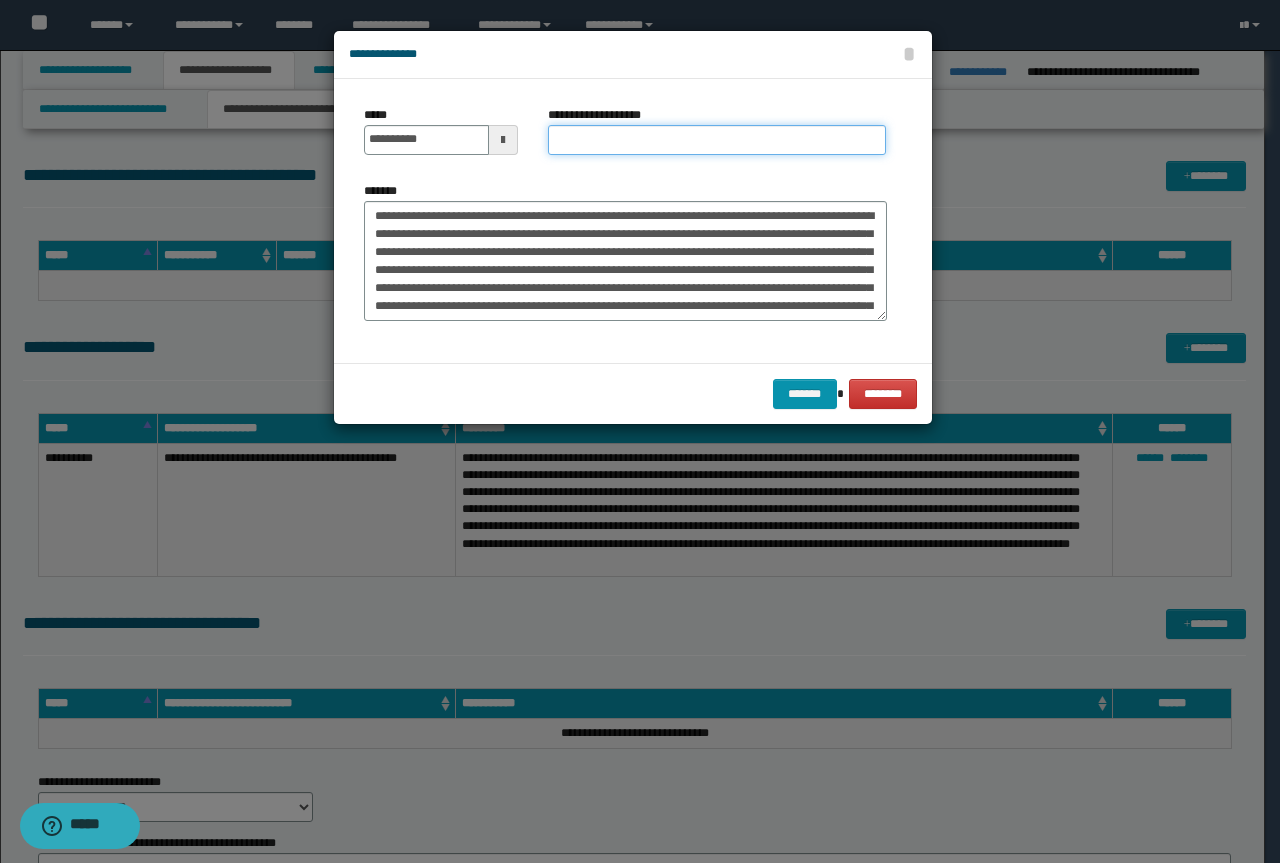click on "**********" at bounding box center [717, 140] 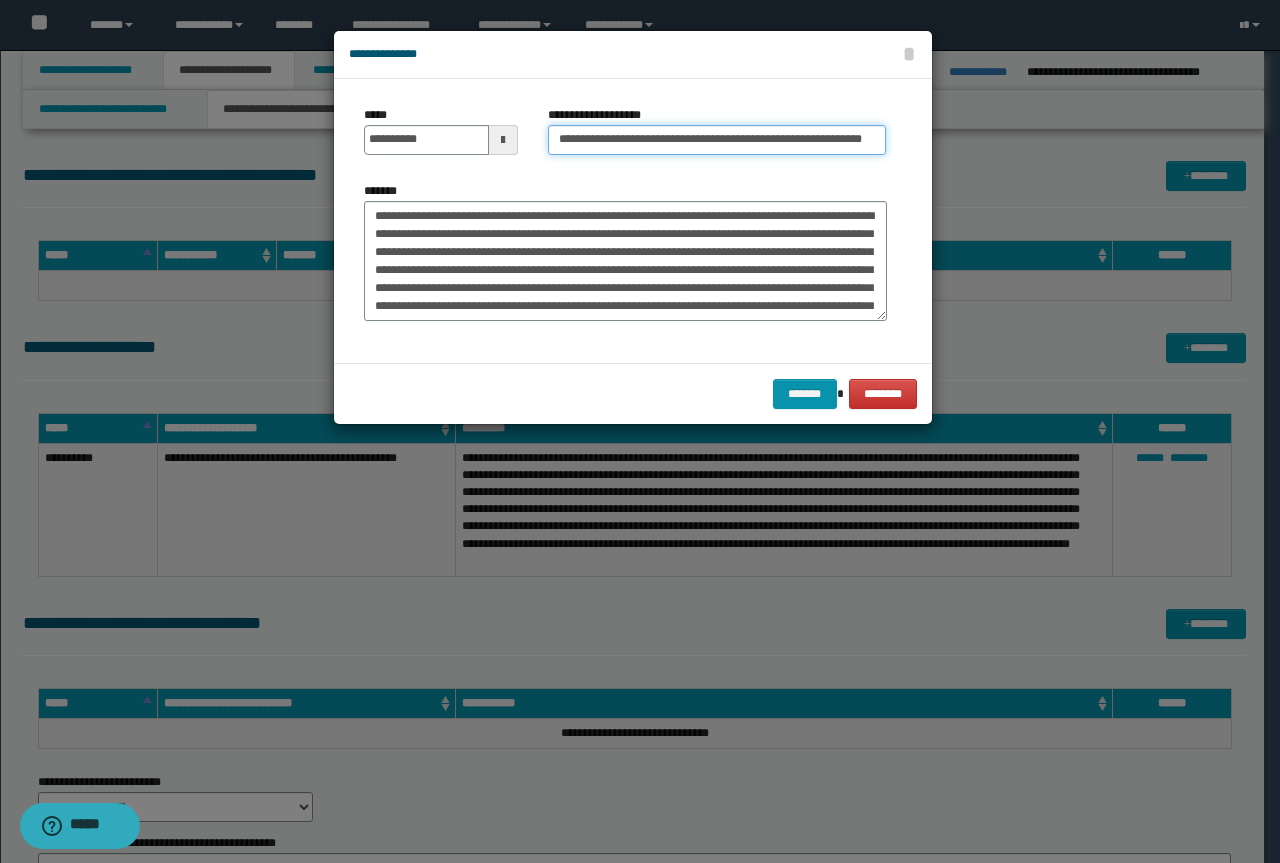 drag, startPoint x: 628, startPoint y: 137, endPoint x: 56, endPoint y: 107, distance: 572.7862 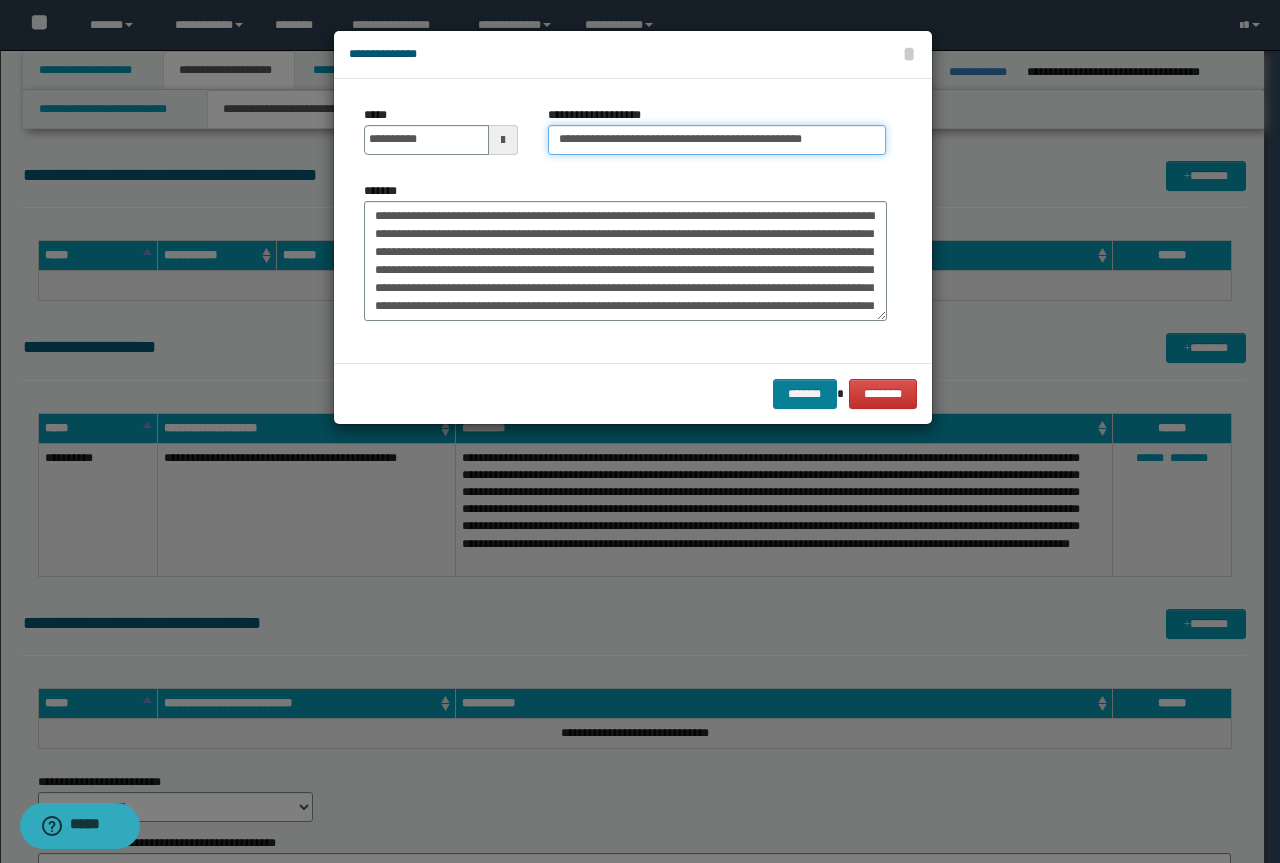 type on "**********" 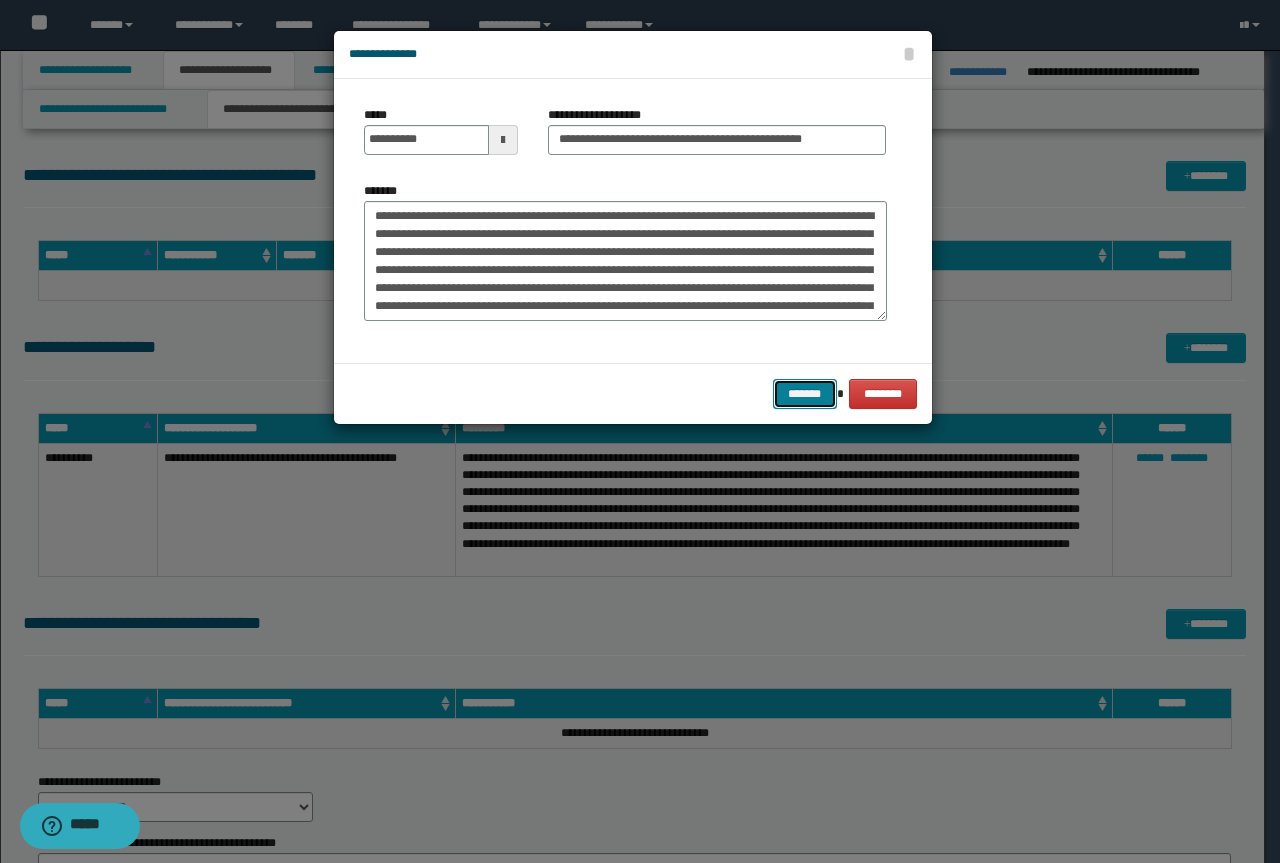 click on "*******" at bounding box center [805, 394] 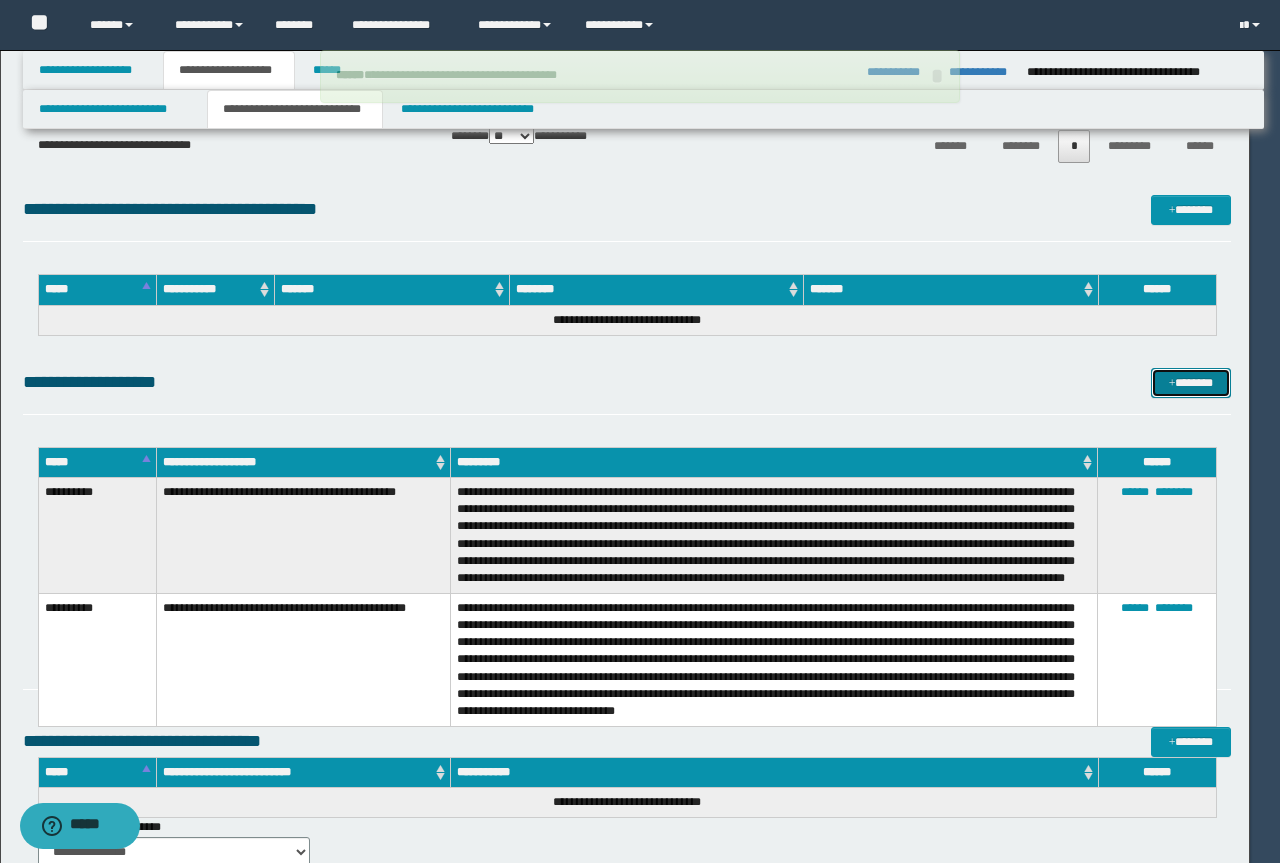 type 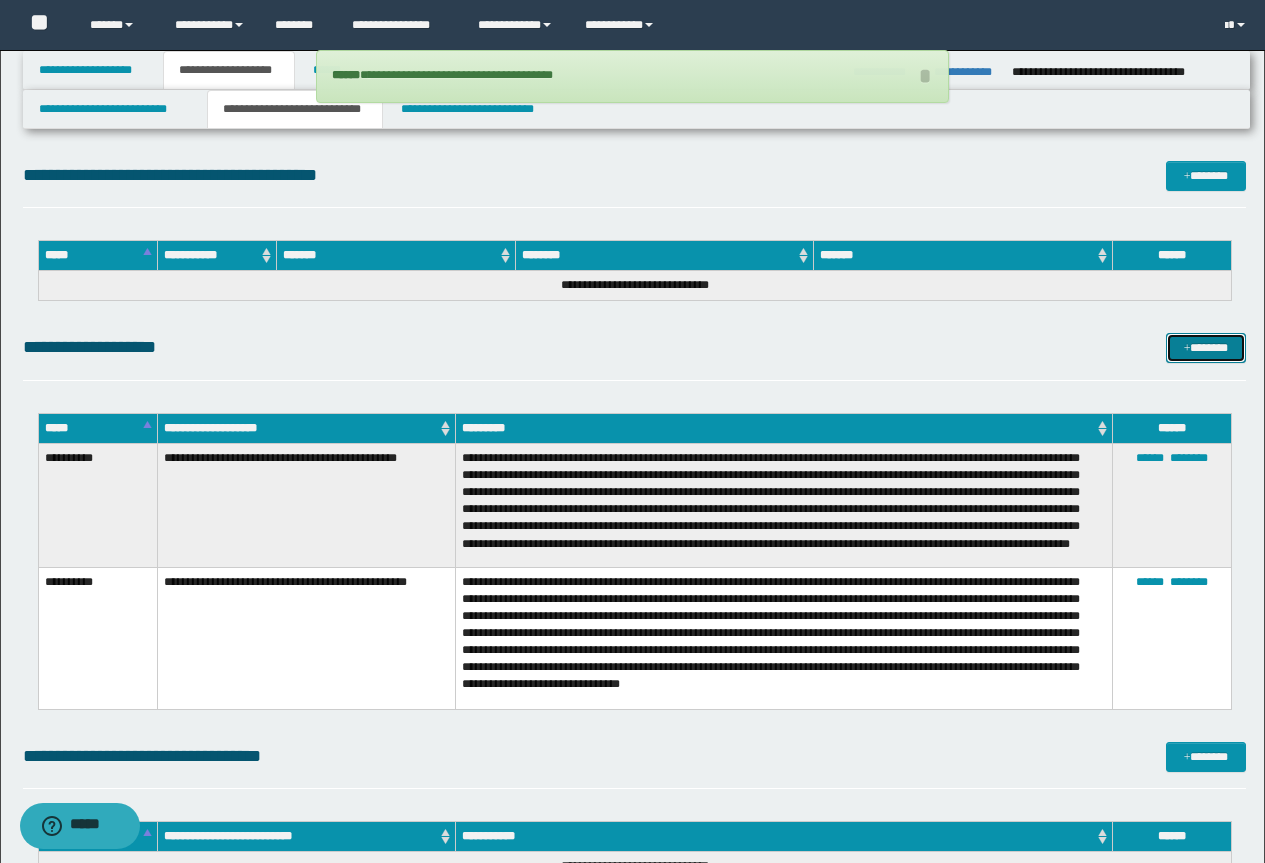 click on "*******" at bounding box center (1206, 348) 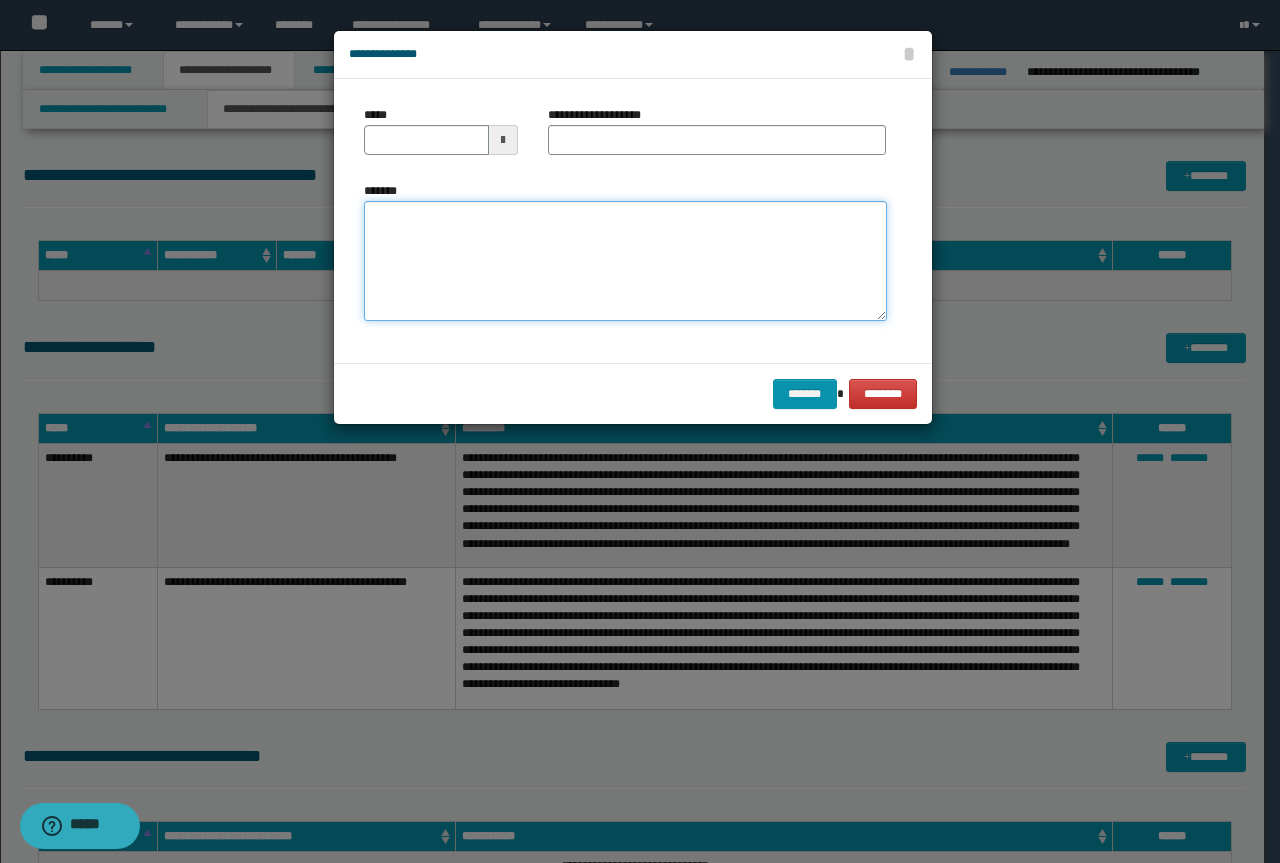 click on "*******" at bounding box center [625, 261] 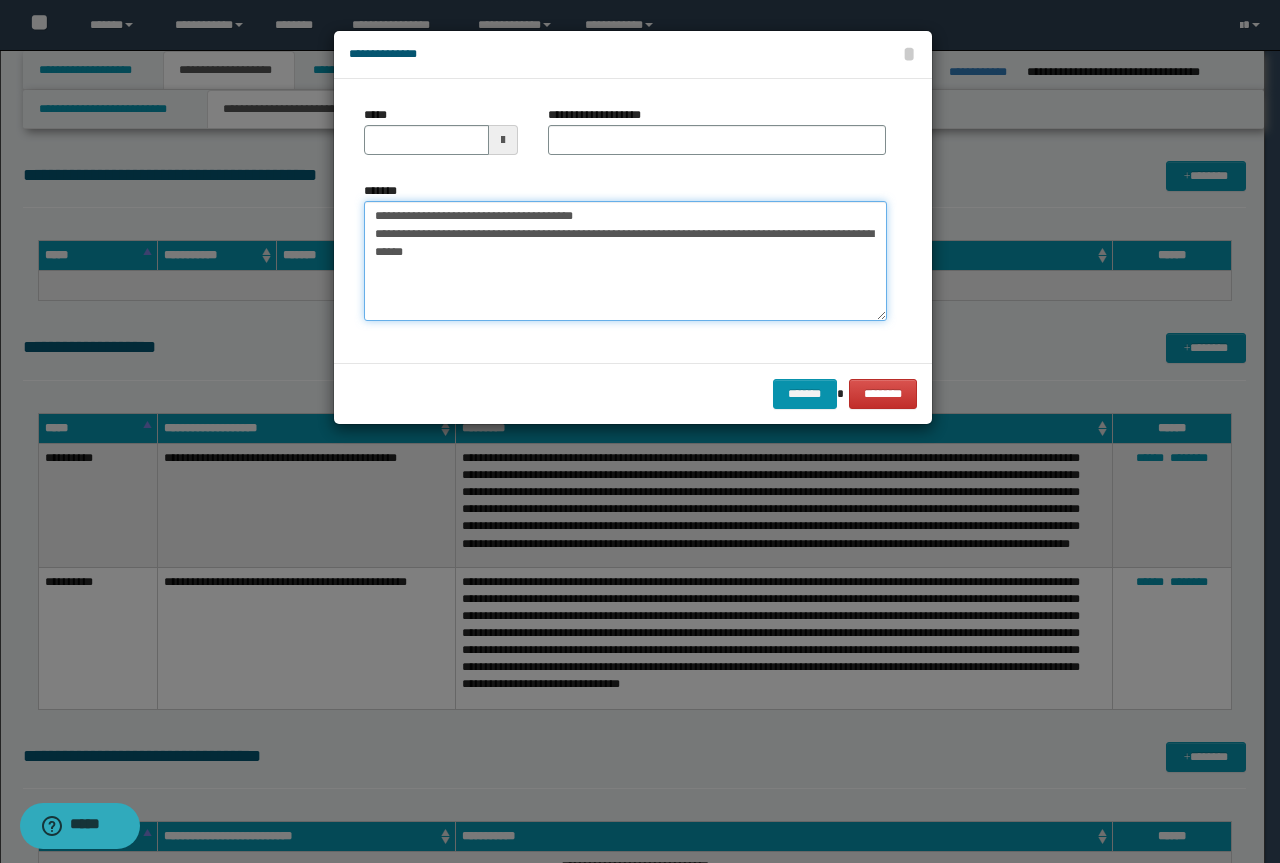drag, startPoint x: 593, startPoint y: 217, endPoint x: 99, endPoint y: 172, distance: 496.04535 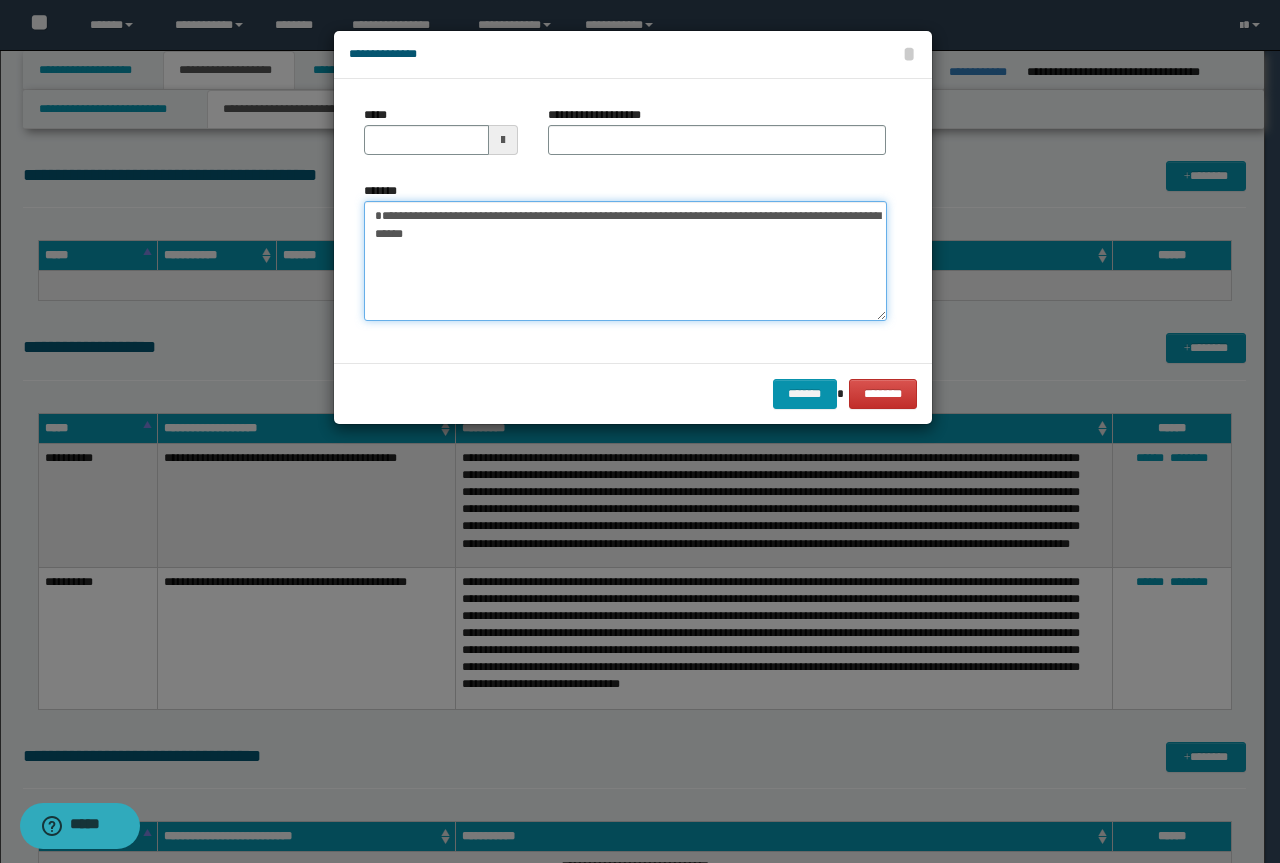 type on "**********" 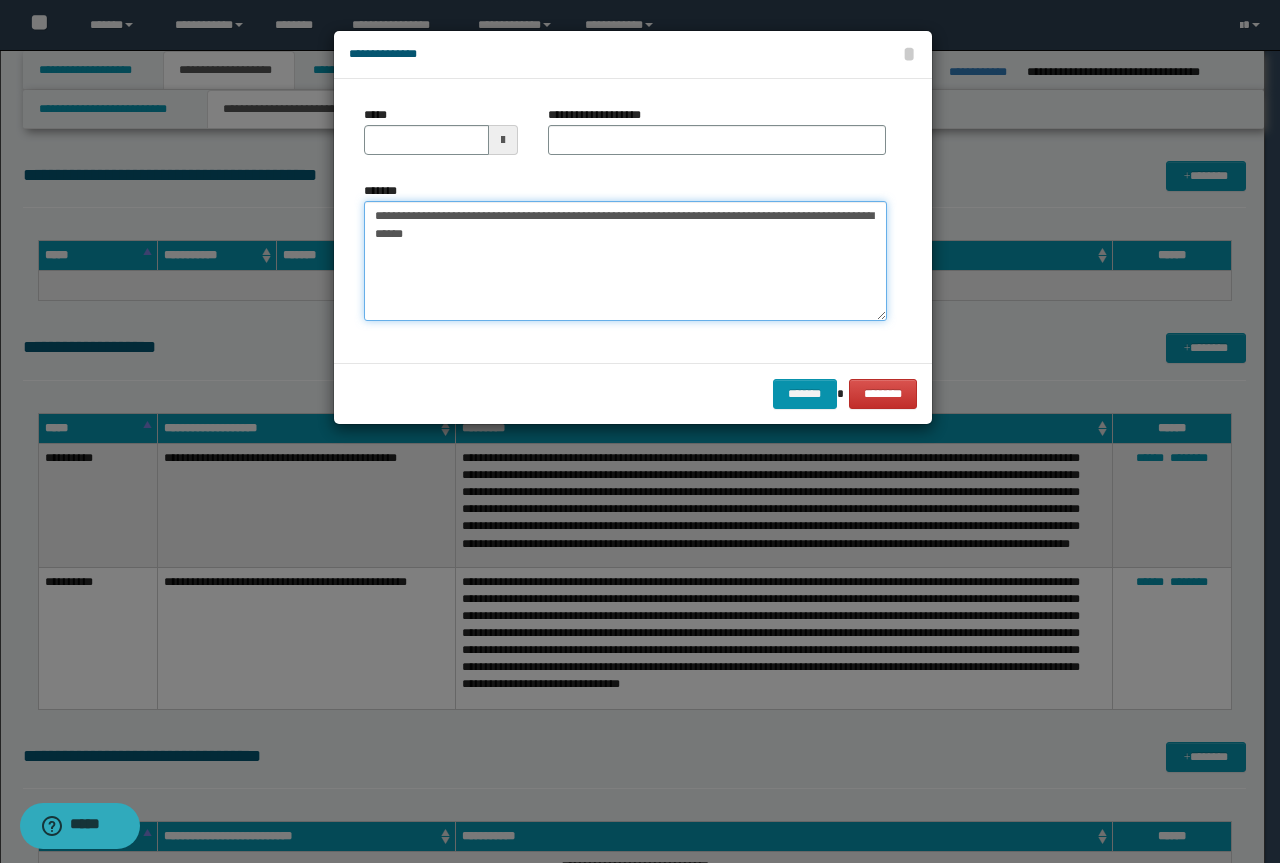 type 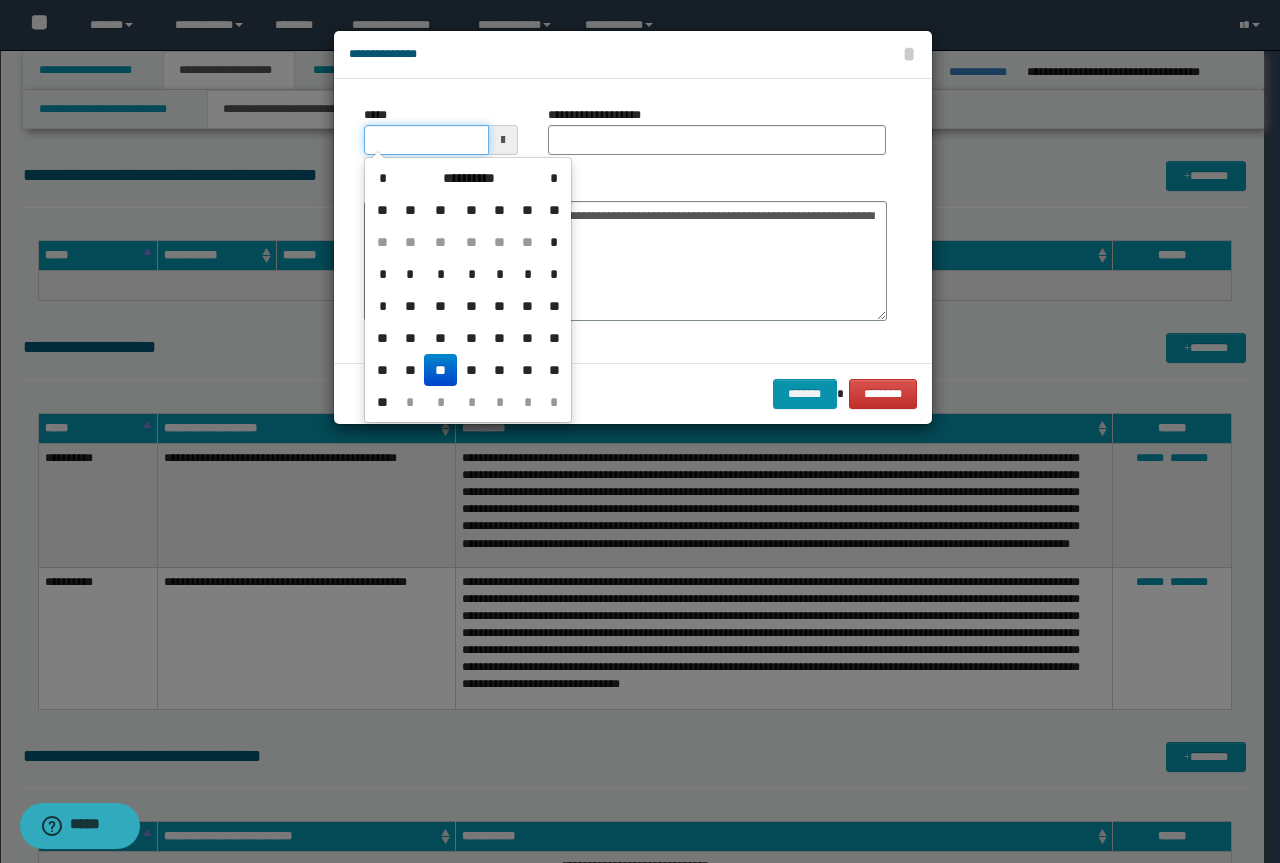 click on "*****" at bounding box center [426, 140] 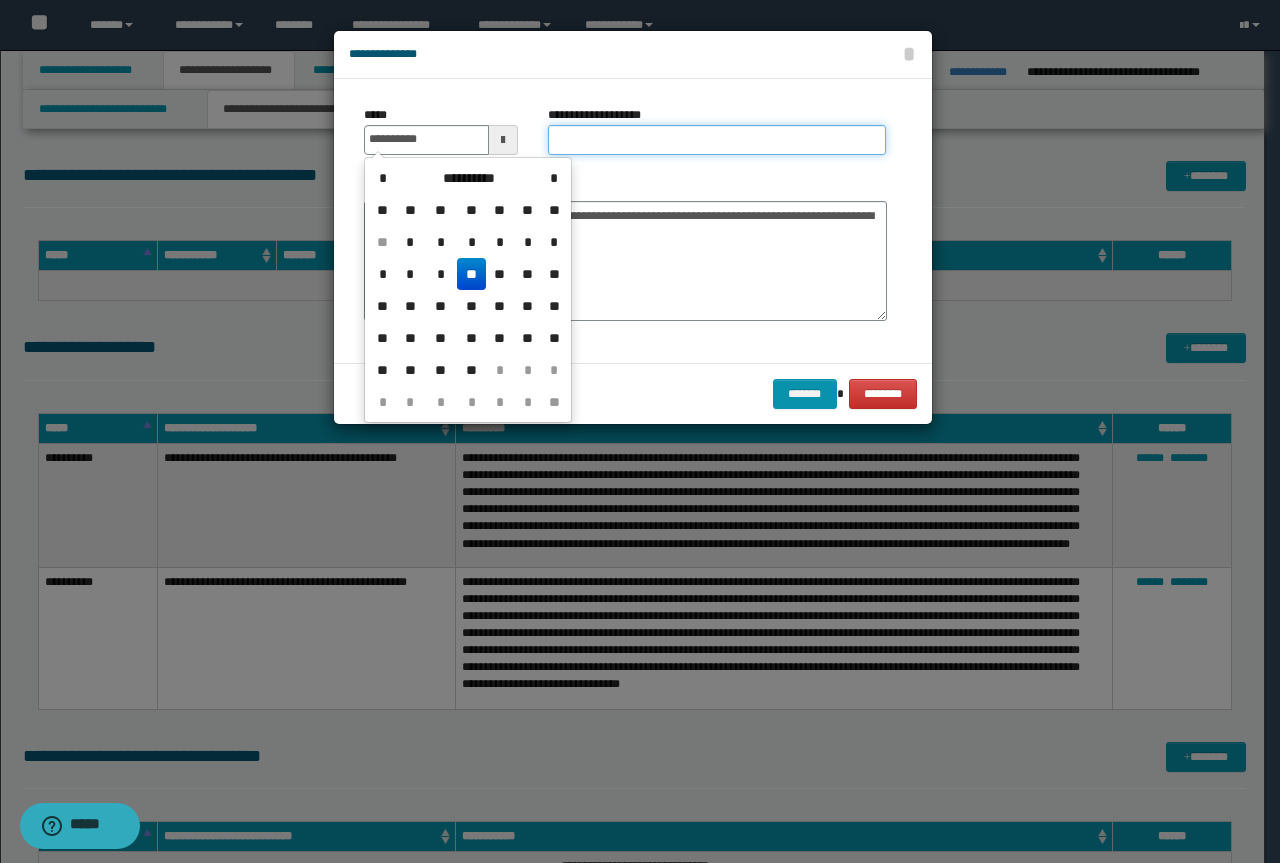 type on "**********" 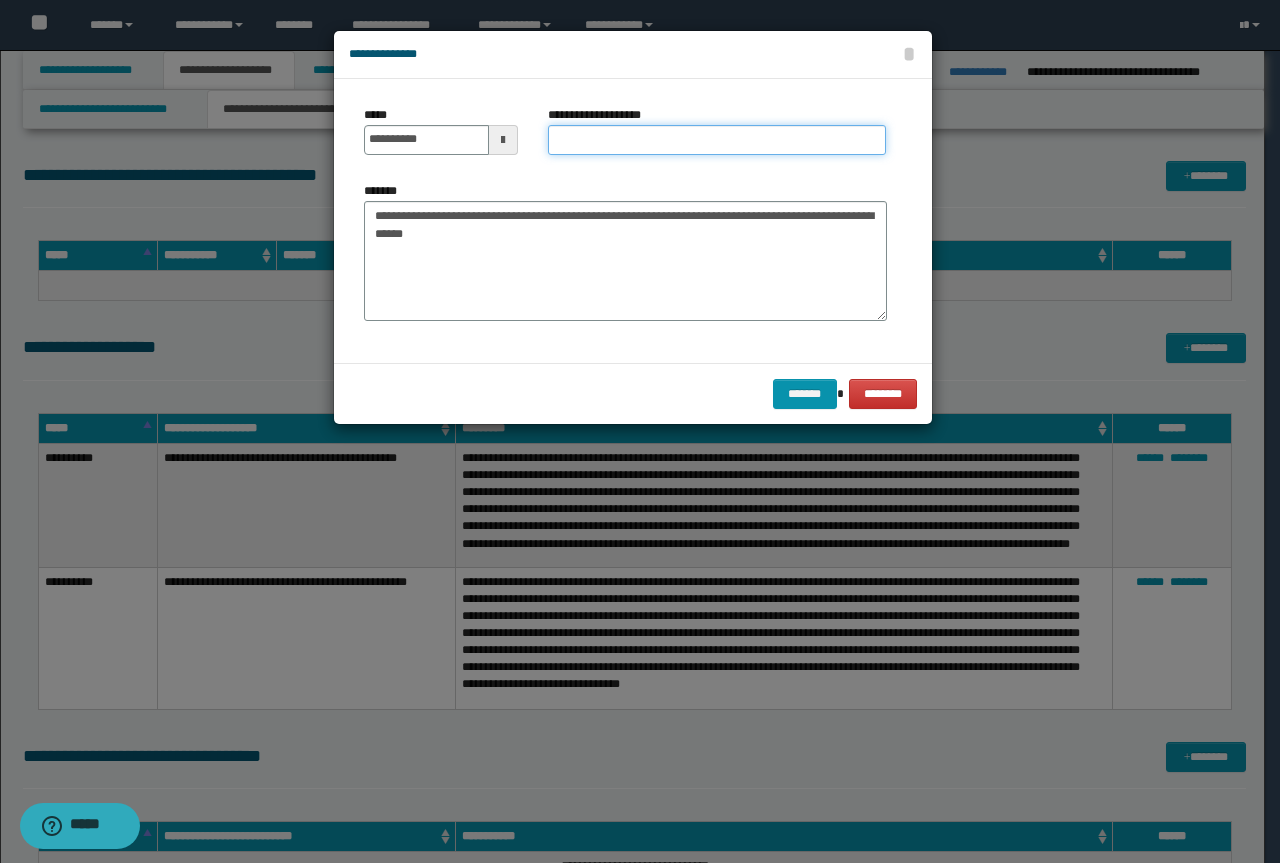 click on "**********" at bounding box center (717, 140) 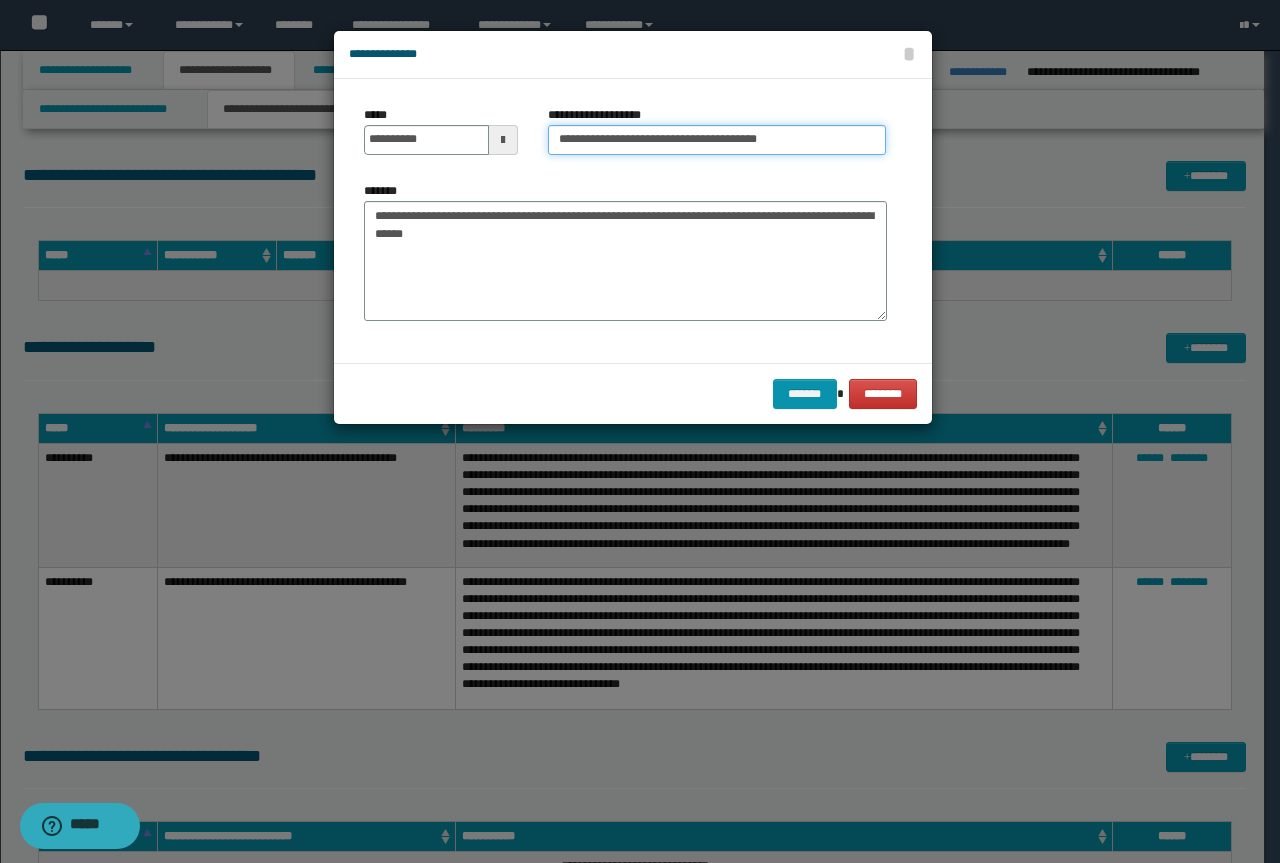 drag, startPoint x: 628, startPoint y: 144, endPoint x: 314, endPoint y: 117, distance: 315.1587 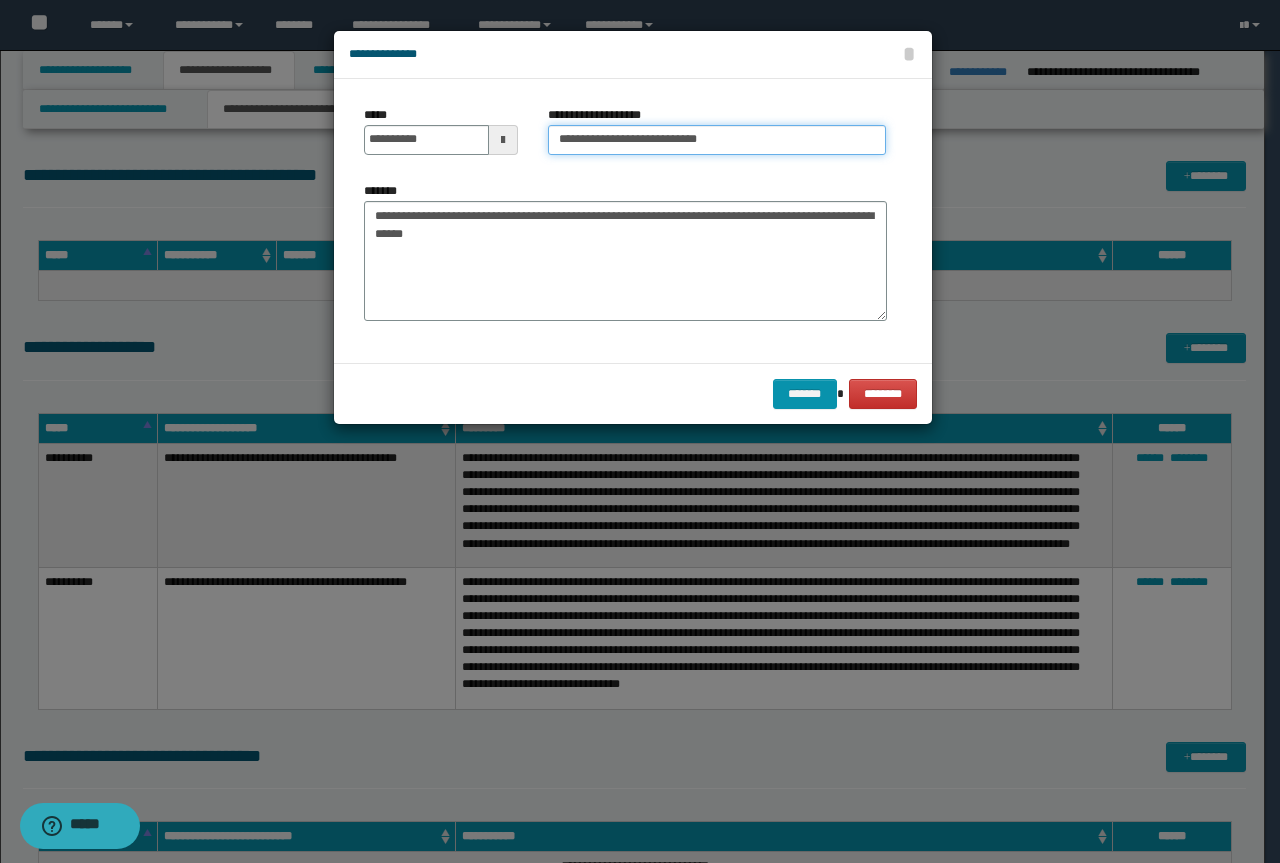 type on "**********" 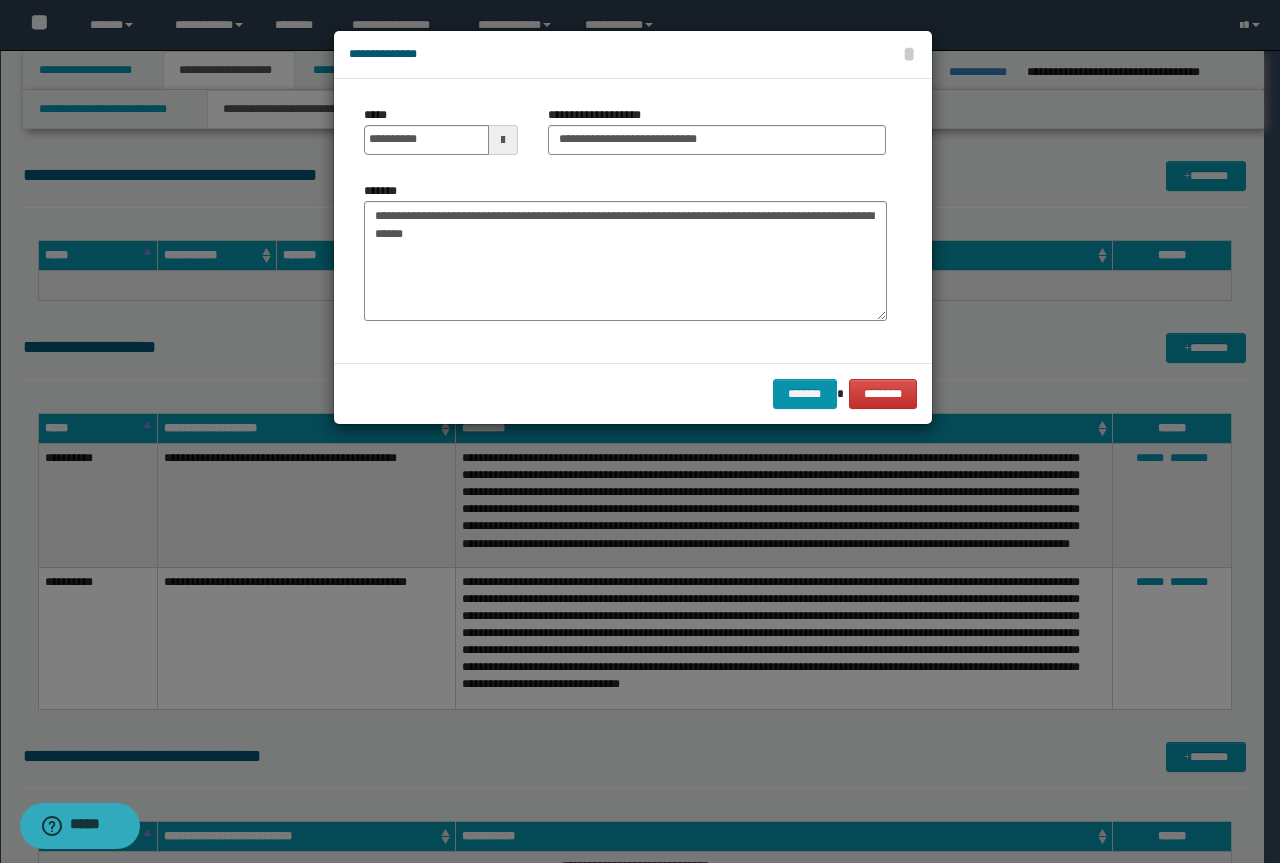 click on "*******
********" at bounding box center [633, 393] 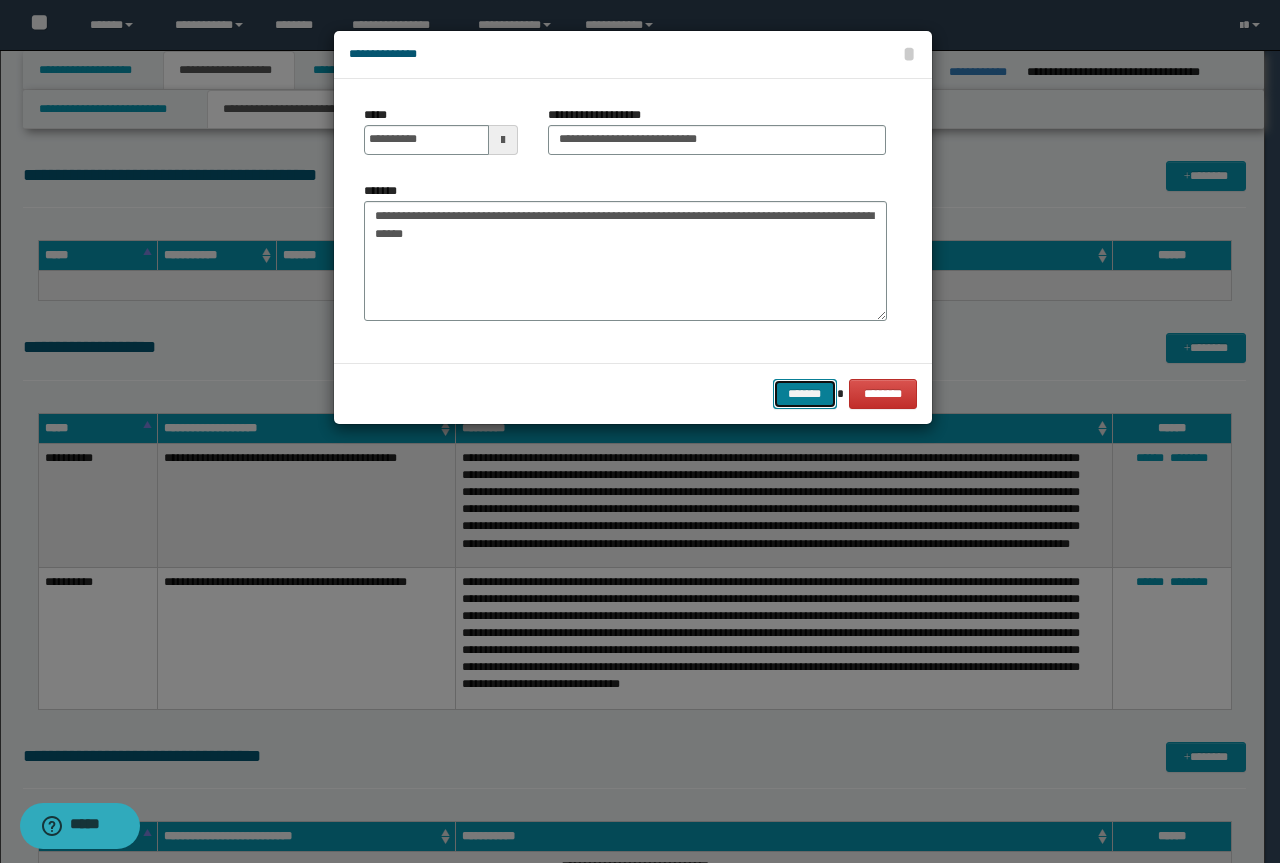 click on "*******" at bounding box center (805, 394) 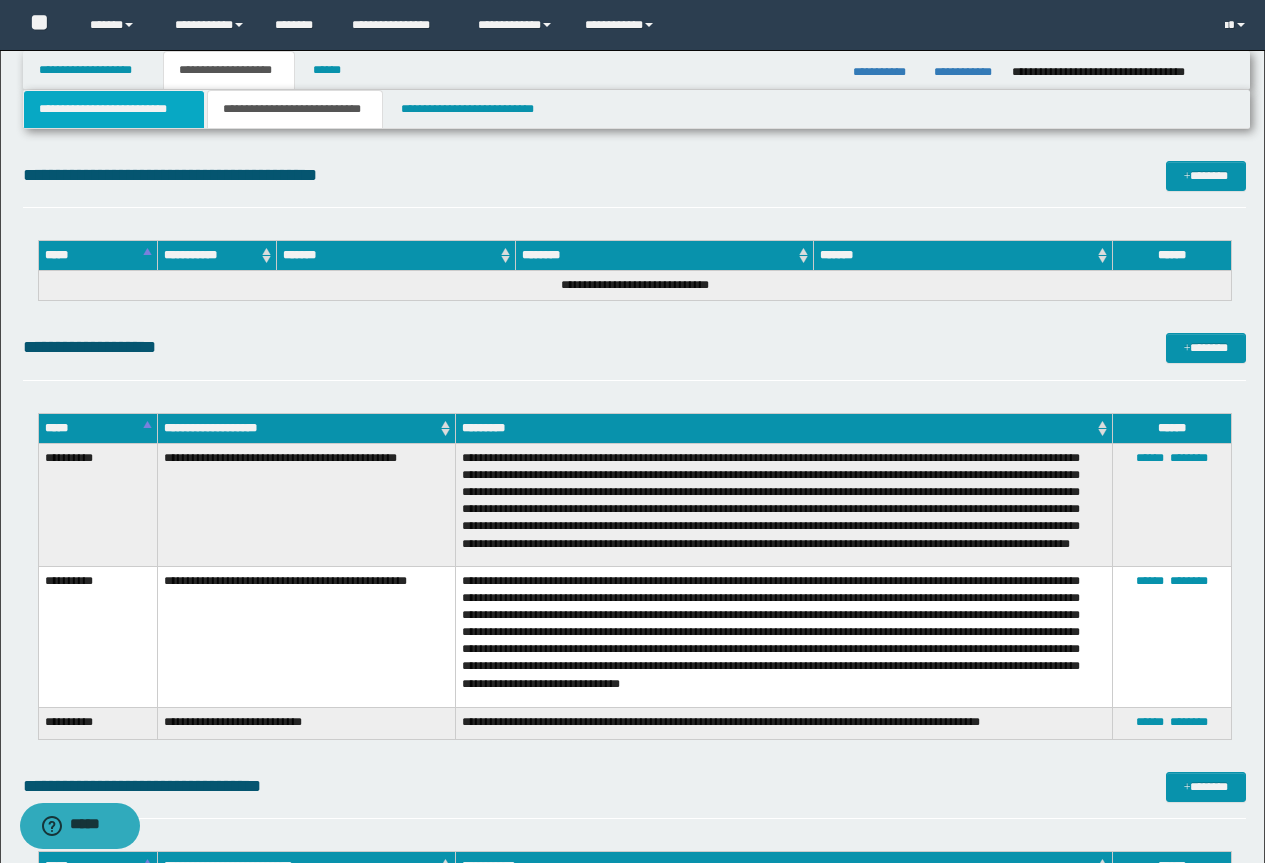 click on "**********" at bounding box center [114, 109] 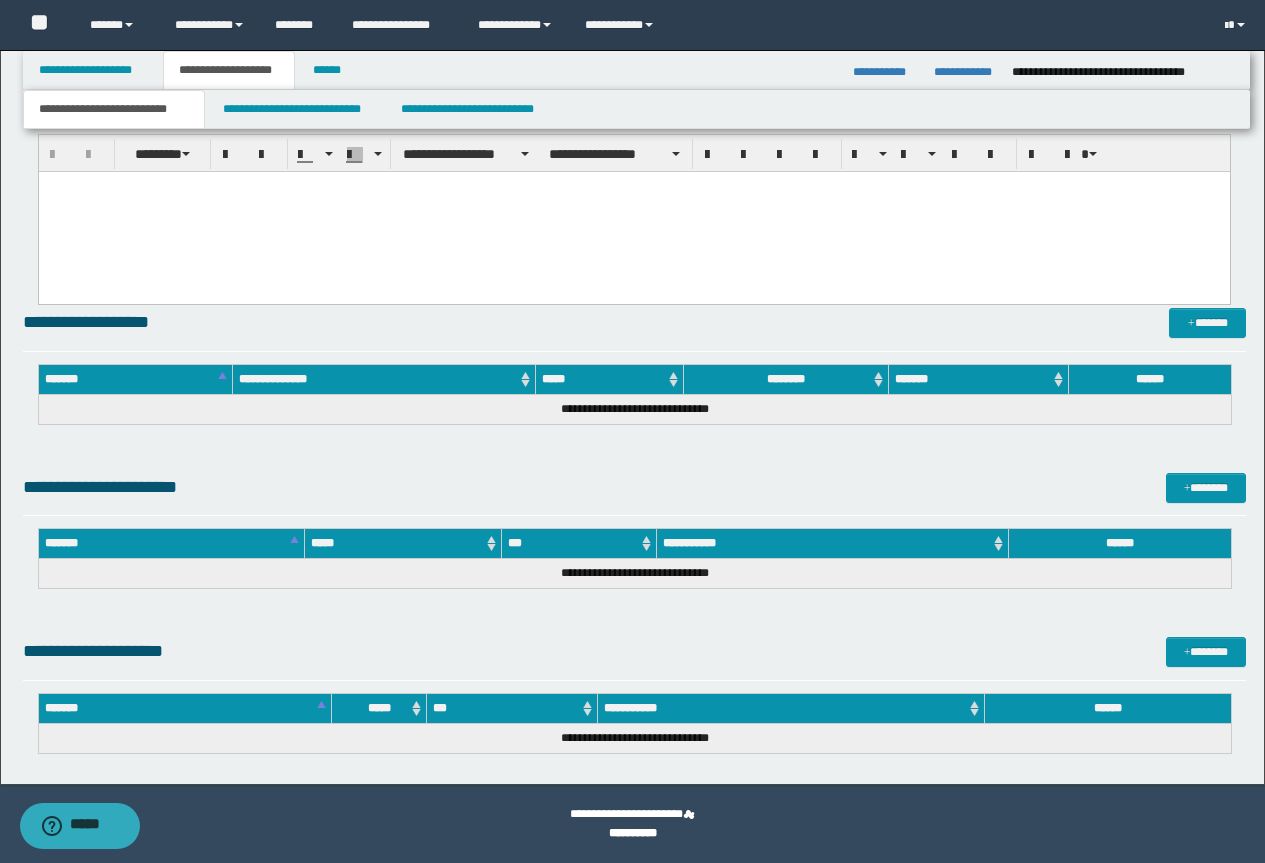 click at bounding box center (633, 212) 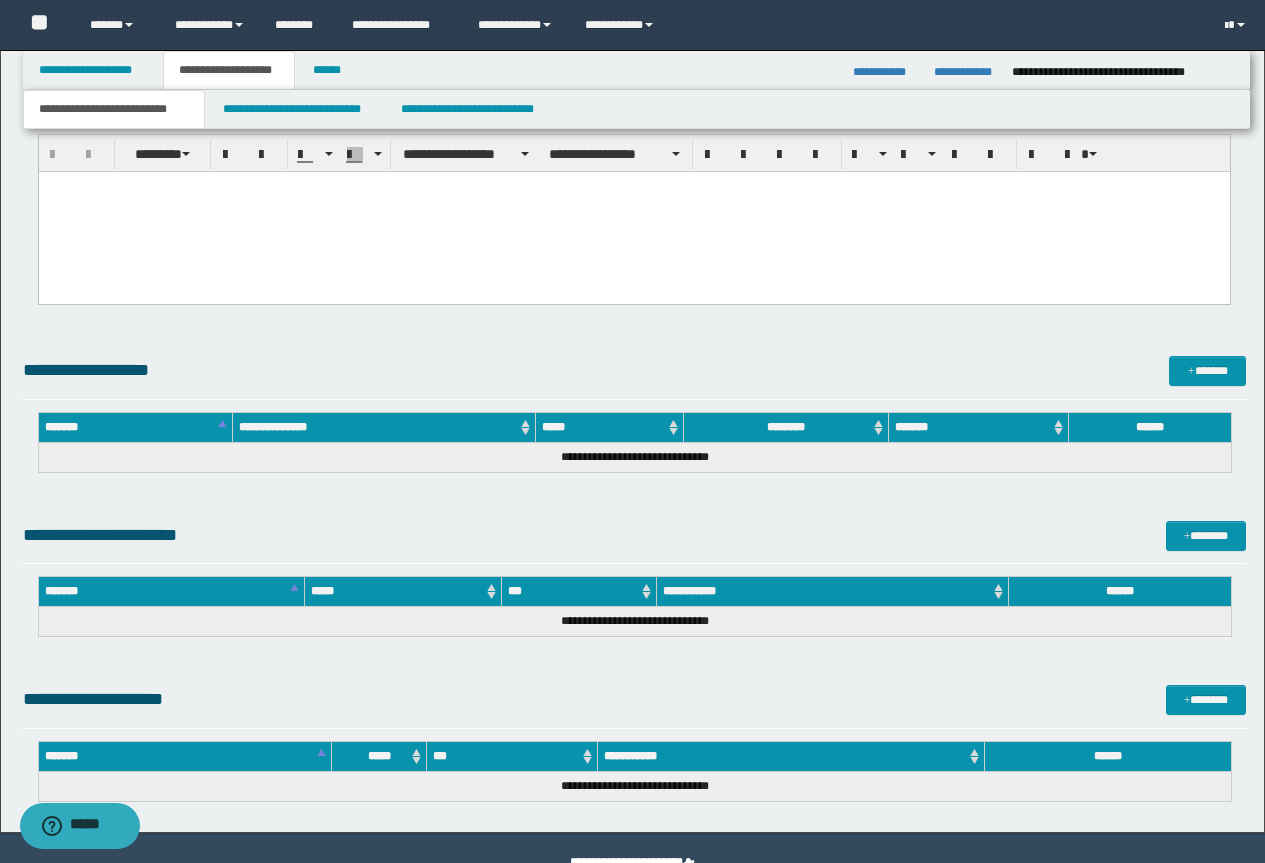 paste 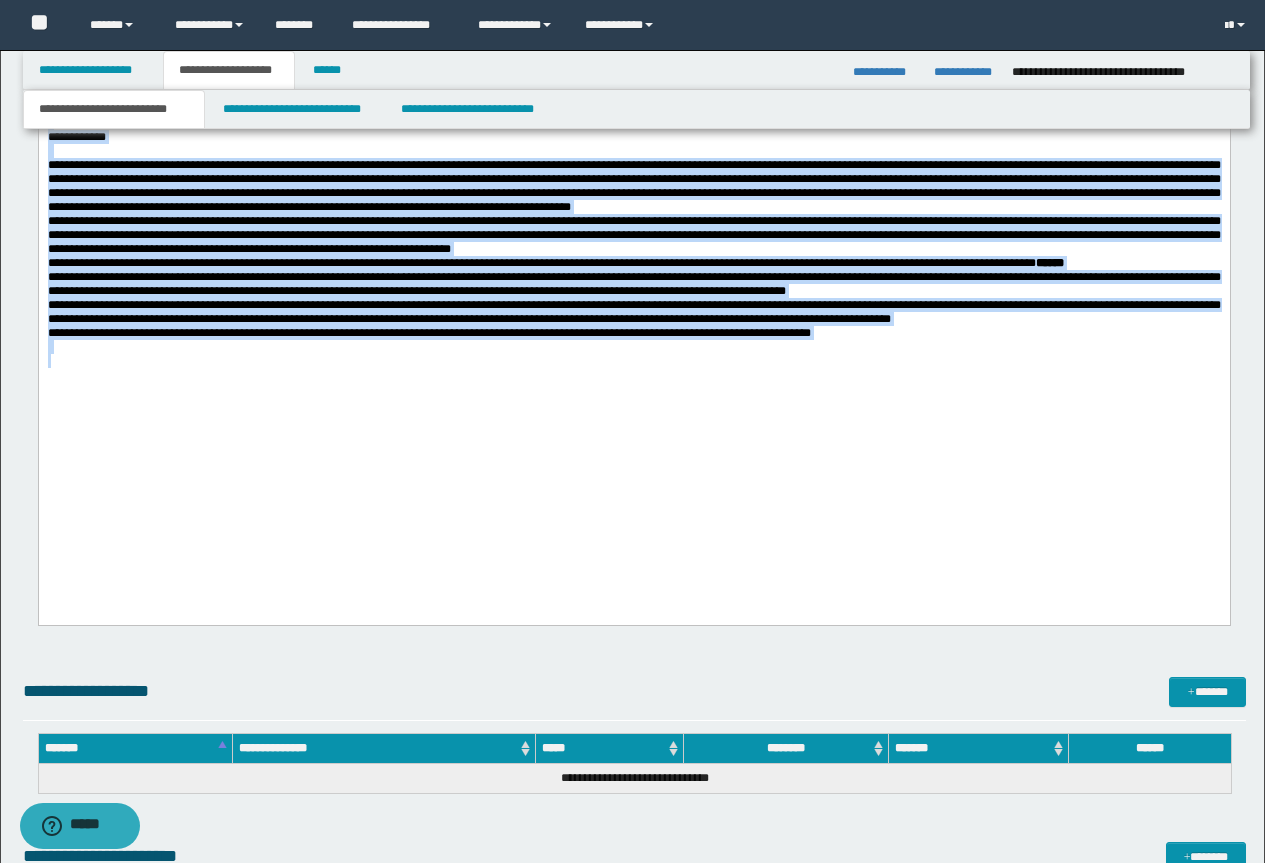 scroll, scrollTop: 2452, scrollLeft: 0, axis: vertical 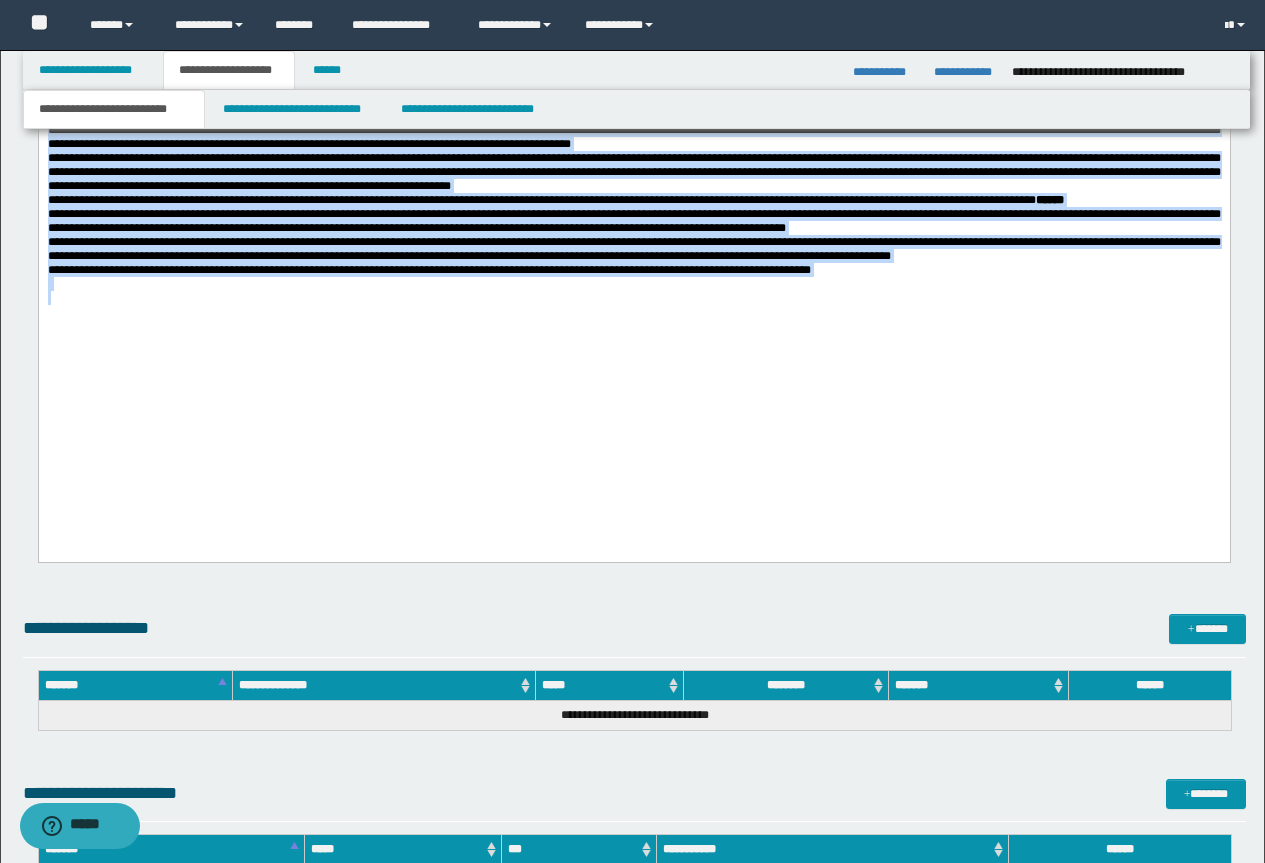 drag, startPoint x: 49, startPoint y: -1210, endPoint x: 778, endPoint y: 526, distance: 1882.8534 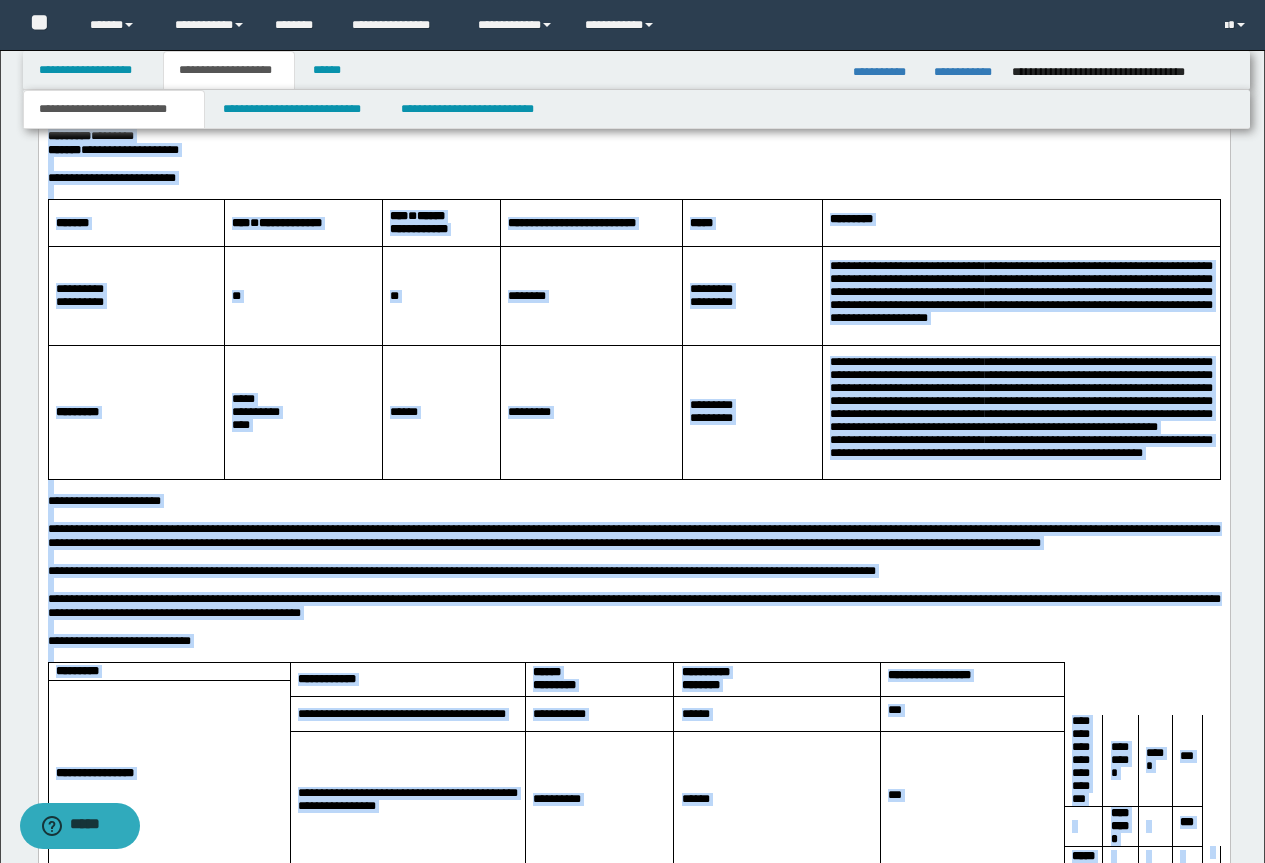 scroll, scrollTop: 952, scrollLeft: 0, axis: vertical 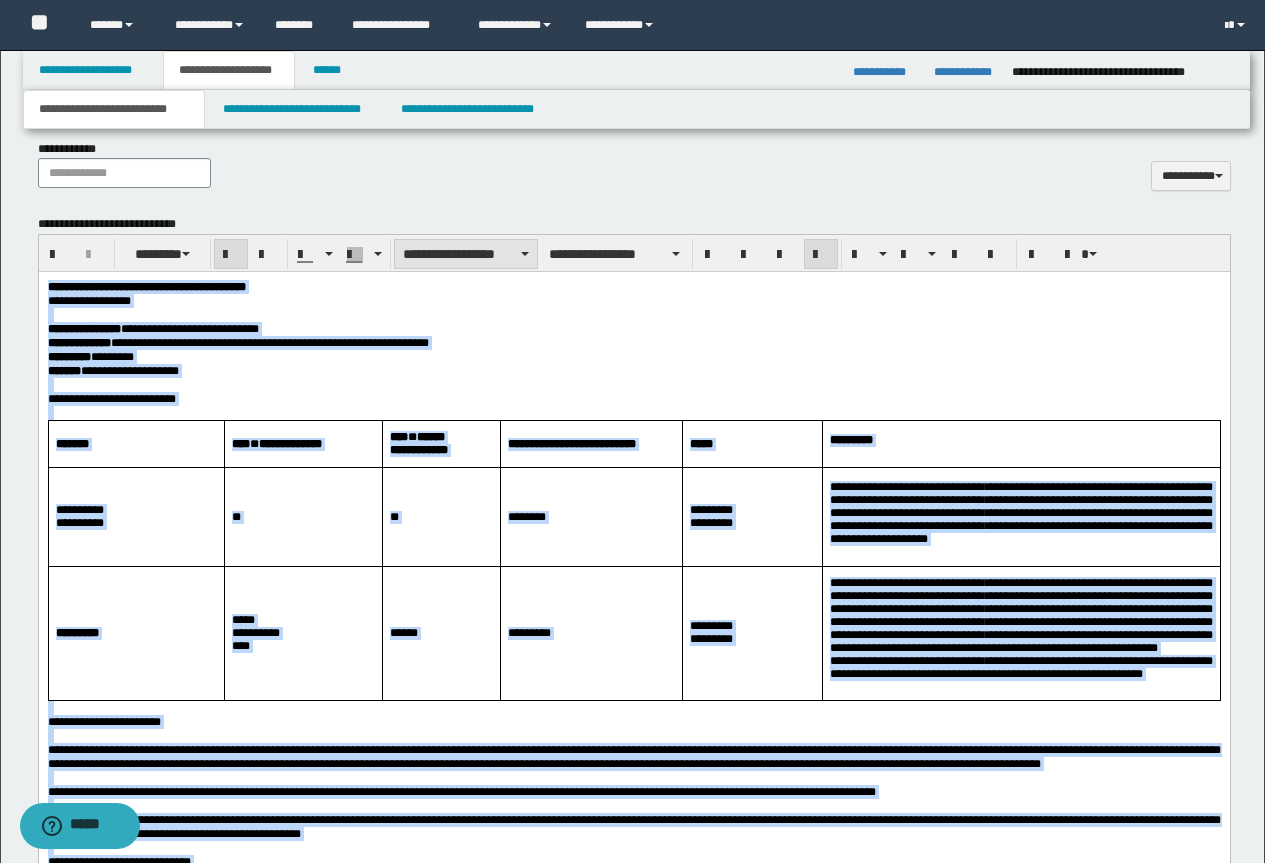 click on "**********" at bounding box center [466, 254] 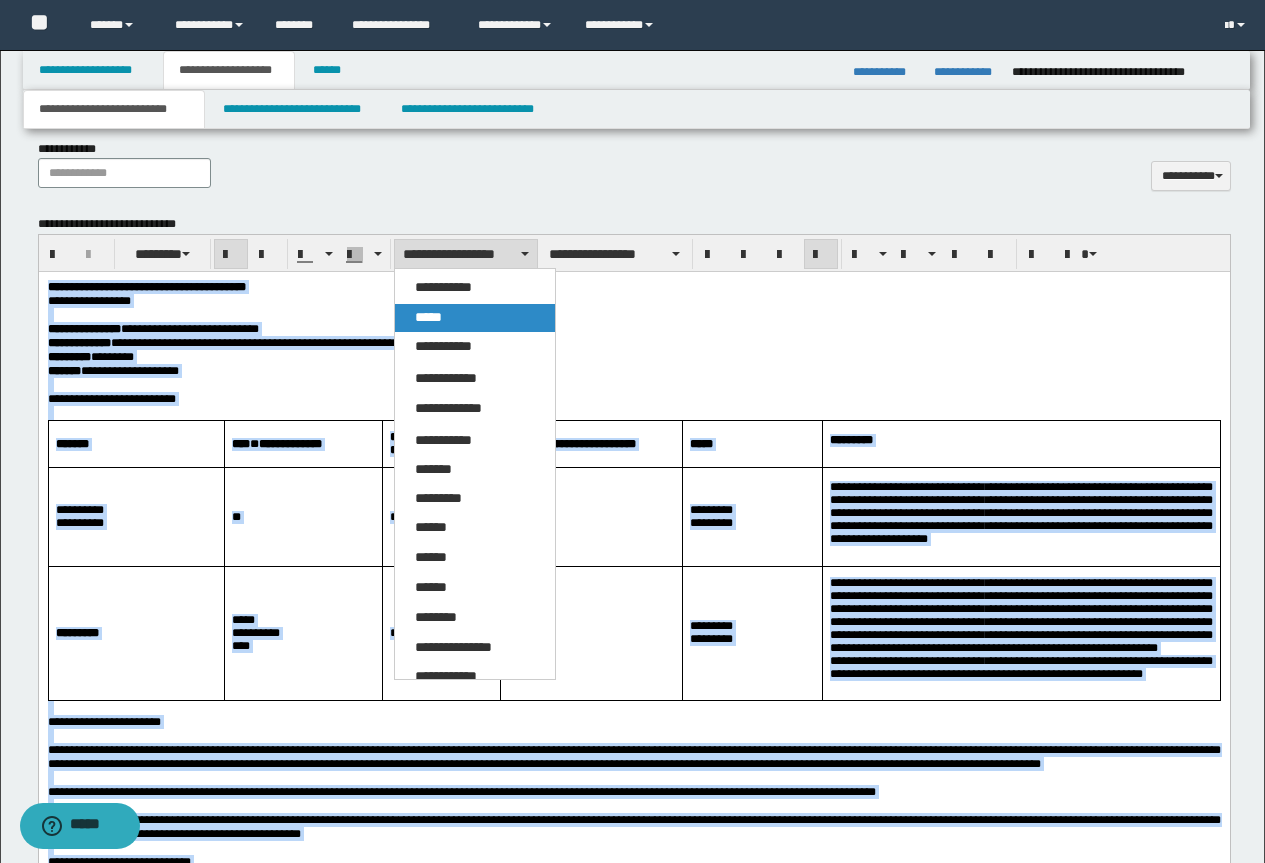 click on "*****" at bounding box center [428, 317] 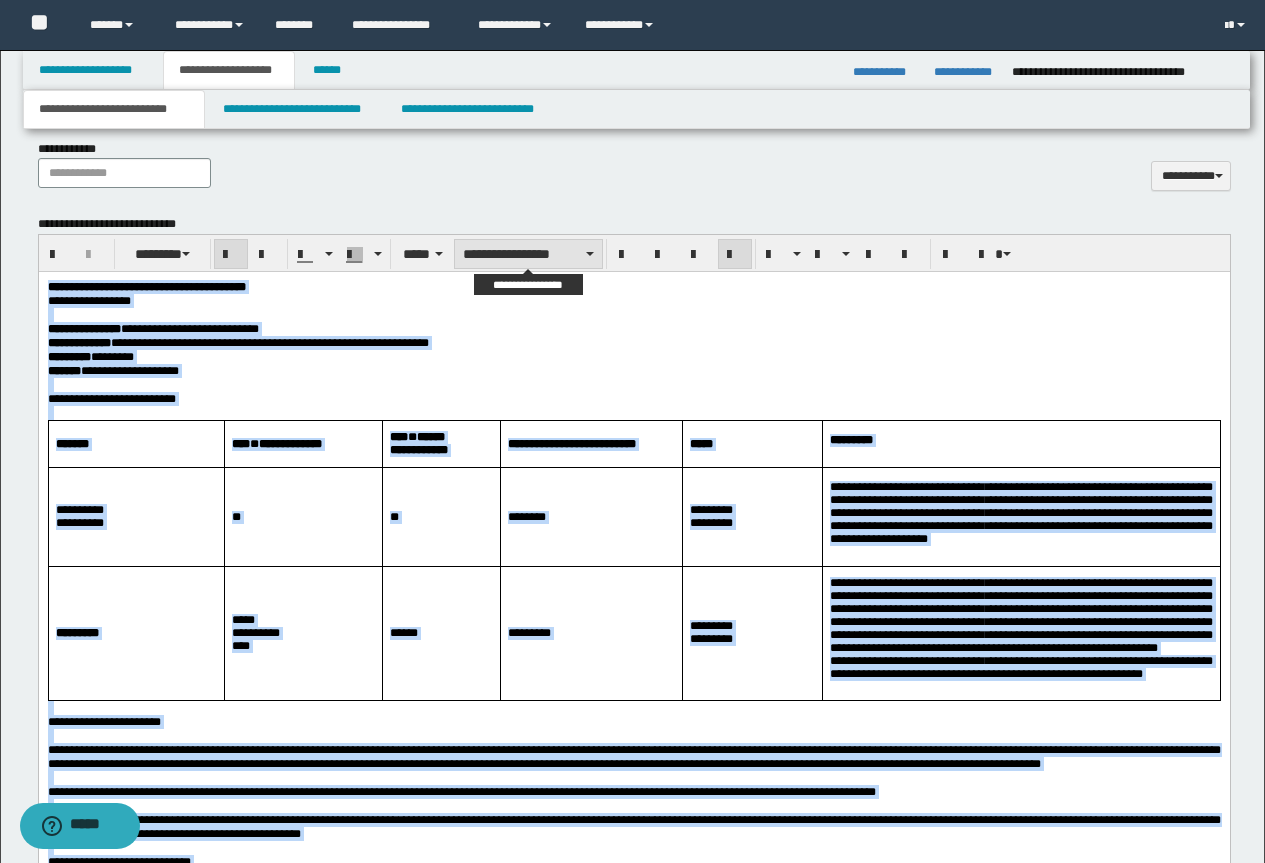 click on "**********" at bounding box center (528, 254) 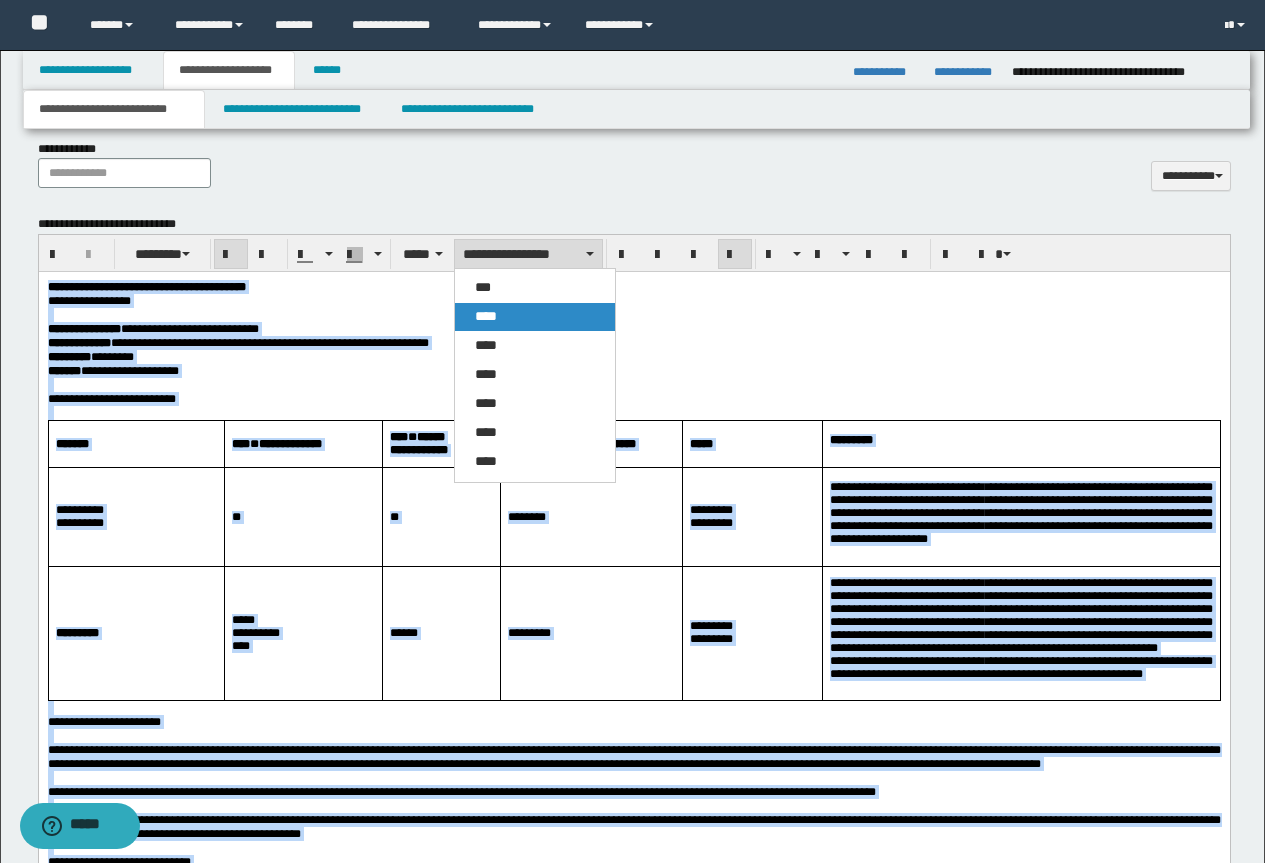 click on "****" at bounding box center [535, 317] 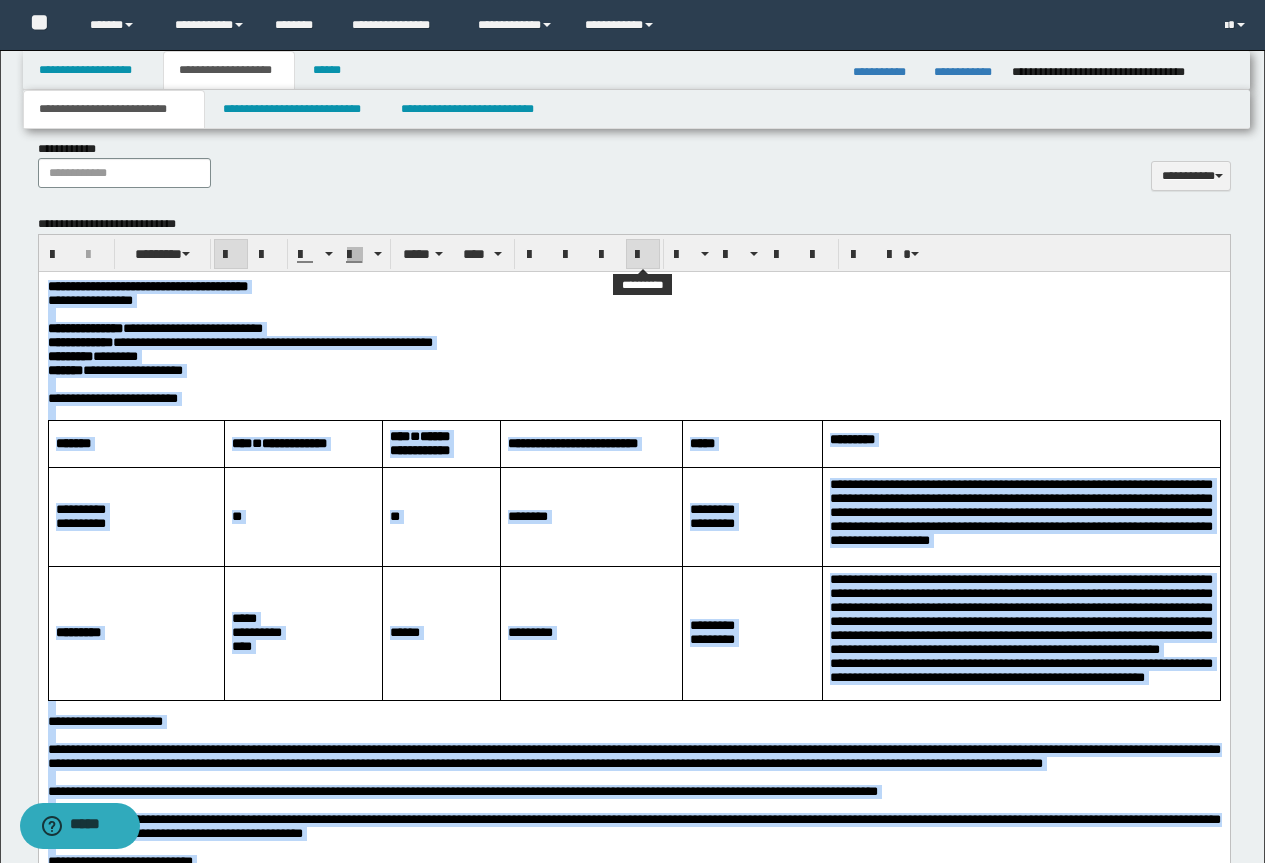 click at bounding box center [643, 255] 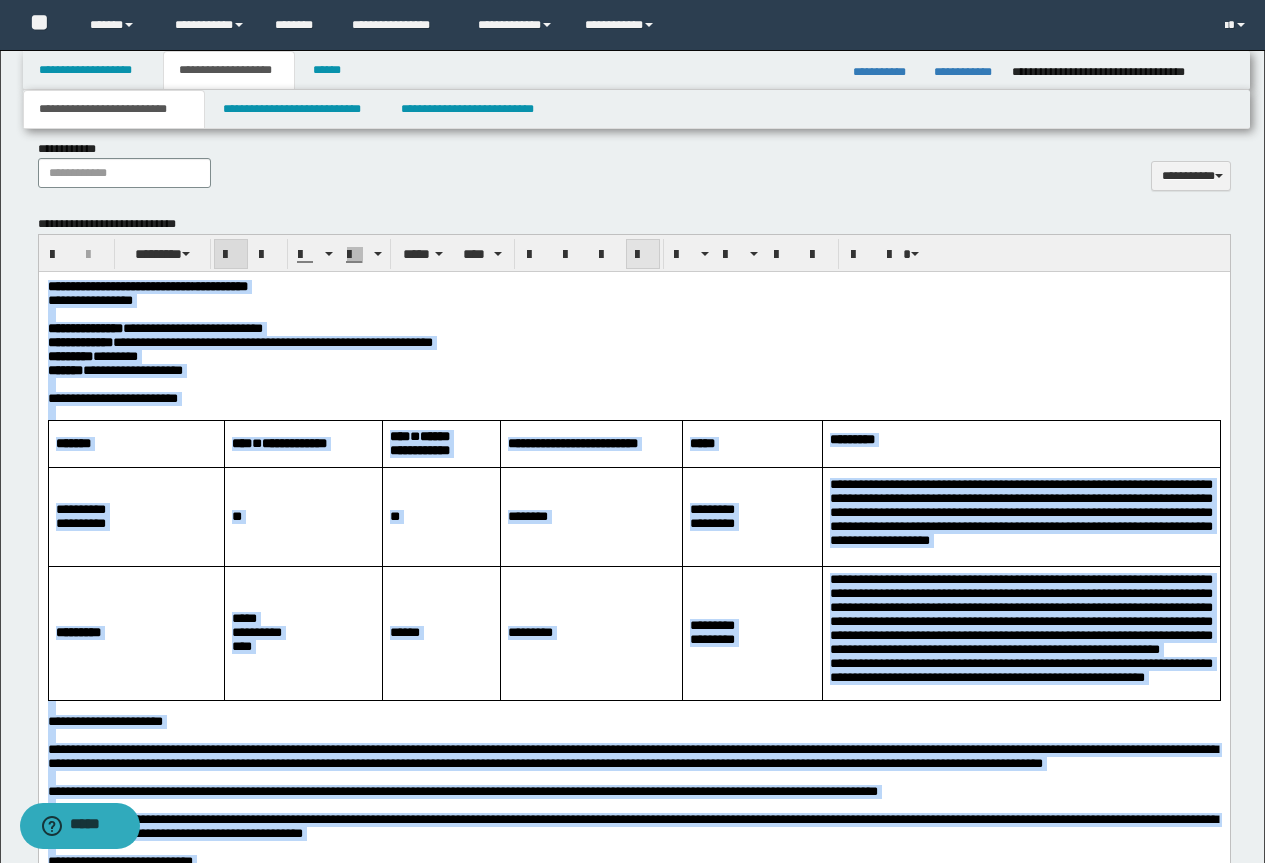 click at bounding box center (643, 255) 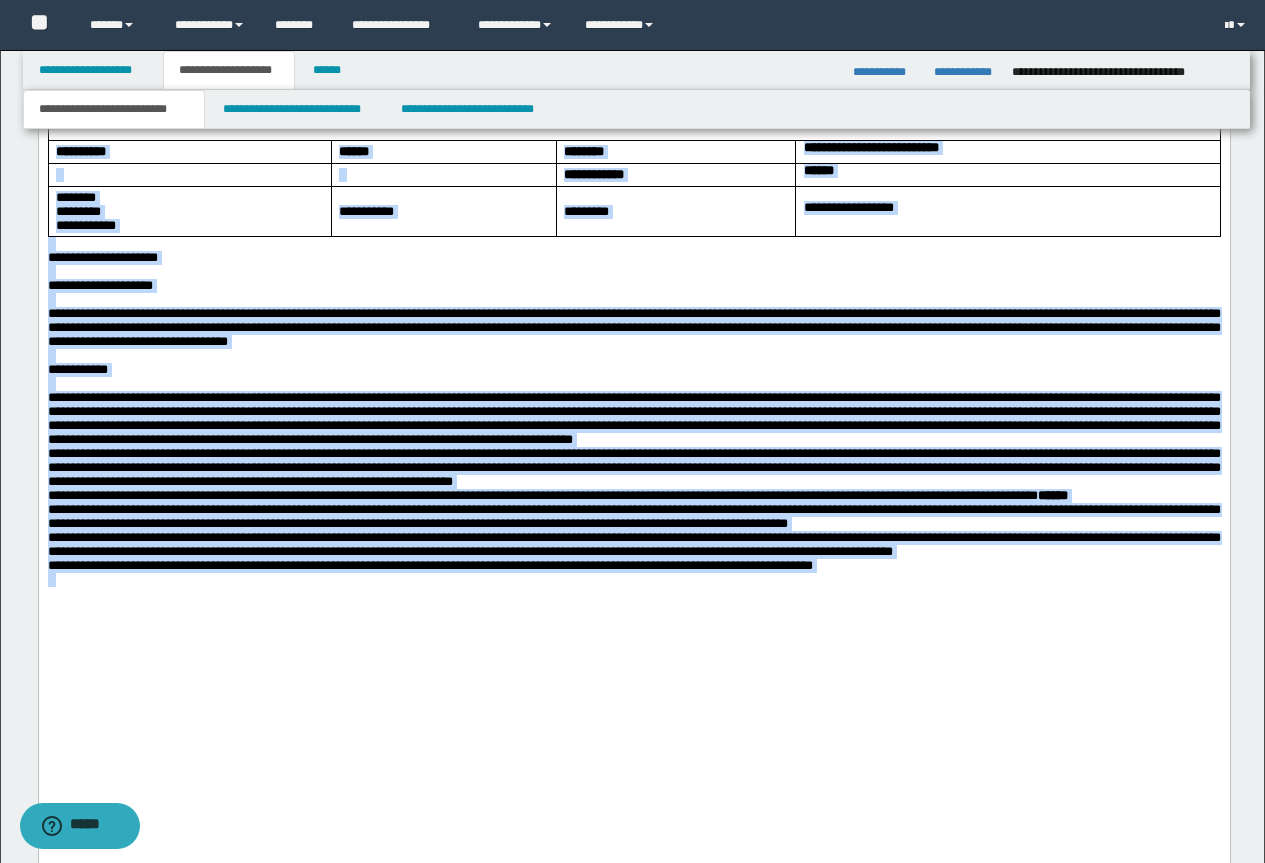 scroll, scrollTop: 2552, scrollLeft: 0, axis: vertical 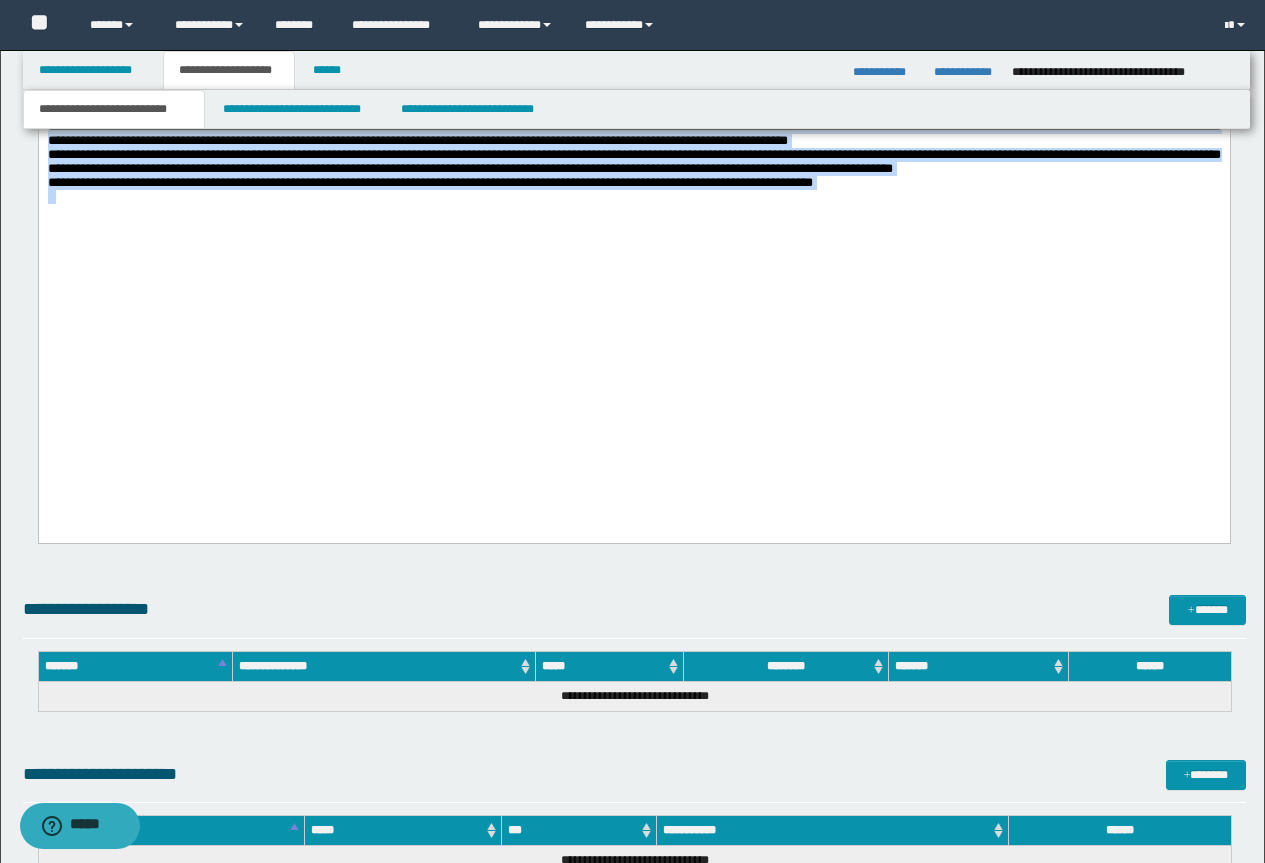 click on "**********" at bounding box center [633, -521] 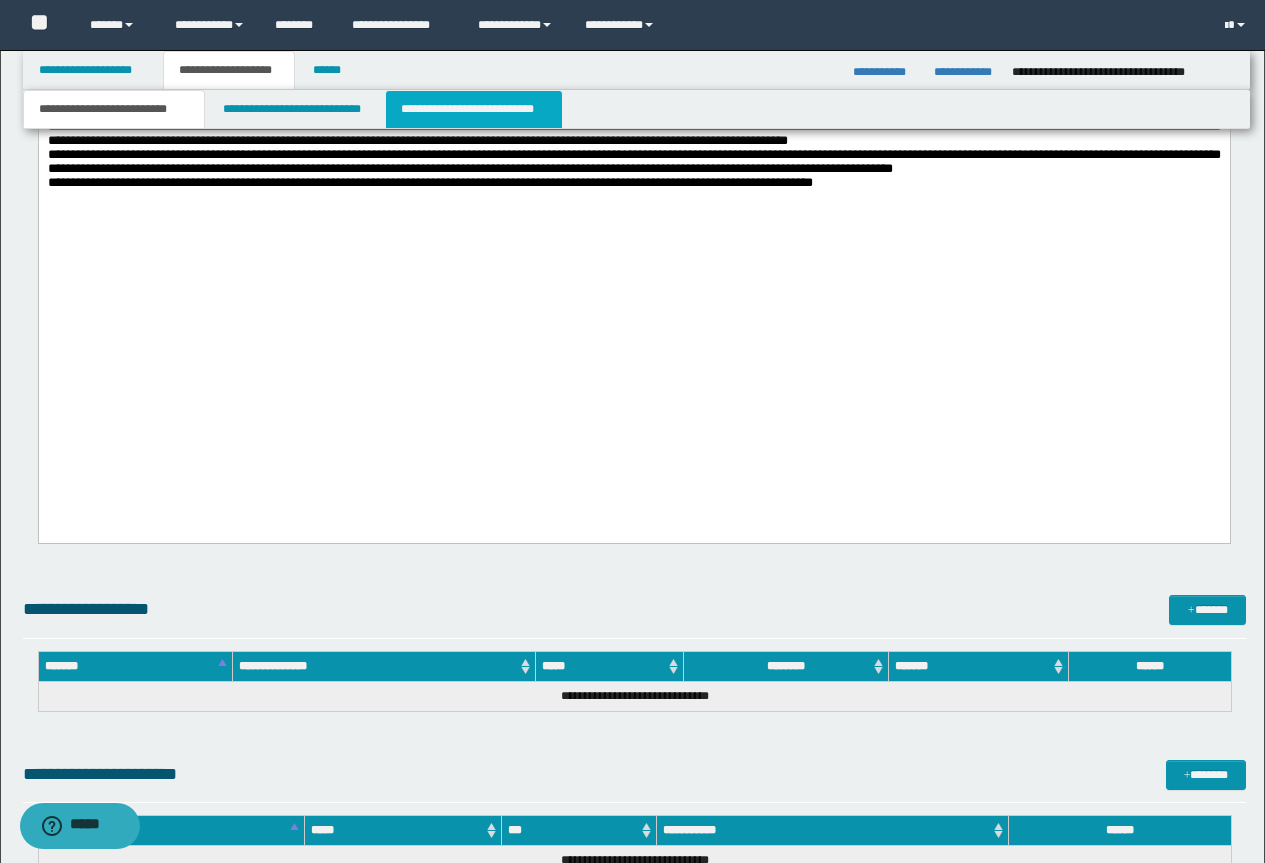 click on "**********" at bounding box center (474, 109) 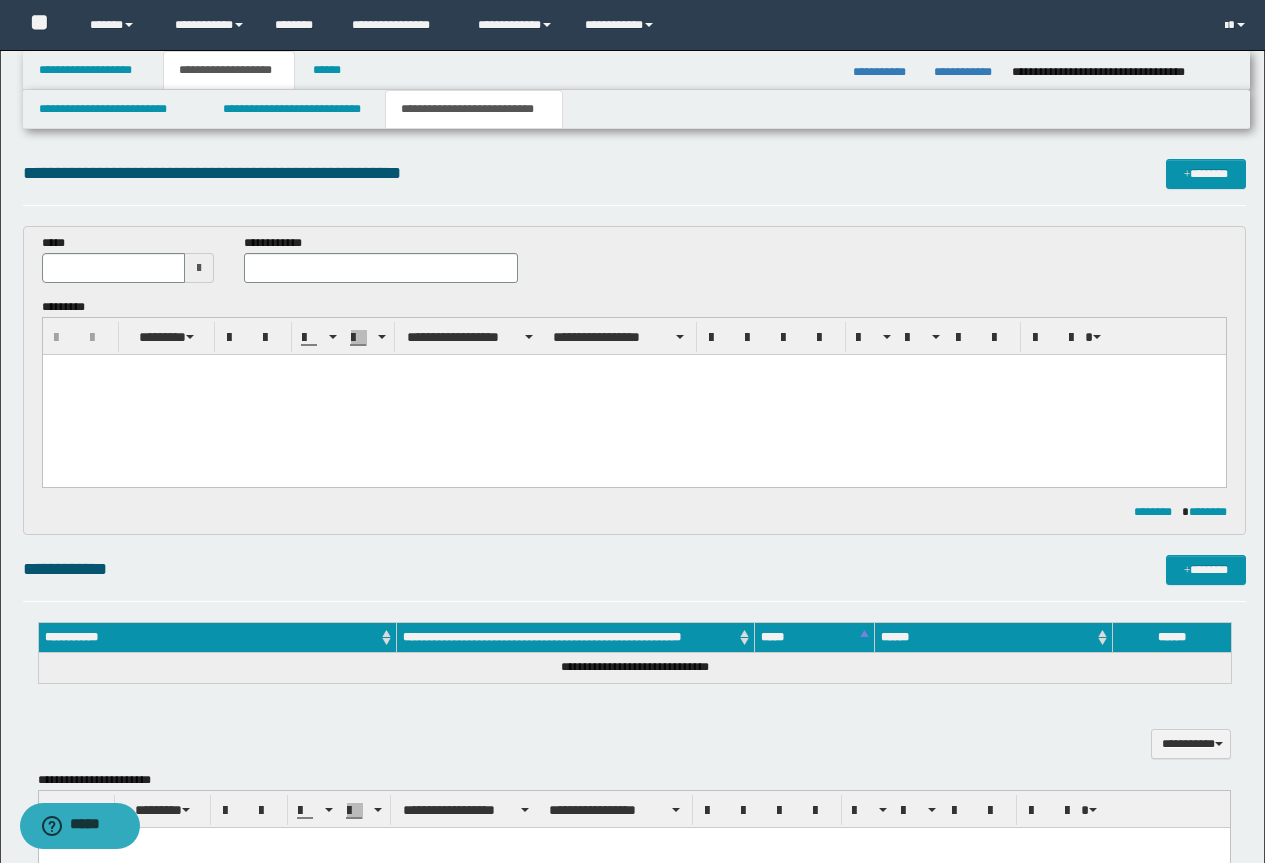 scroll, scrollTop: 0, scrollLeft: 0, axis: both 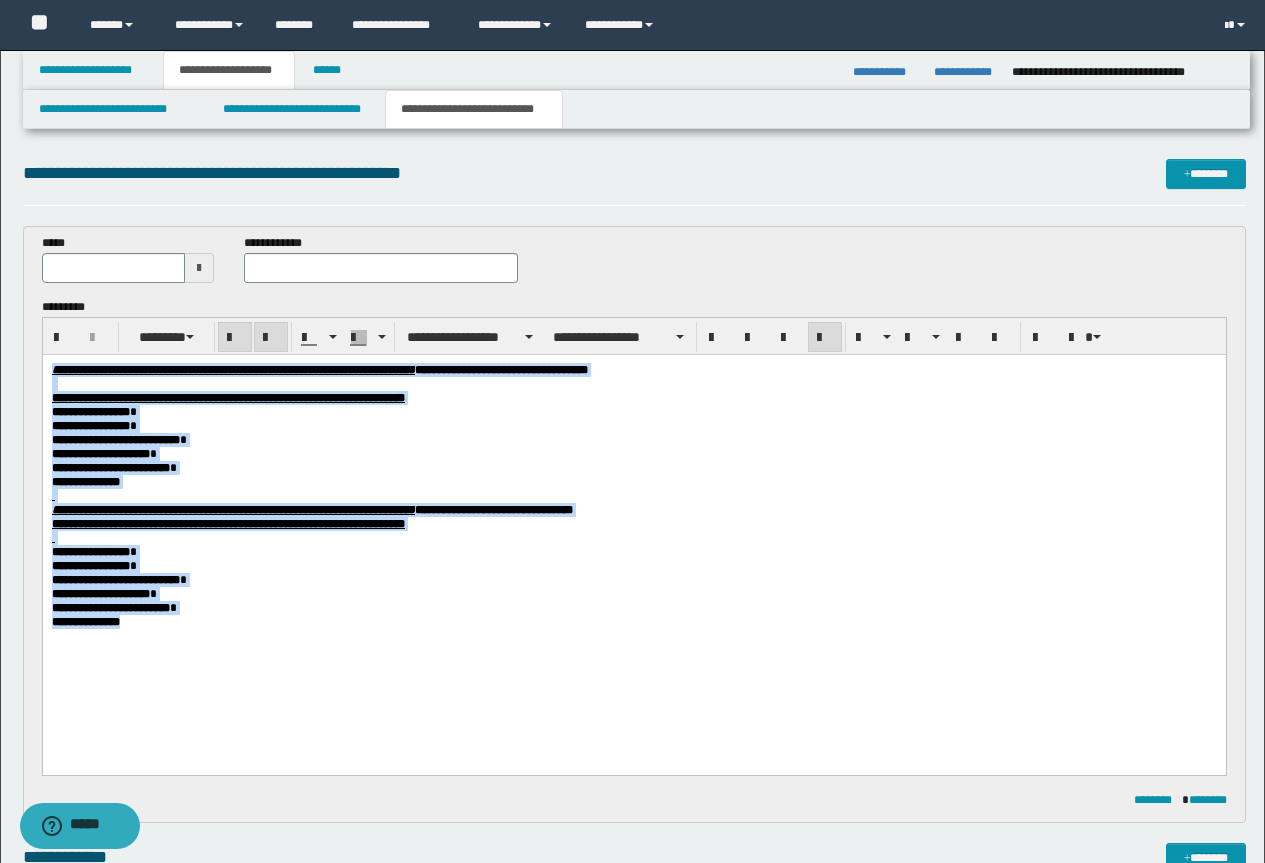 drag, startPoint x: 187, startPoint y: 685, endPoint x: 187, endPoint y: 602, distance: 83 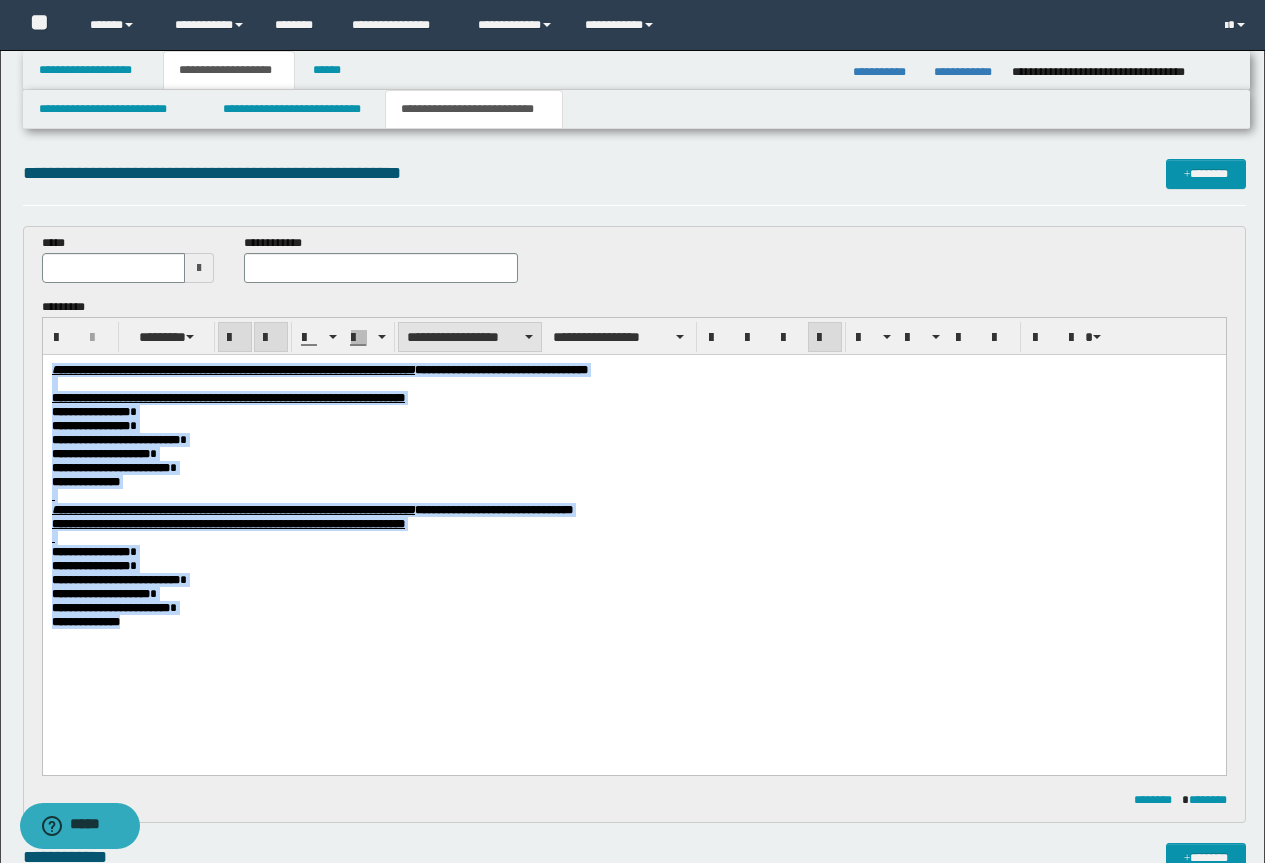 click on "**********" at bounding box center (470, 337) 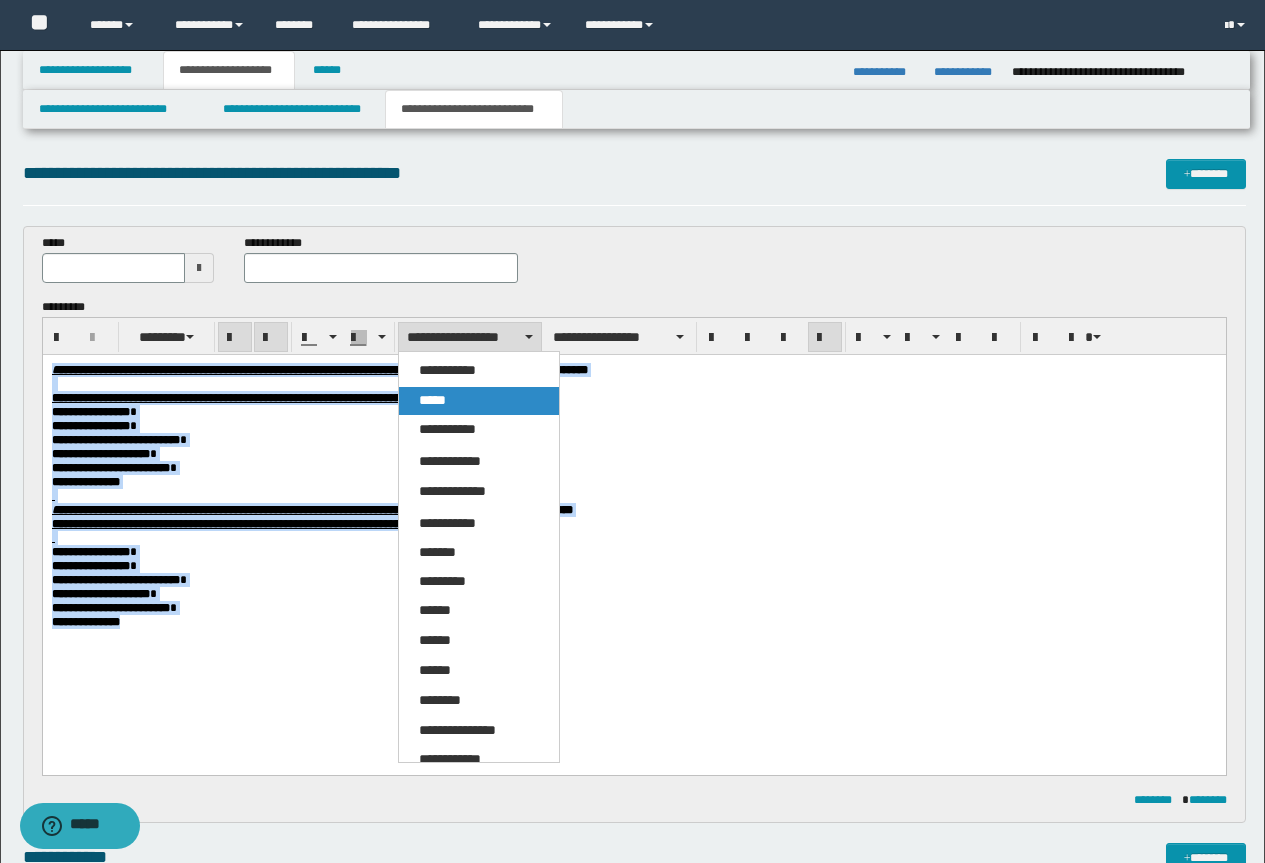 drag, startPoint x: 459, startPoint y: 397, endPoint x: 434, endPoint y: 34, distance: 363.85986 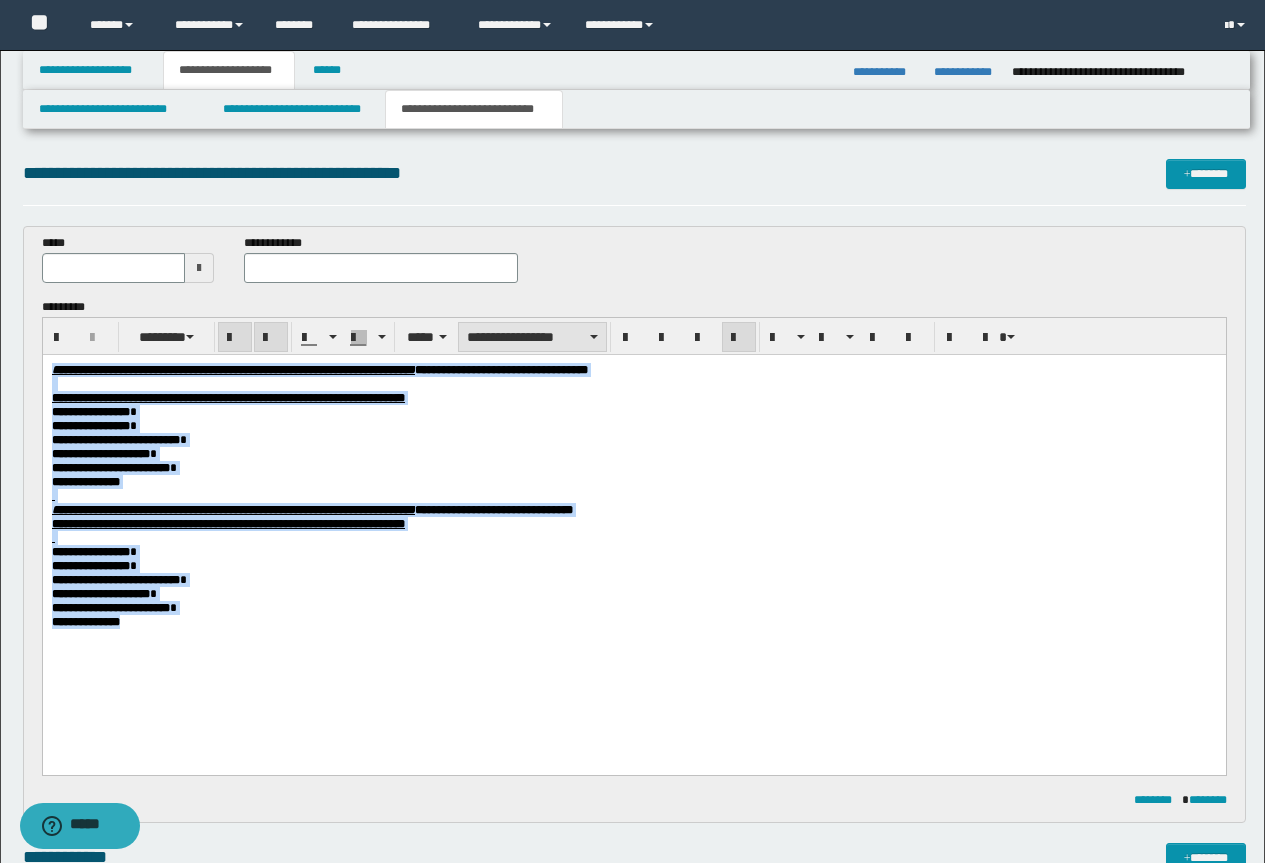 click on "**********" at bounding box center [532, 337] 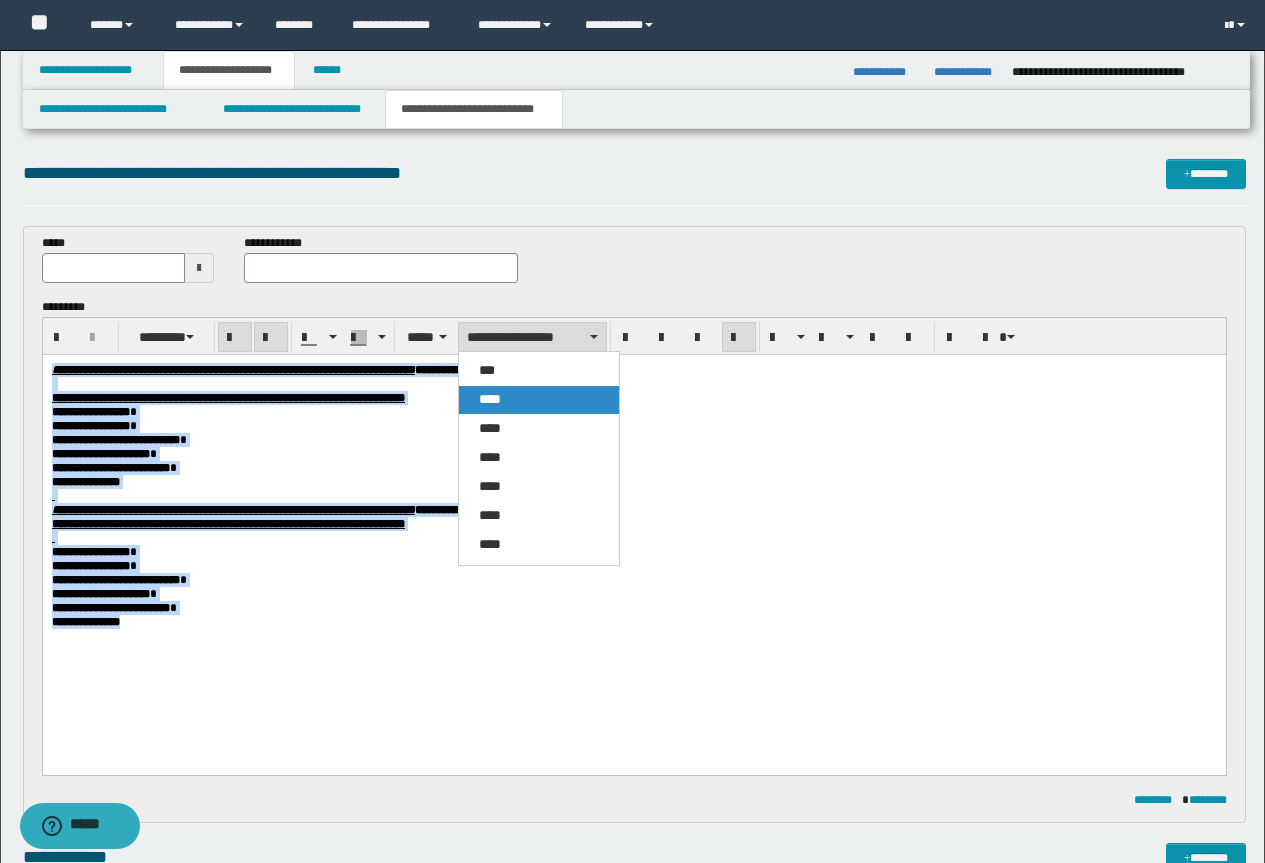 drag, startPoint x: 514, startPoint y: 396, endPoint x: 524, endPoint y: 18, distance: 378.13226 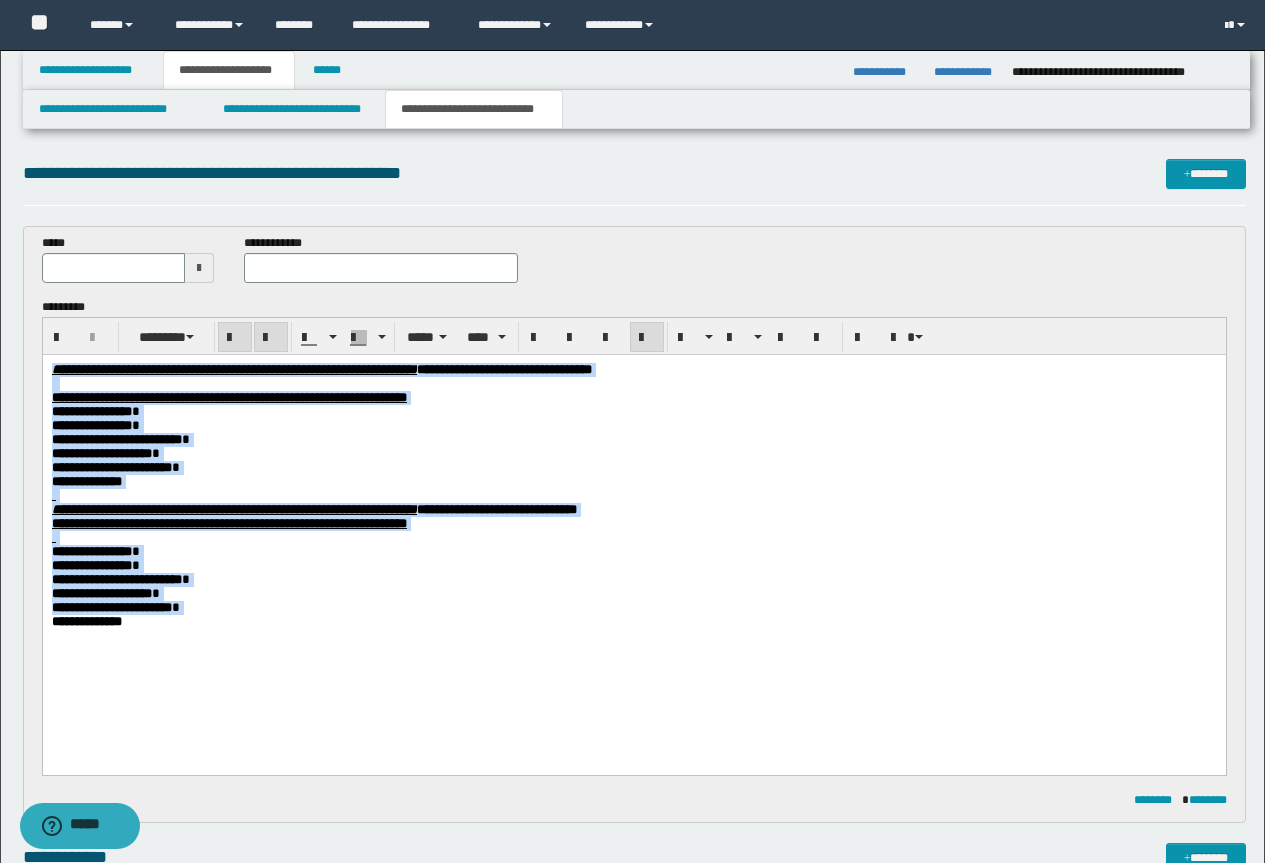 click on "**********" at bounding box center [633, 398] 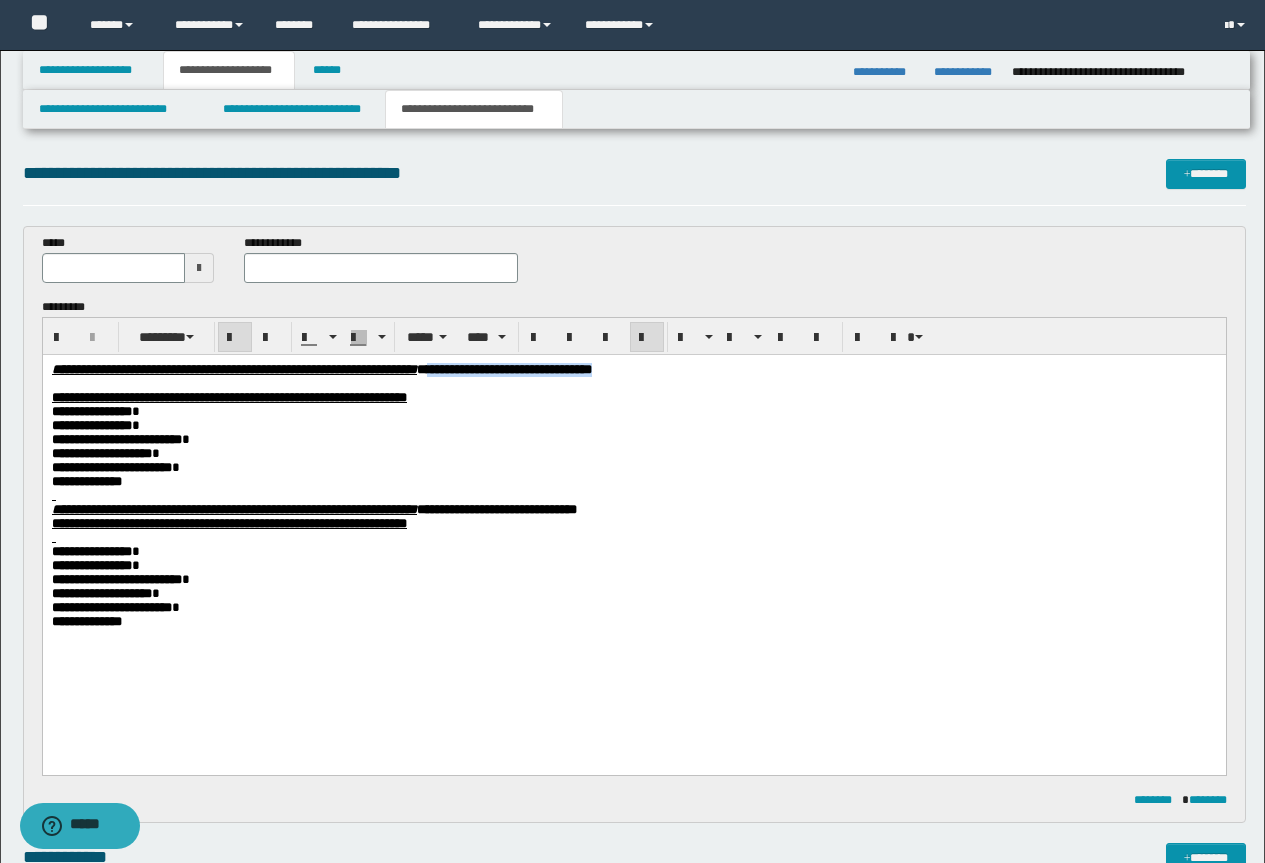 drag, startPoint x: 869, startPoint y: 370, endPoint x: 630, endPoint y: 373, distance: 239.01883 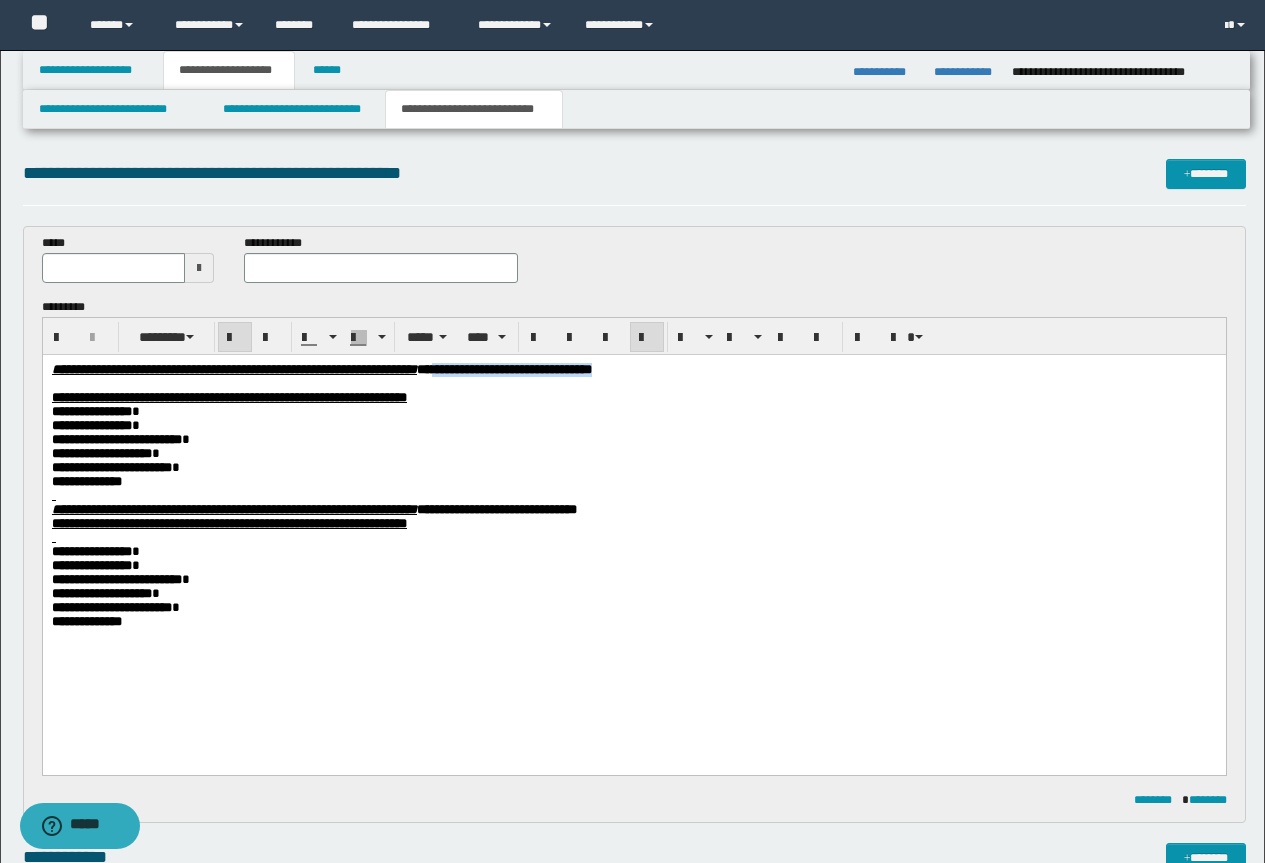 copy on "**********" 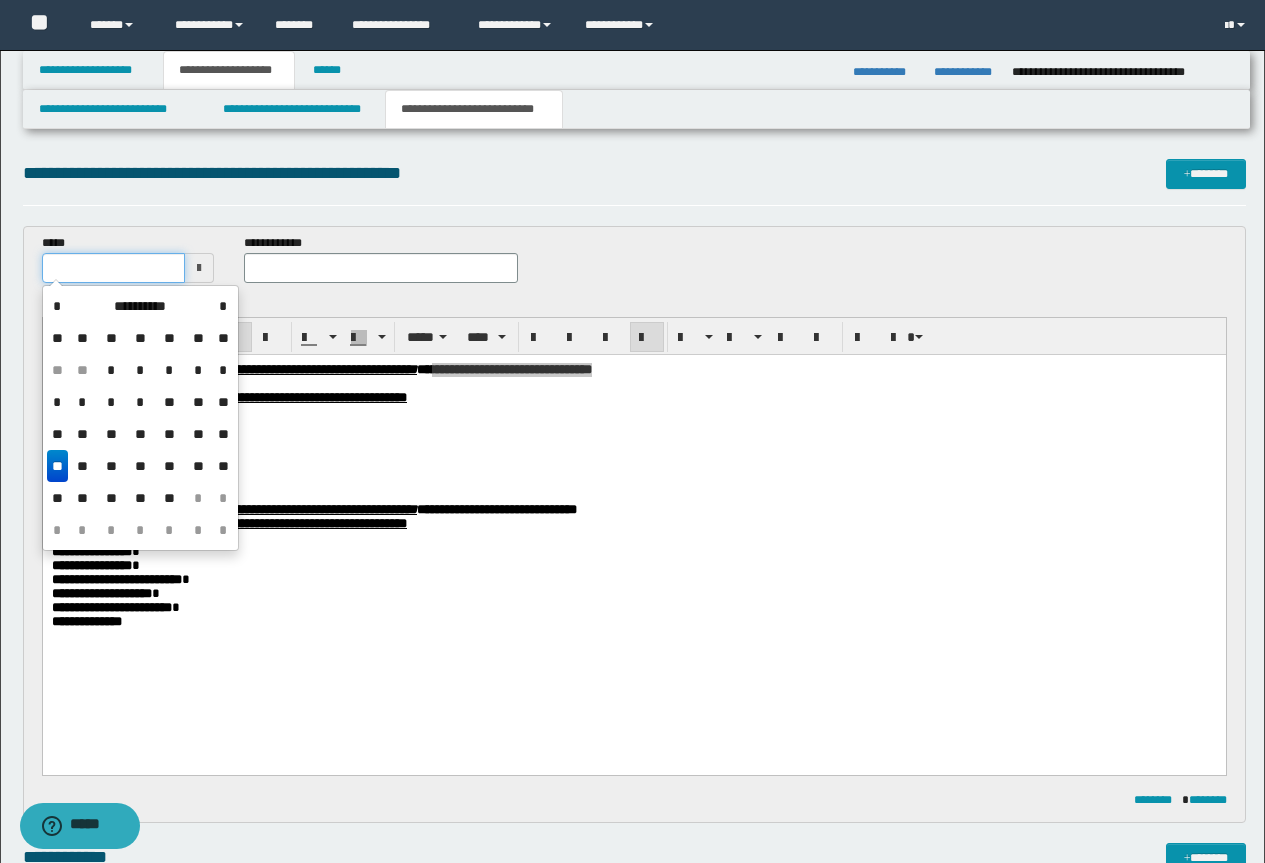 click at bounding box center [114, 268] 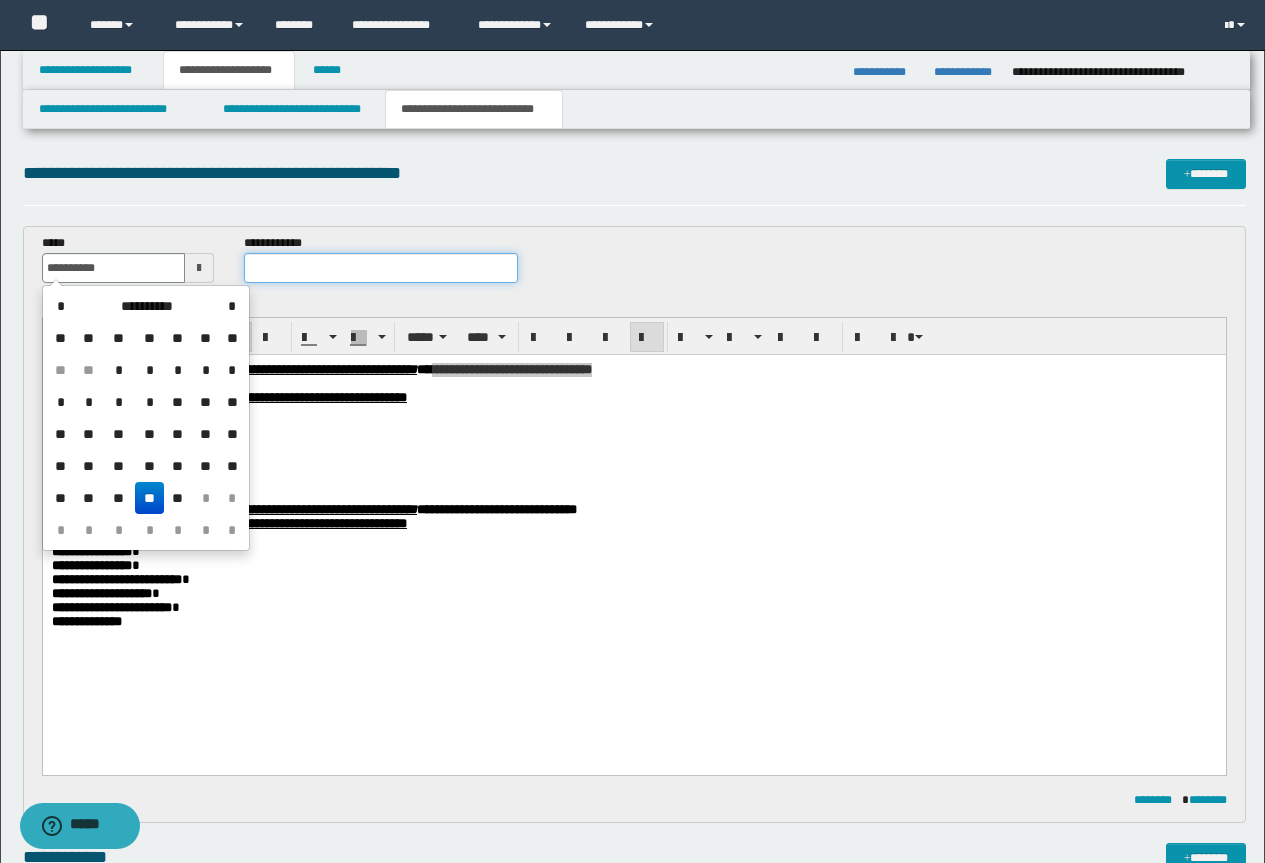 type on "**********" 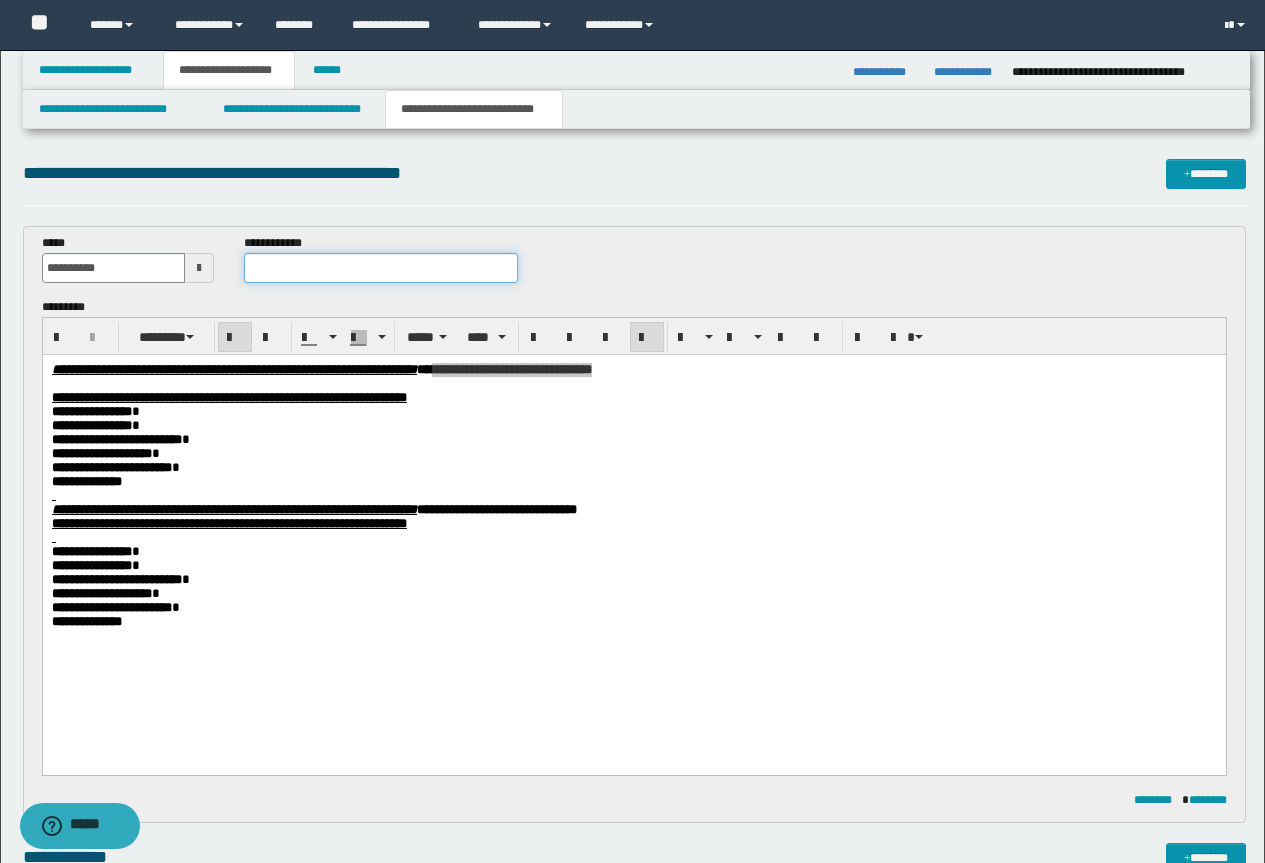 paste on "**********" 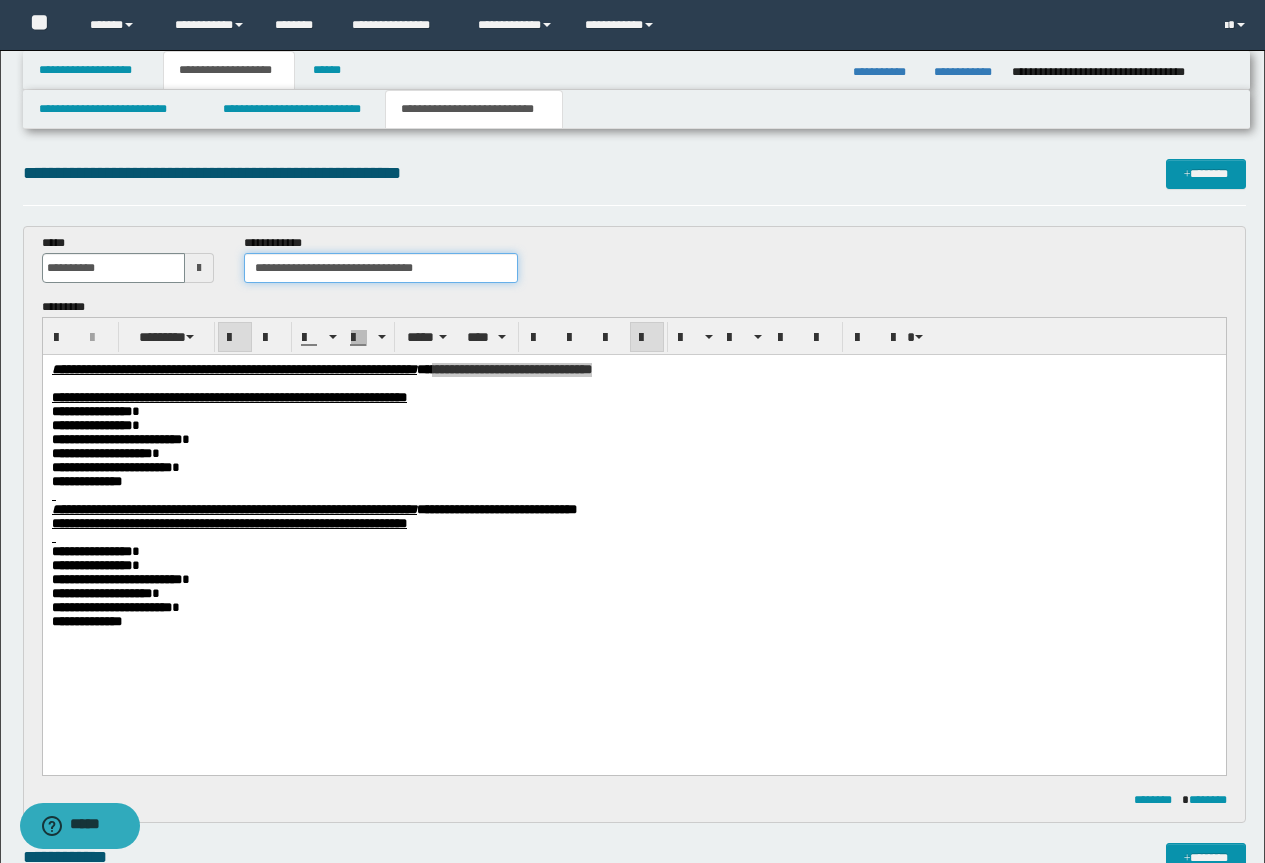 drag, startPoint x: 449, startPoint y: 269, endPoint x: 359, endPoint y: 275, distance: 90.199776 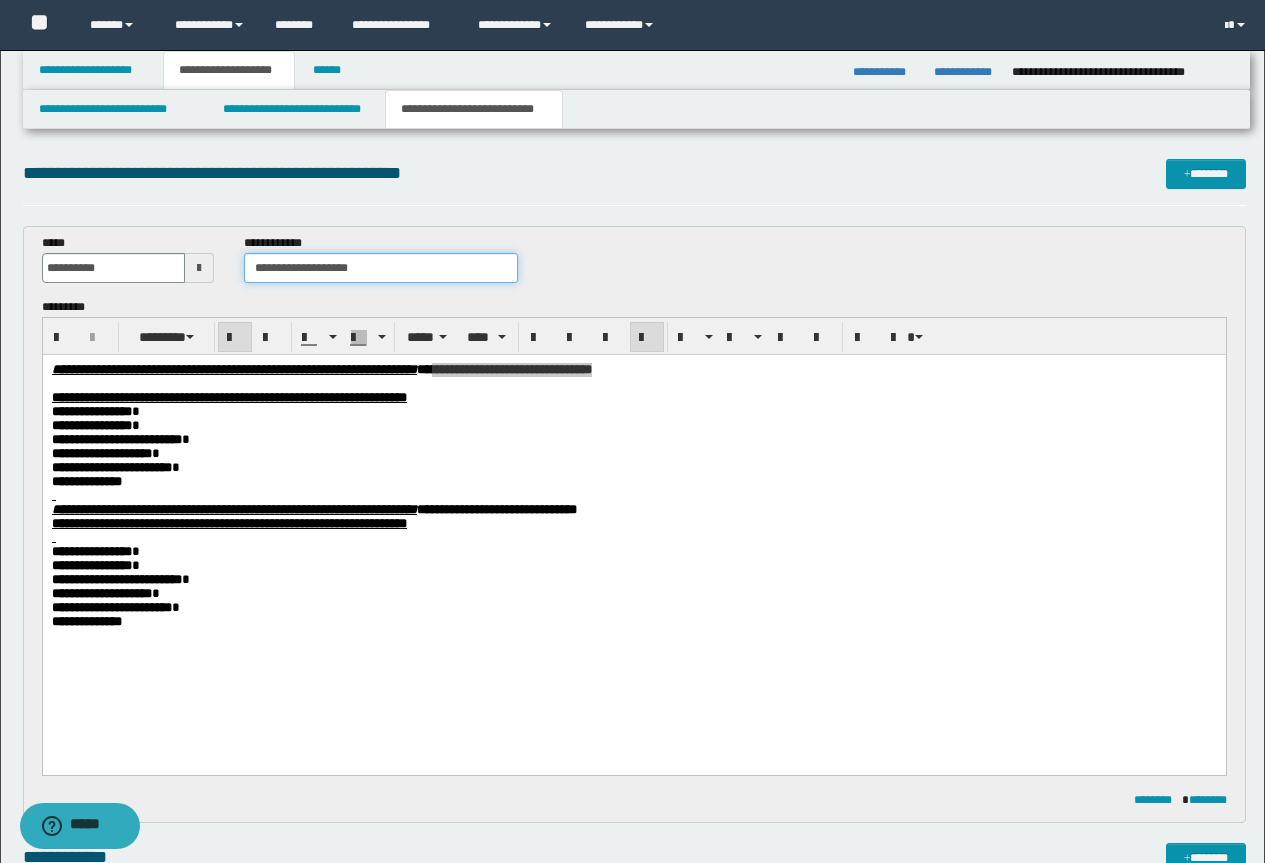 type on "**********" 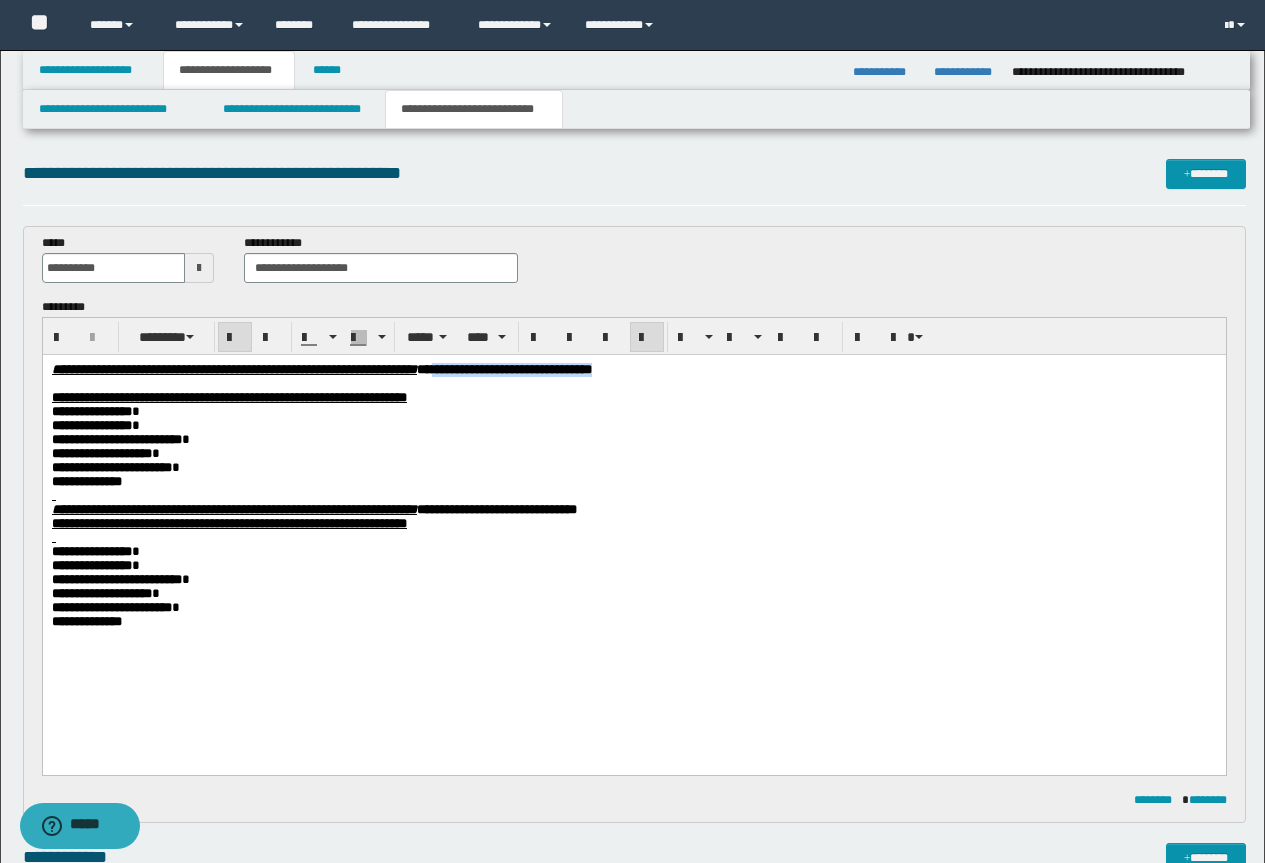 click on "**********" at bounding box center [101, 593] 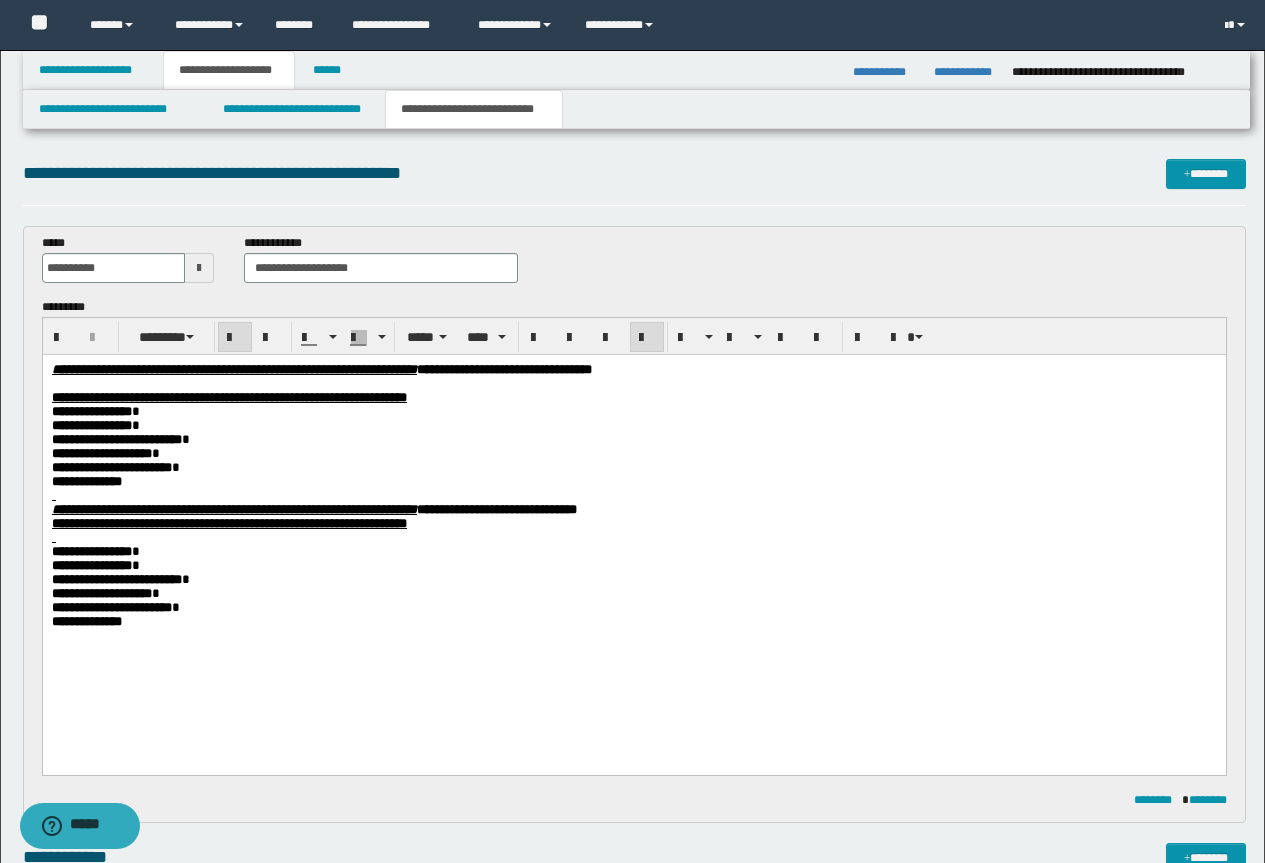 click on "**********" at bounding box center [633, 521] 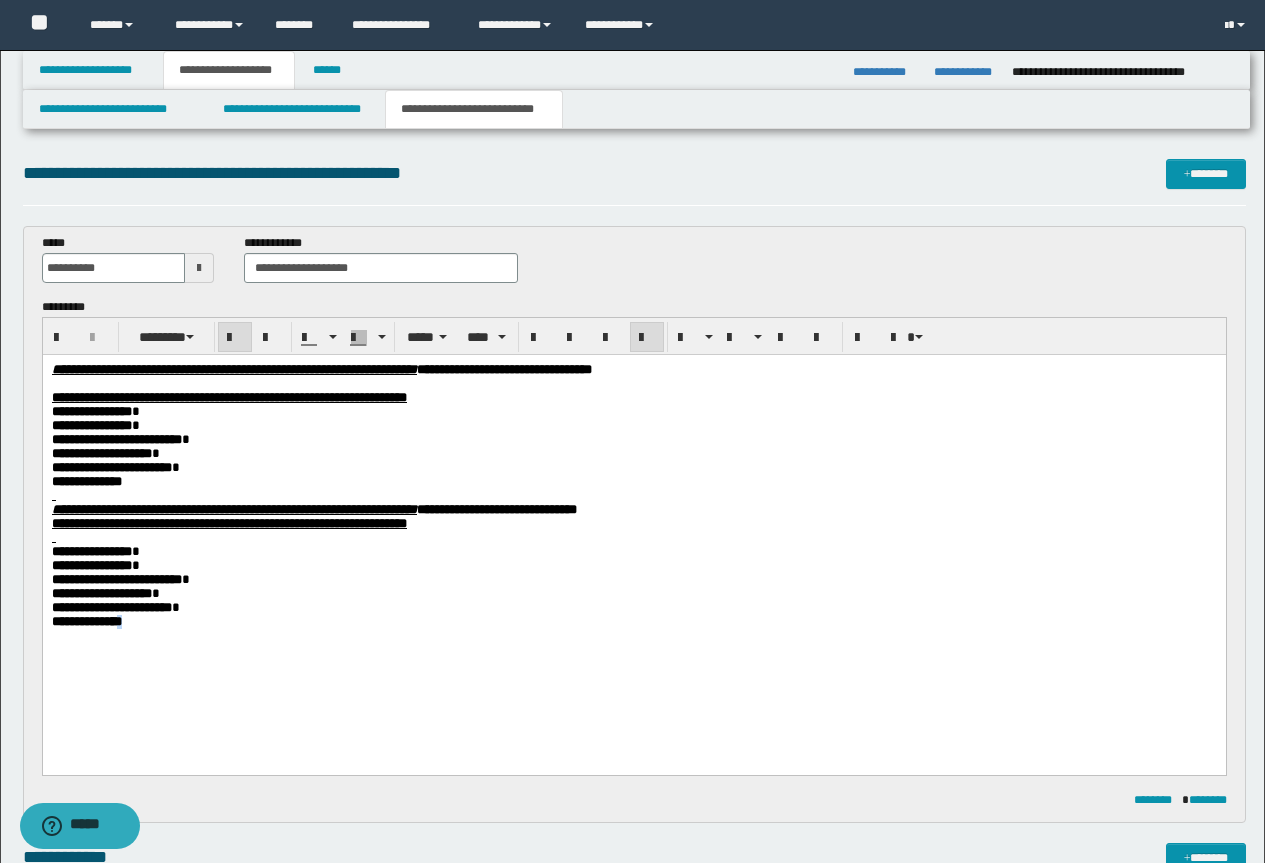 click on "**********" at bounding box center [633, 622] 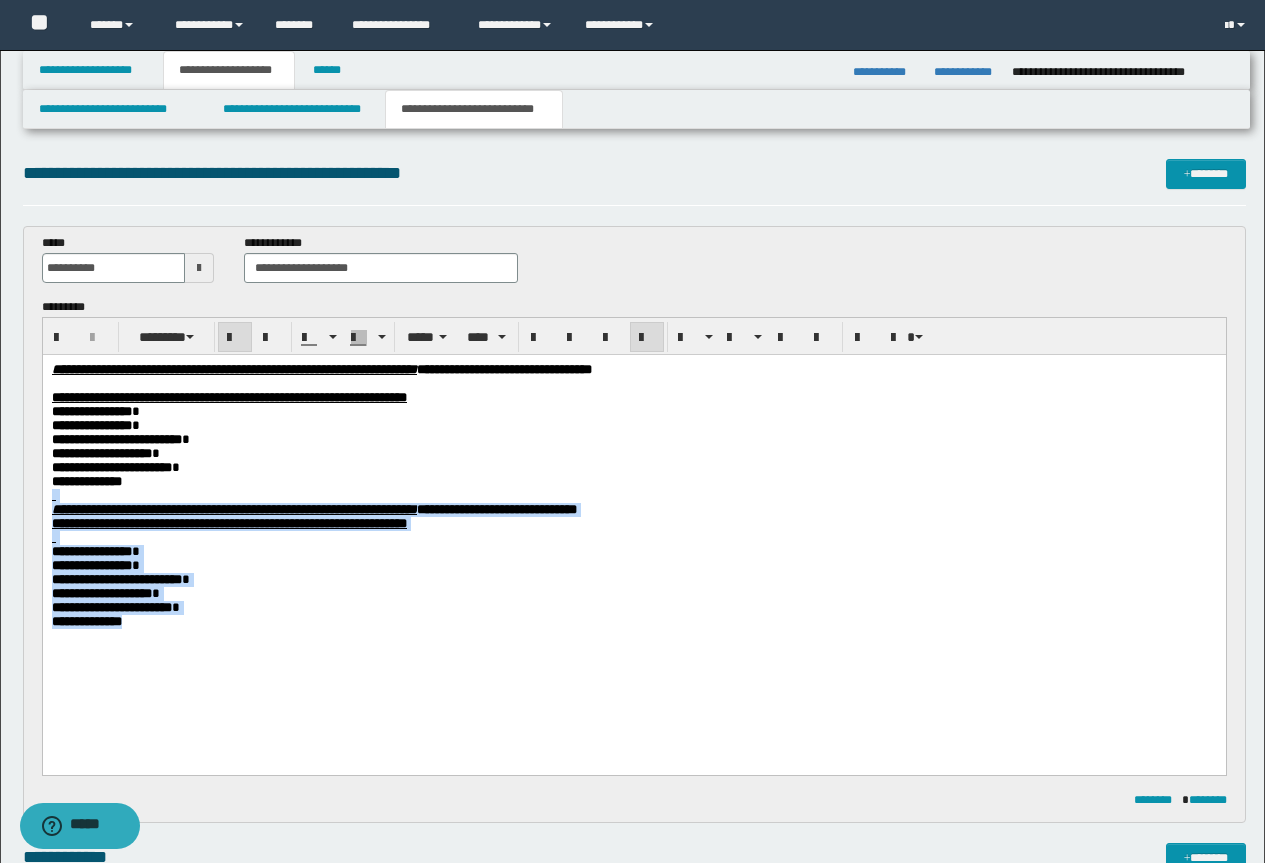drag, startPoint x: 156, startPoint y: 660, endPoint x: 78, endPoint y: 880, distance: 233.41808 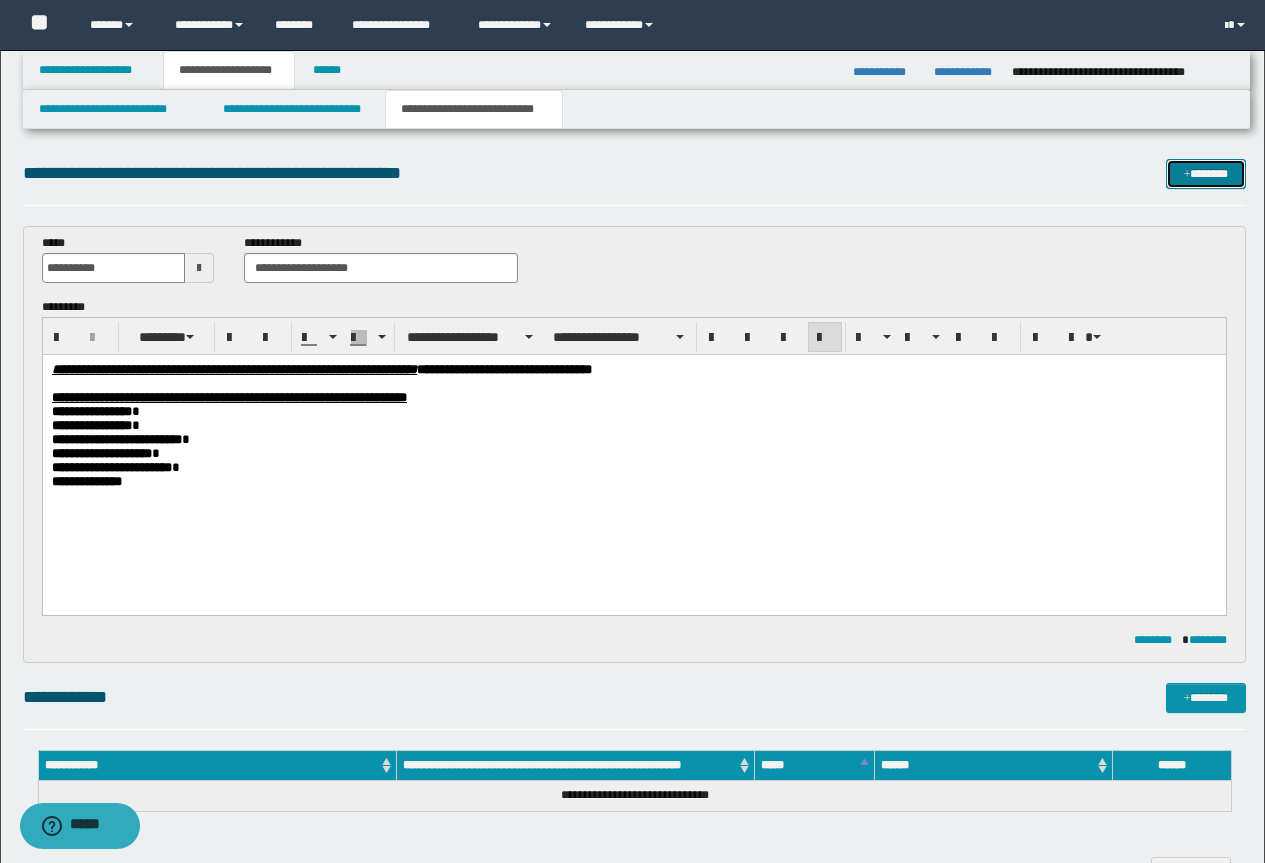 click on "*******" at bounding box center (1206, 174) 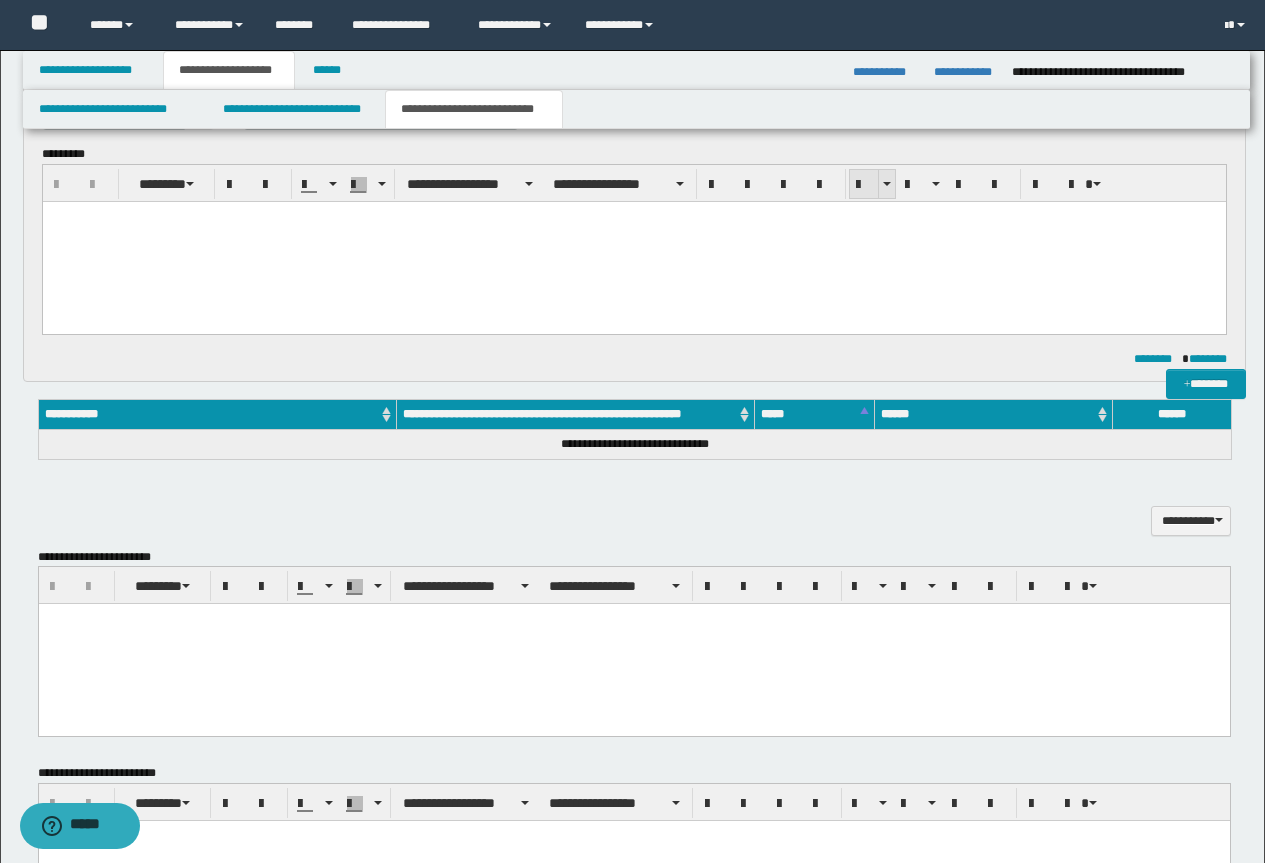 scroll, scrollTop: 0, scrollLeft: 0, axis: both 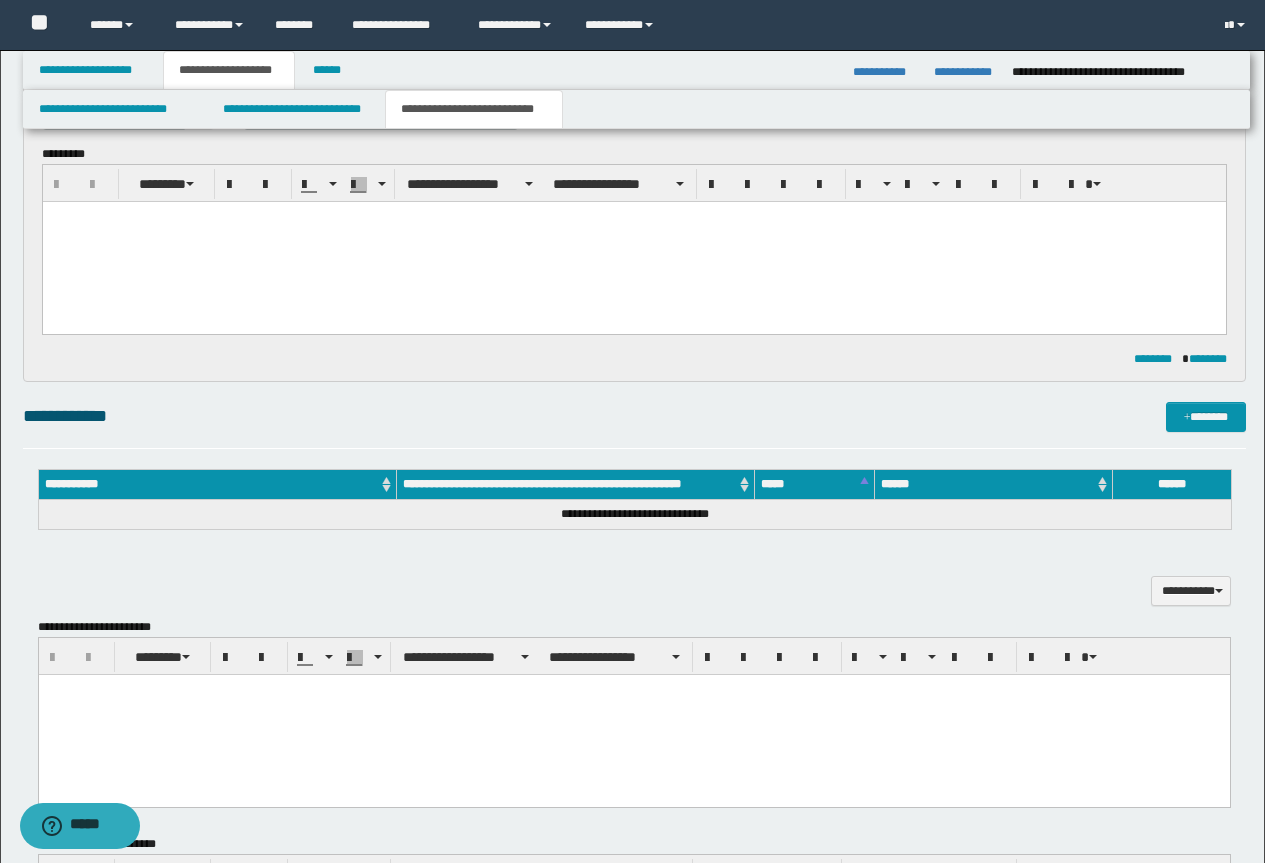 click at bounding box center (633, 241) 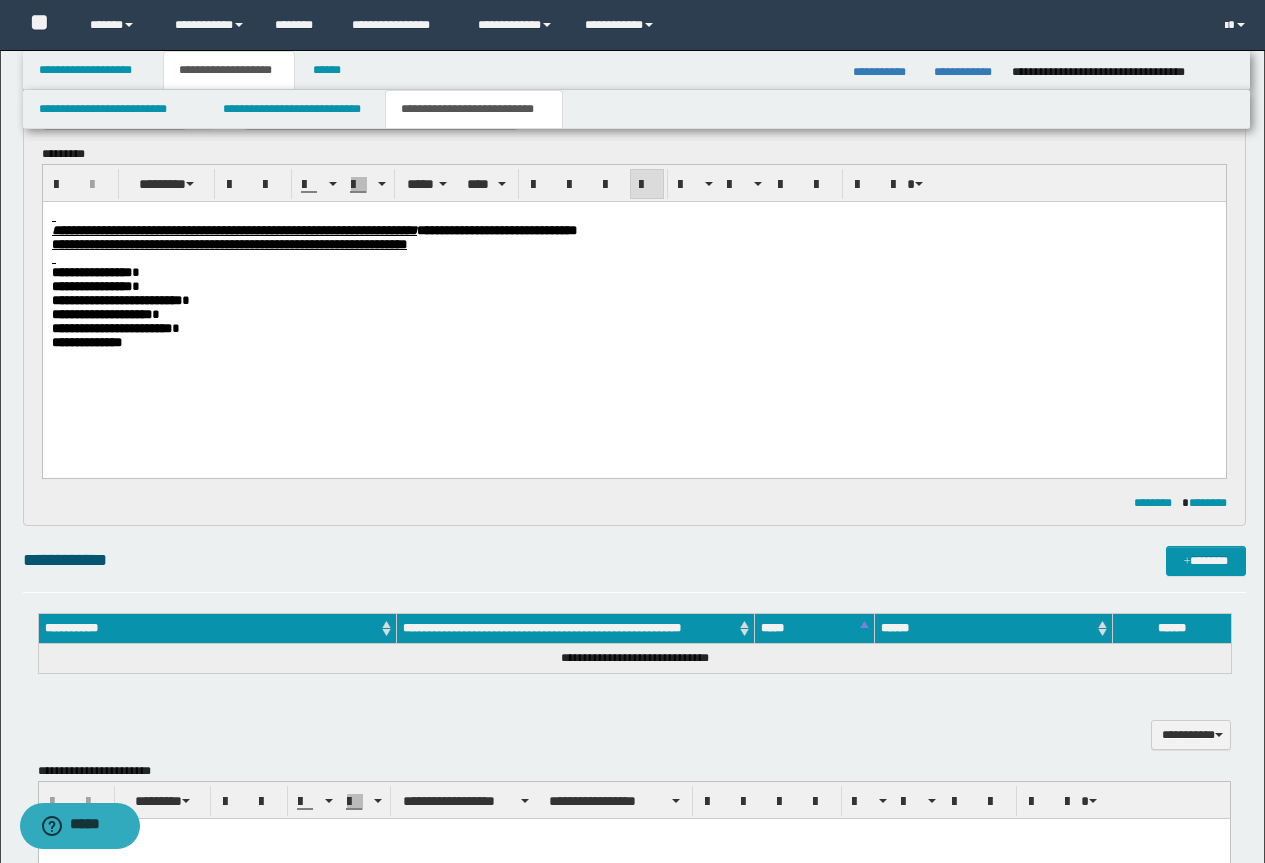 scroll, scrollTop: 510, scrollLeft: 0, axis: vertical 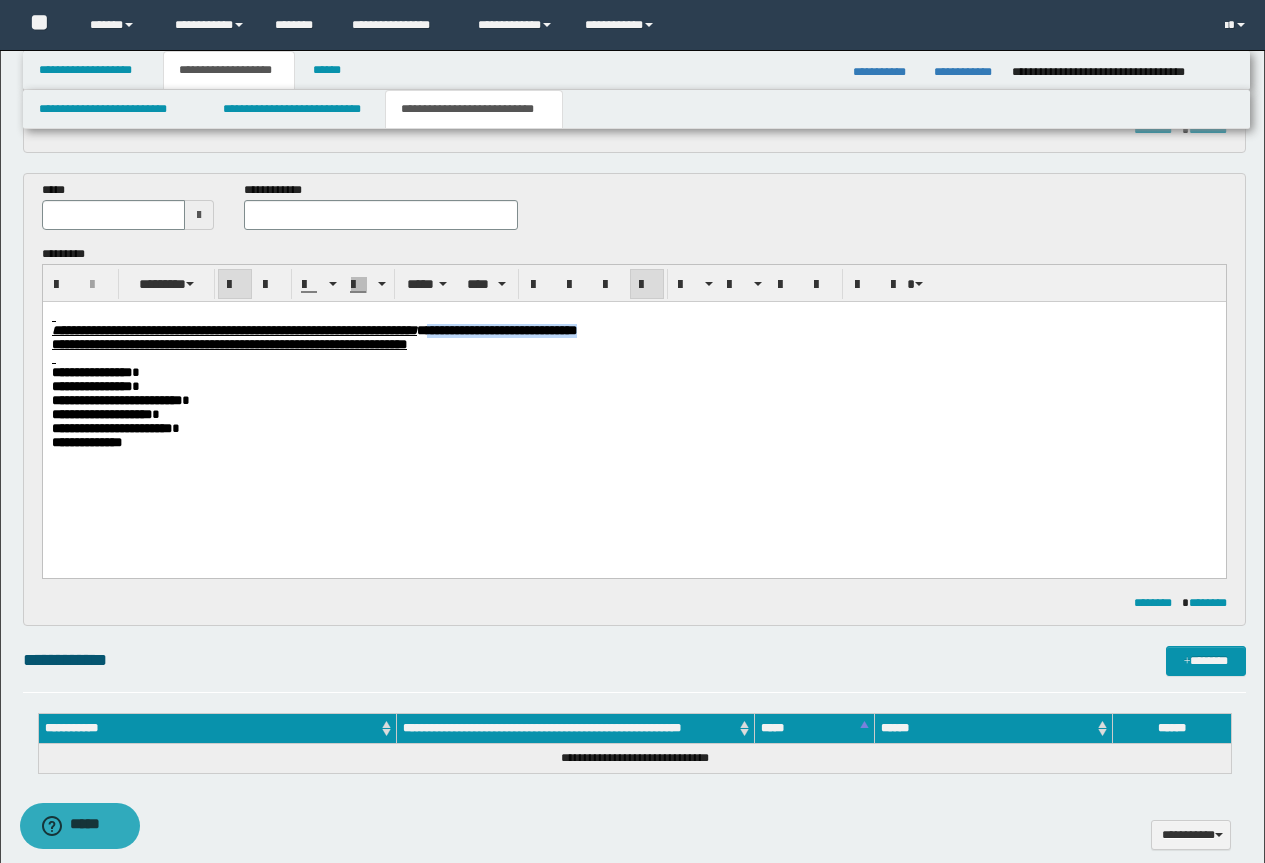 drag, startPoint x: 832, startPoint y: 327, endPoint x: 629, endPoint y: 329, distance: 203.00986 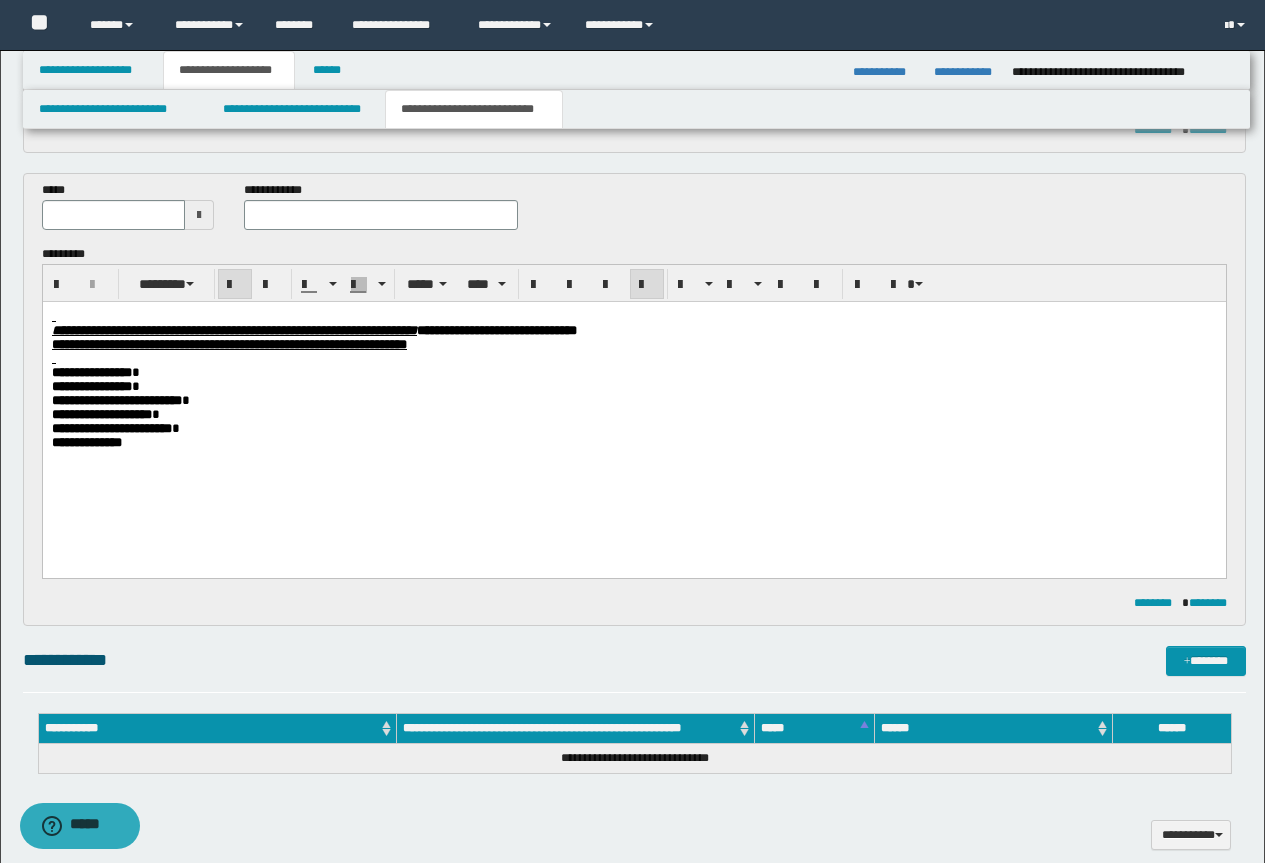 click on "**********" at bounding box center [633, 404] 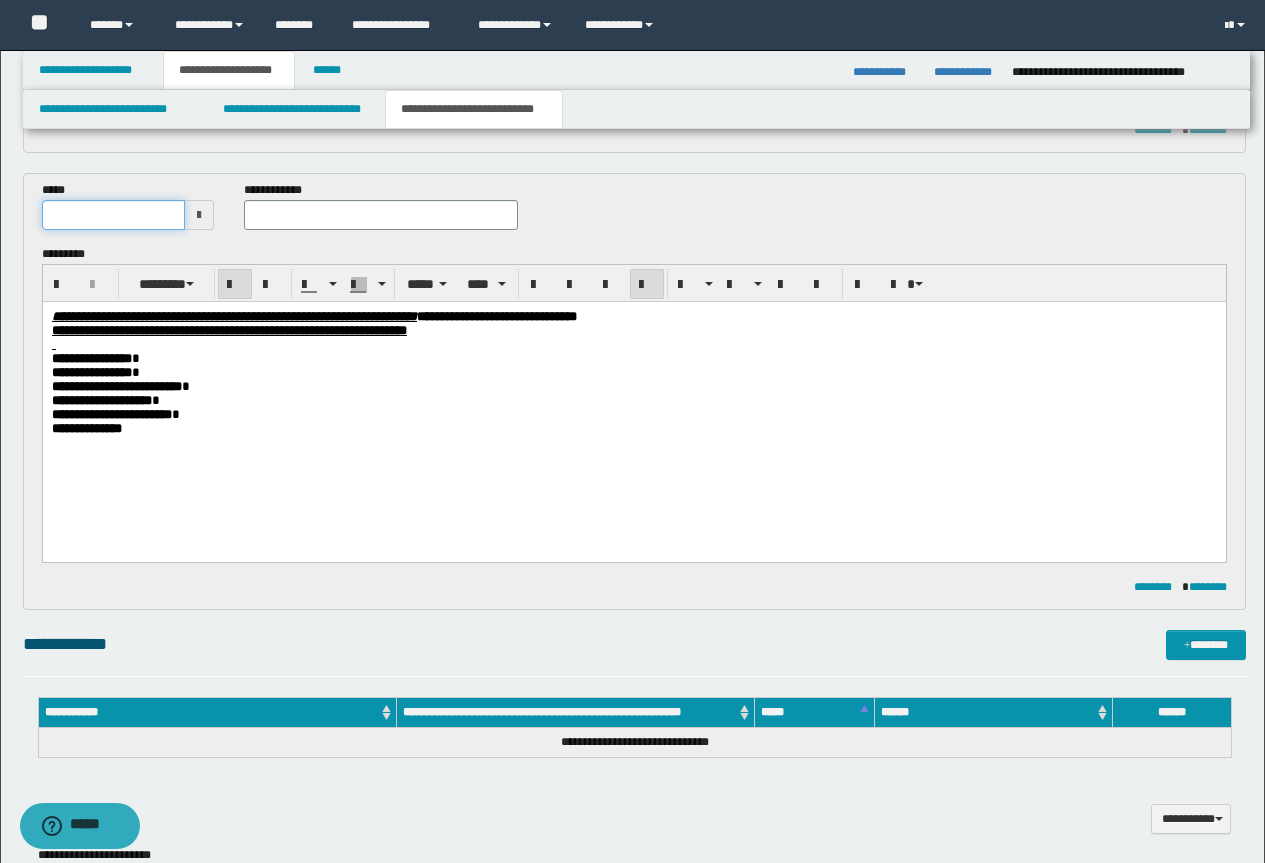 click at bounding box center [114, 215] 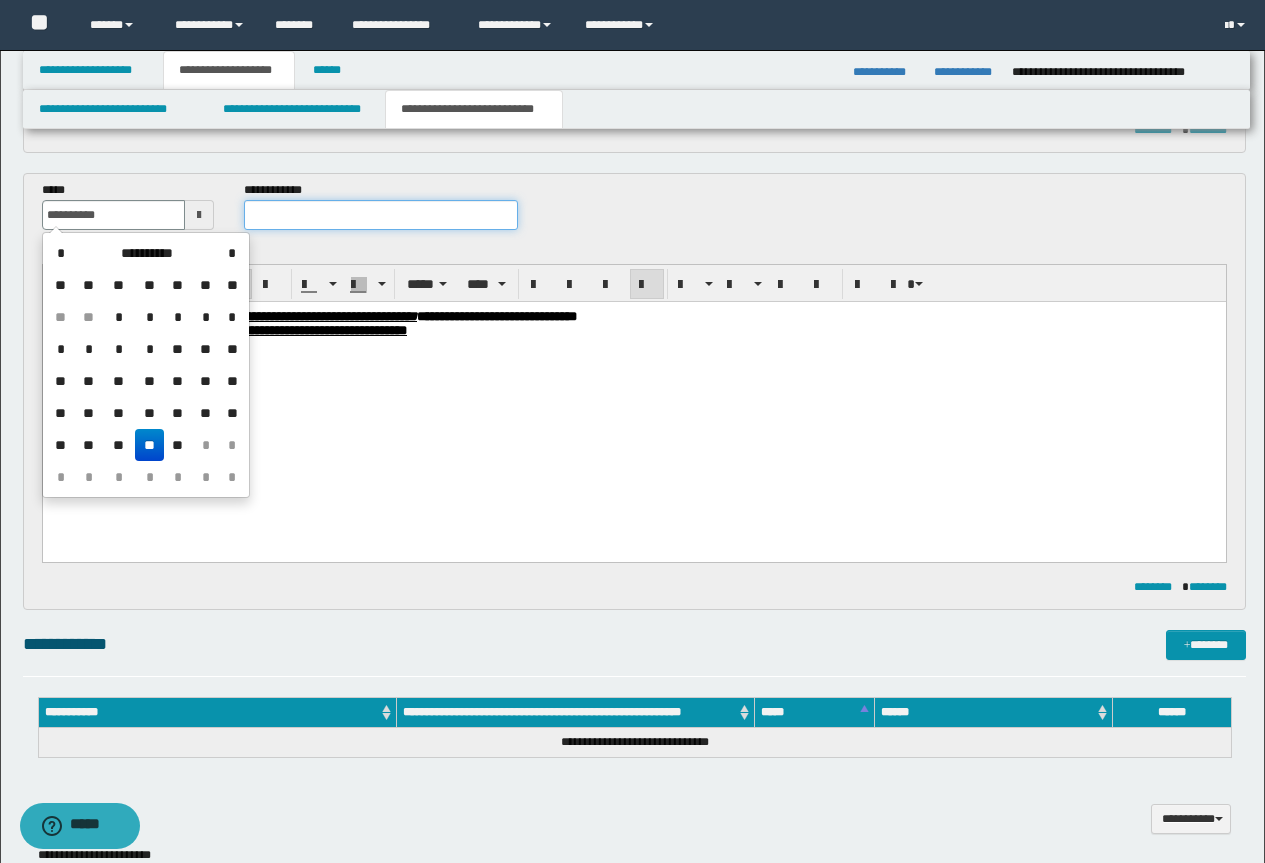 type on "**********" 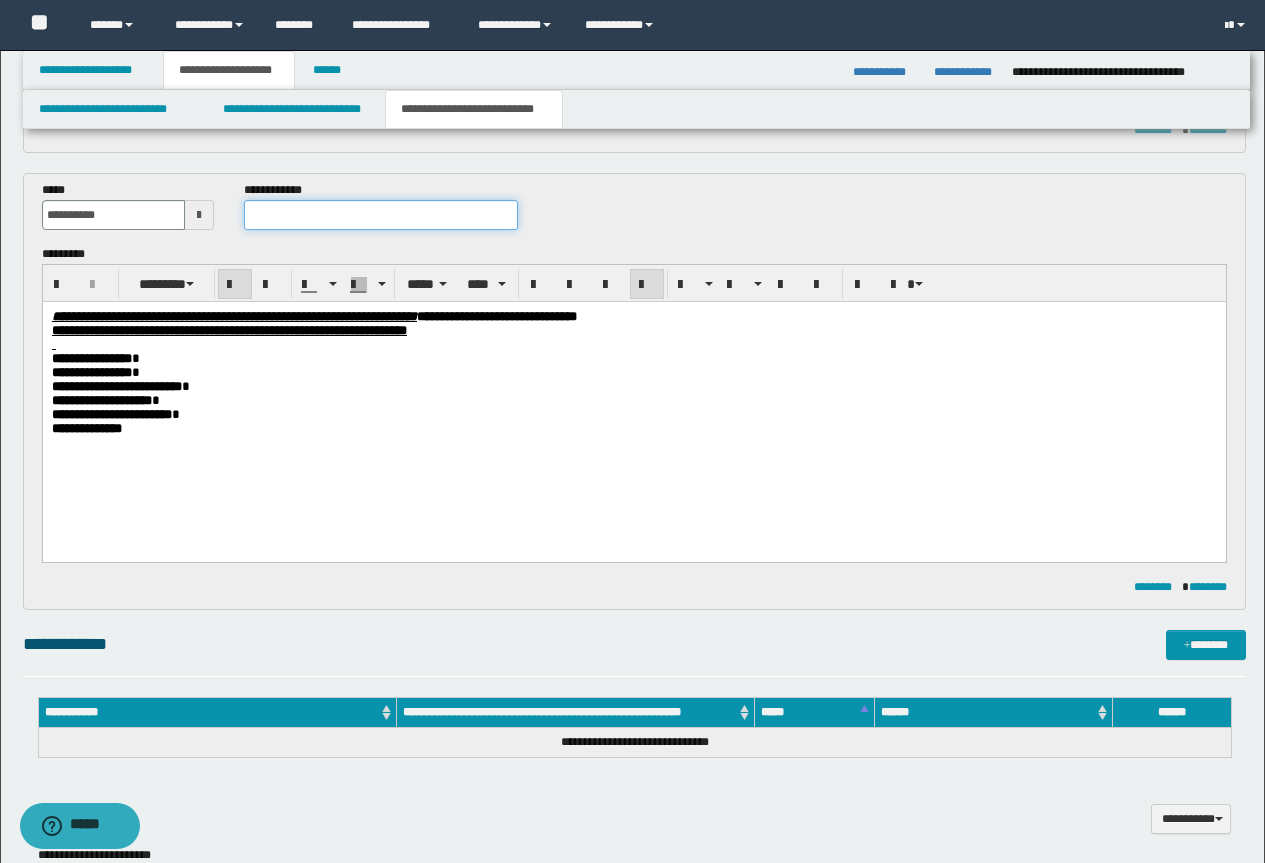 click at bounding box center (381, 215) 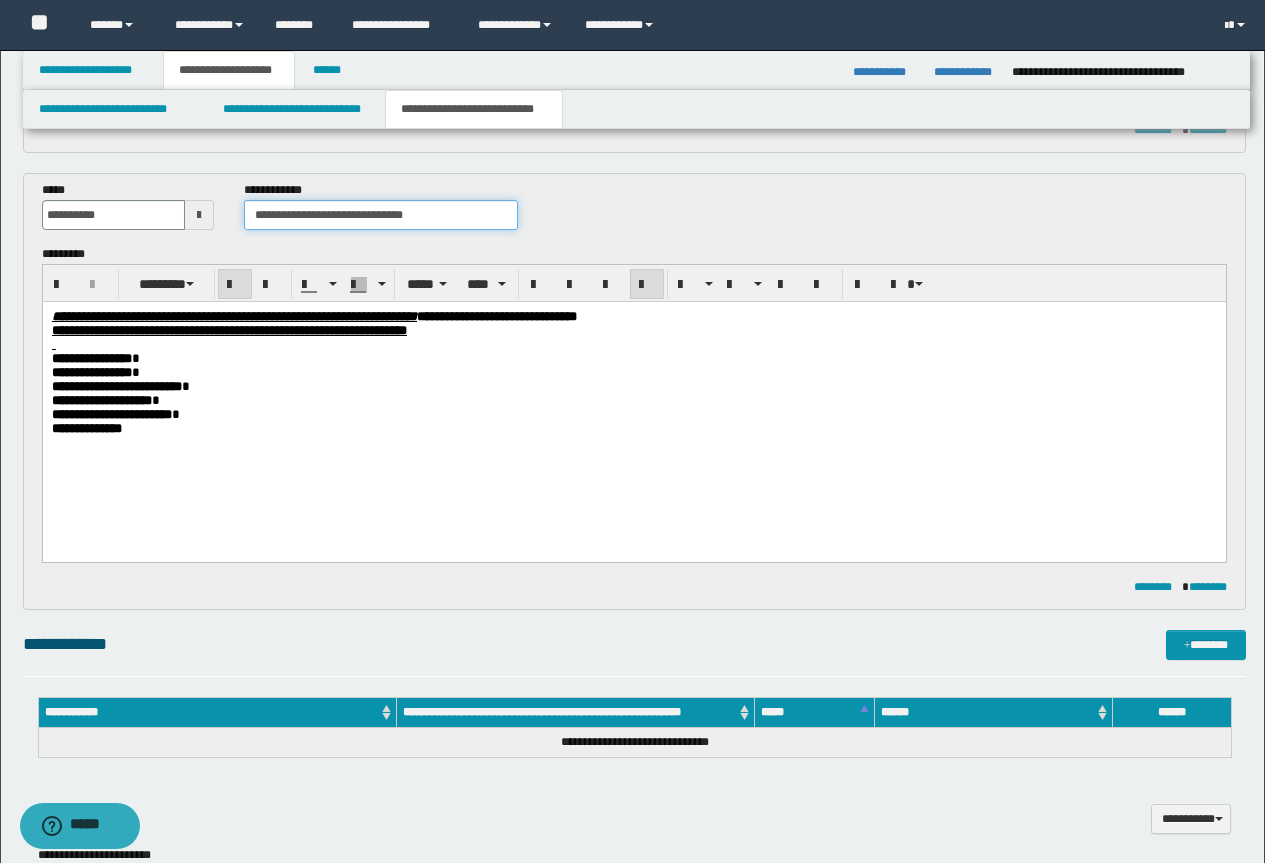 drag, startPoint x: 448, startPoint y: 214, endPoint x: 348, endPoint y: 218, distance: 100.07997 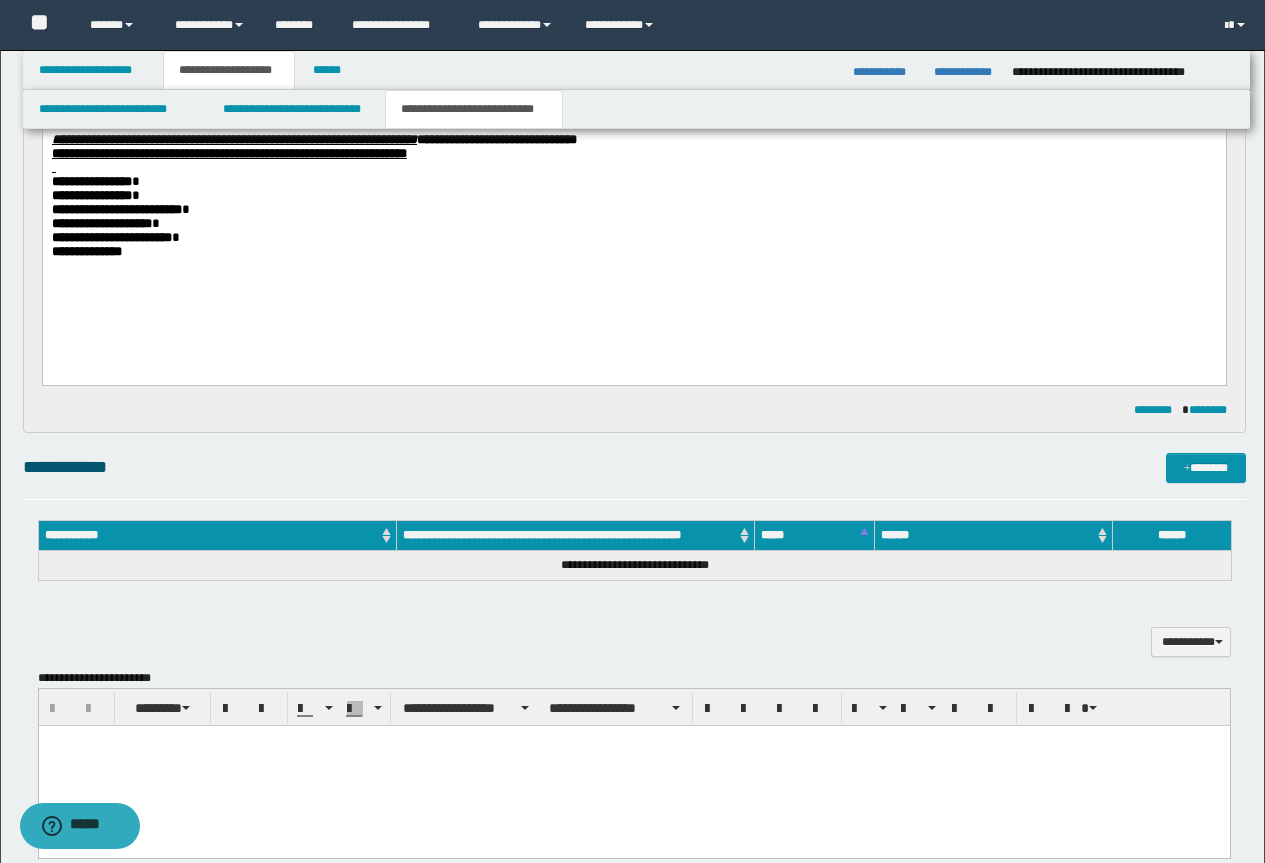 scroll, scrollTop: 710, scrollLeft: 0, axis: vertical 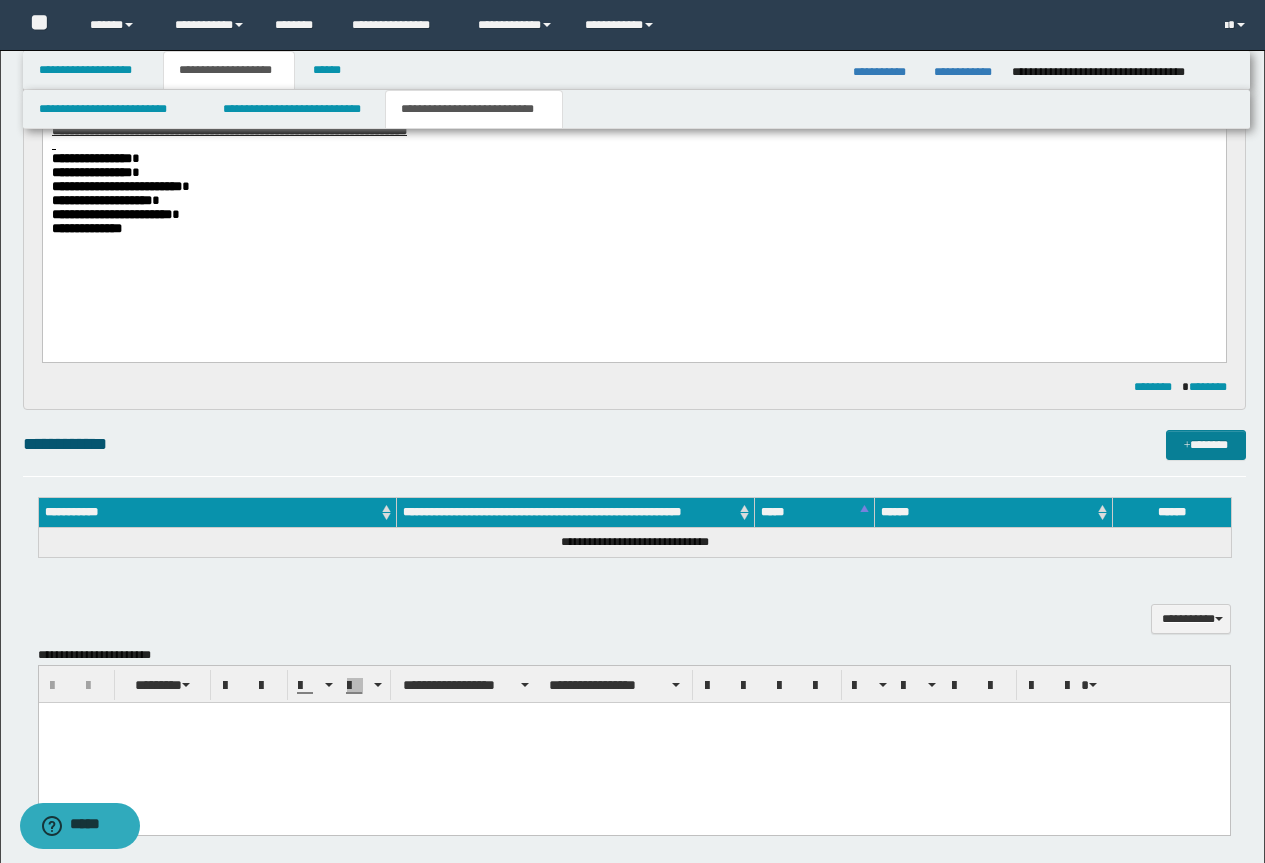 type on "**********" 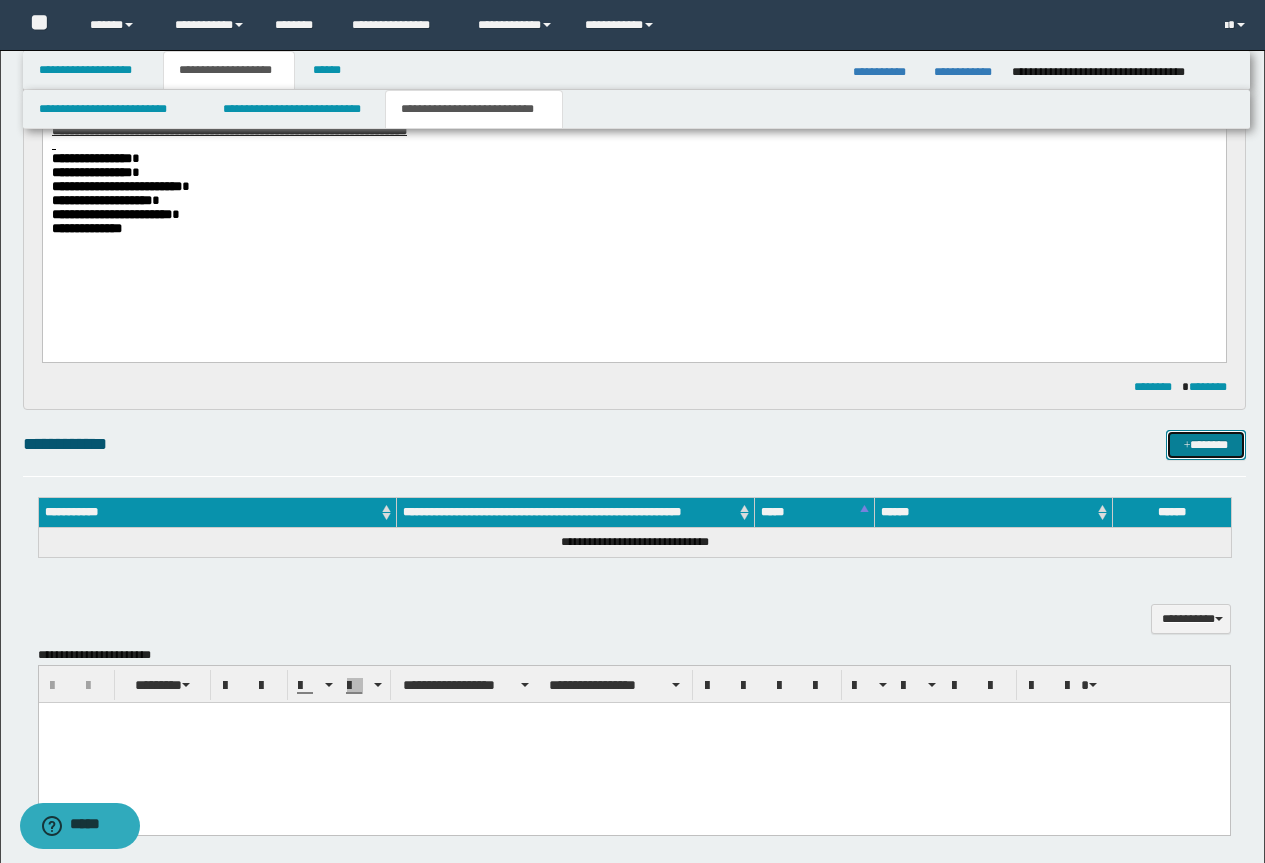 click on "*******" at bounding box center (1206, 445) 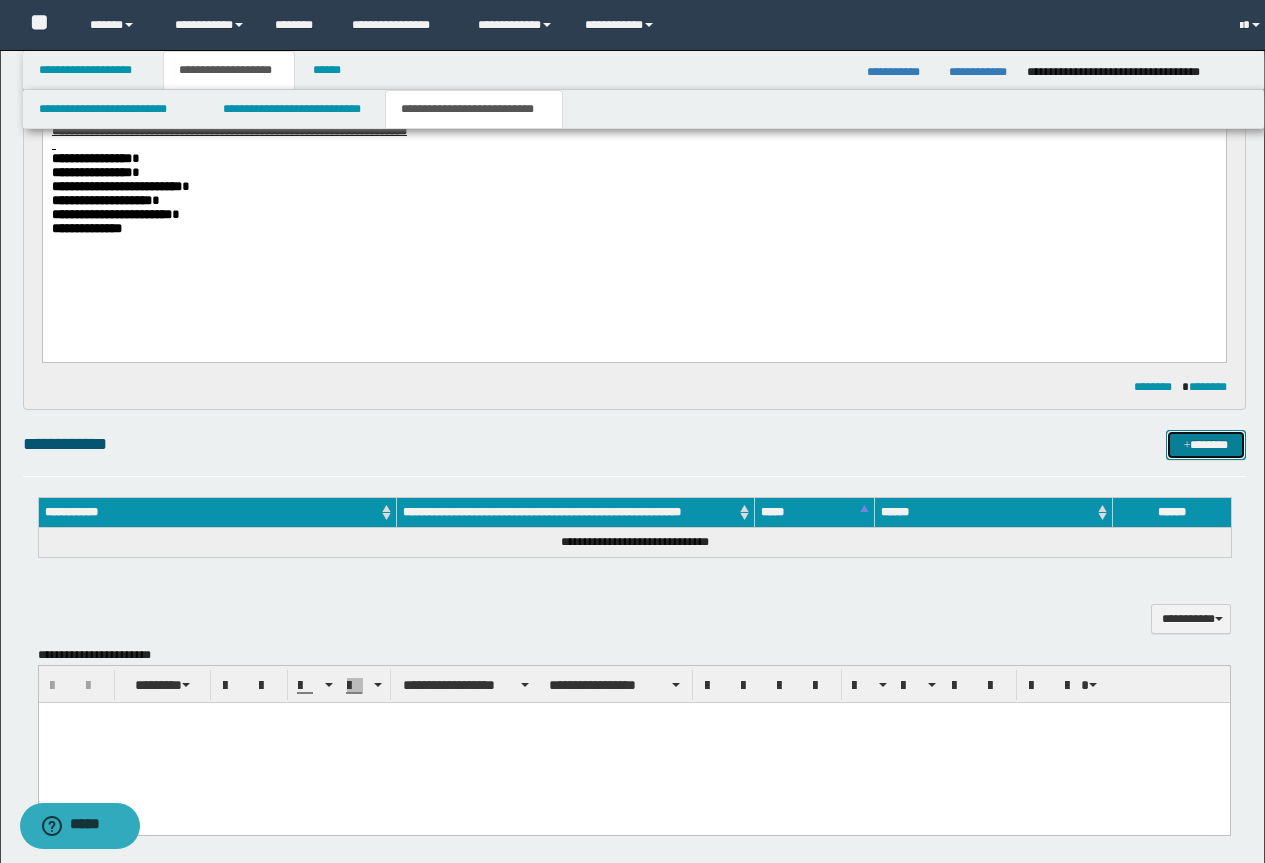 type 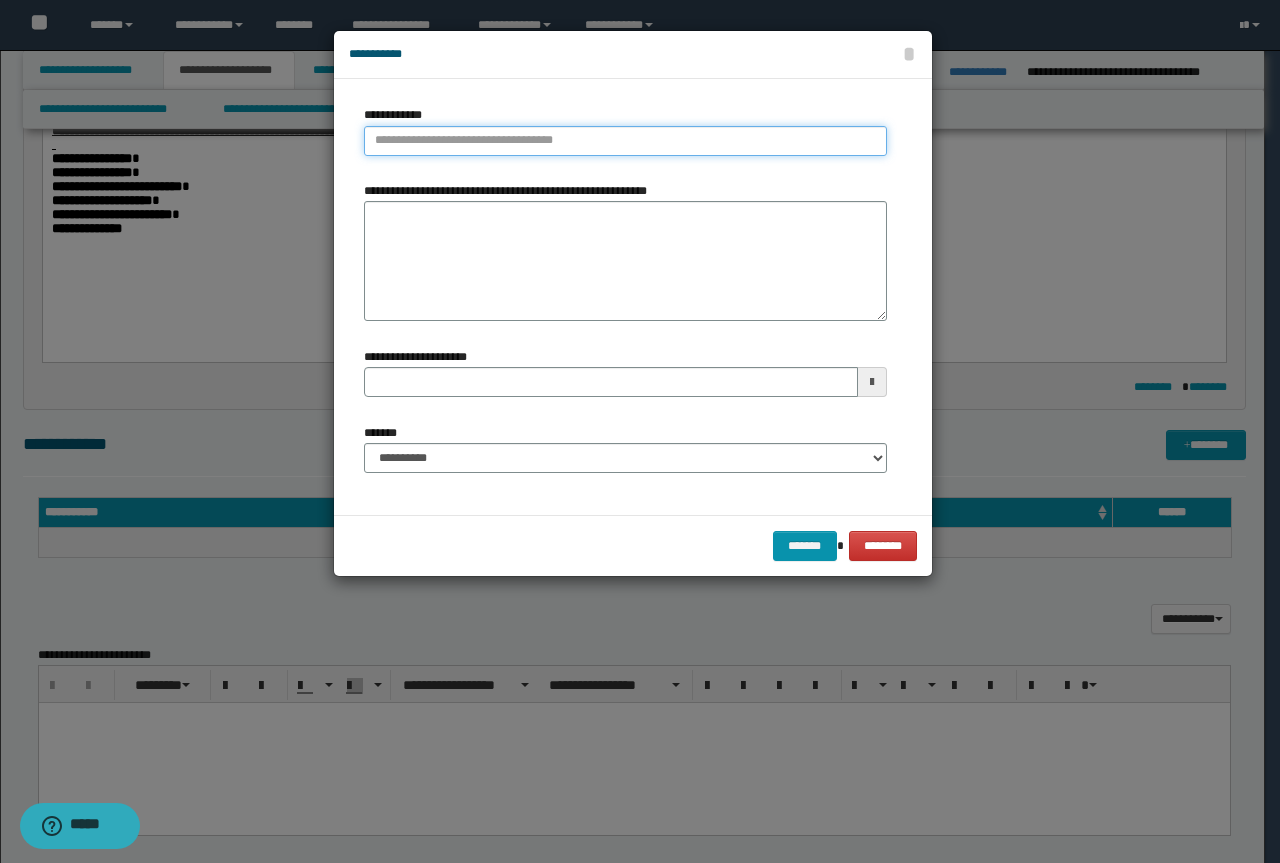 click on "**********" at bounding box center (625, 141) 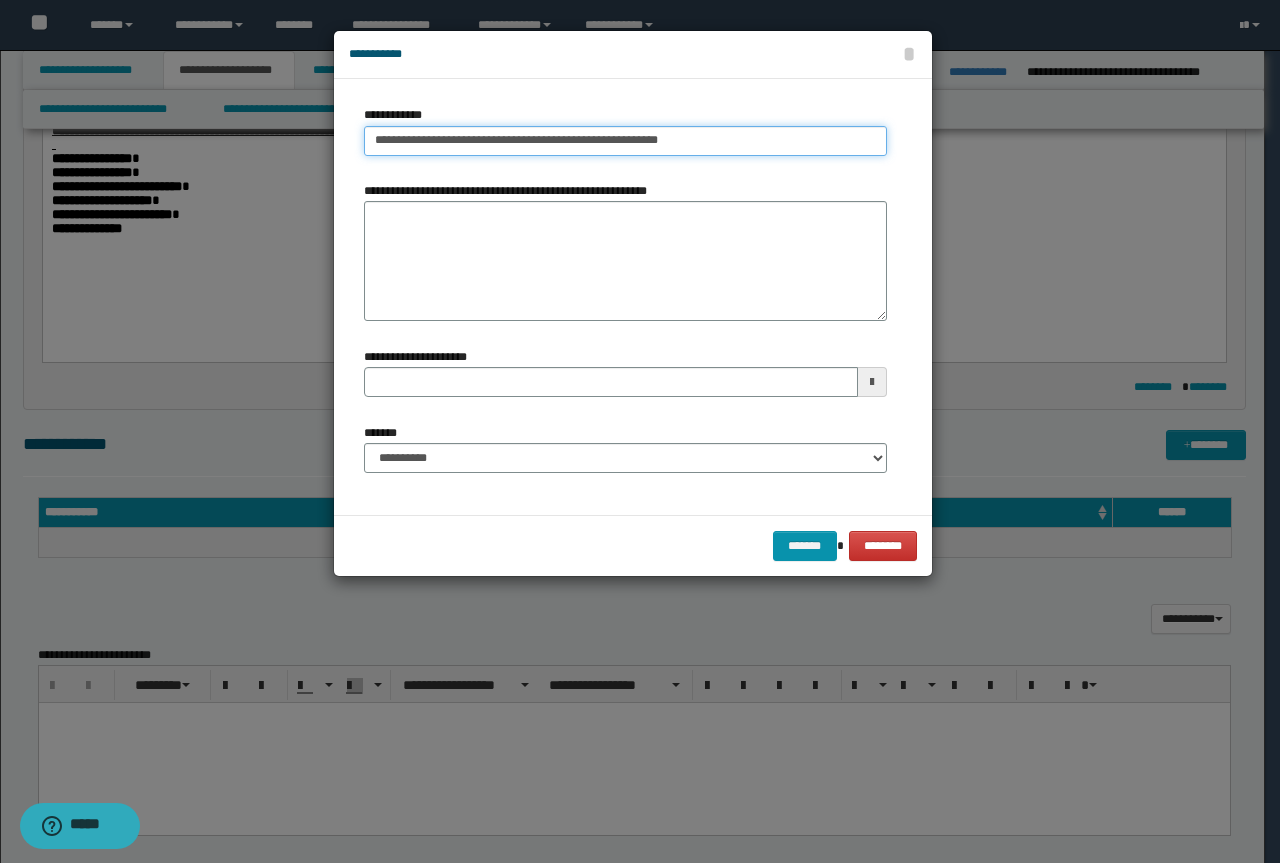 drag, startPoint x: 701, startPoint y: 139, endPoint x: 479, endPoint y: 142, distance: 222.02026 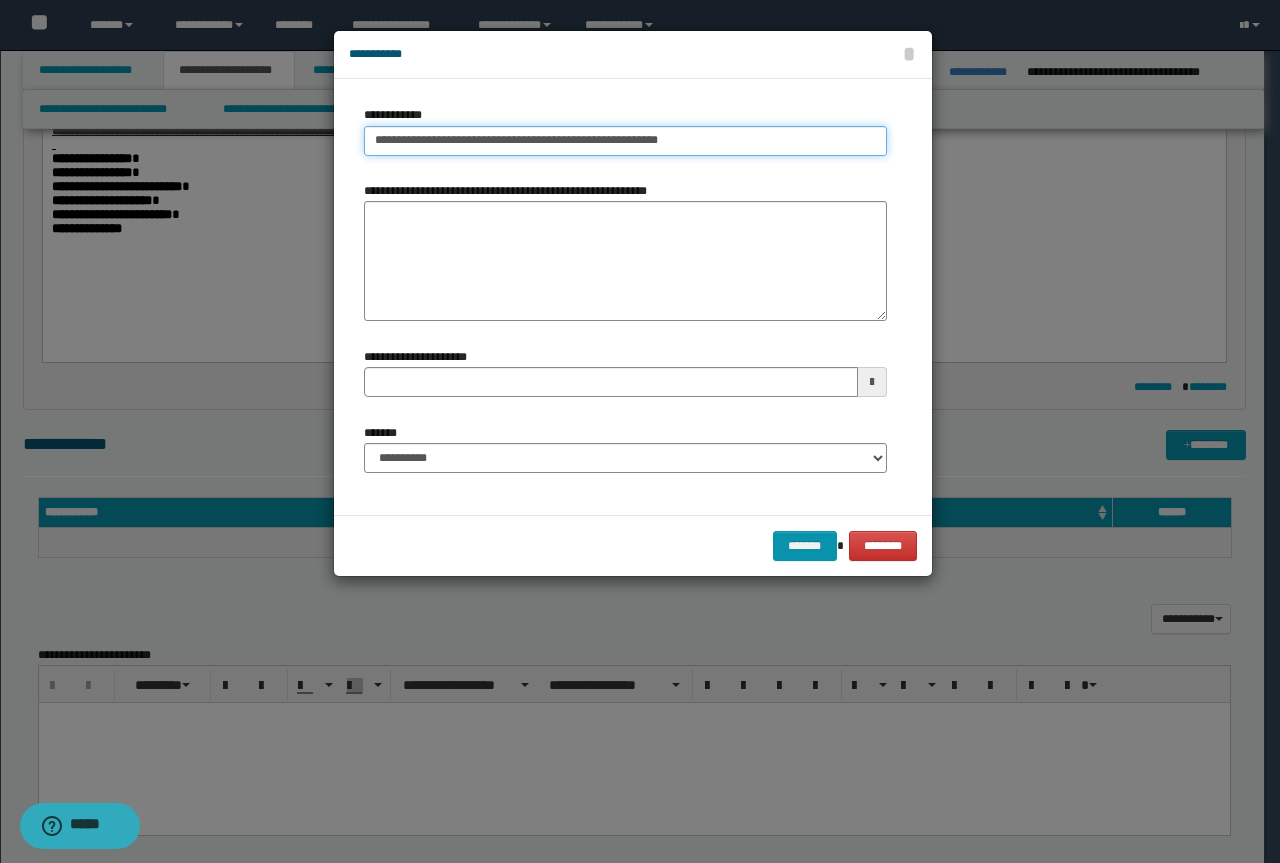 type on "**********" 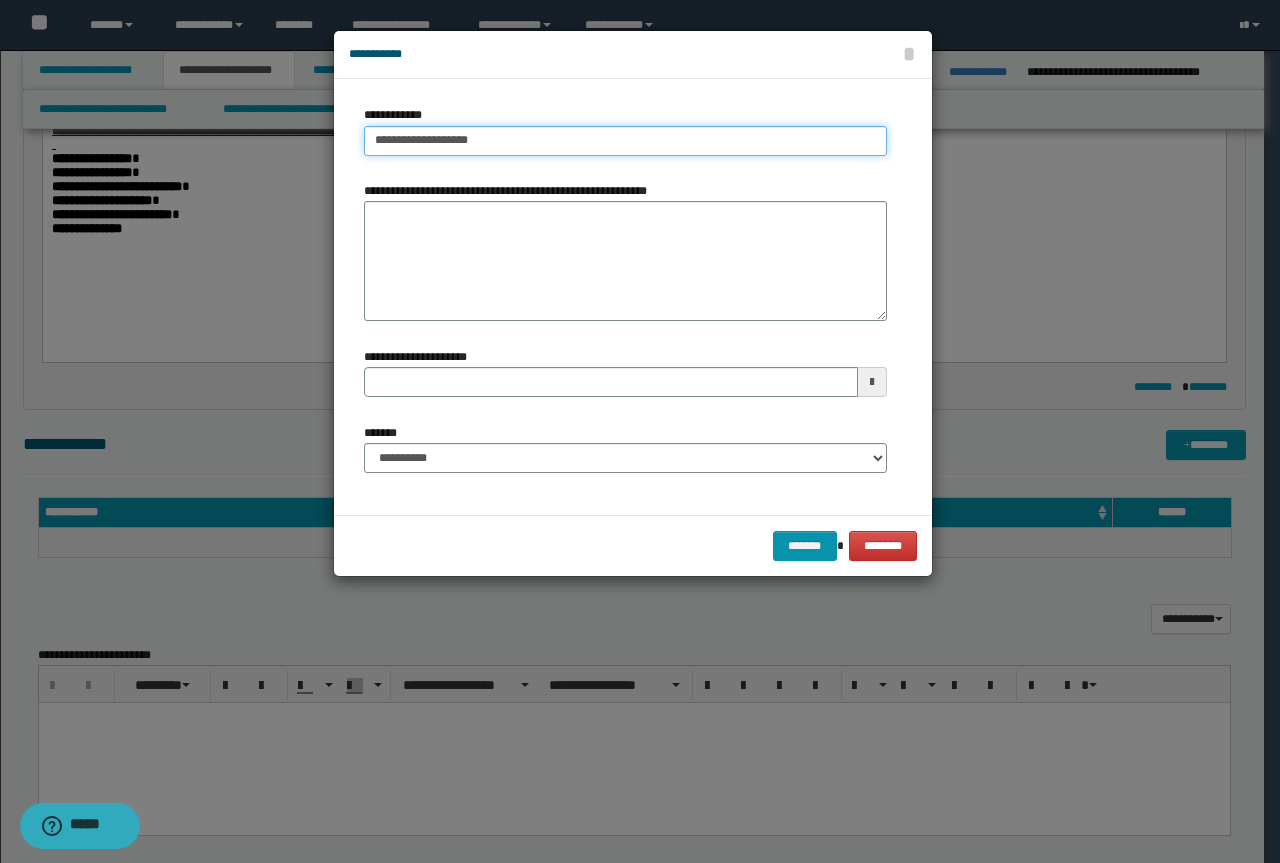type on "**********" 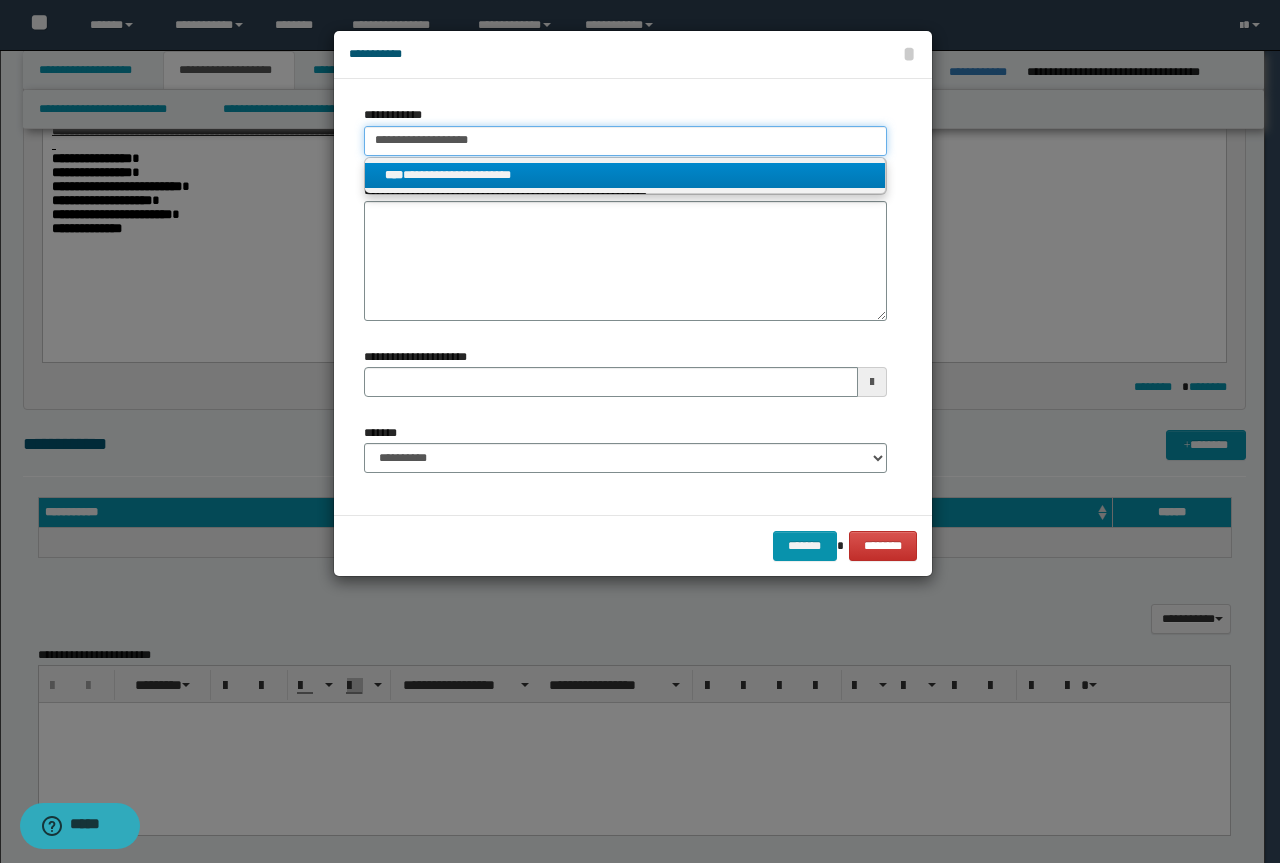 type on "**********" 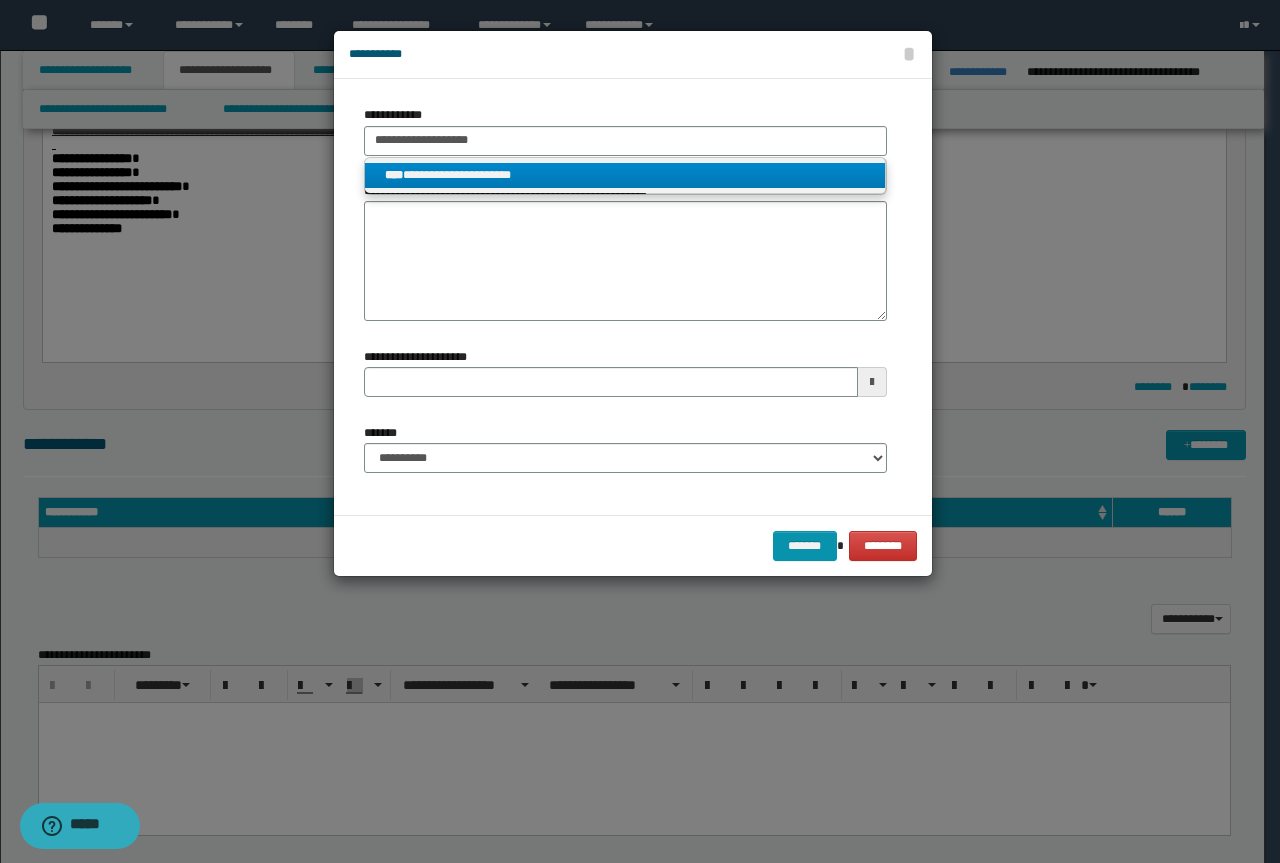 click on "**********" at bounding box center (625, 175) 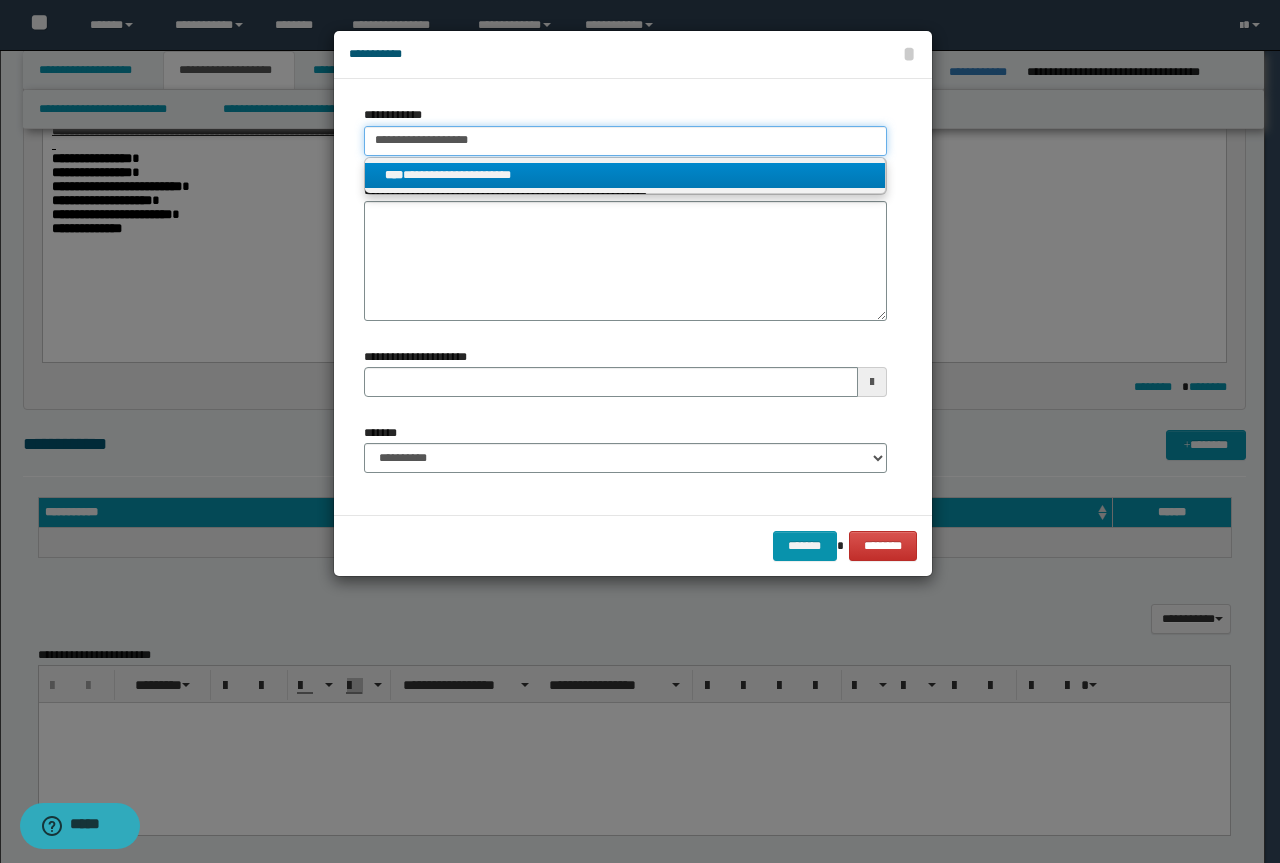 type 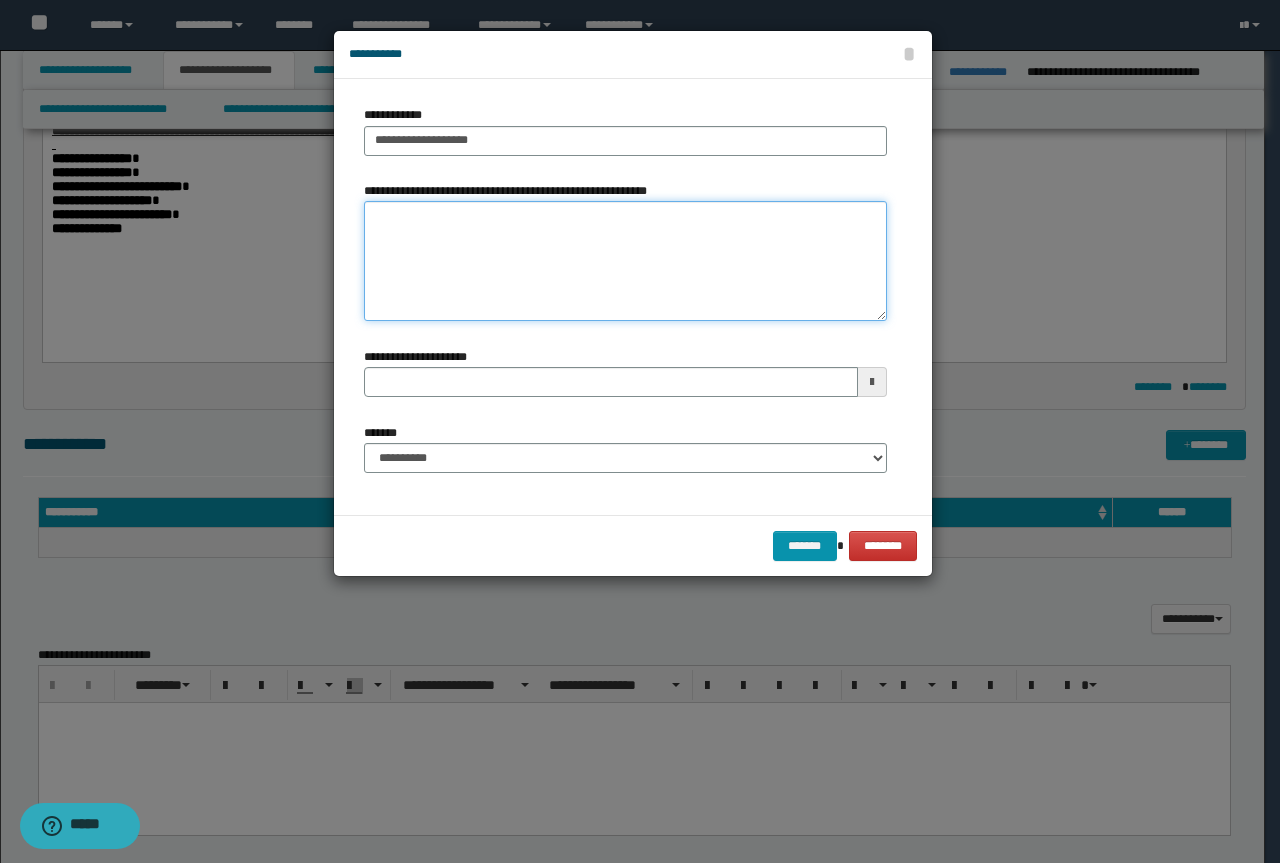 click on "**********" at bounding box center (625, 261) 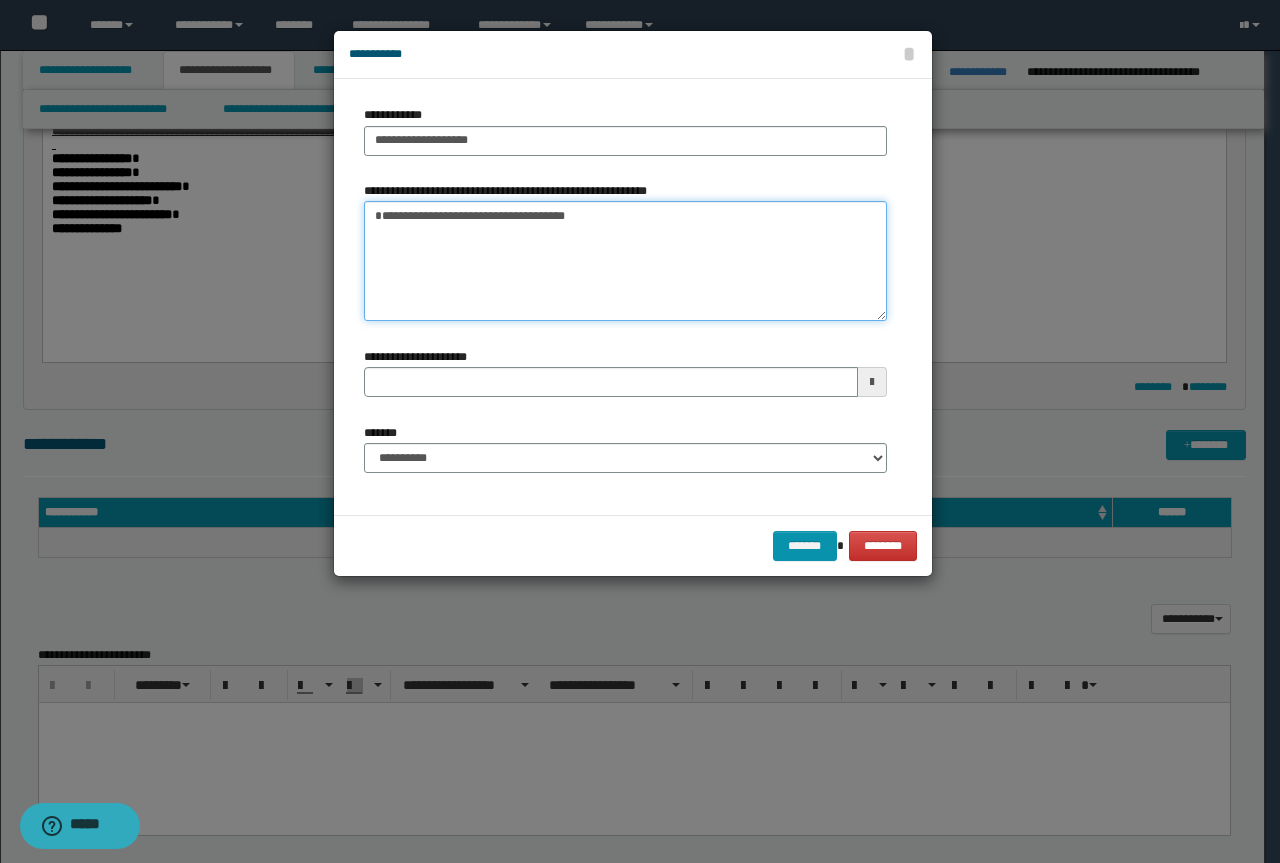 type 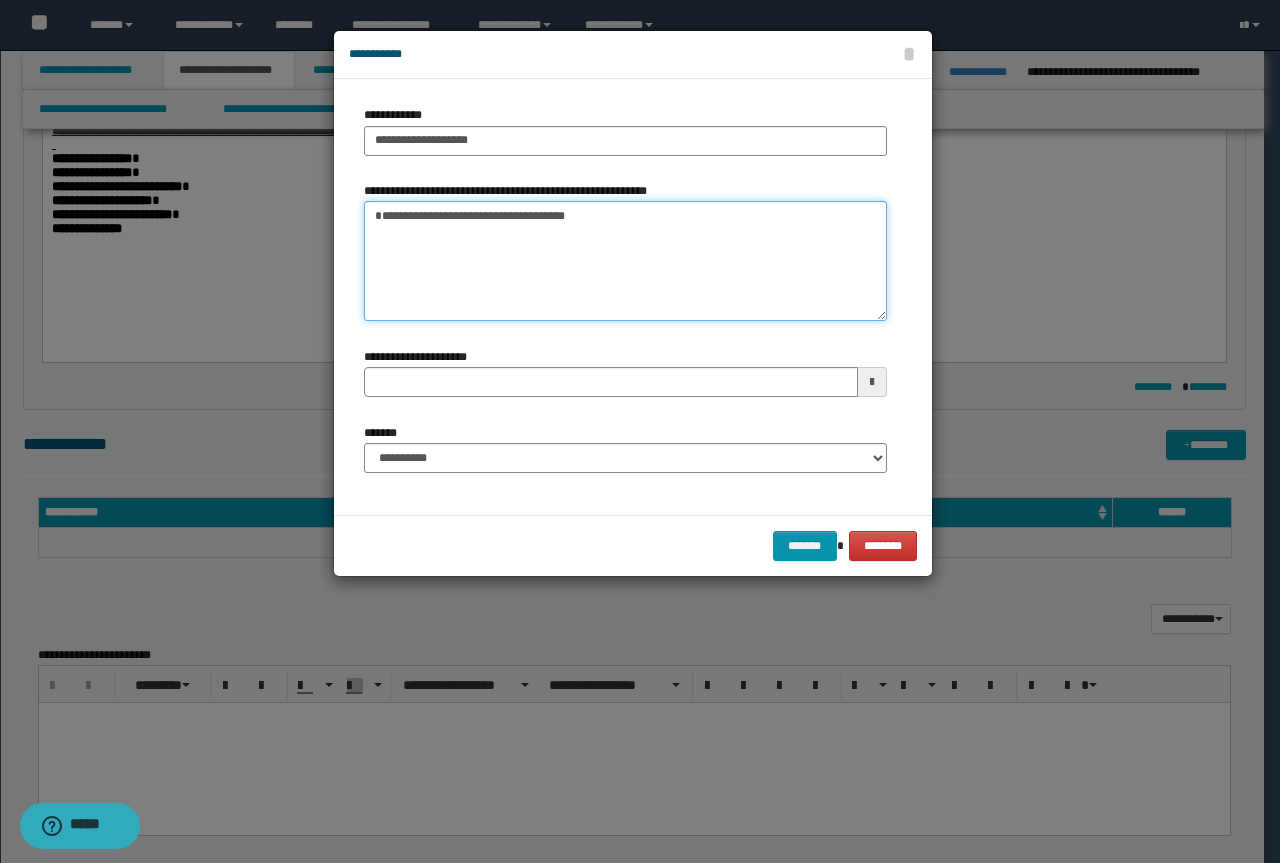 type on "**********" 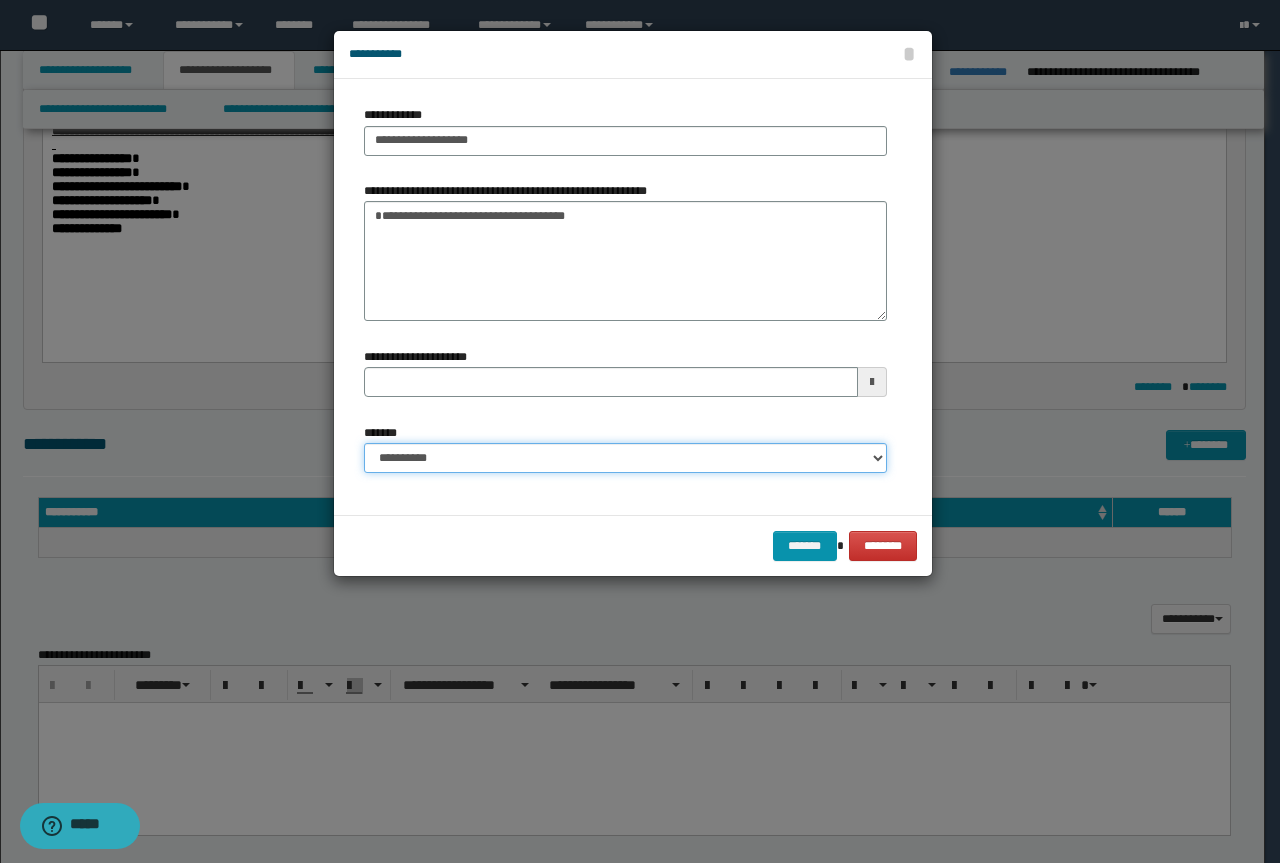 click on "**********" at bounding box center [625, 458] 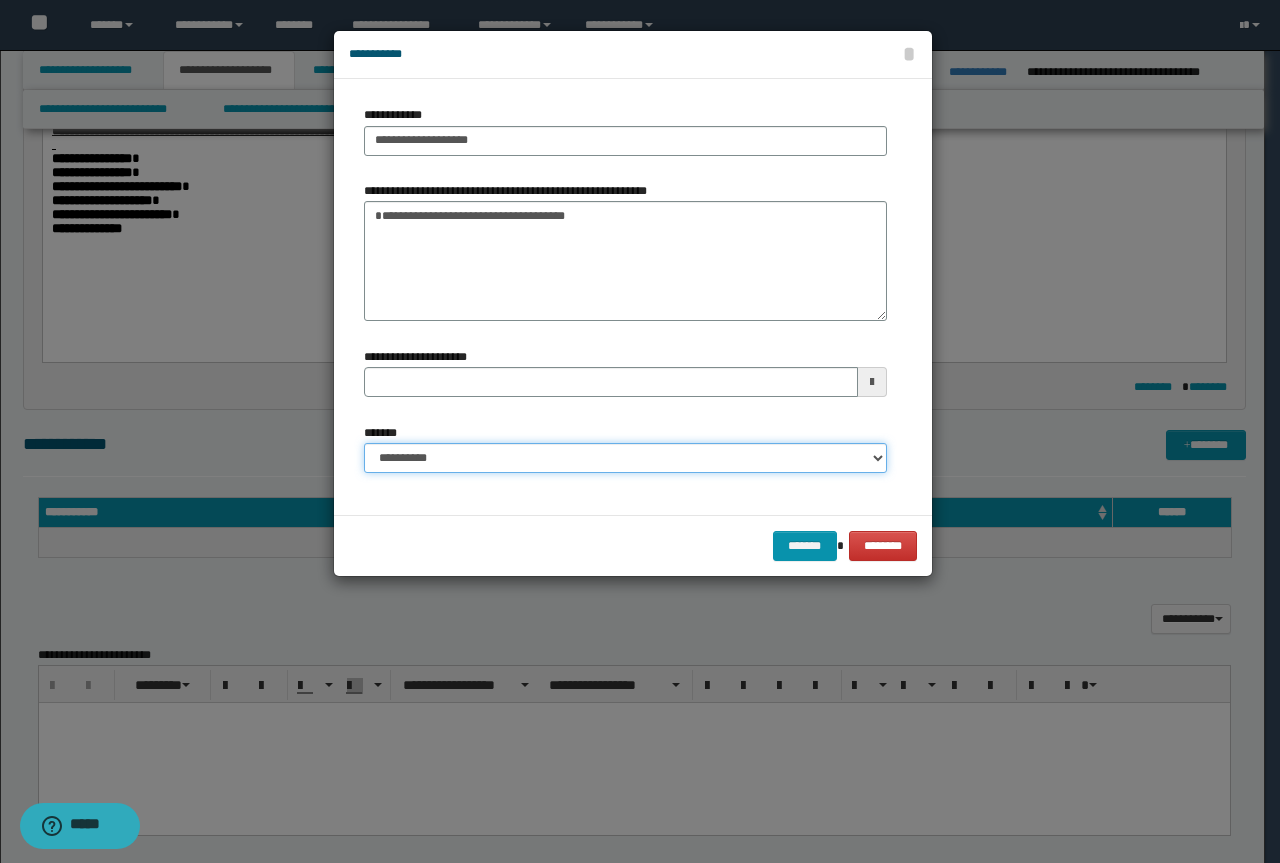 click on "**********" at bounding box center (625, 458) 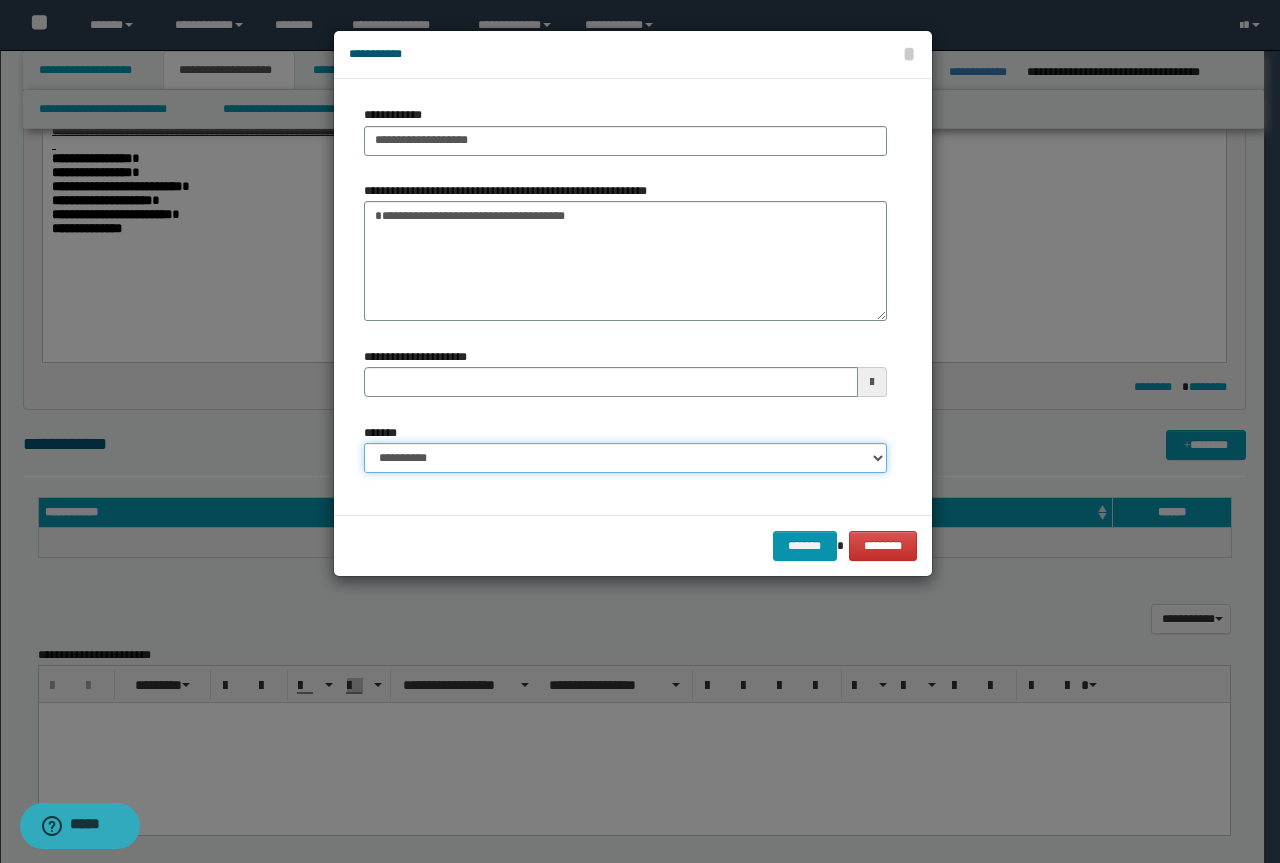 select on "*" 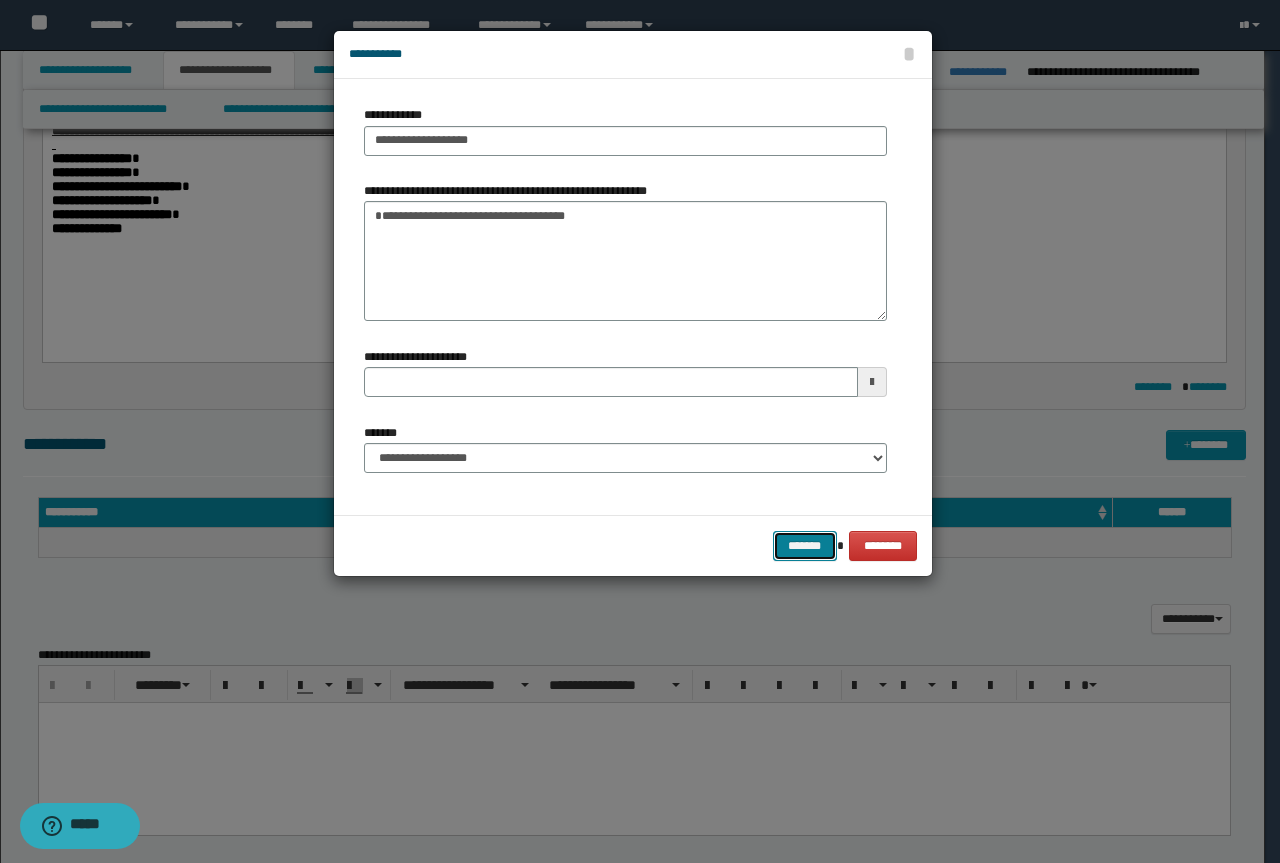 click on "*******" at bounding box center (805, 546) 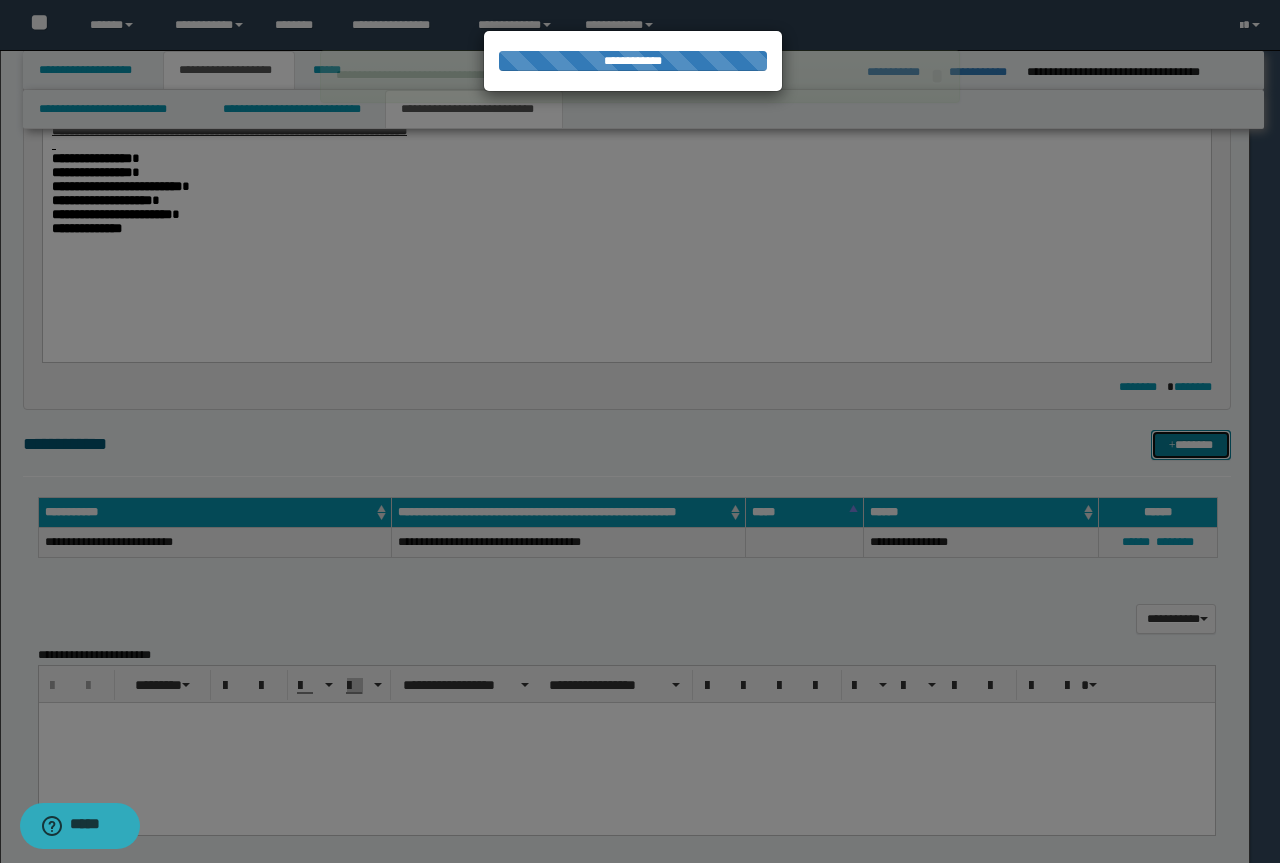 type 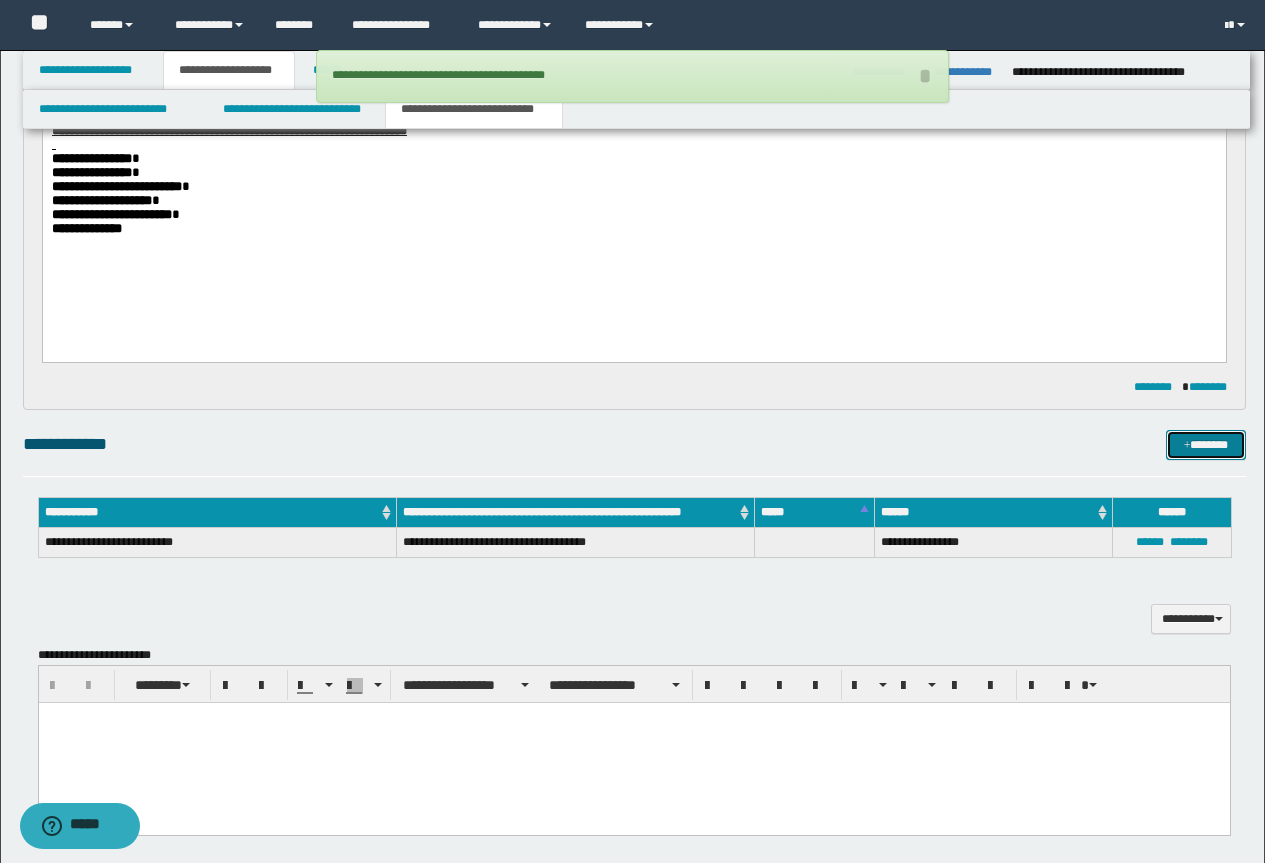 click on "*******" at bounding box center [1206, 445] 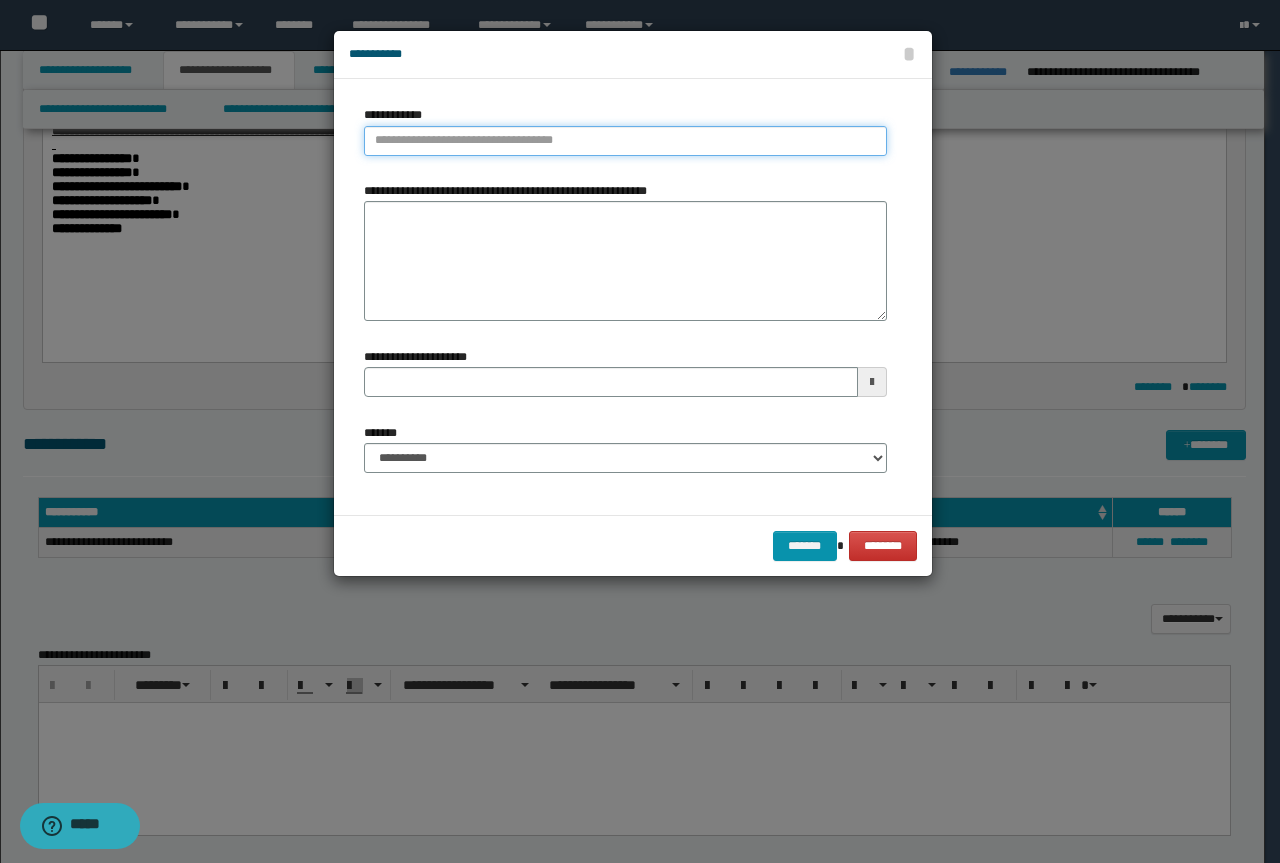 type on "**********" 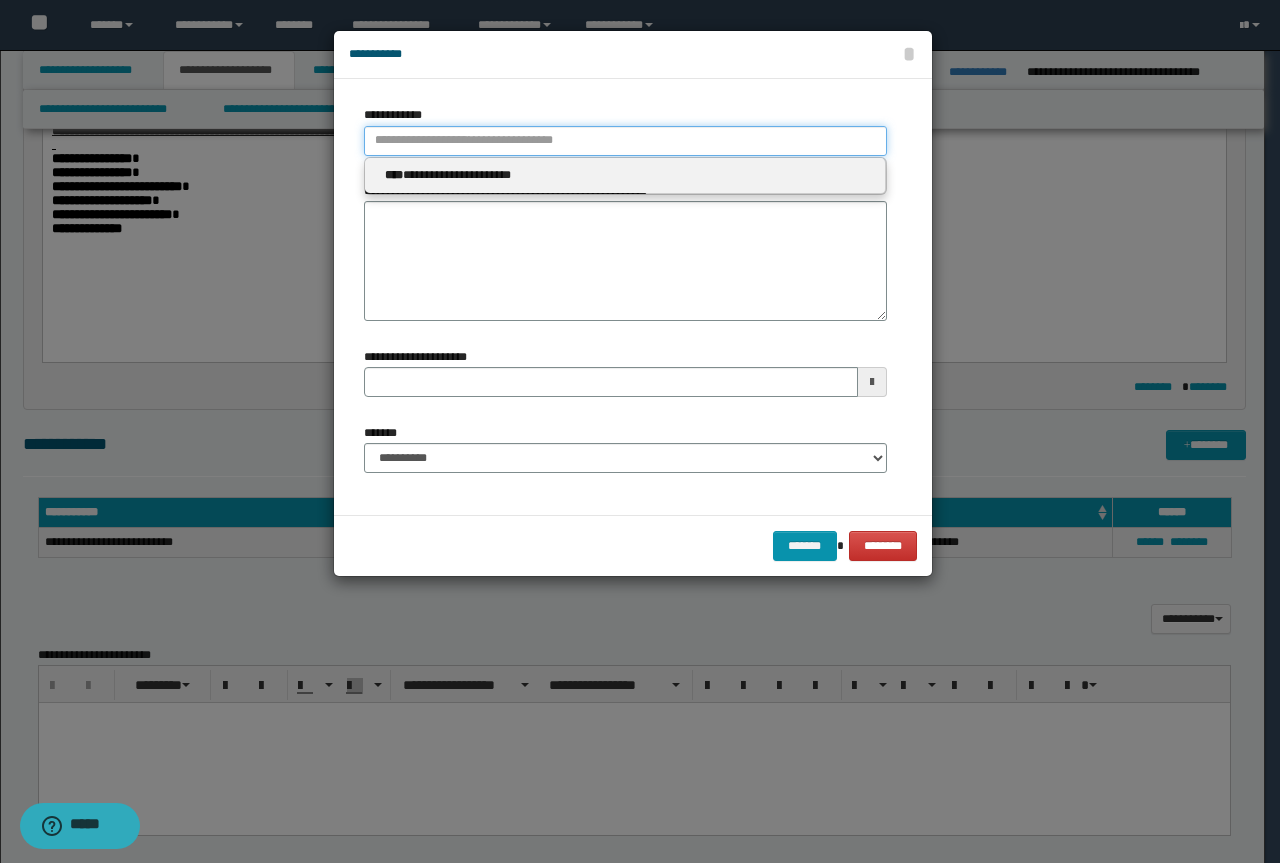click on "**********" at bounding box center (625, 141) 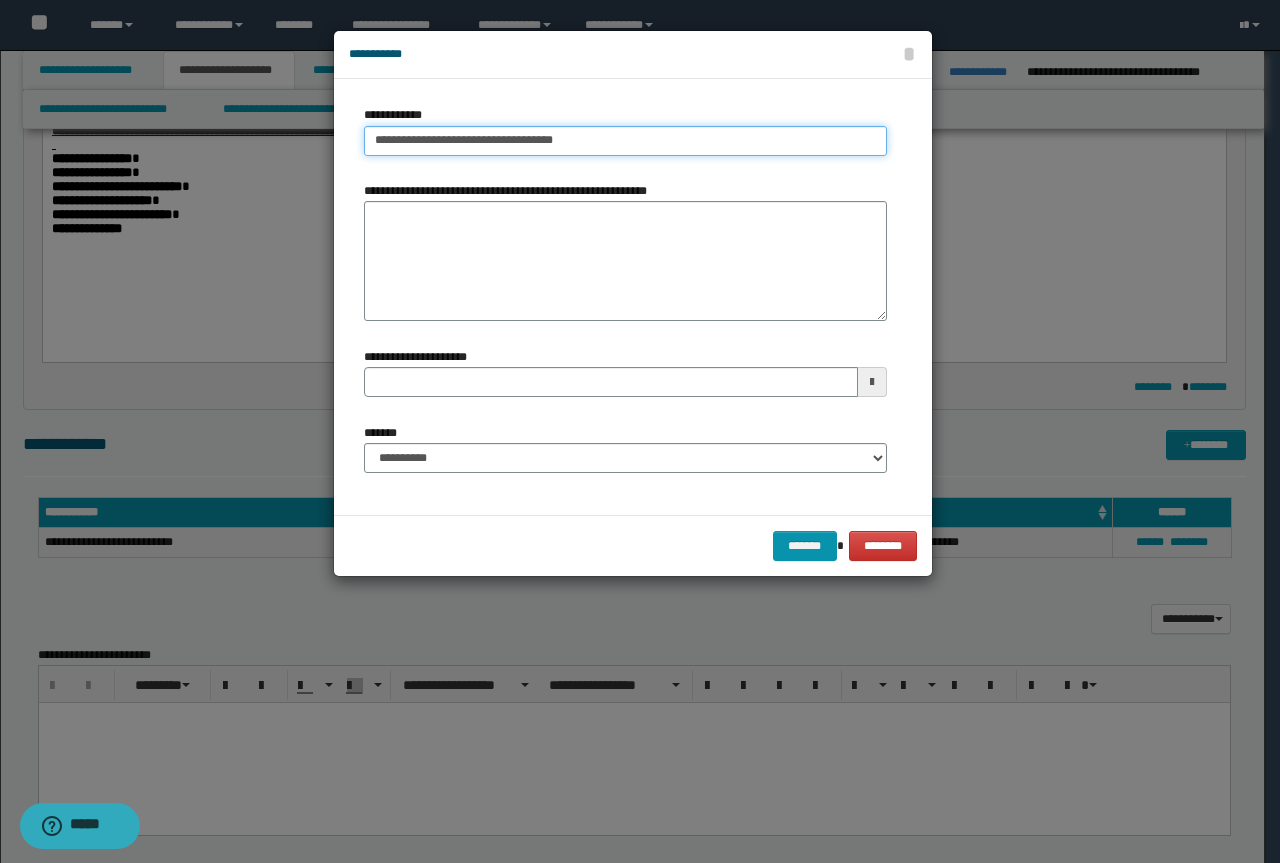 drag, startPoint x: 614, startPoint y: 140, endPoint x: 474, endPoint y: 140, distance: 140 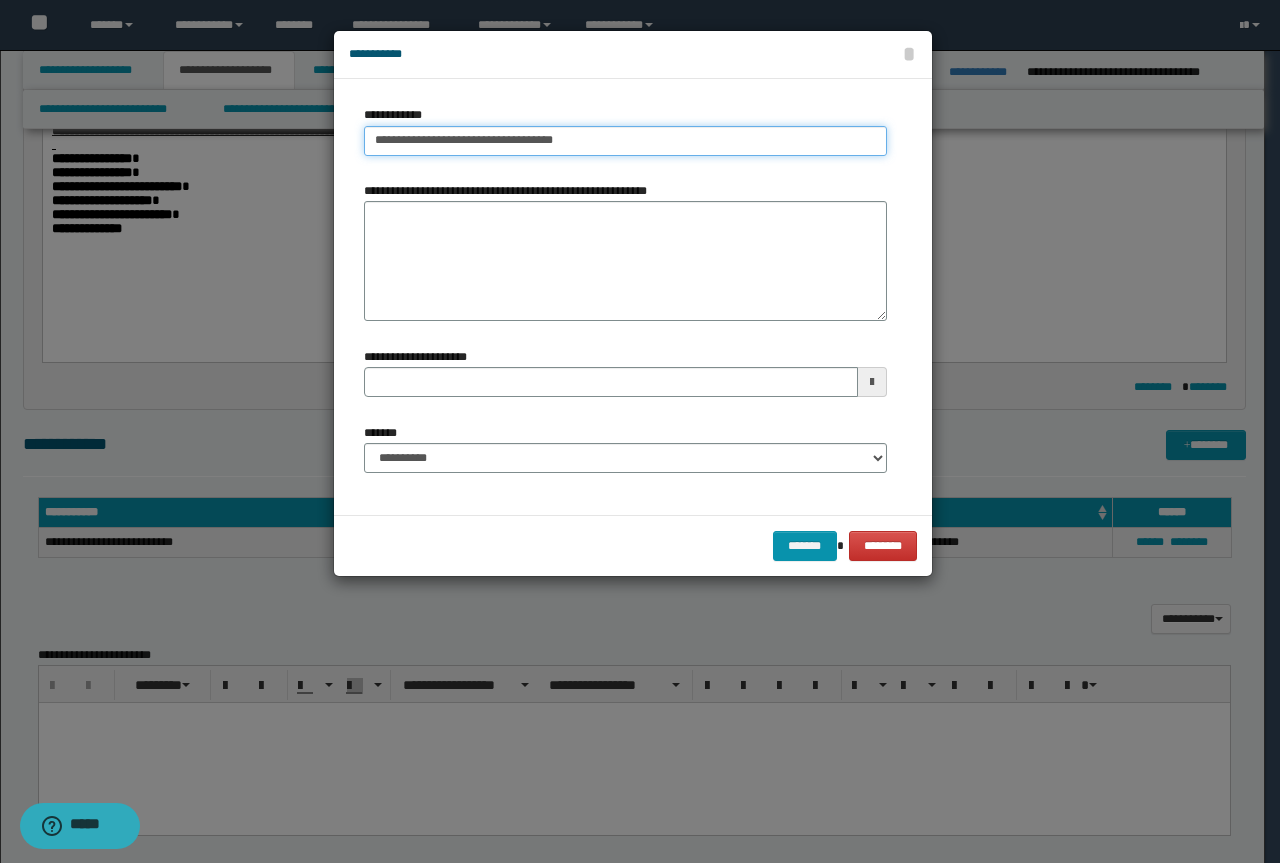 type on "**********" 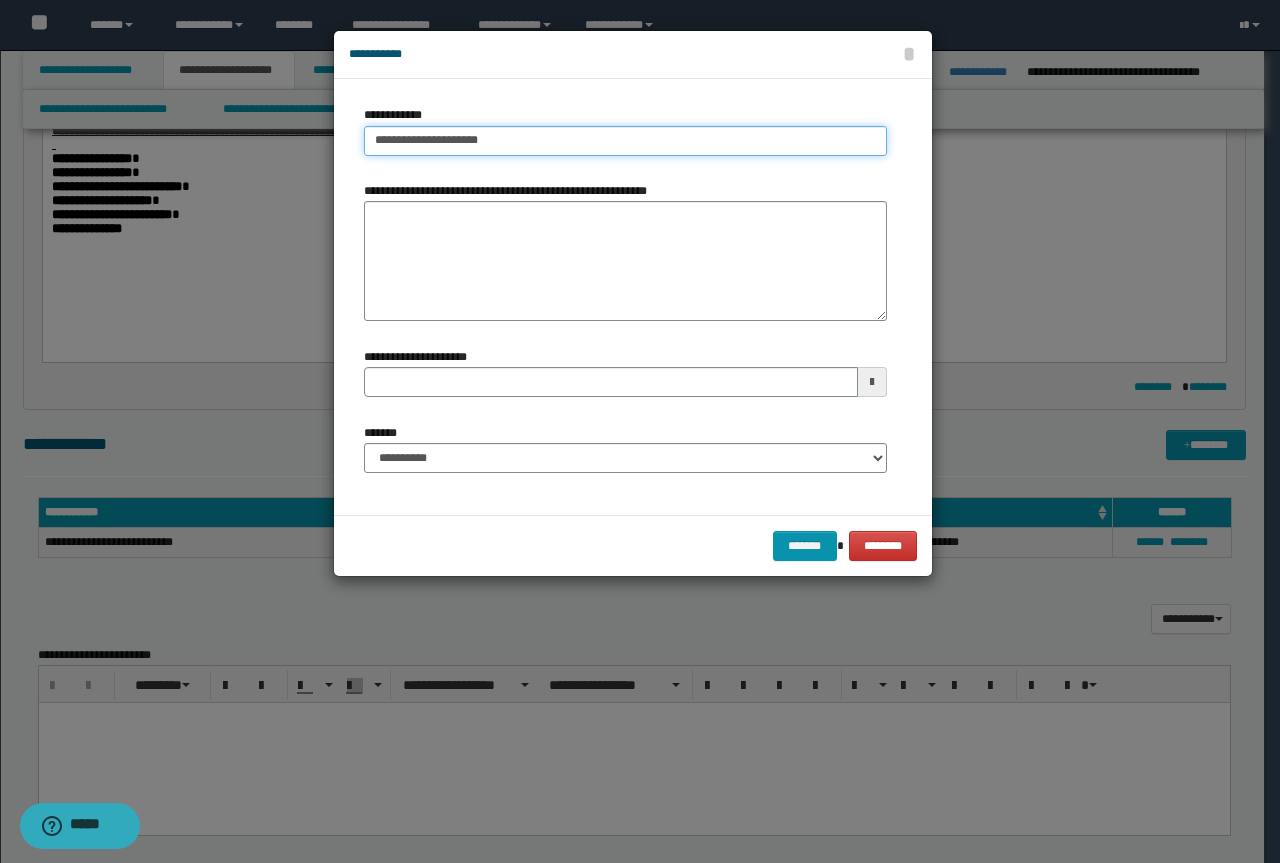 type on "**********" 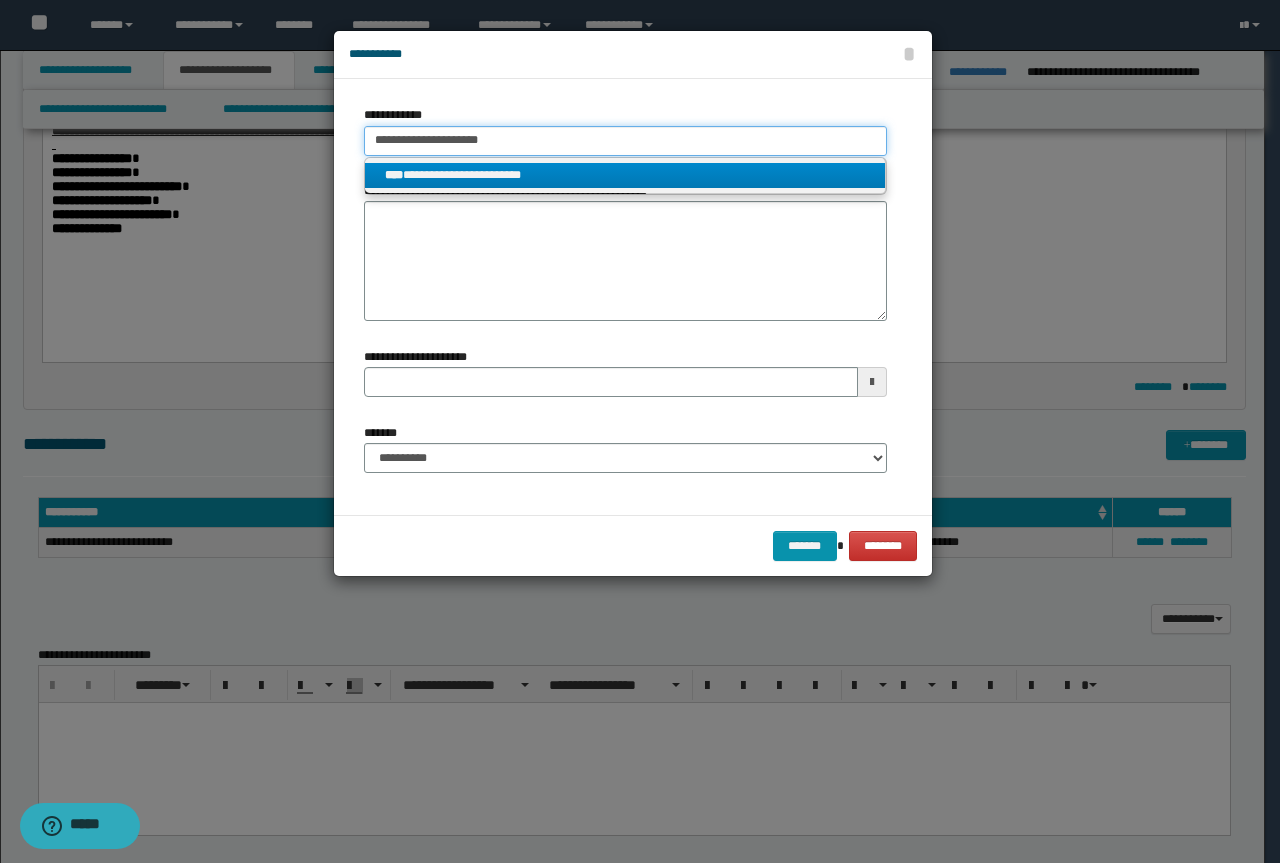 type on "**********" 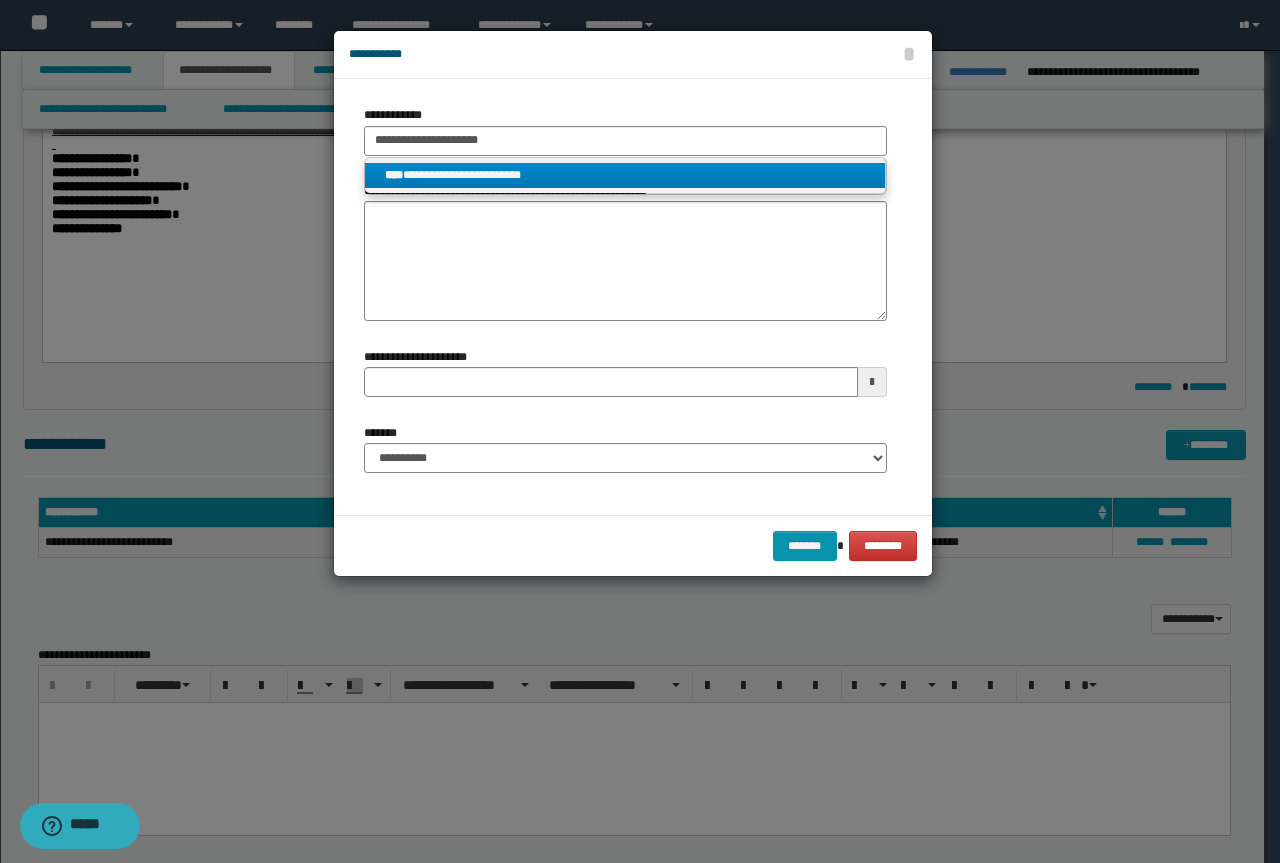 click on "**********" at bounding box center (625, 175) 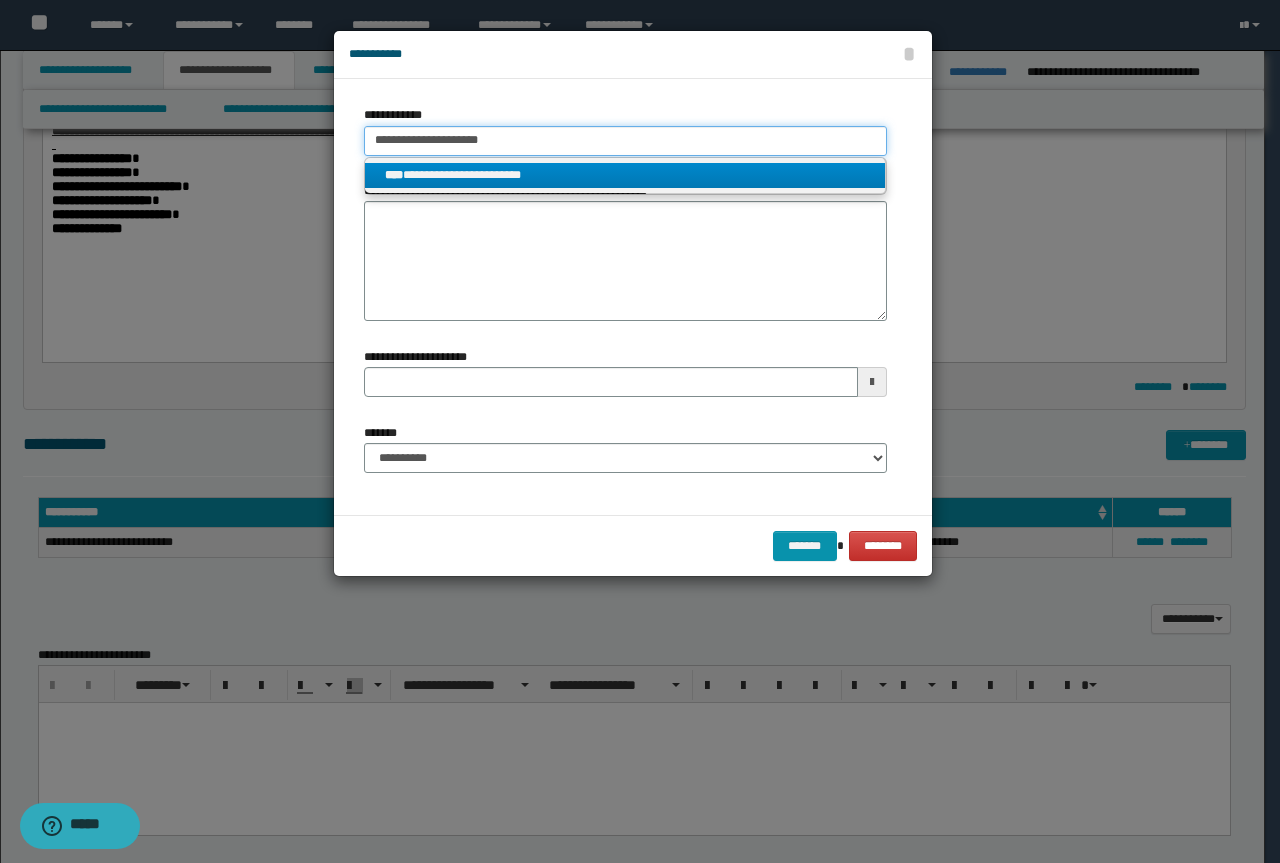 type 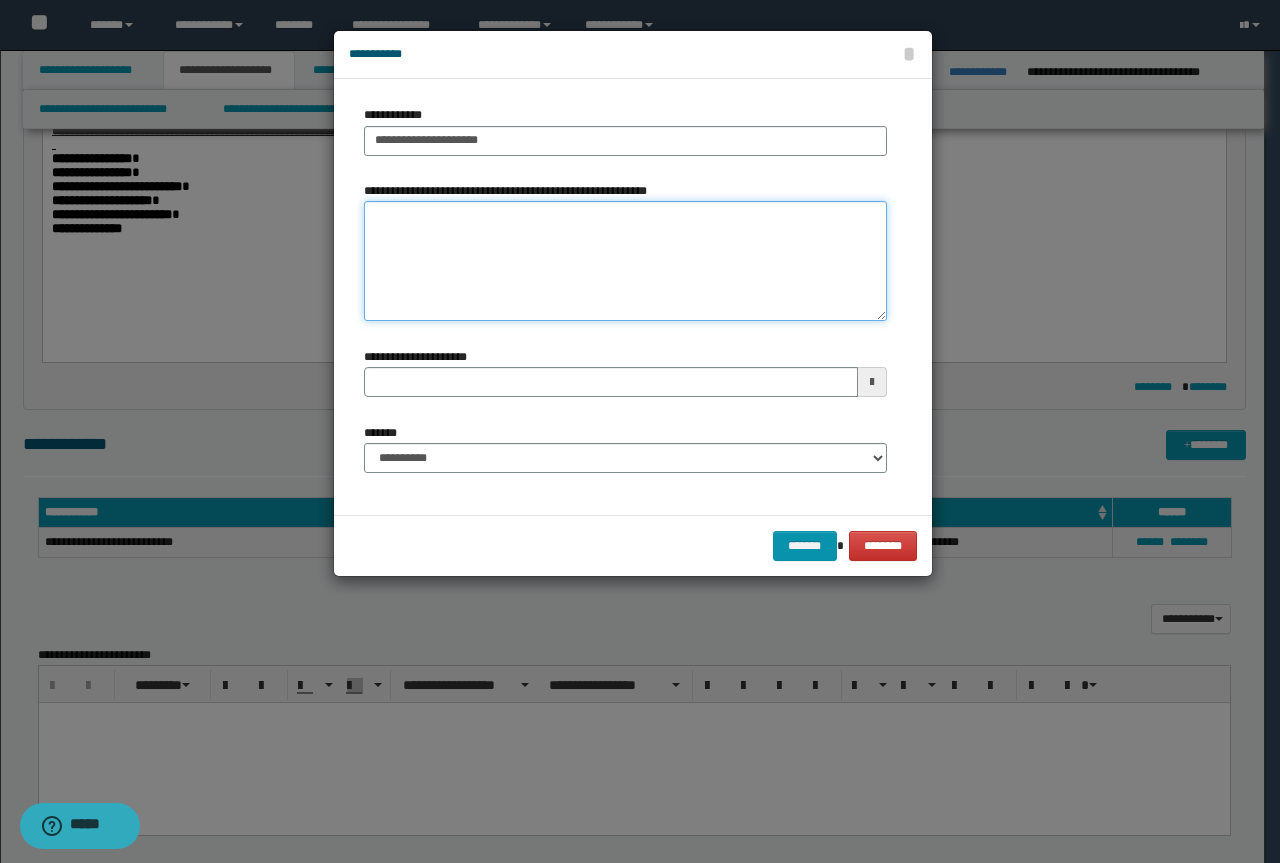 click on "**********" at bounding box center (625, 261) 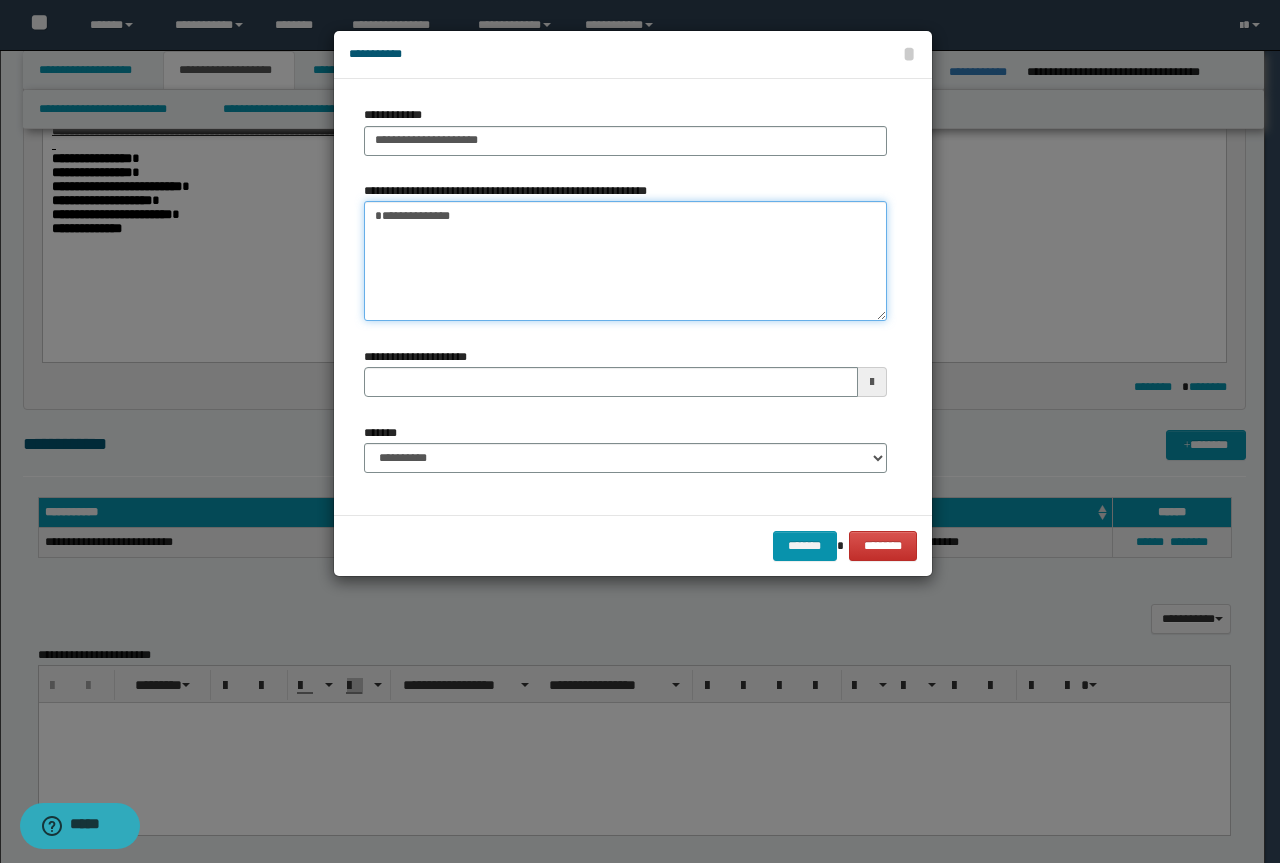 type 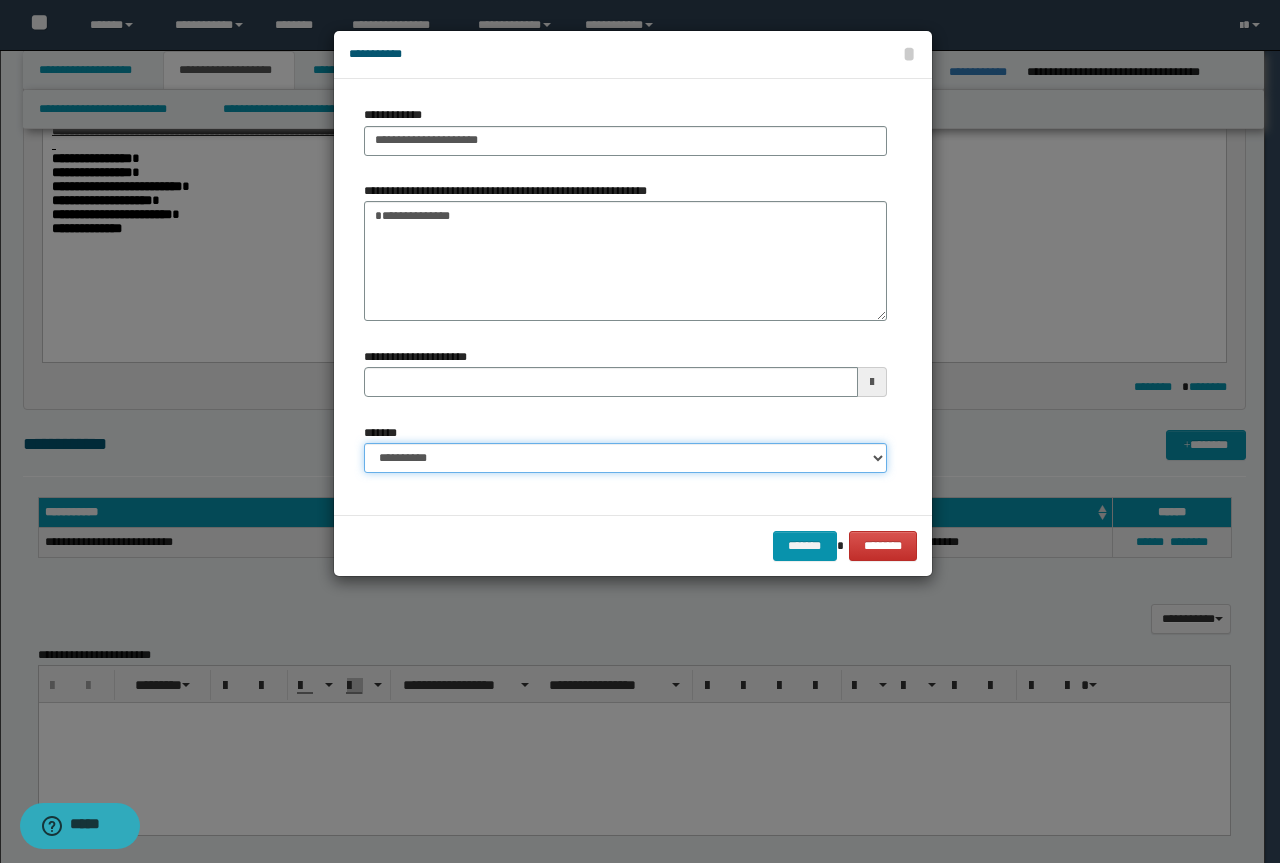 click on "**********" at bounding box center (625, 458) 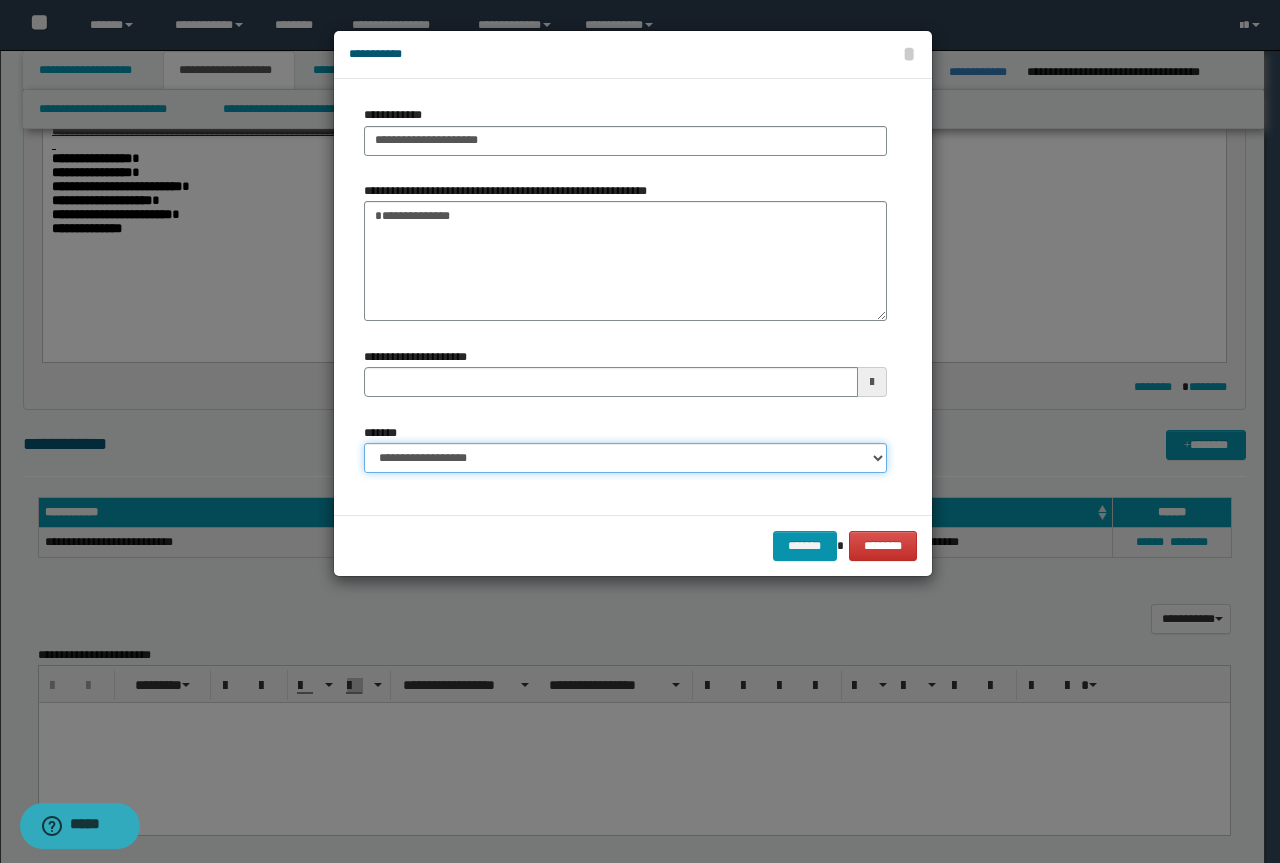 click on "**********" at bounding box center [625, 458] 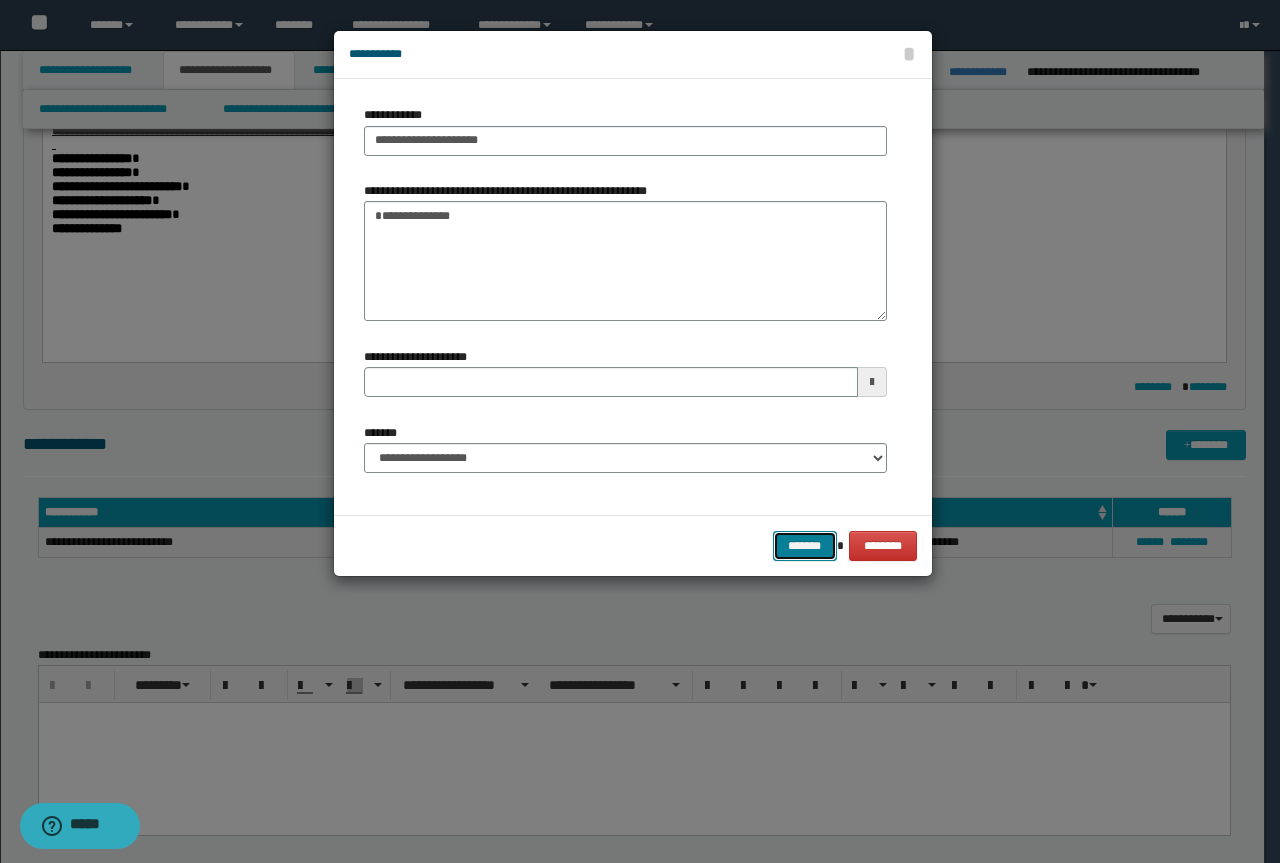 click on "*******" at bounding box center (805, 546) 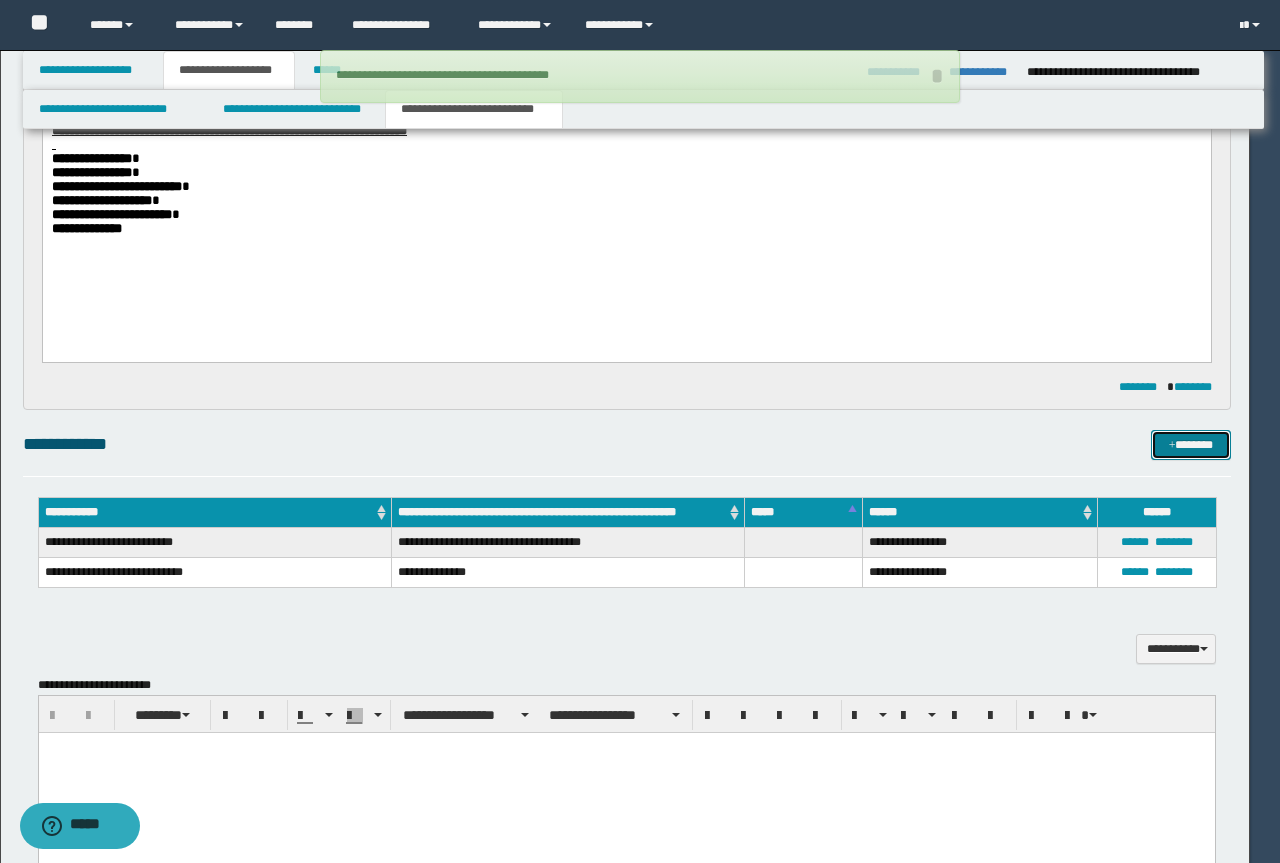 type 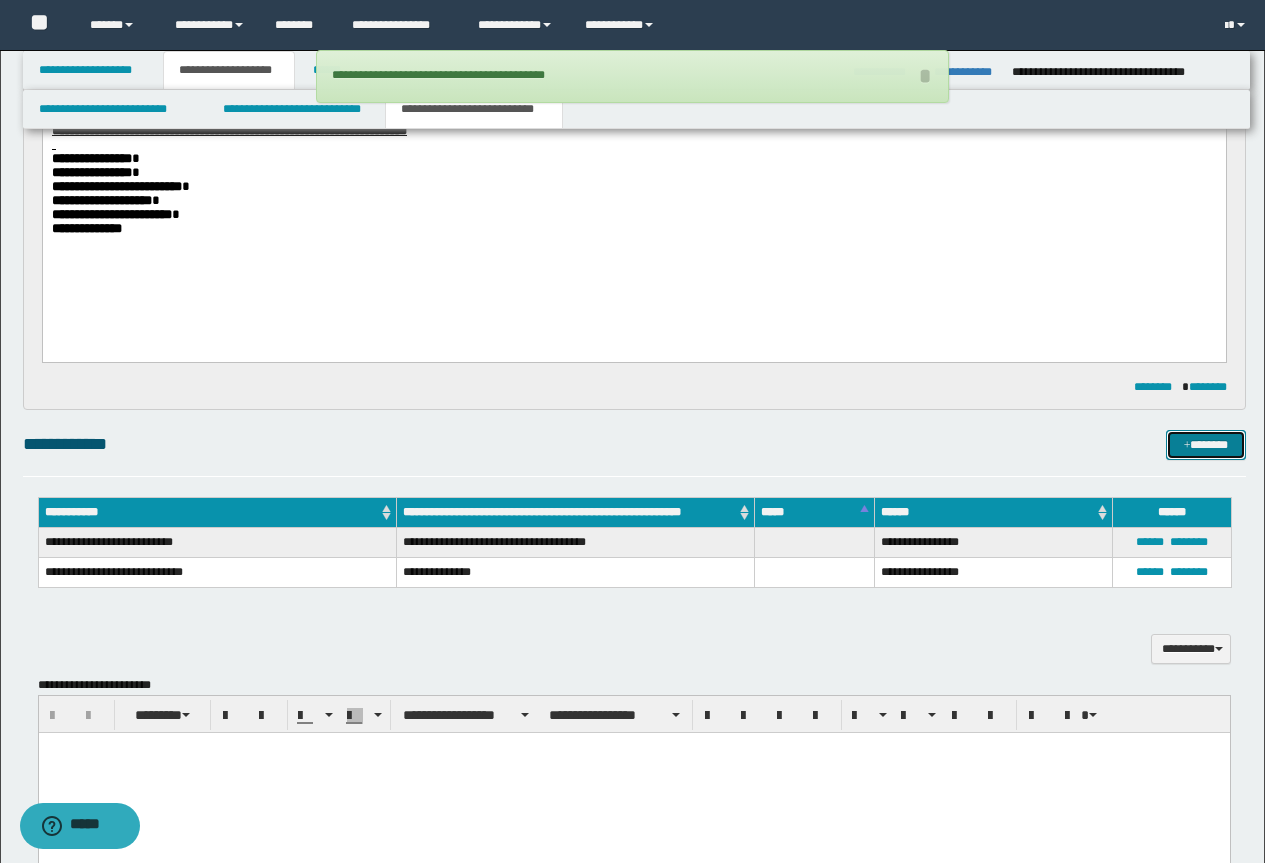 click on "*******" at bounding box center [1206, 445] 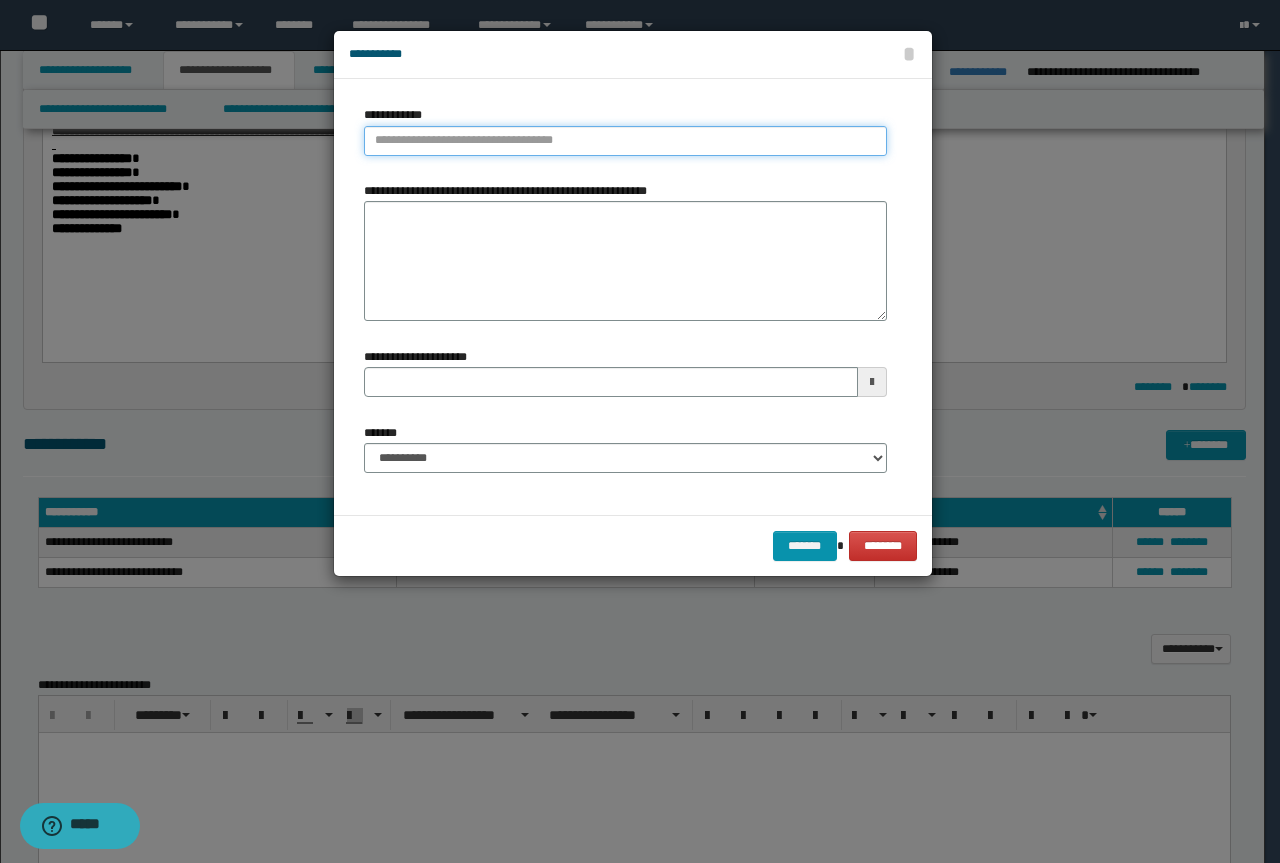 type on "**********" 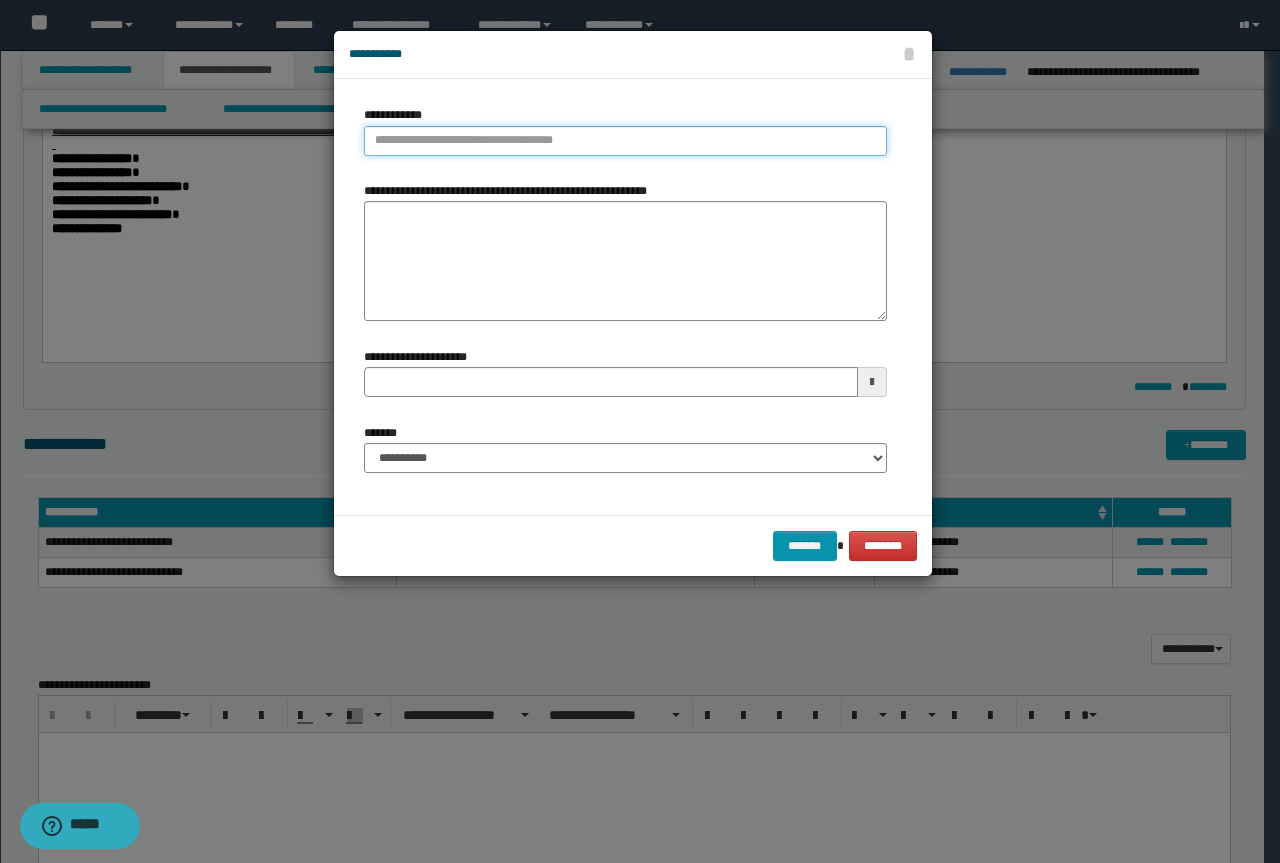 click on "**********" at bounding box center (625, 141) 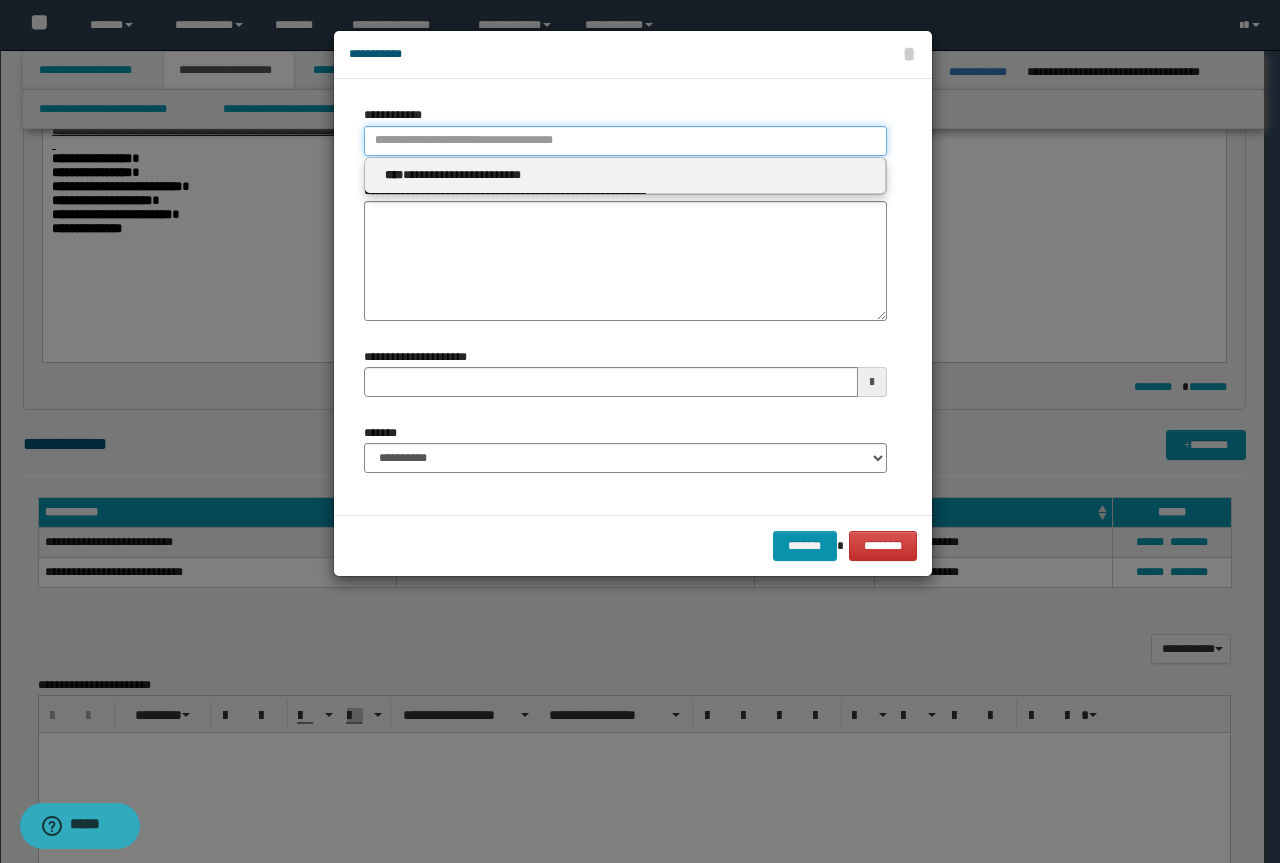paste on "**********" 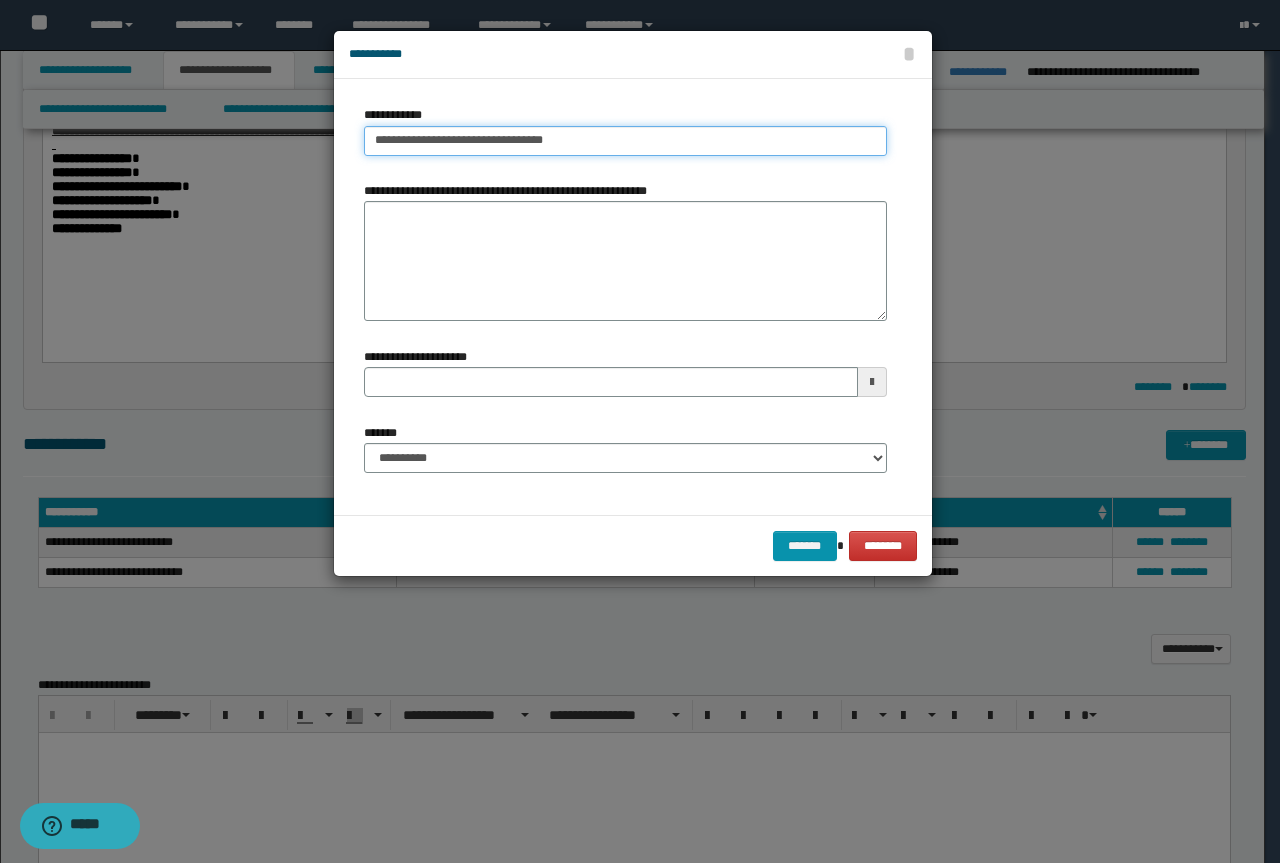 drag, startPoint x: 593, startPoint y: 145, endPoint x: 471, endPoint y: 149, distance: 122.06556 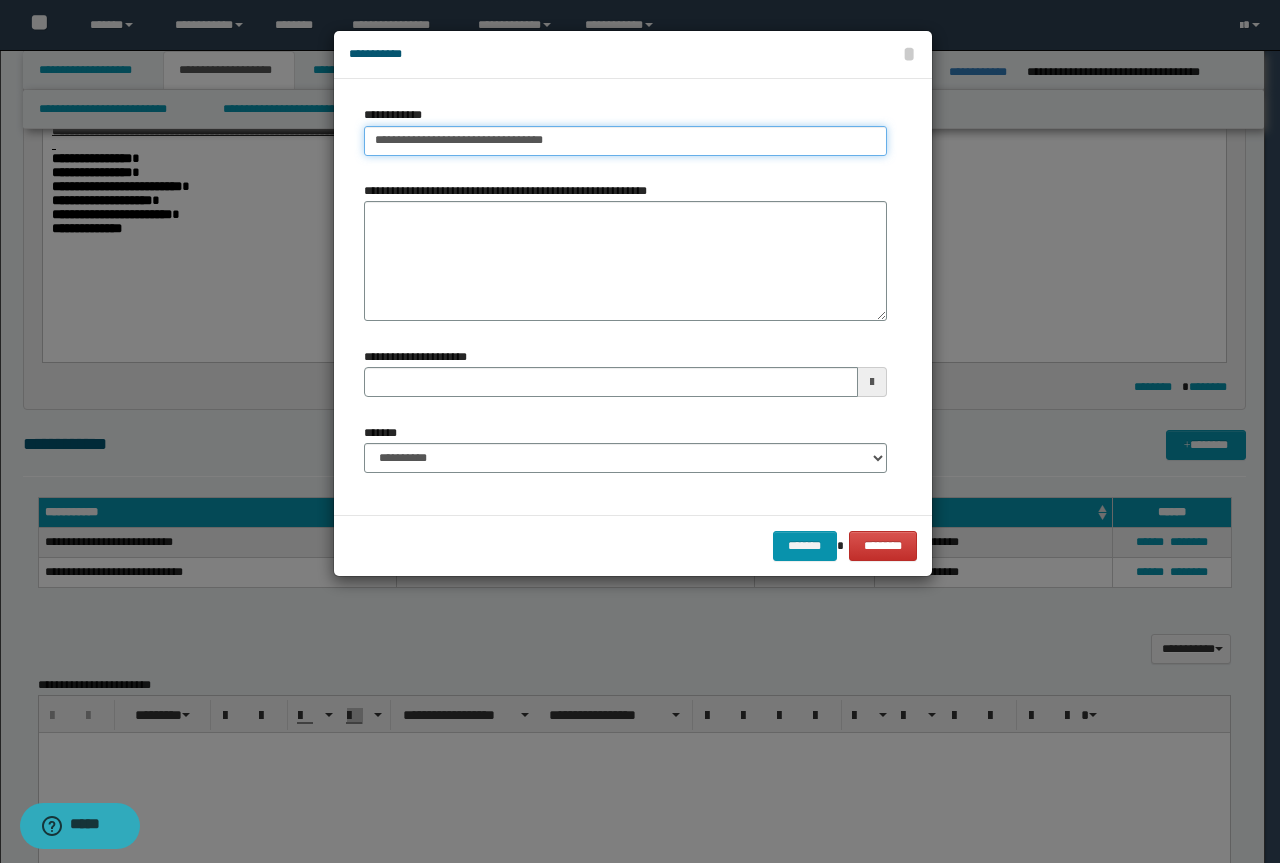 type on "**********" 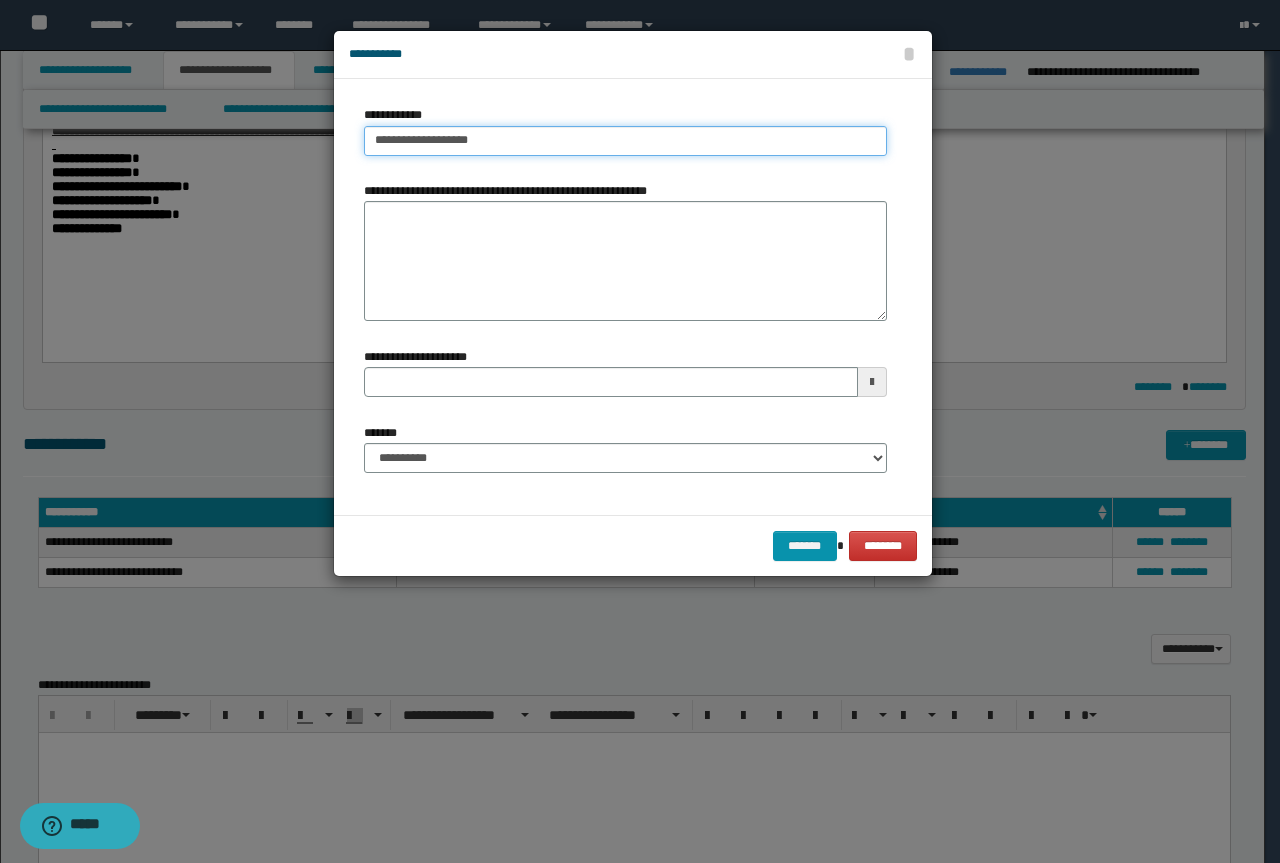 type on "**********" 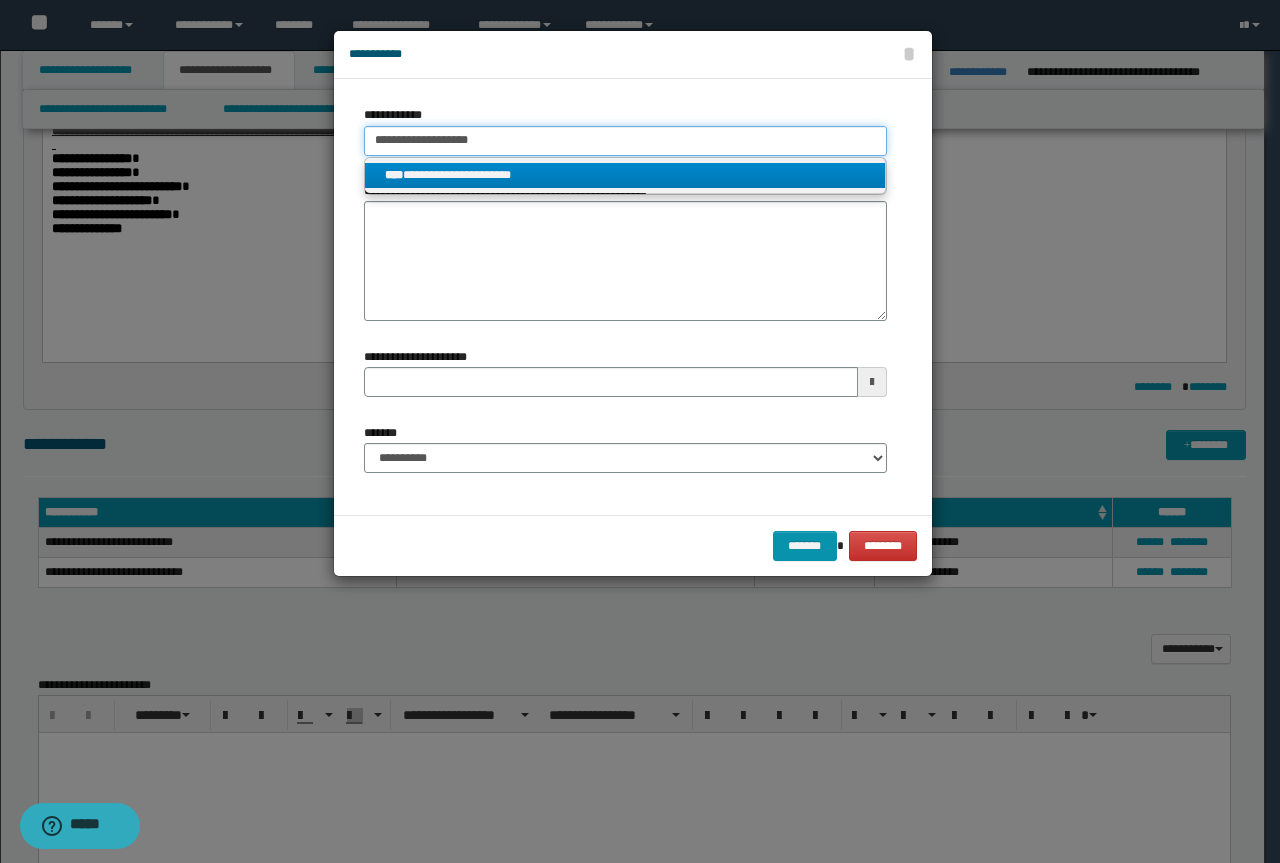type on "**********" 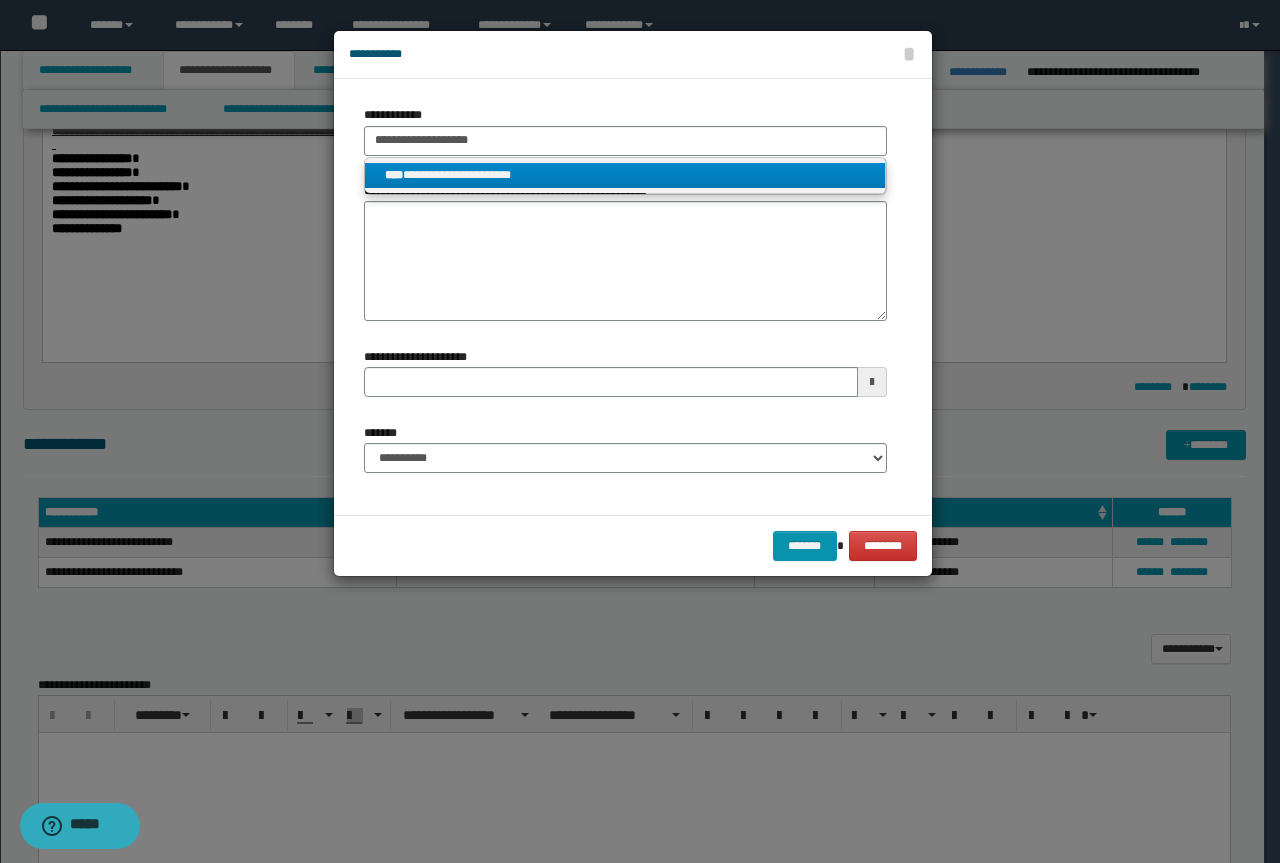 click on "**********" at bounding box center (625, 175) 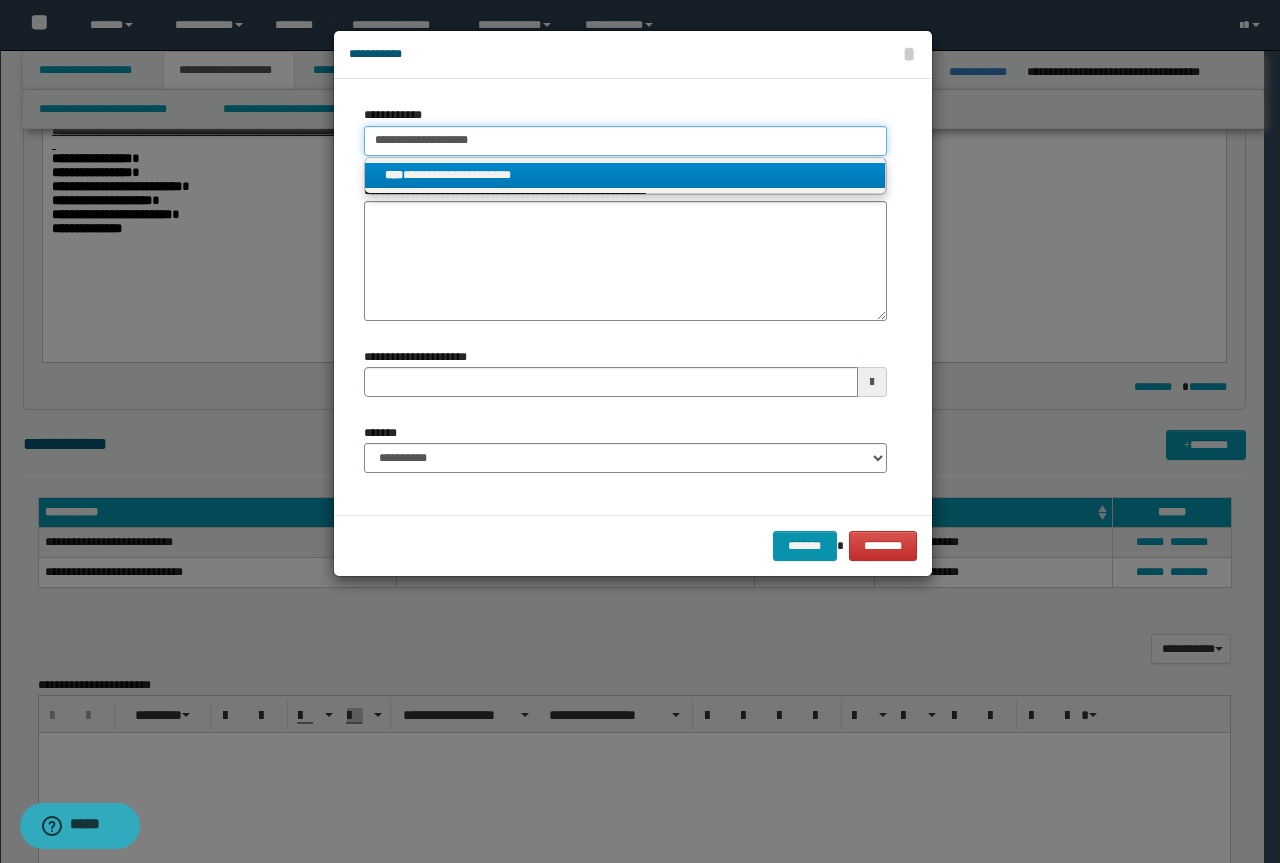 type 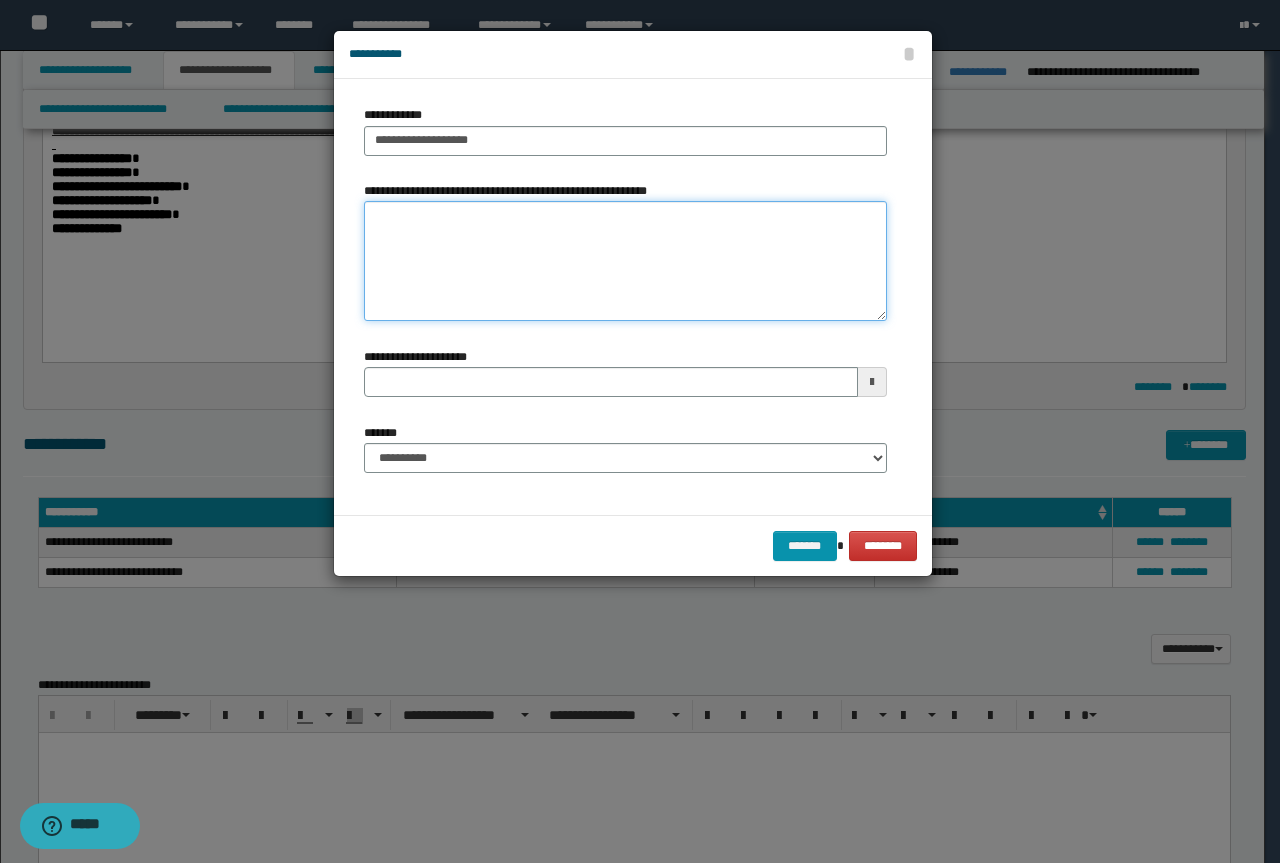 click on "**********" at bounding box center [625, 261] 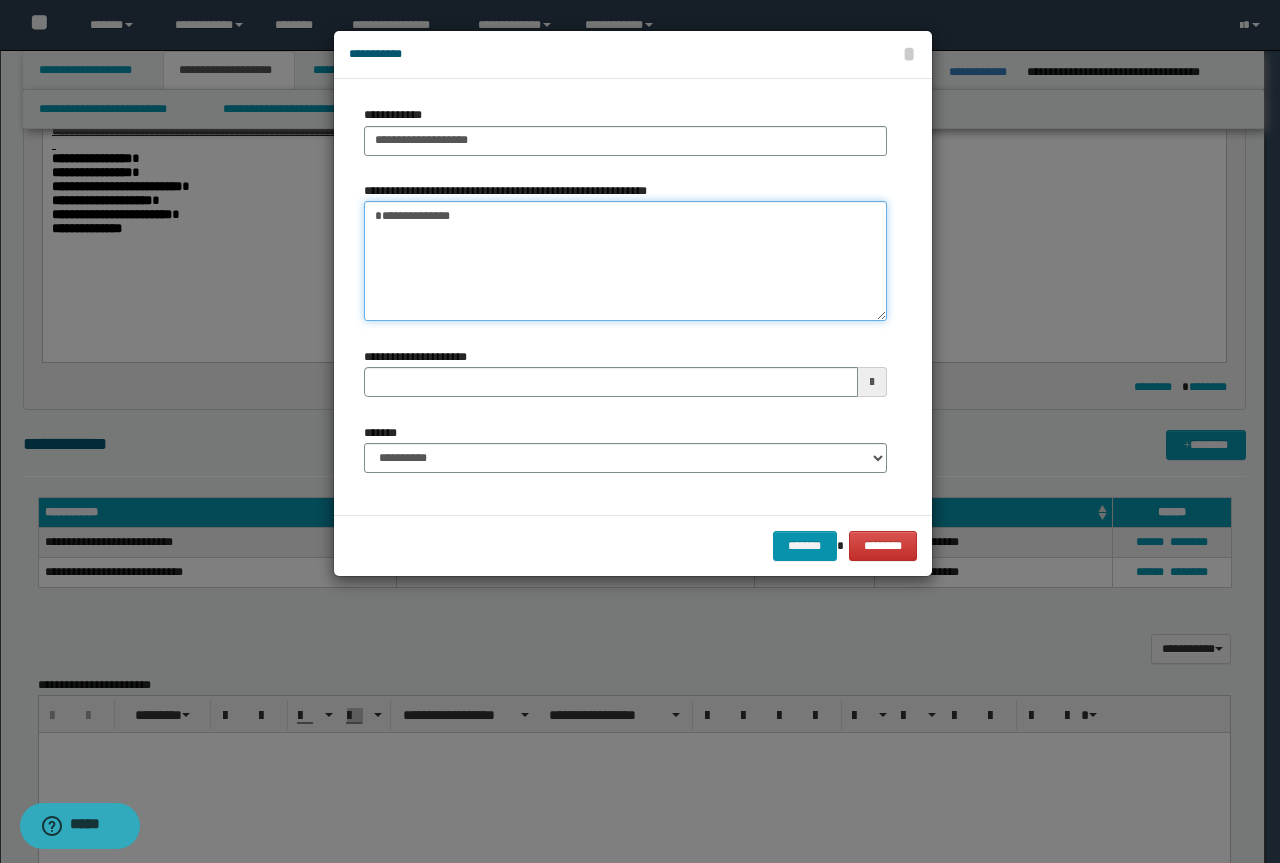 type 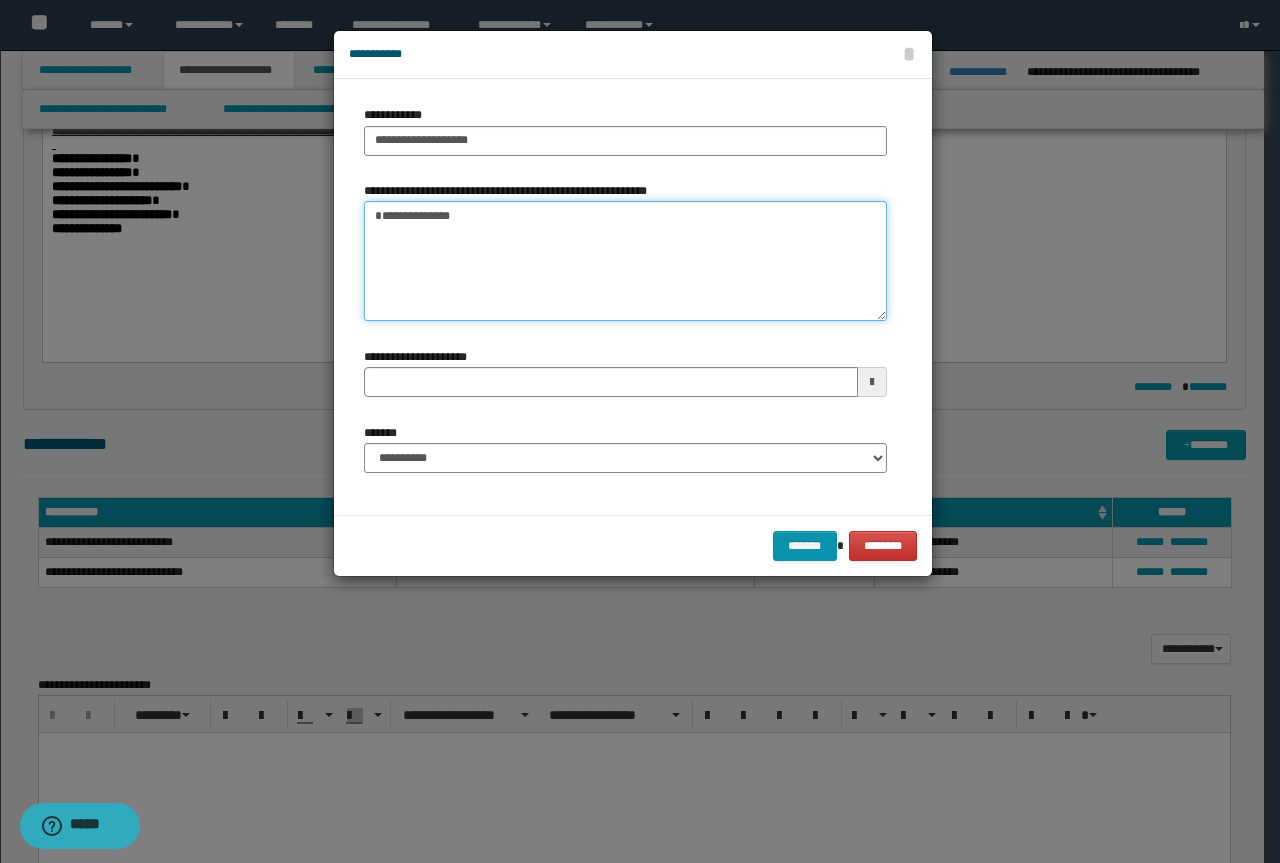 type on "**********" 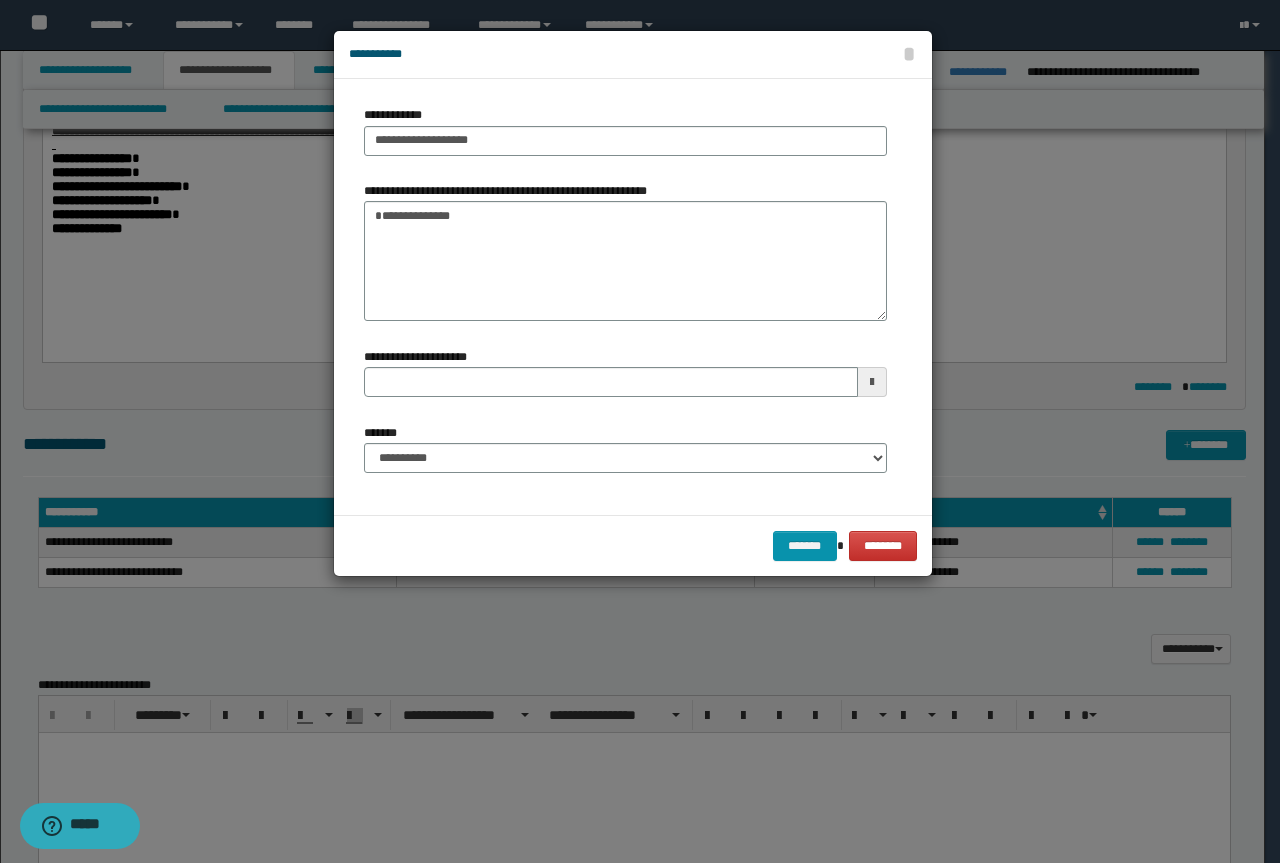 click on "**********" at bounding box center [625, 456] 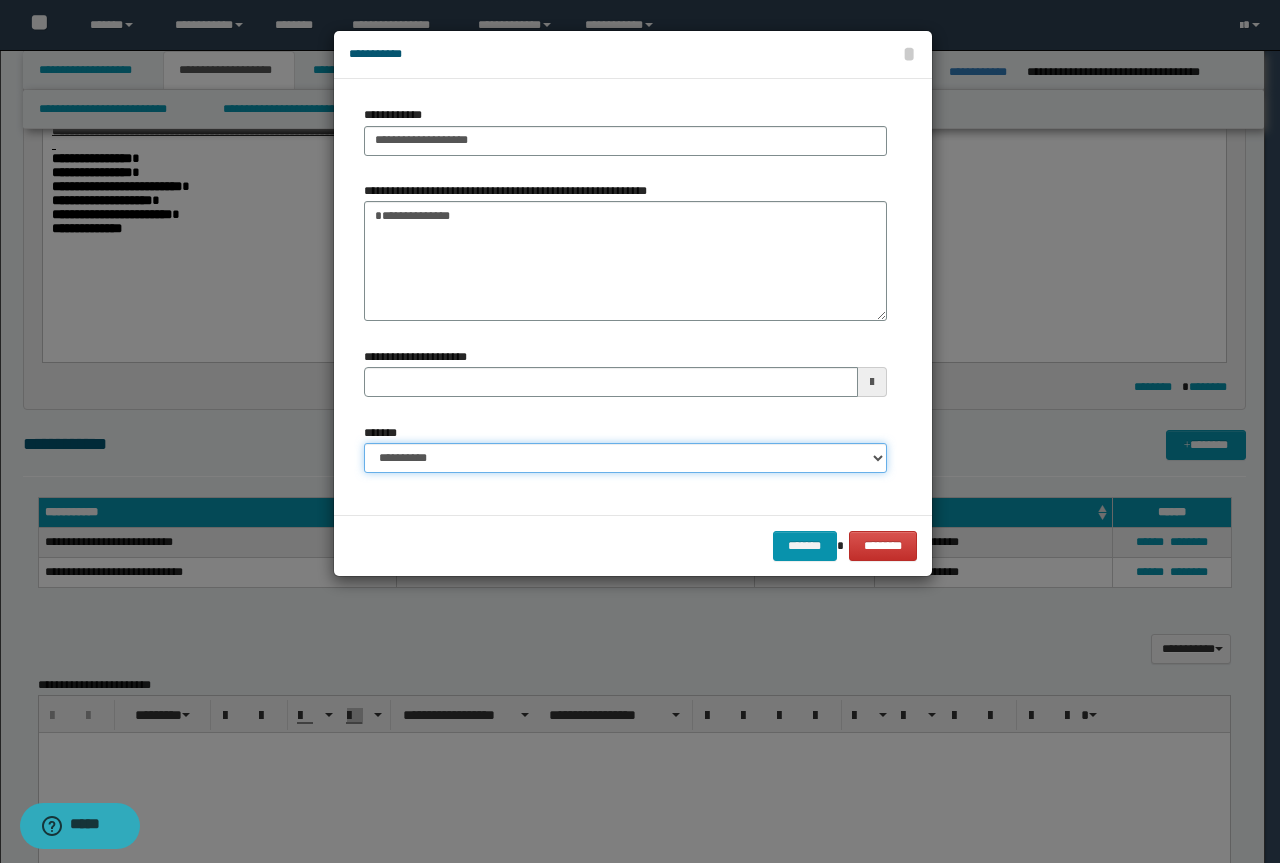 click on "**********" at bounding box center (625, 458) 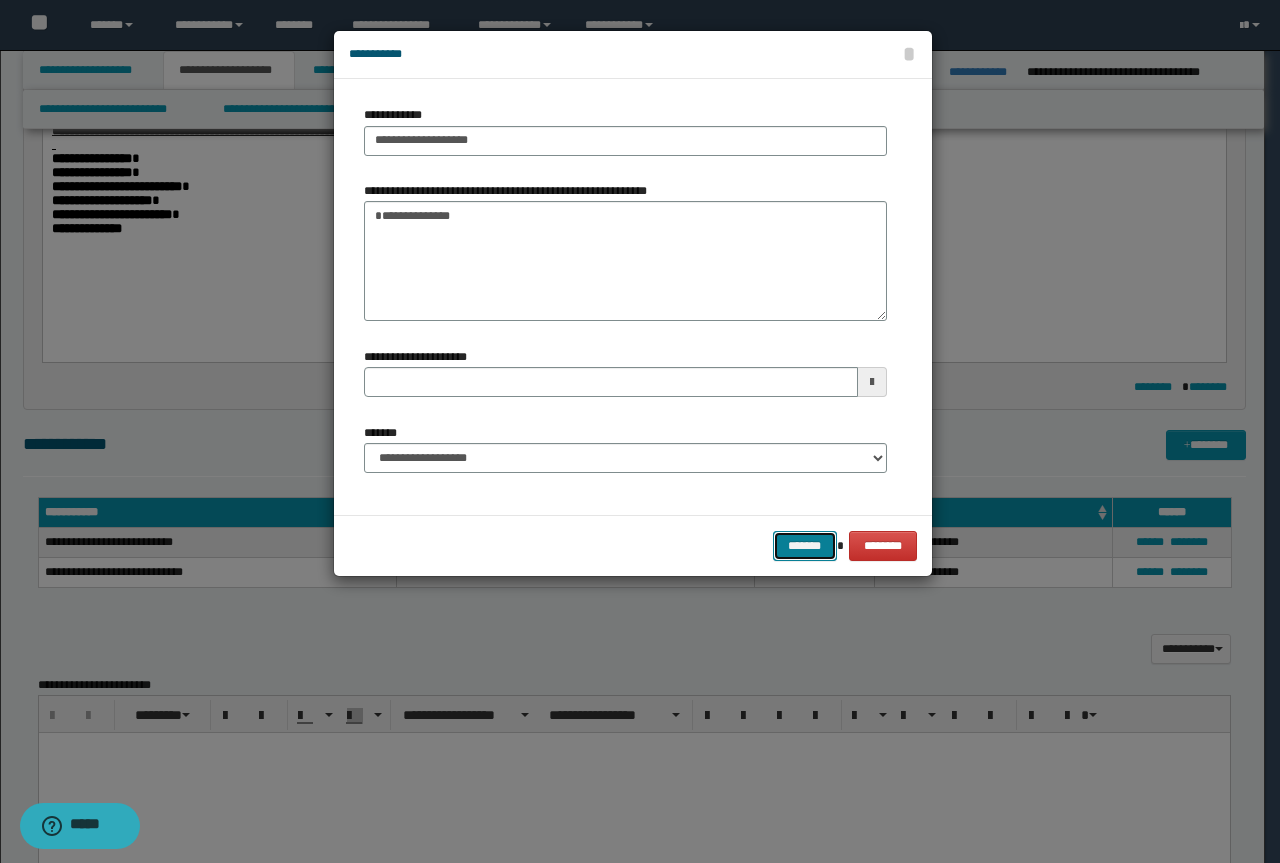 click on "*******" at bounding box center (805, 546) 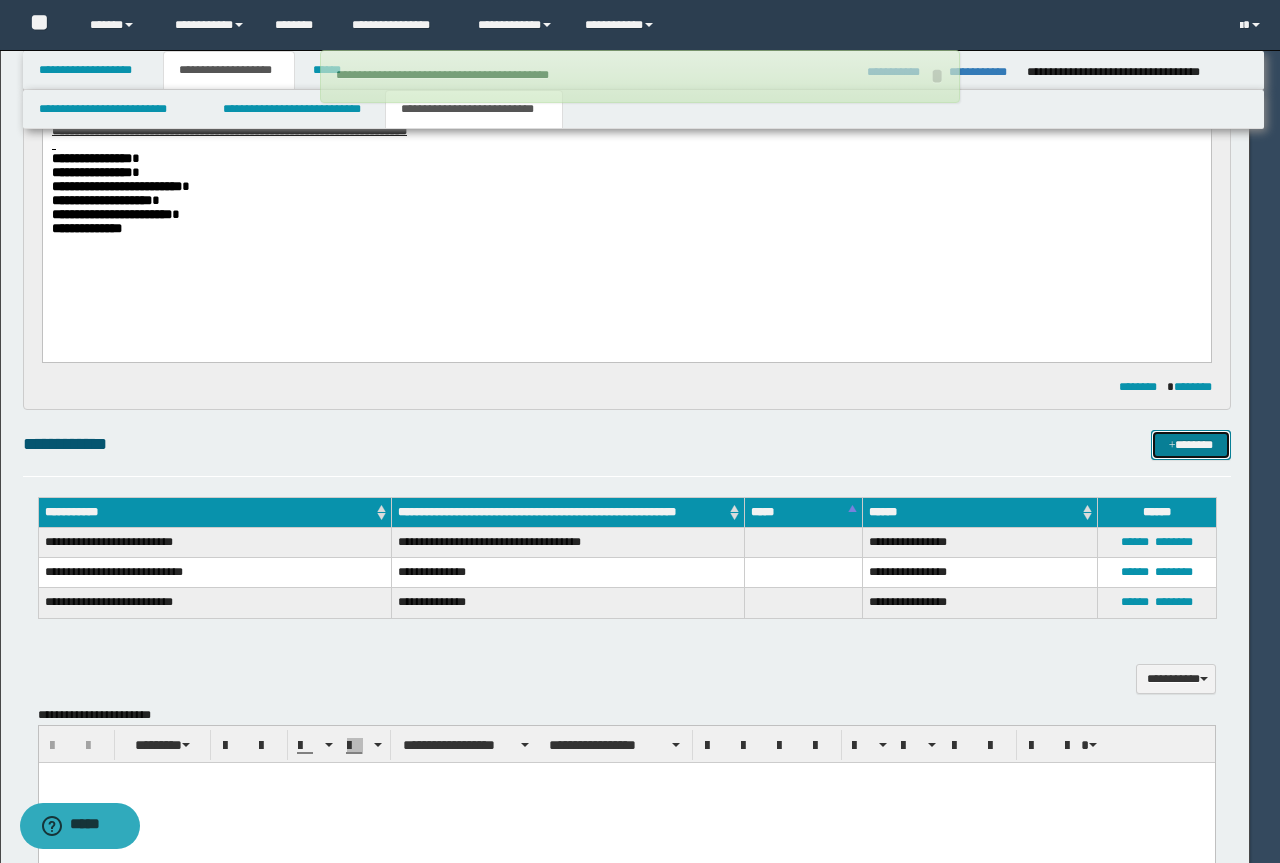 type 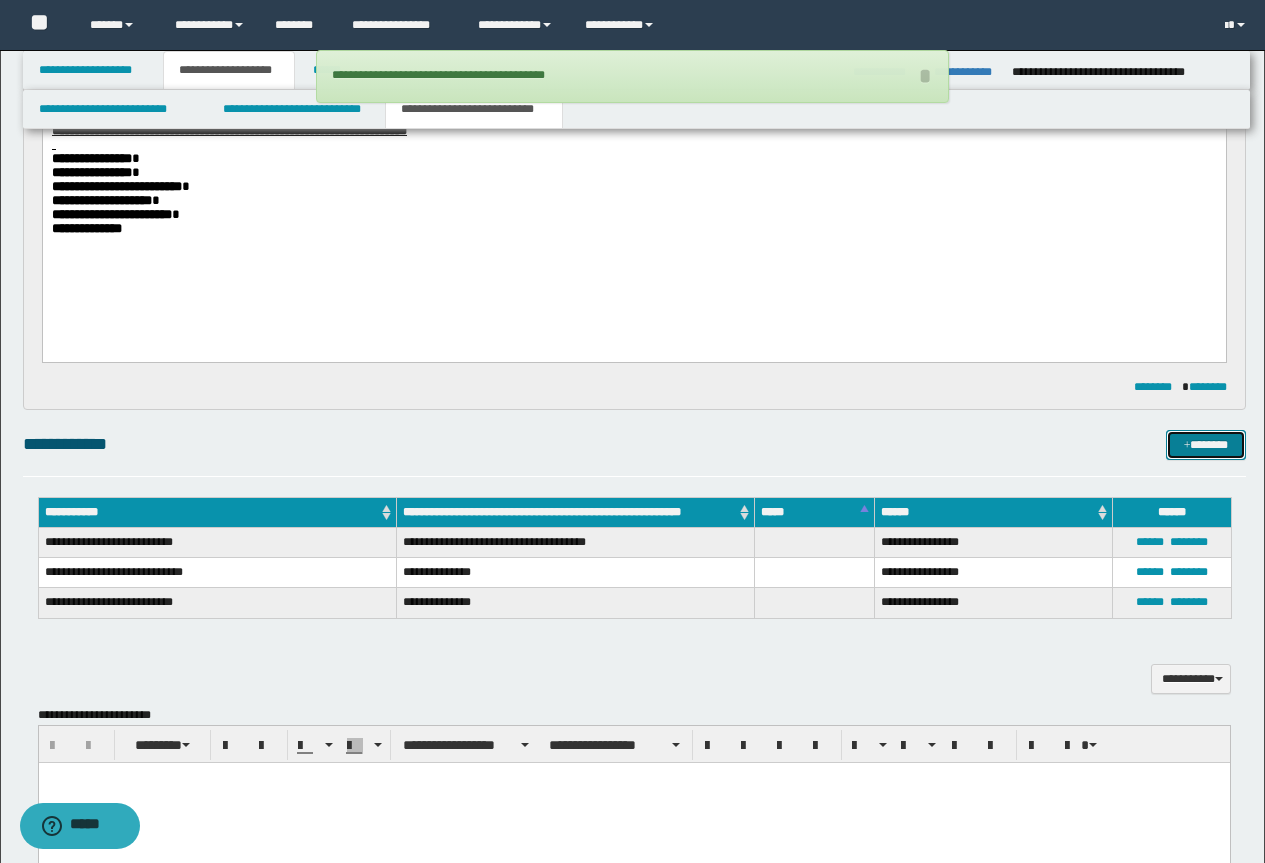click on "*******" at bounding box center (1206, 445) 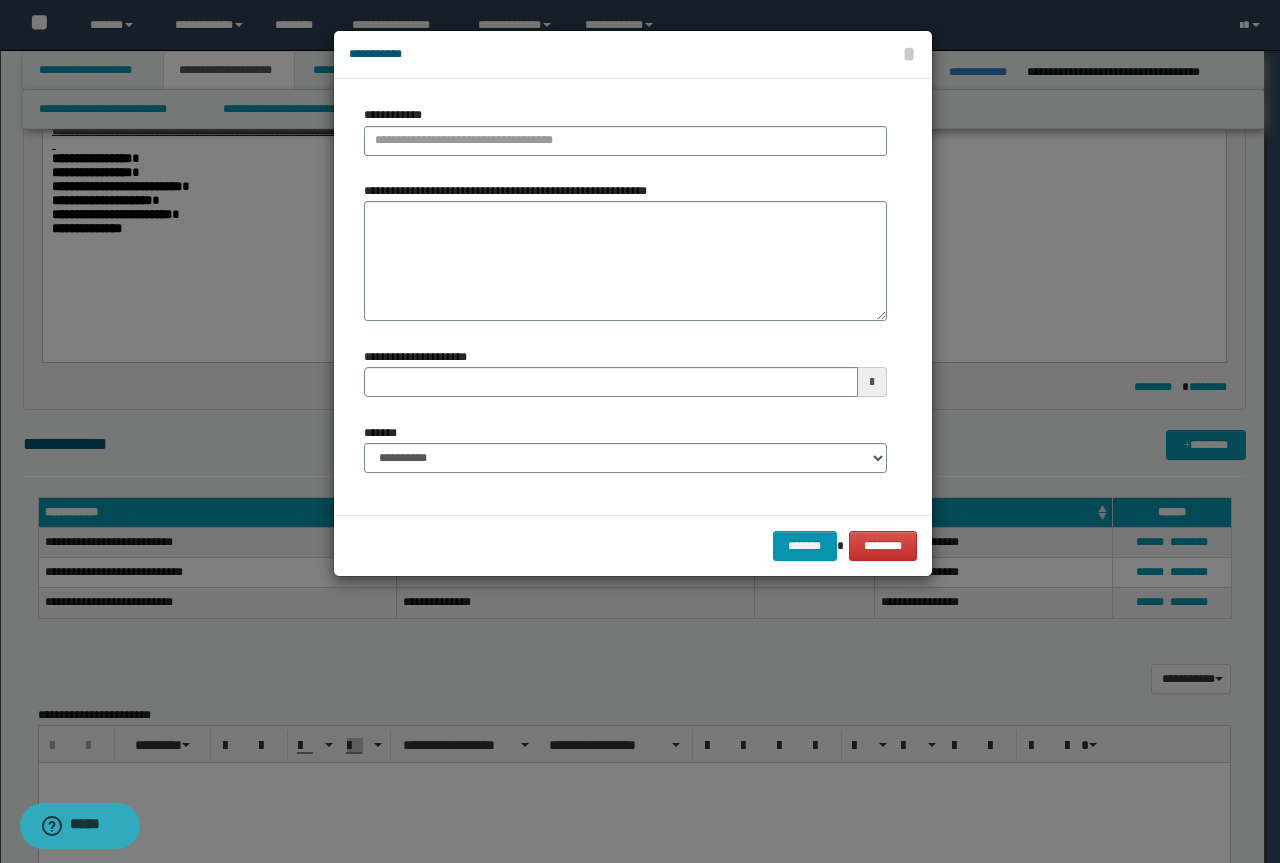 type 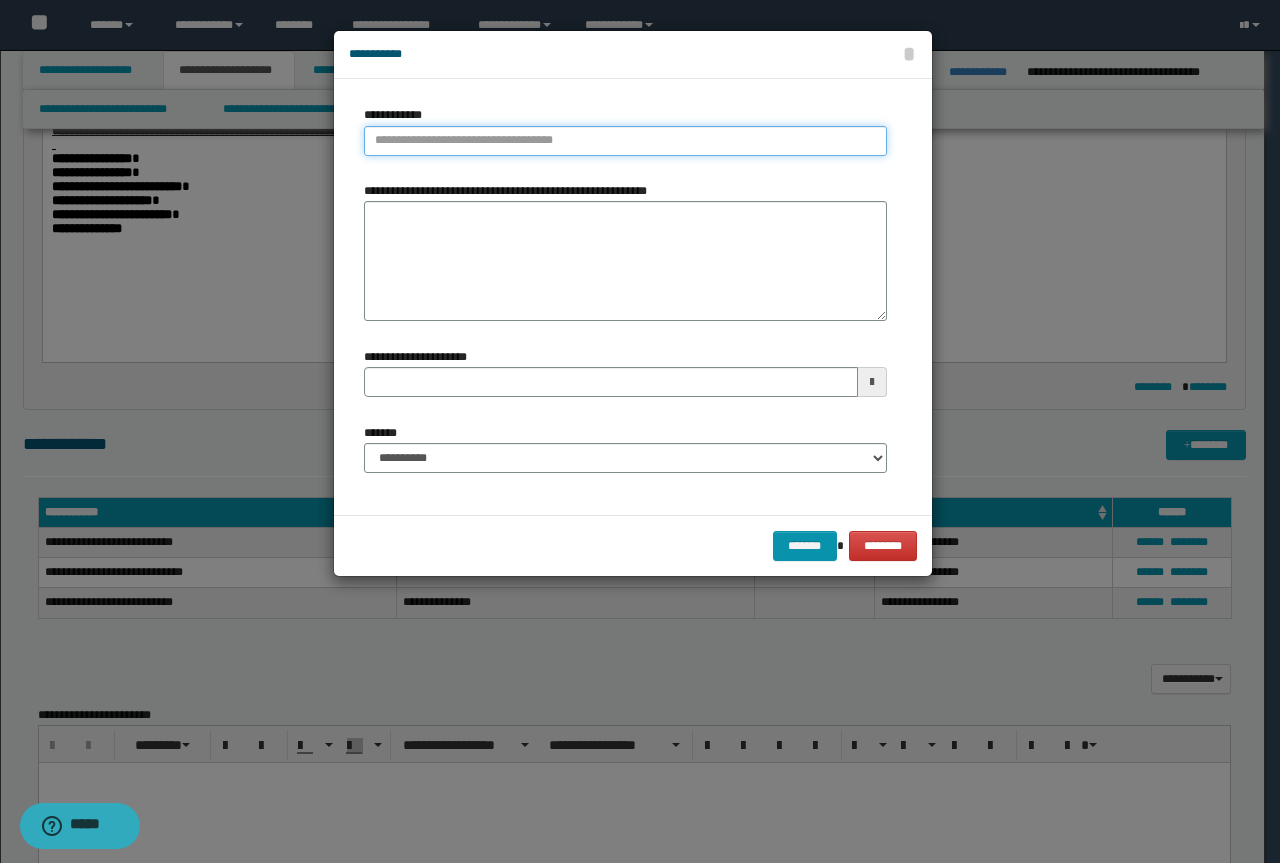 type on "**********" 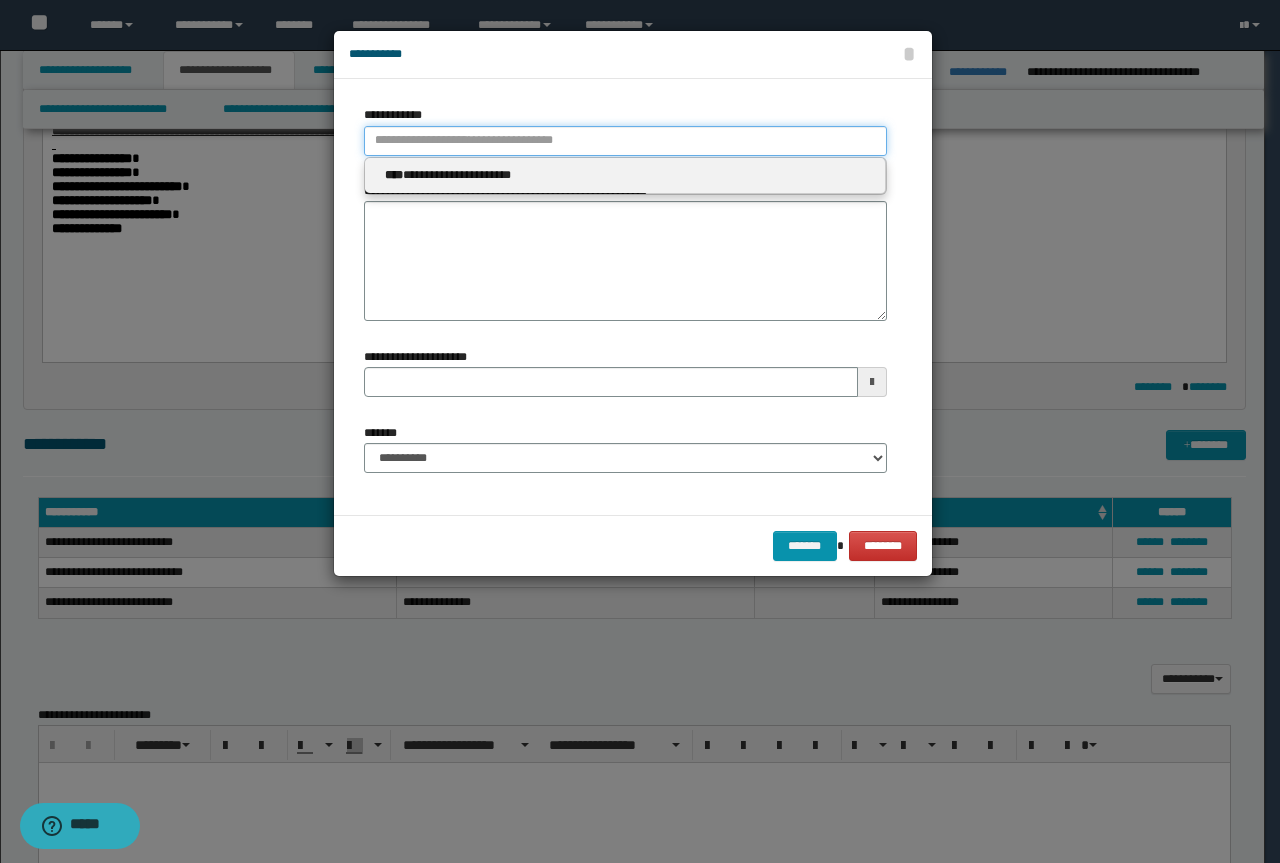 click on "**********" at bounding box center (625, 141) 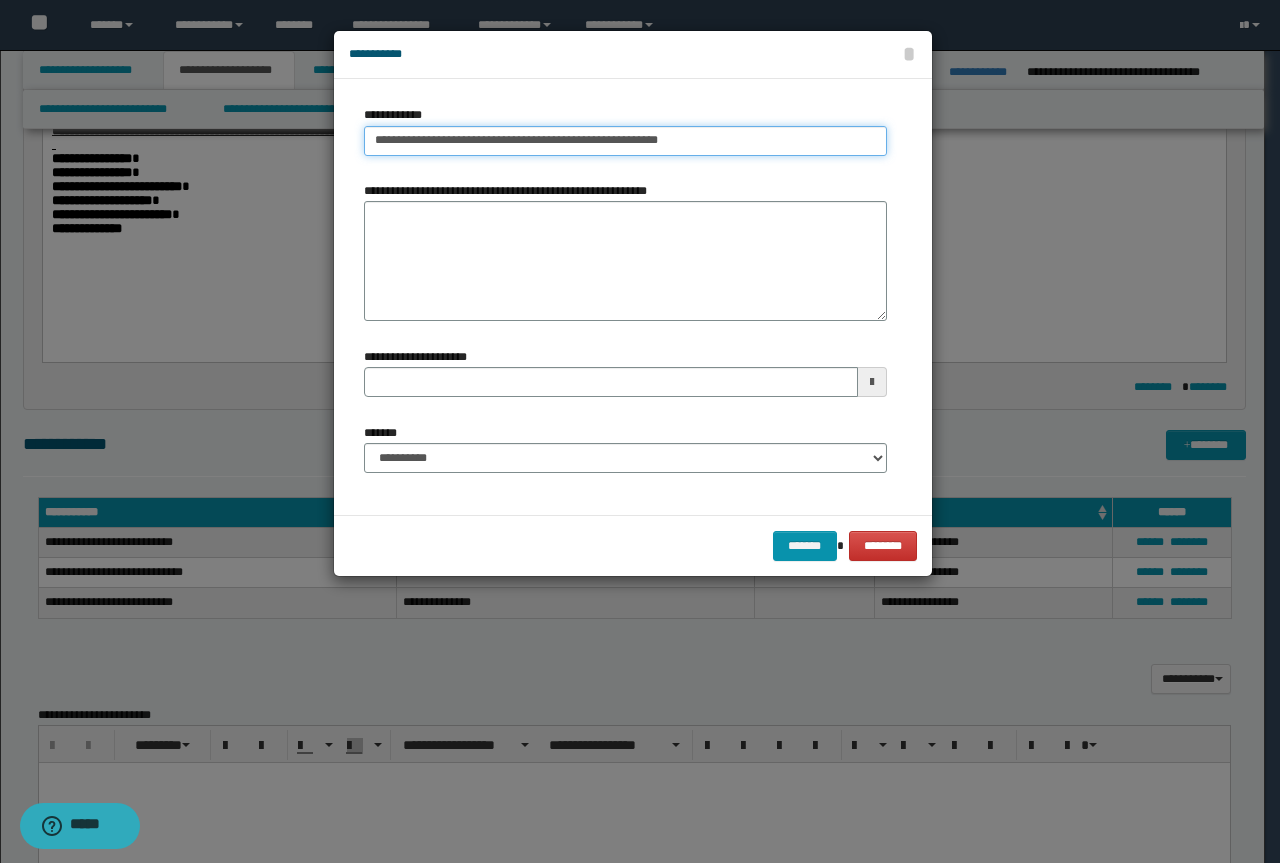 drag, startPoint x: 723, startPoint y: 140, endPoint x: 422, endPoint y: 146, distance: 301.05978 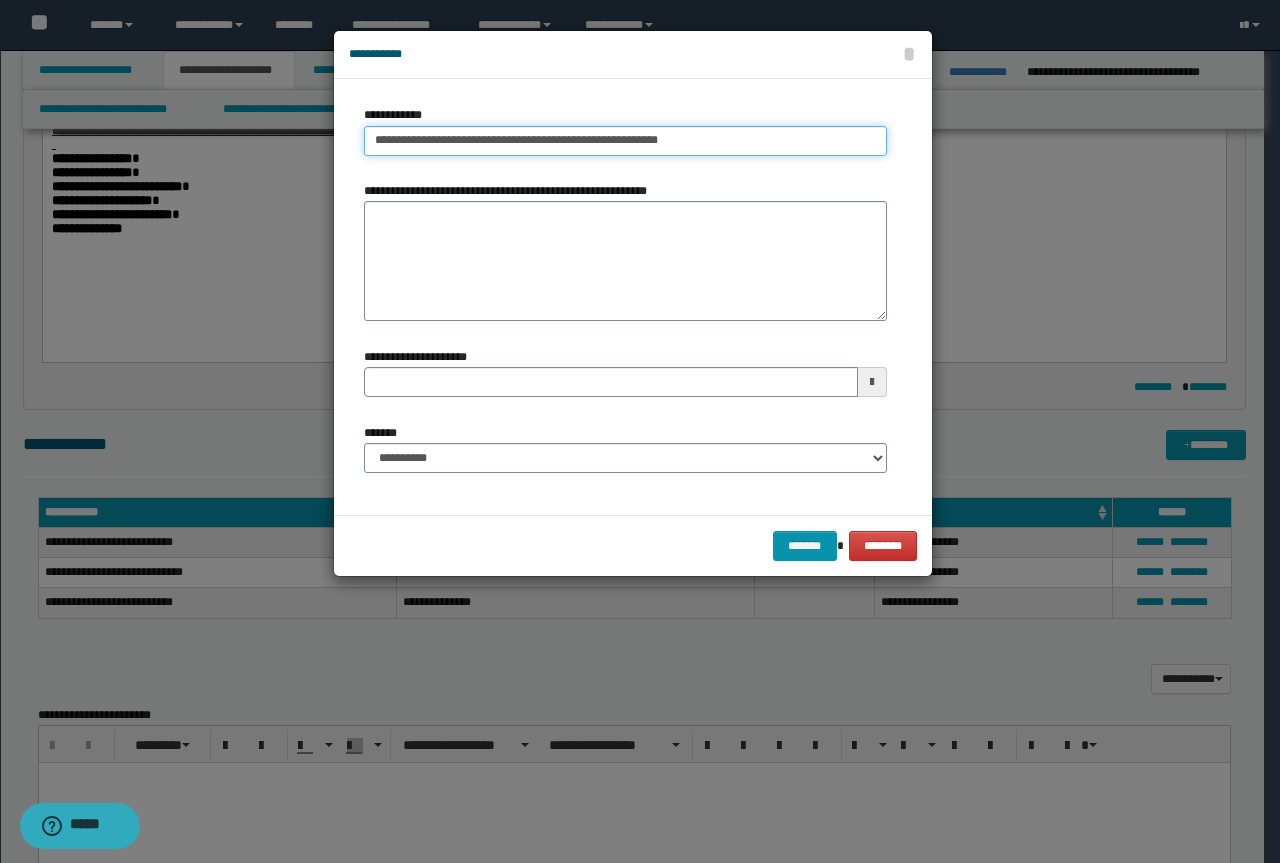 type on "********" 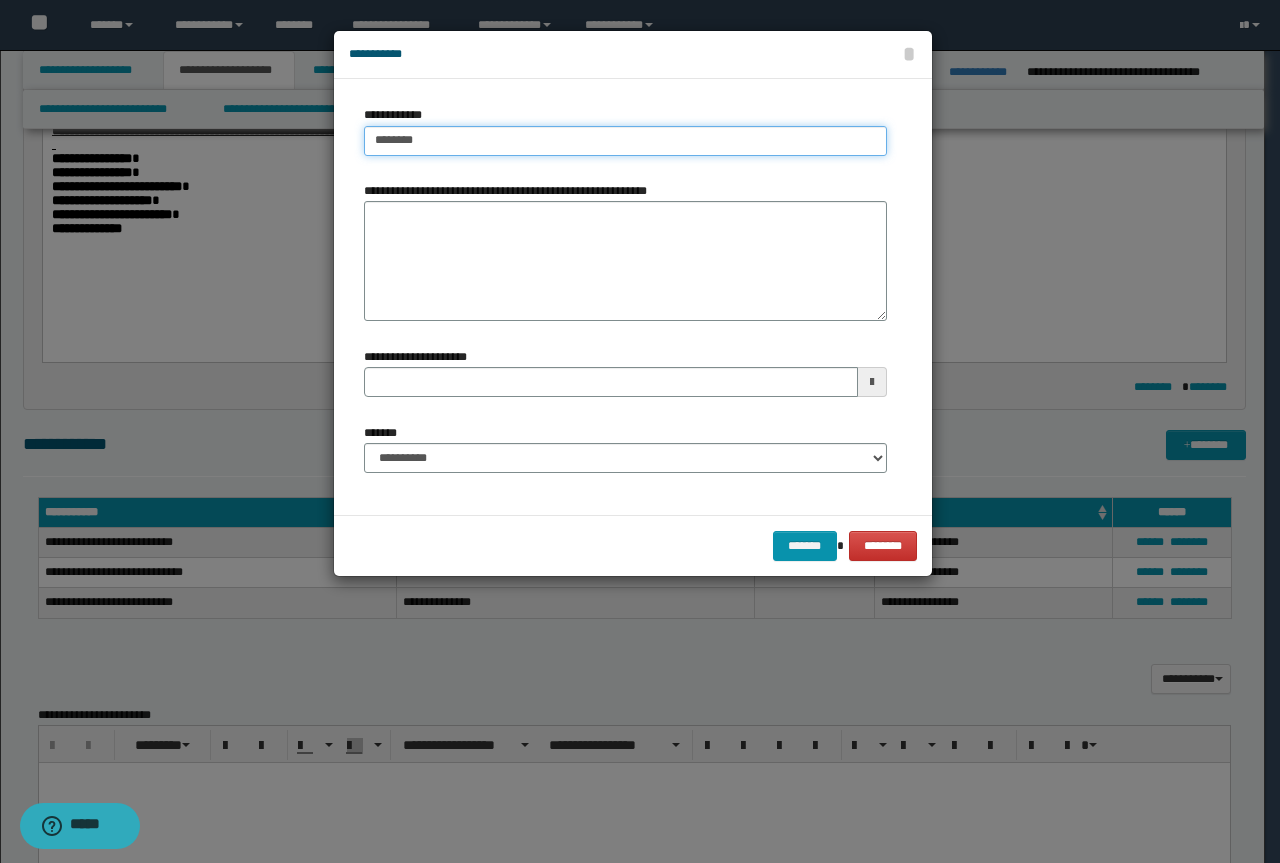 type on "**********" 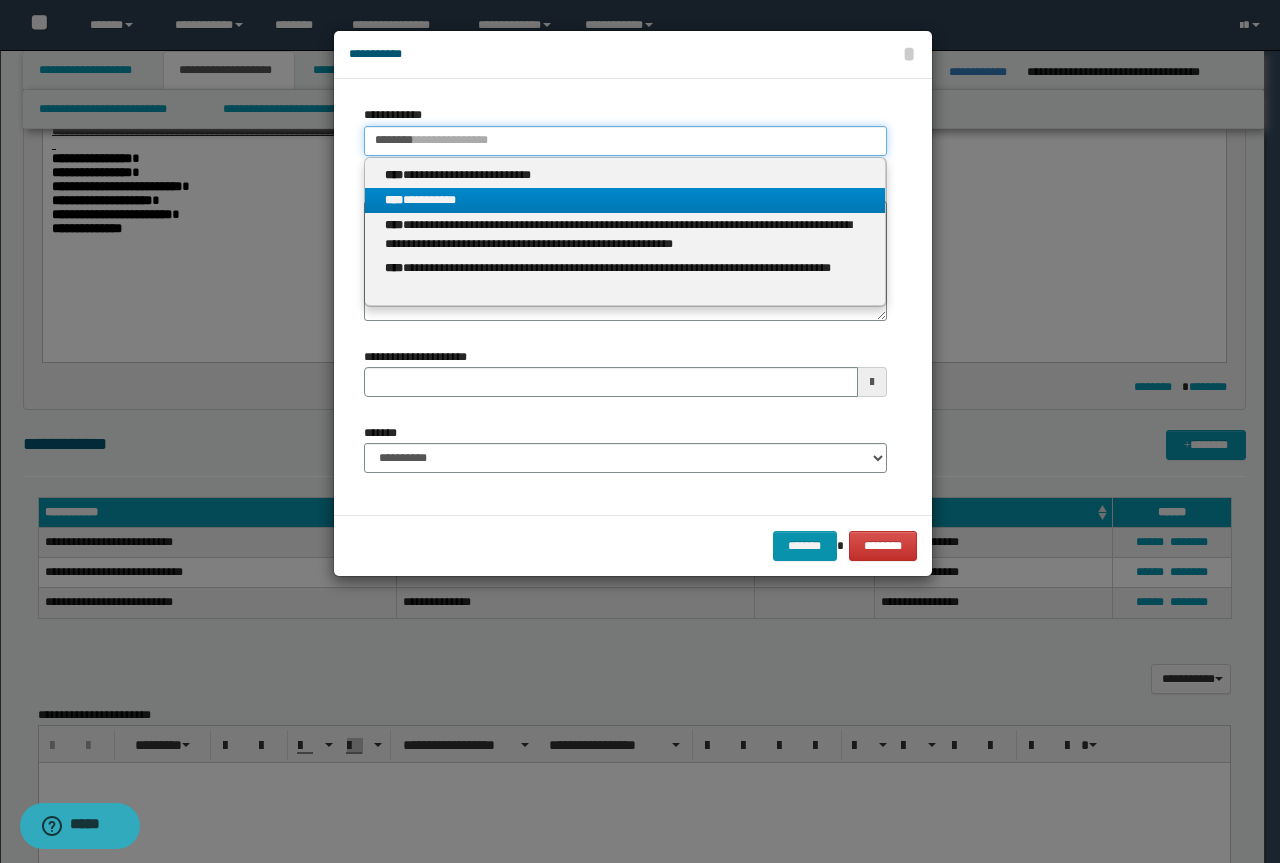 type on "********" 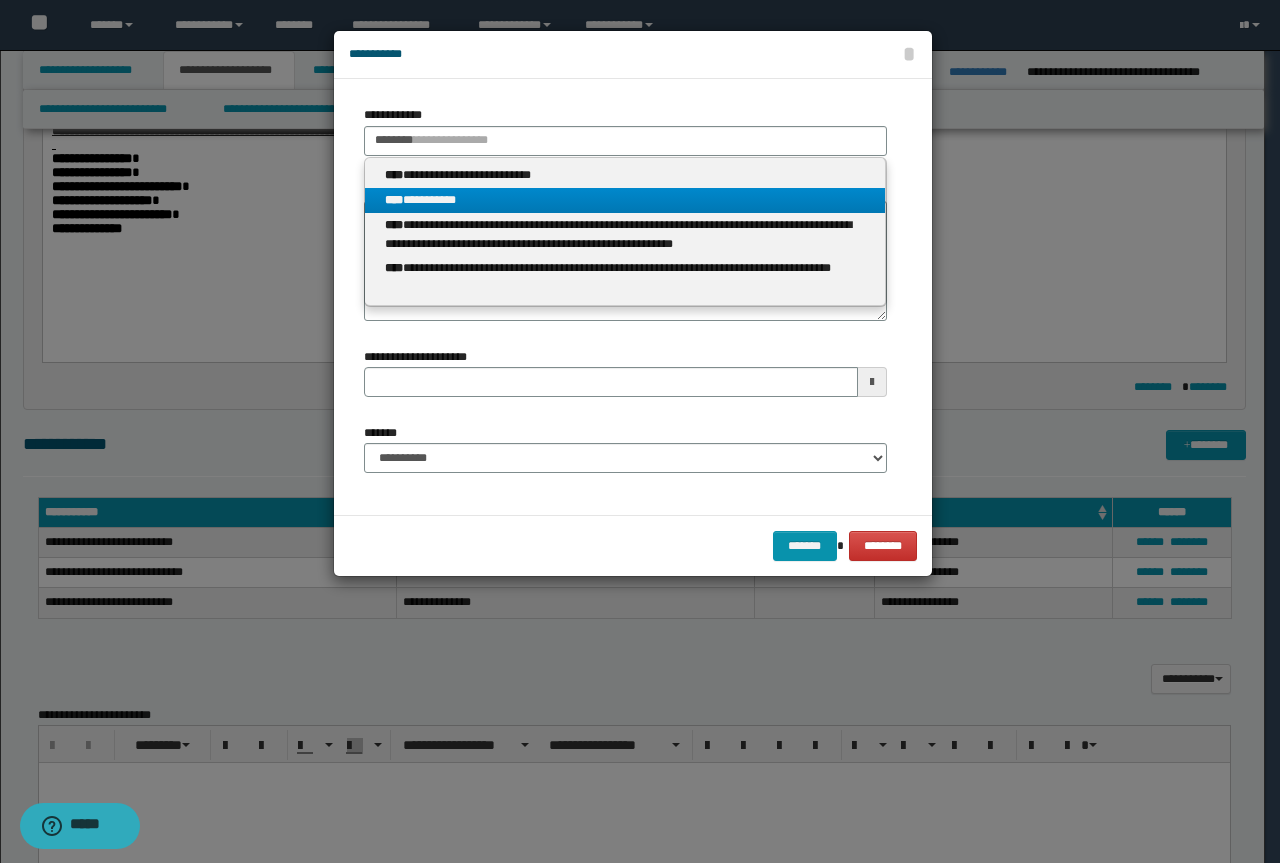 click on "**********" at bounding box center (625, 200) 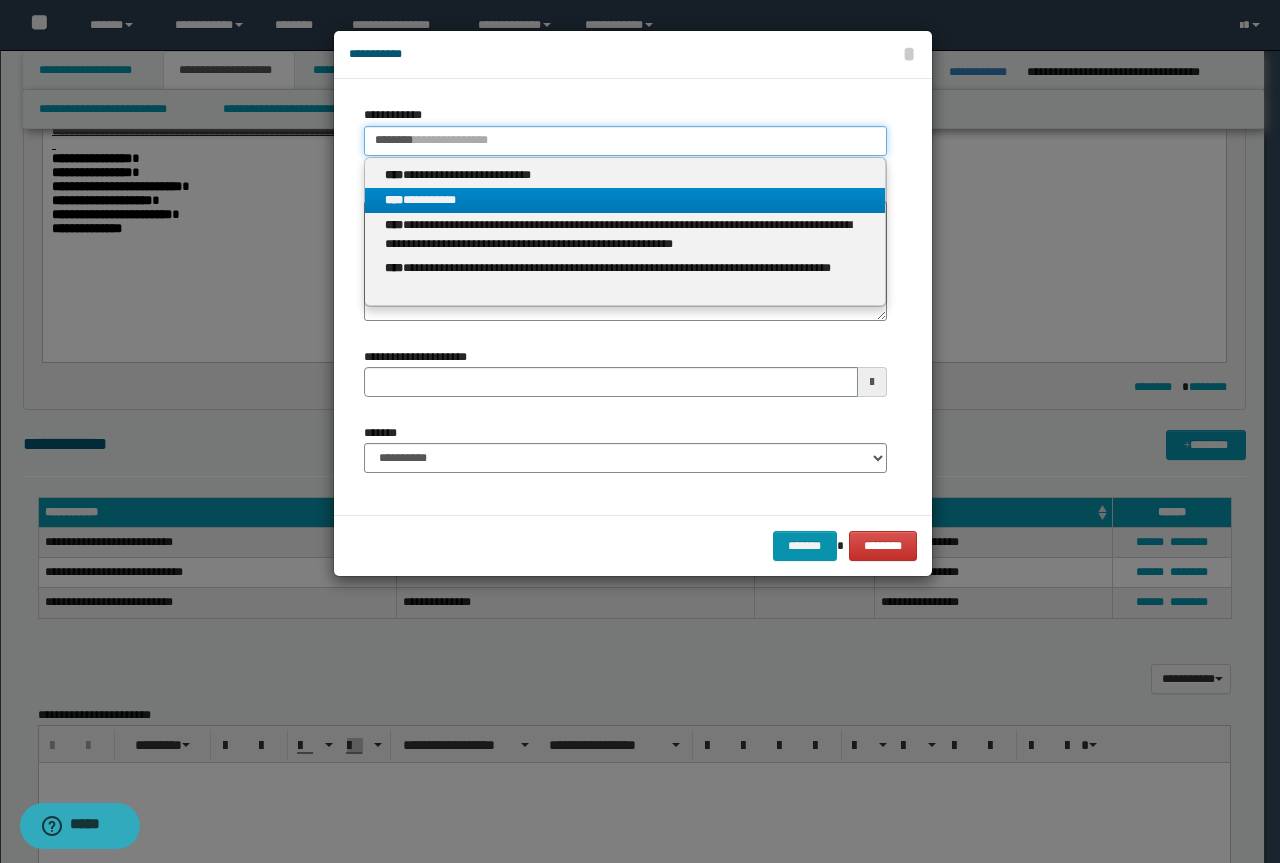 type 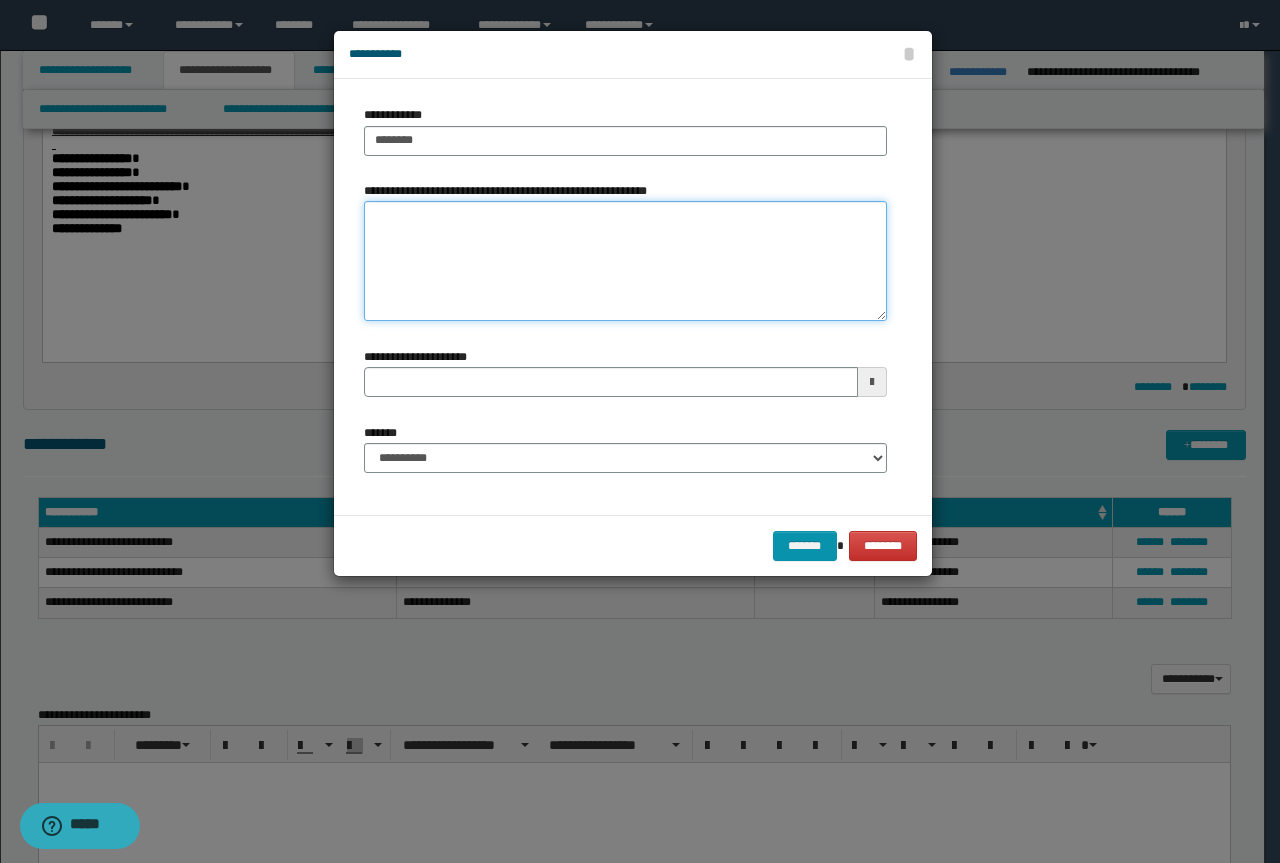 click on "**********" at bounding box center (625, 261) 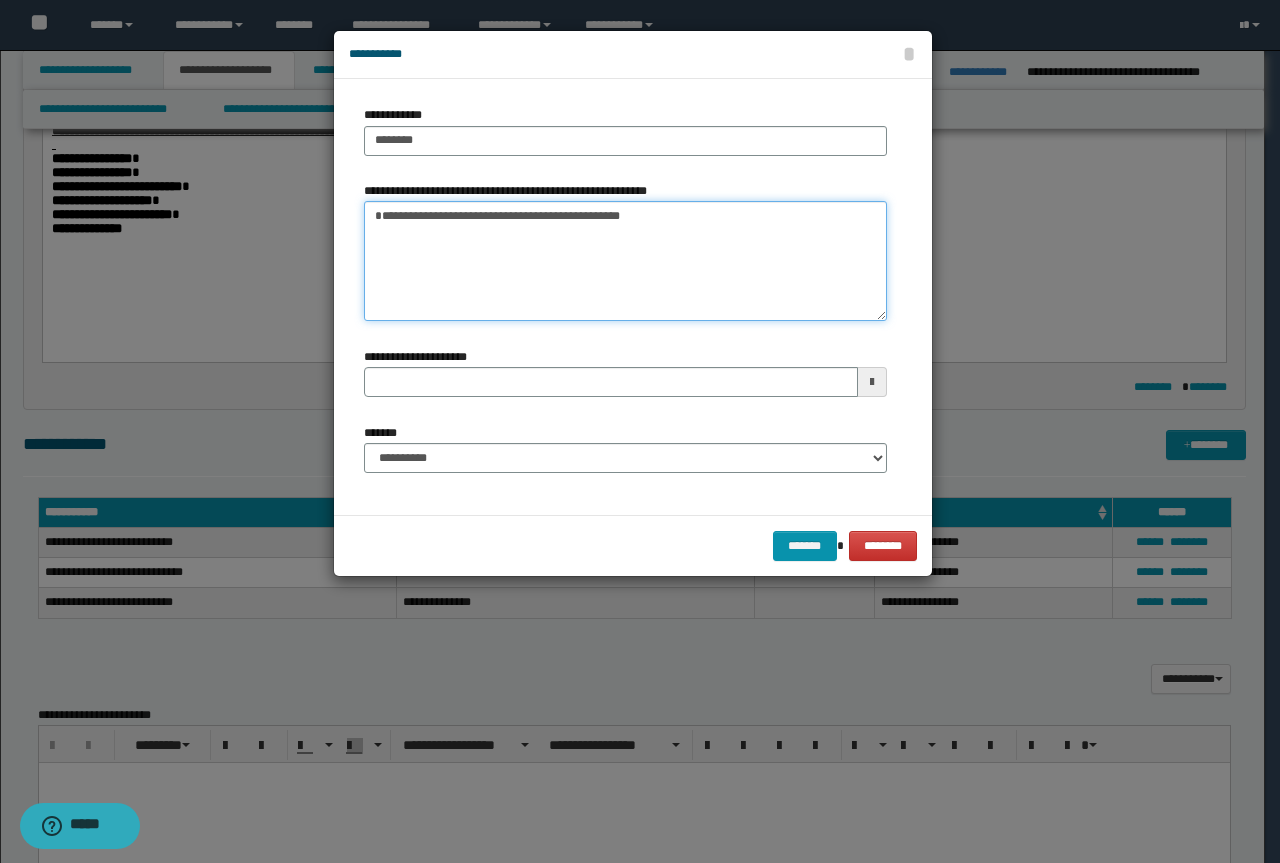 type 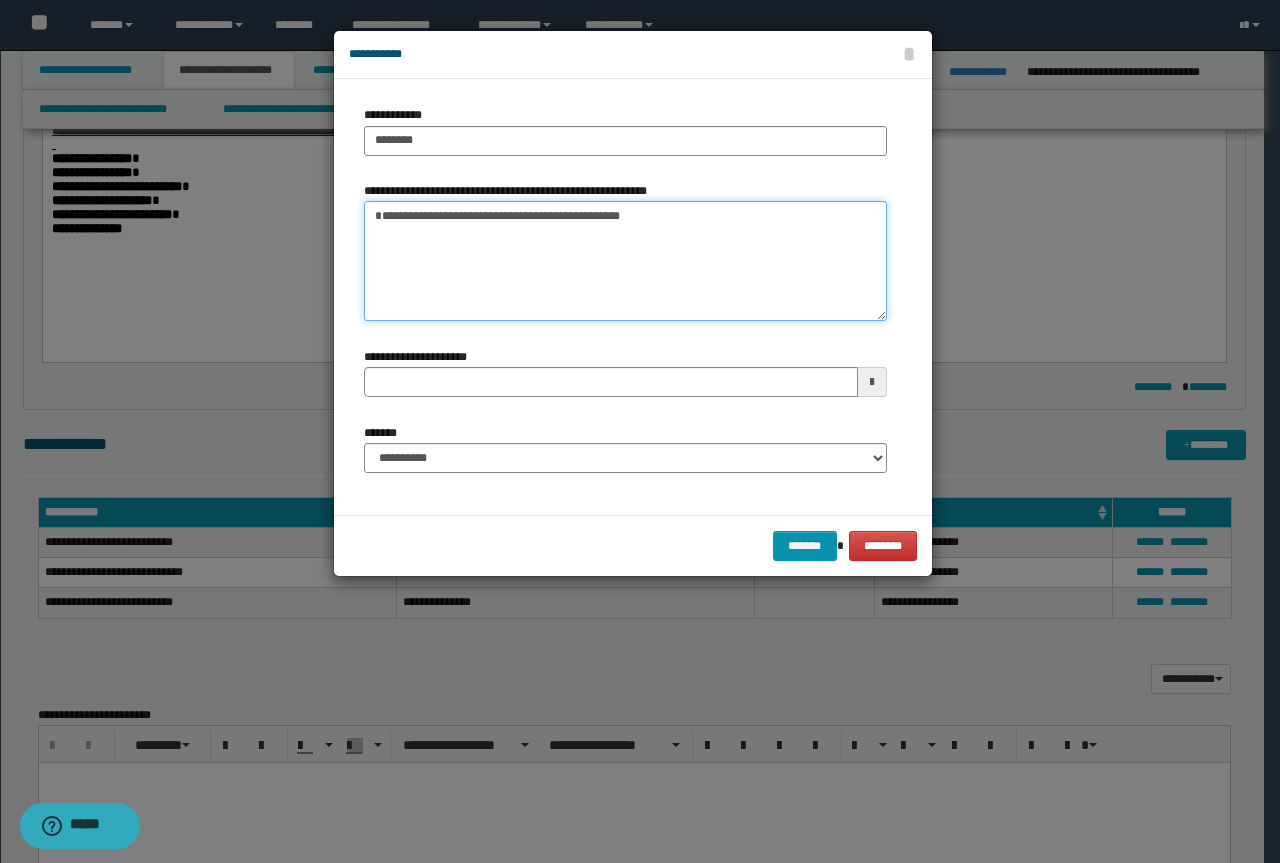 type on "**********" 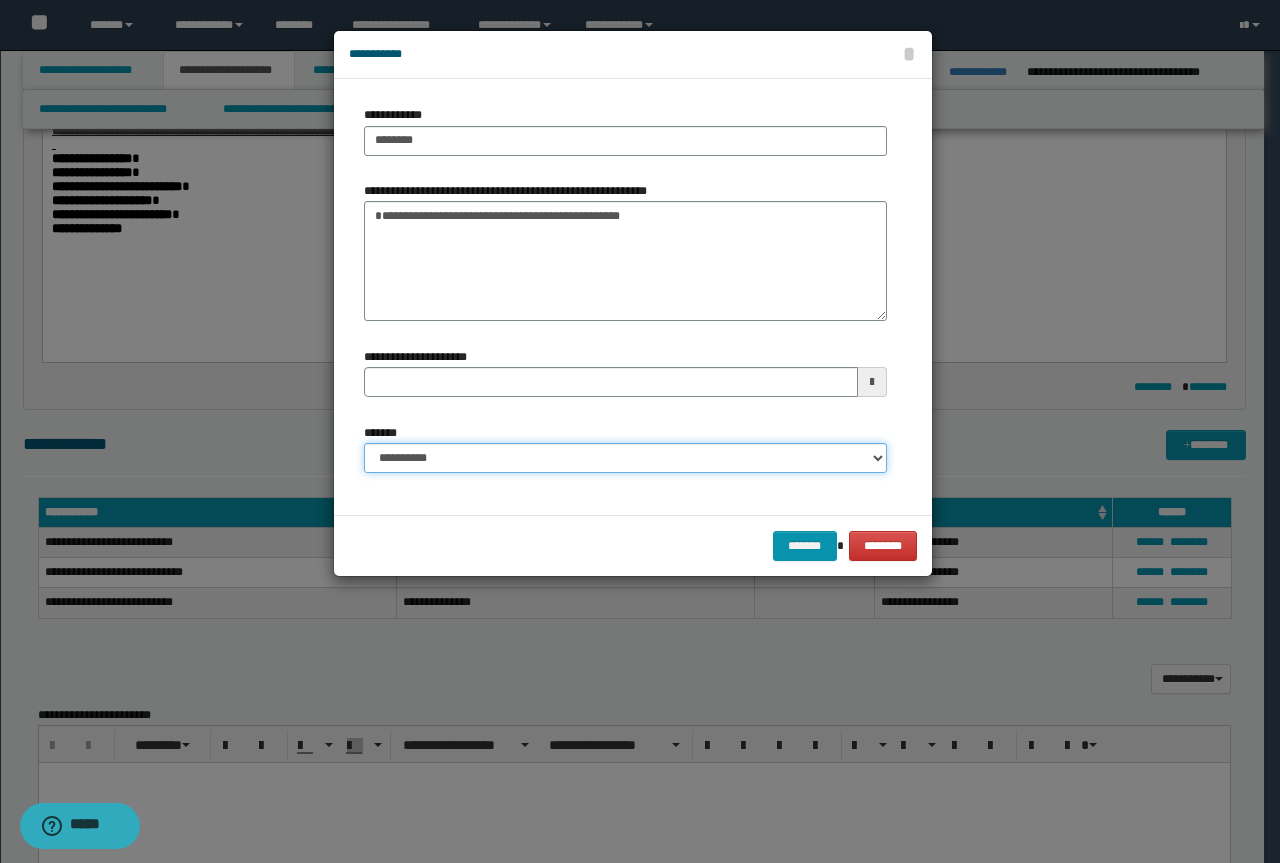 click on "**********" at bounding box center [625, 458] 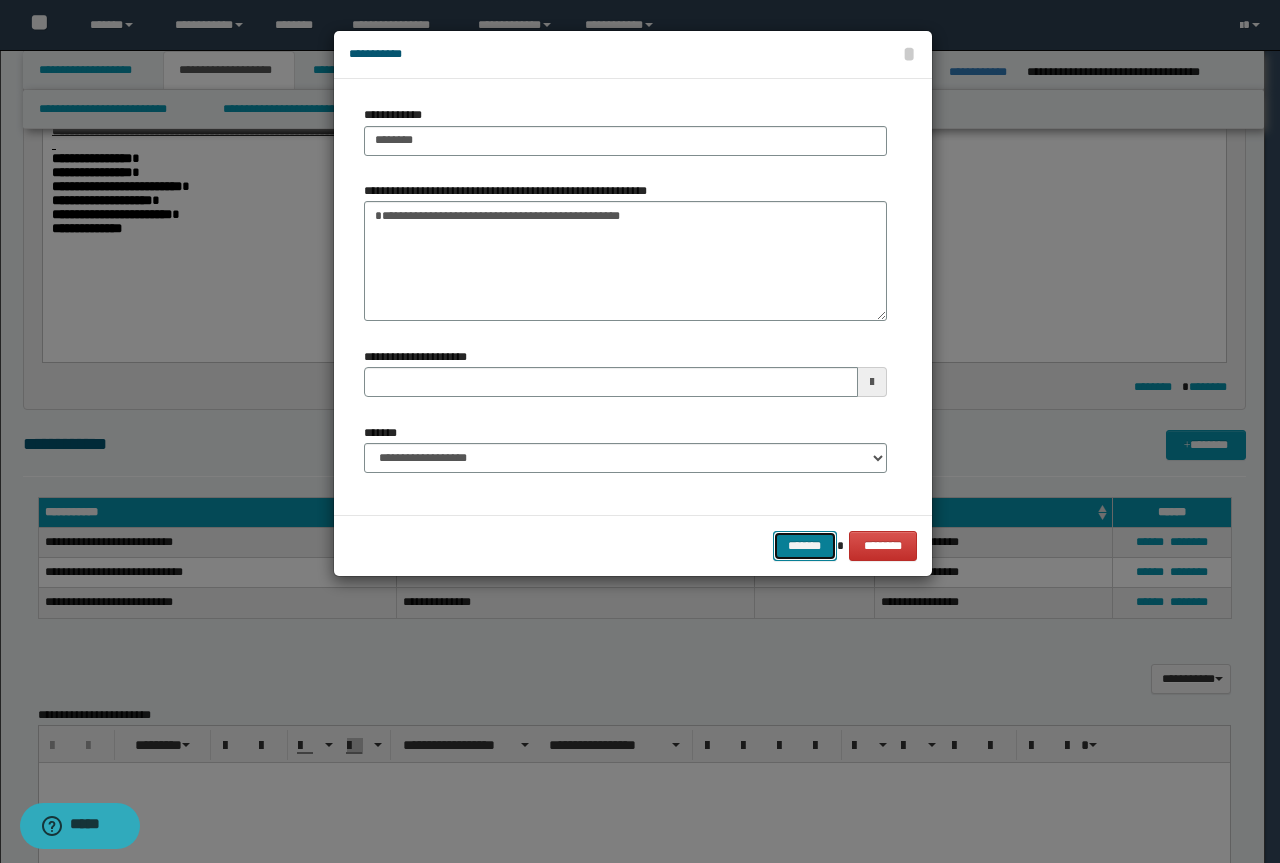 click on "*******" at bounding box center [805, 546] 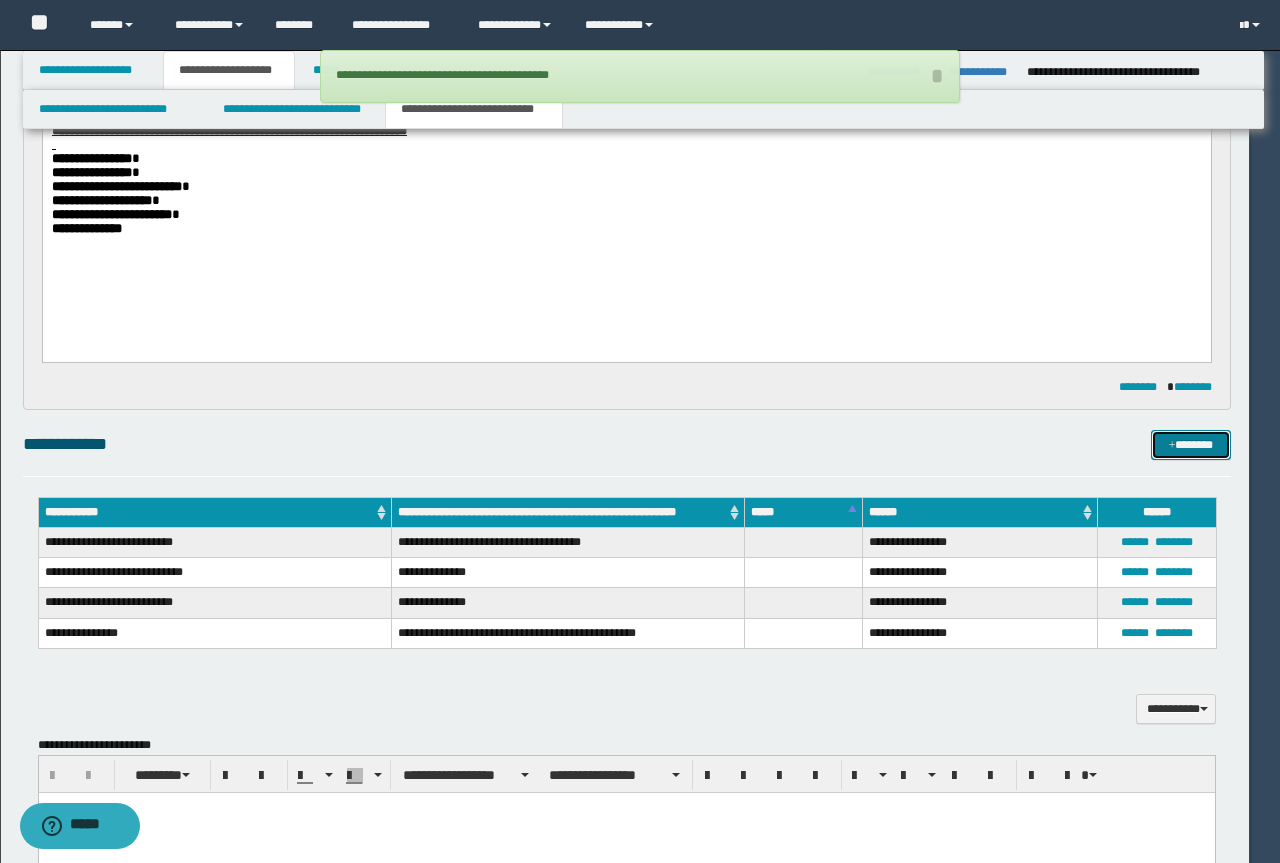 type 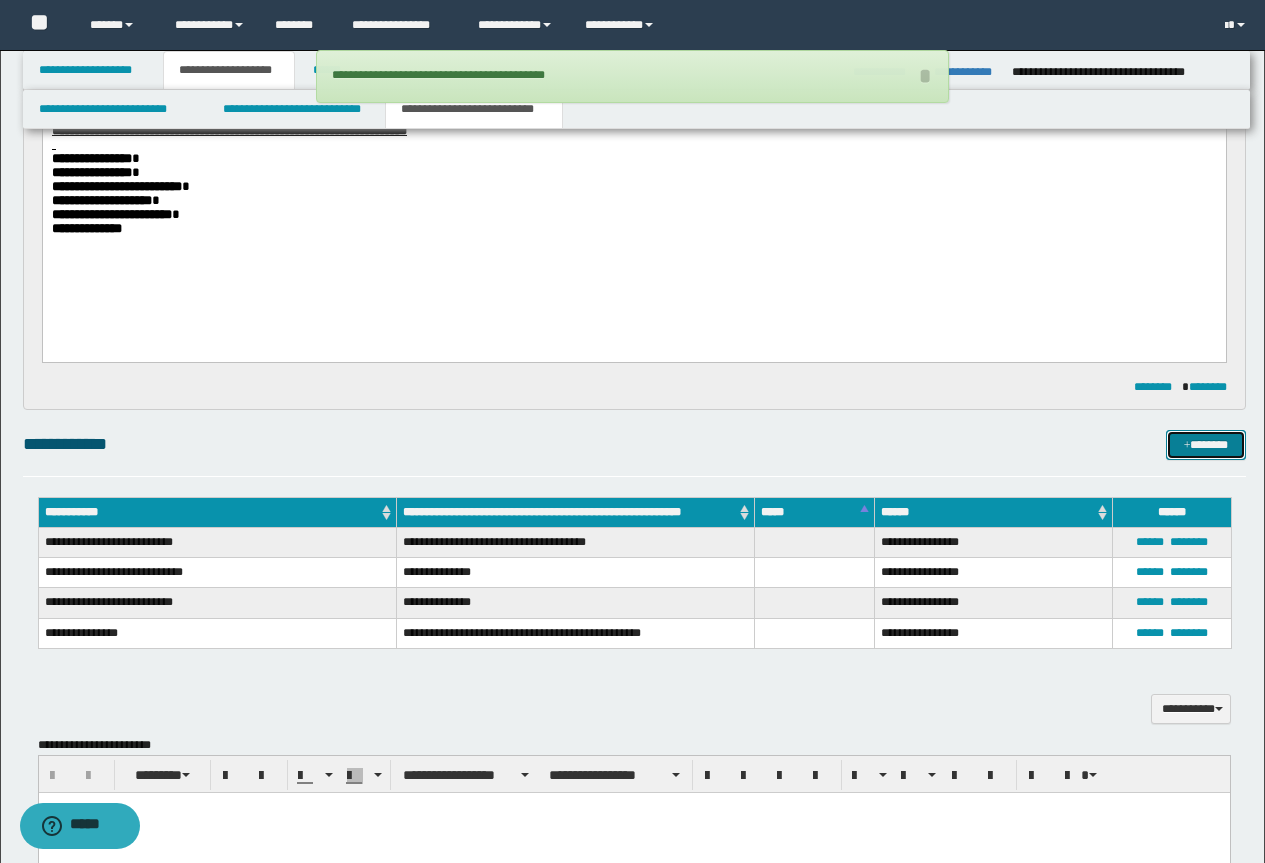 click on "*******" at bounding box center (1206, 445) 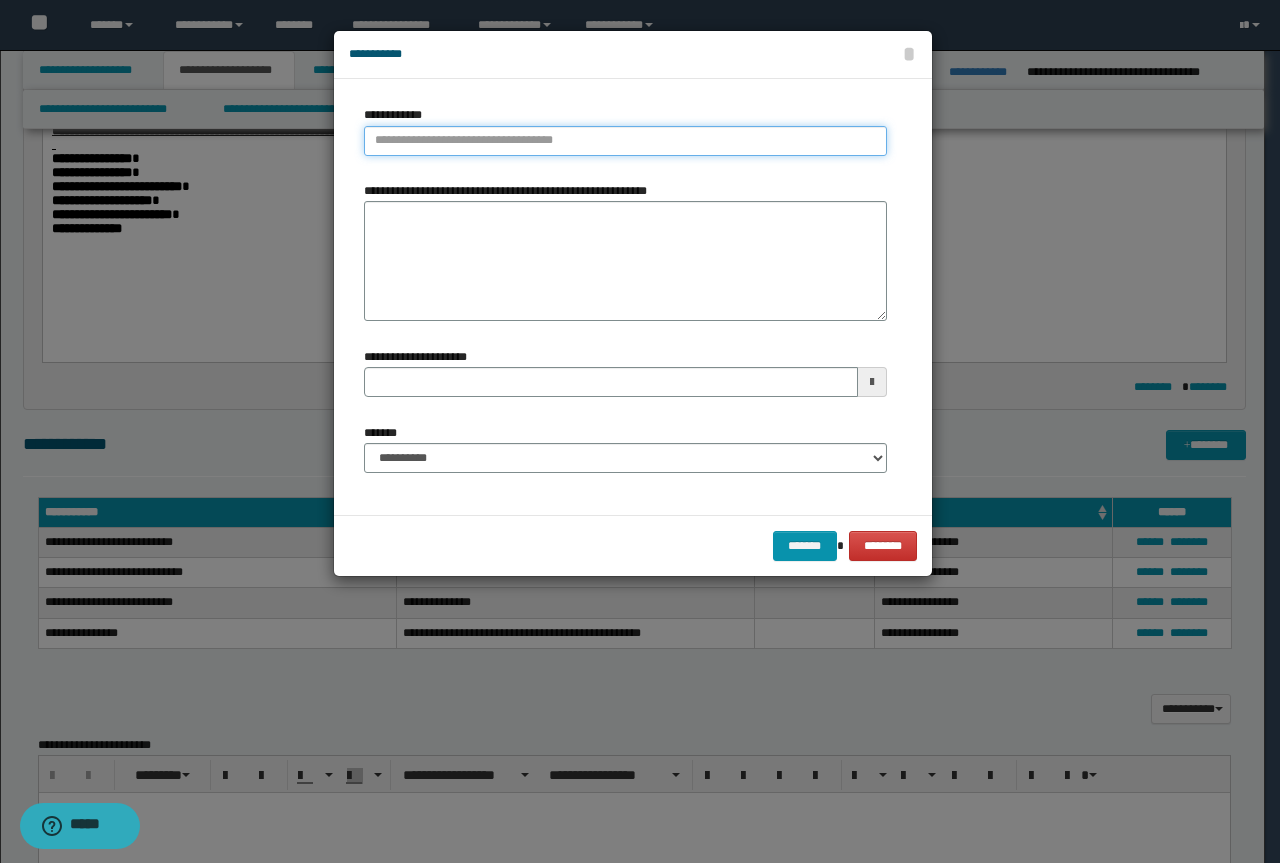 type on "**********" 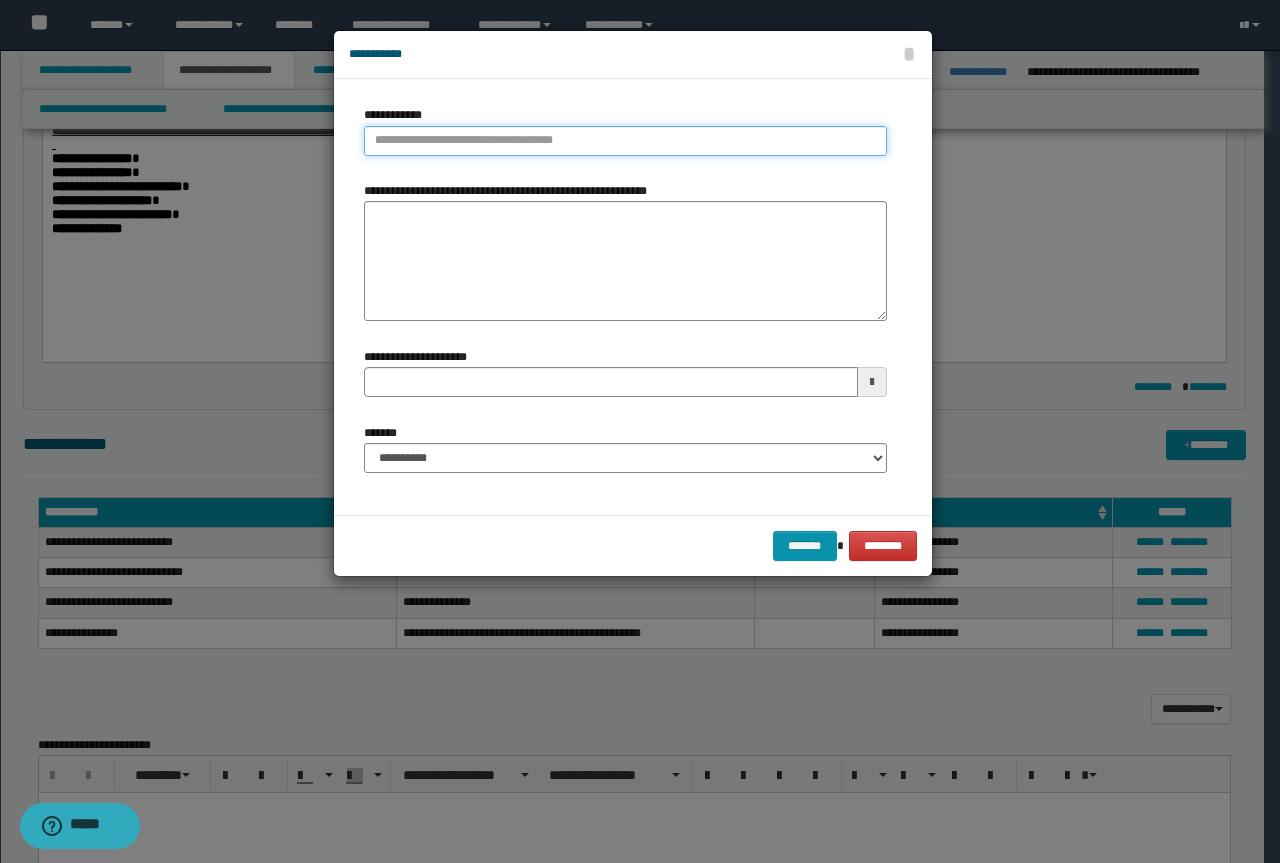 click on "**********" at bounding box center [625, 141] 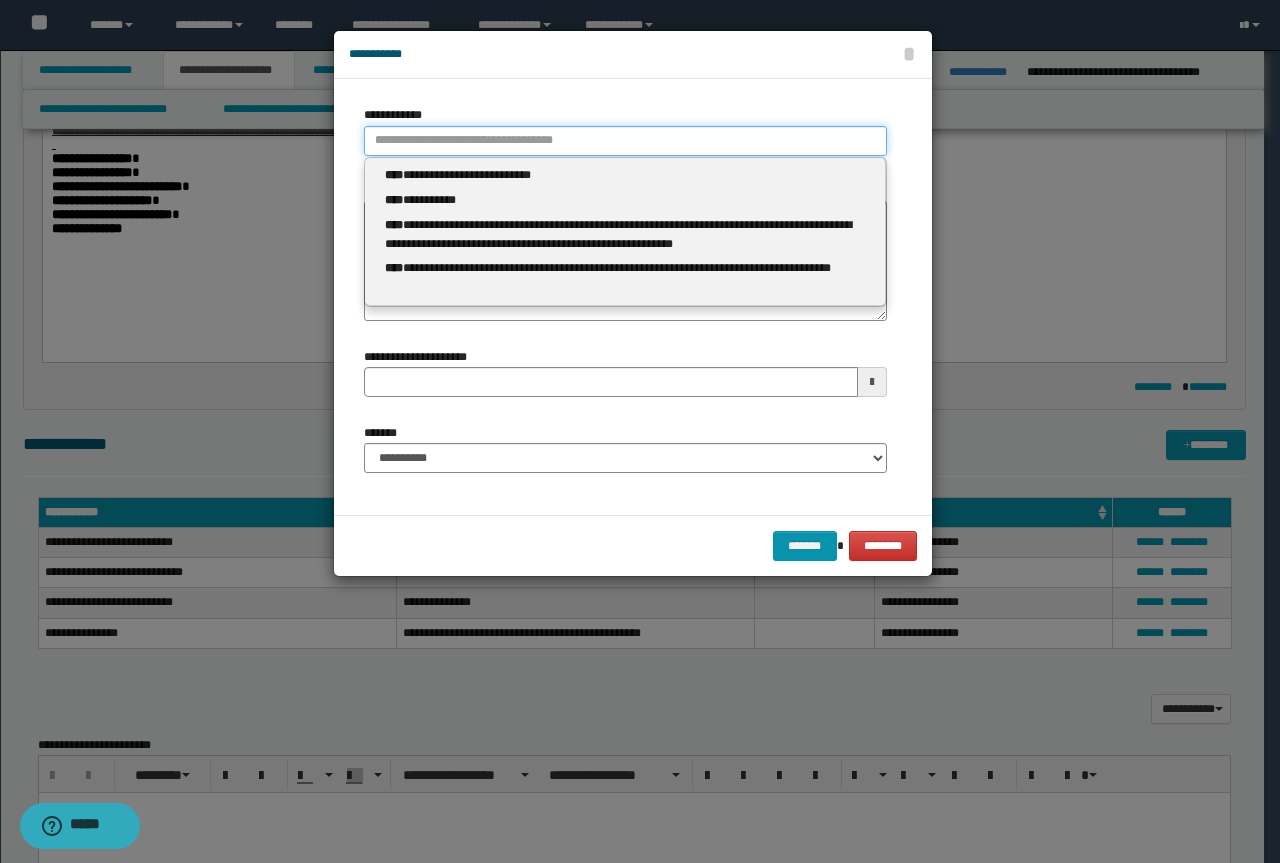 paste on "**********" 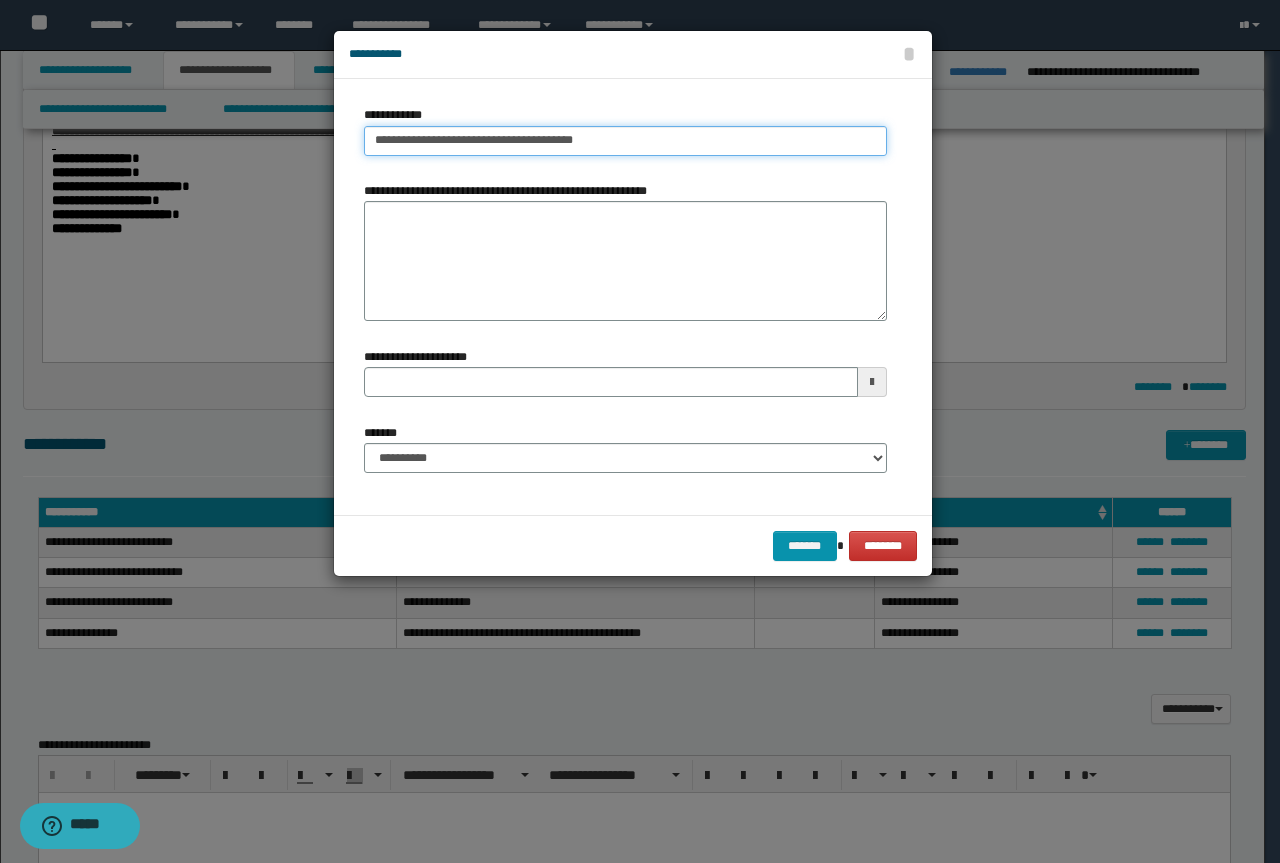 drag, startPoint x: 648, startPoint y: 144, endPoint x: 521, endPoint y: 147, distance: 127.03543 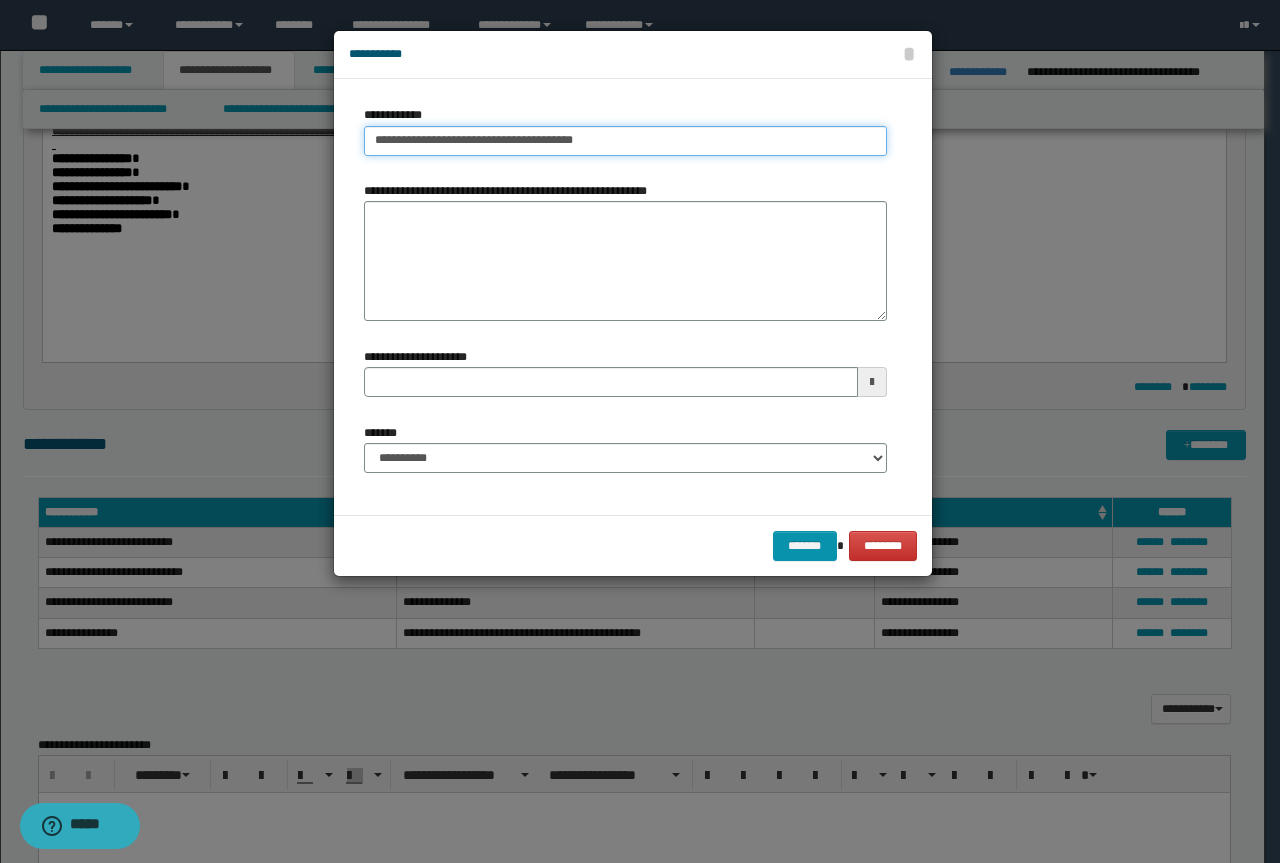 type on "**********" 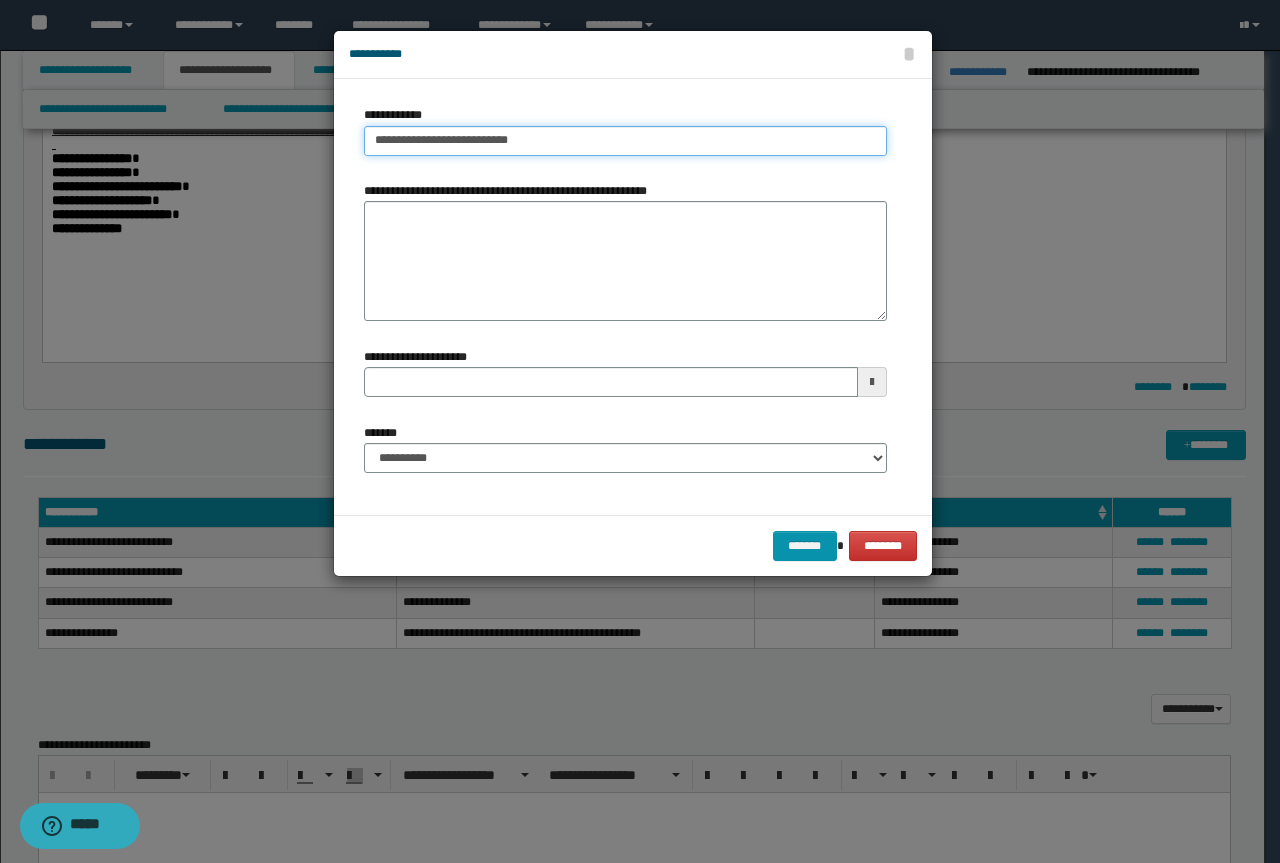 type on "**********" 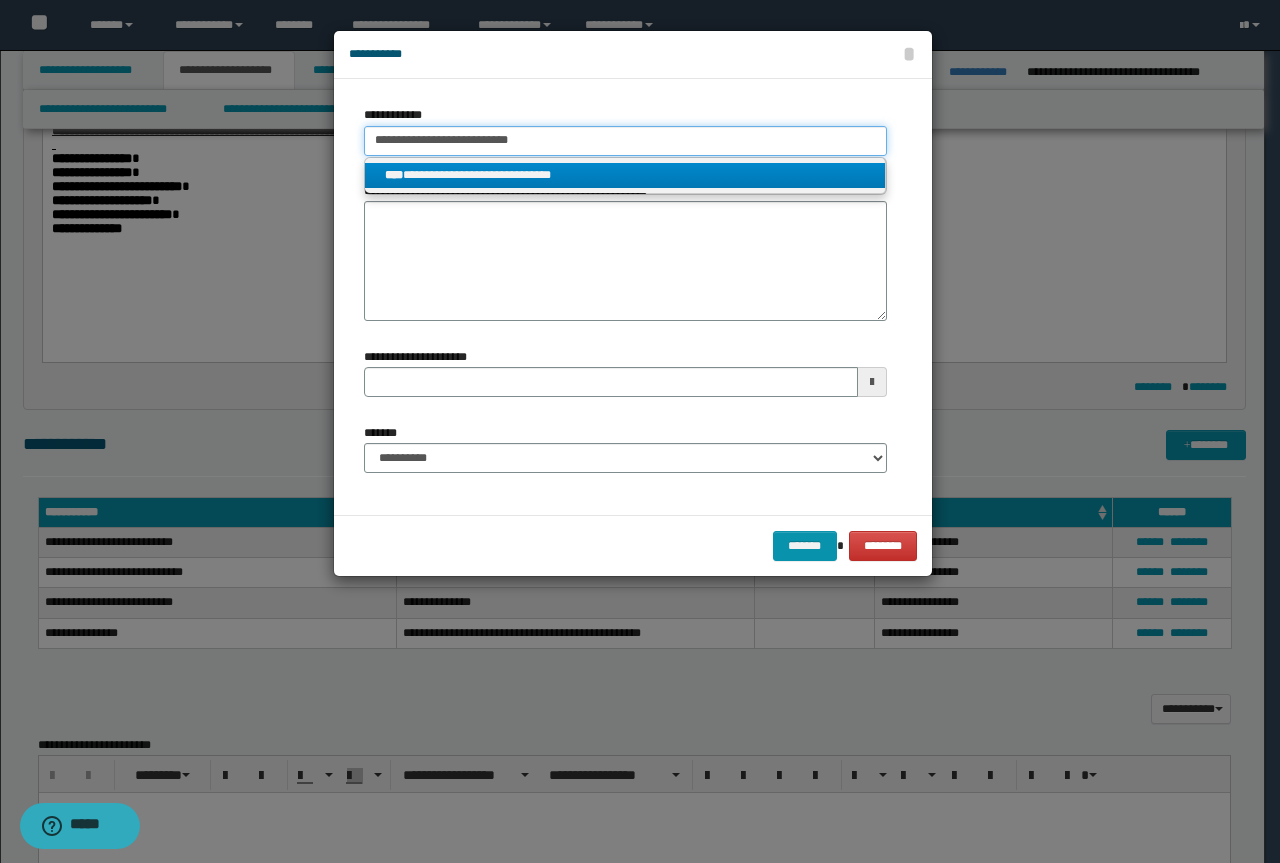 type on "**********" 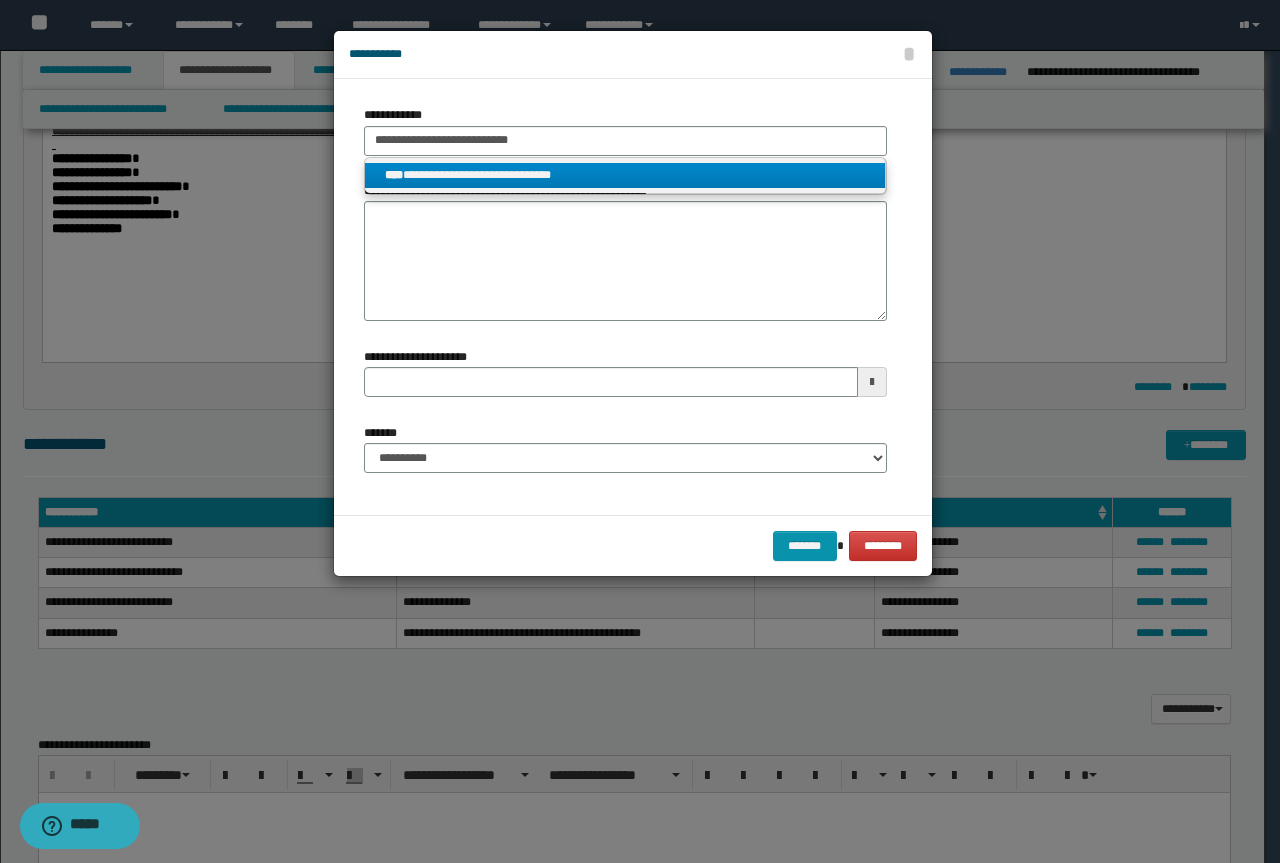 click on "**********" at bounding box center [625, 175] 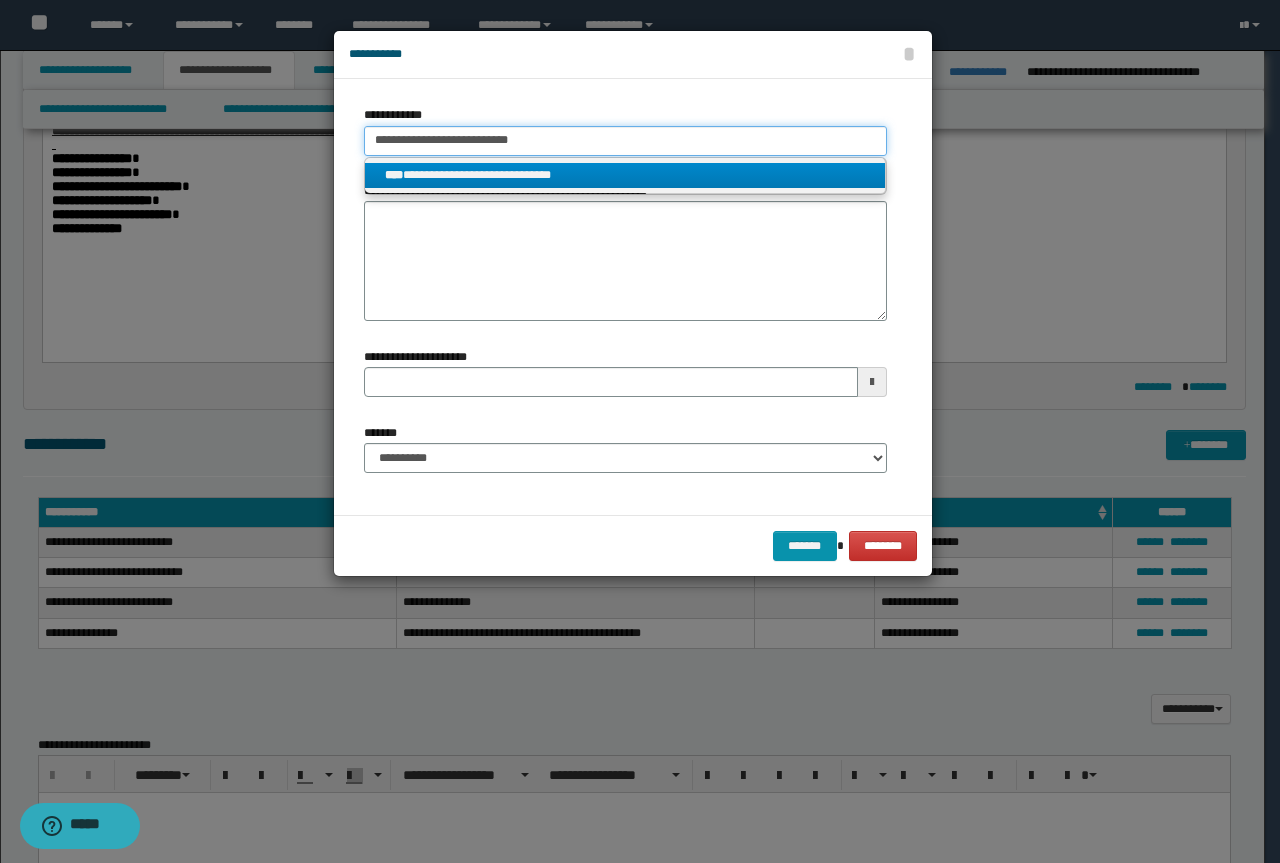 type 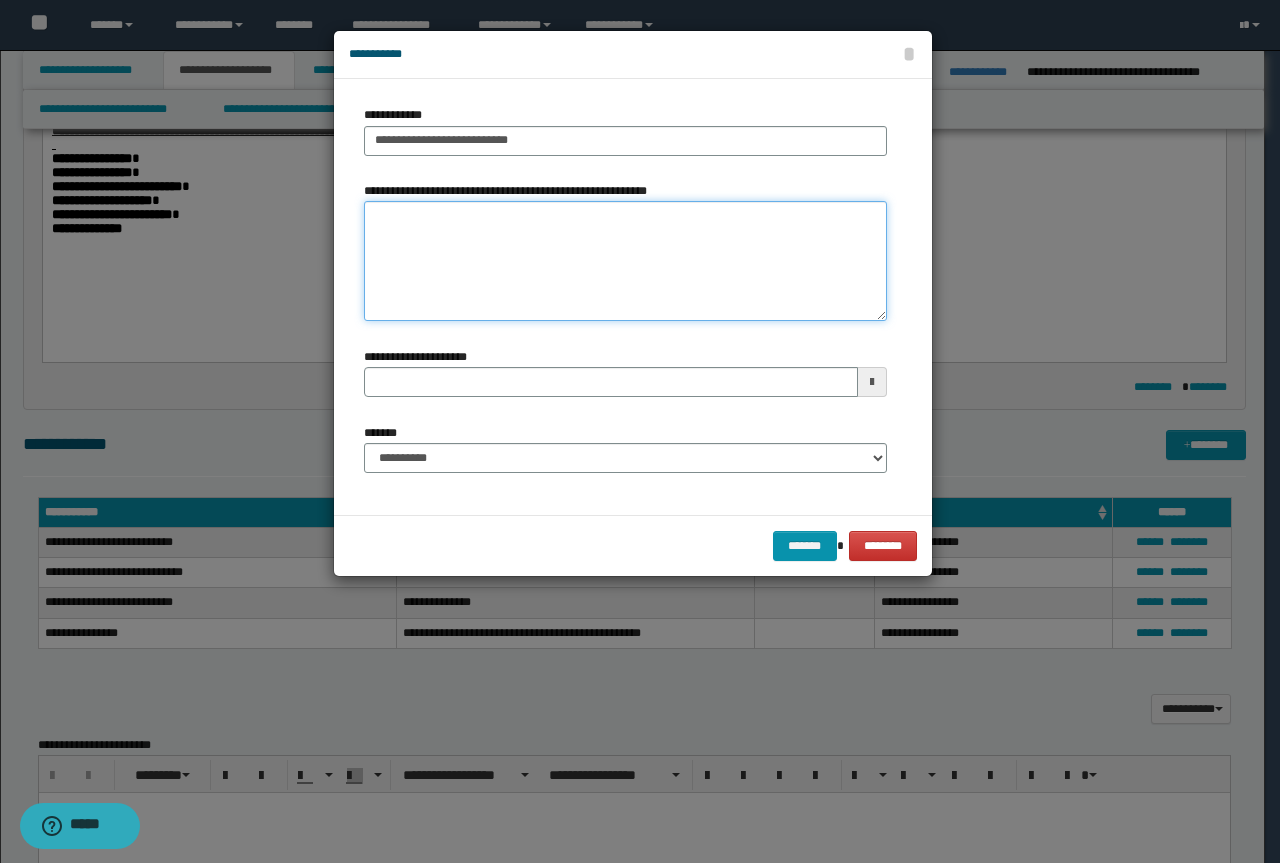 click on "**********" at bounding box center (625, 261) 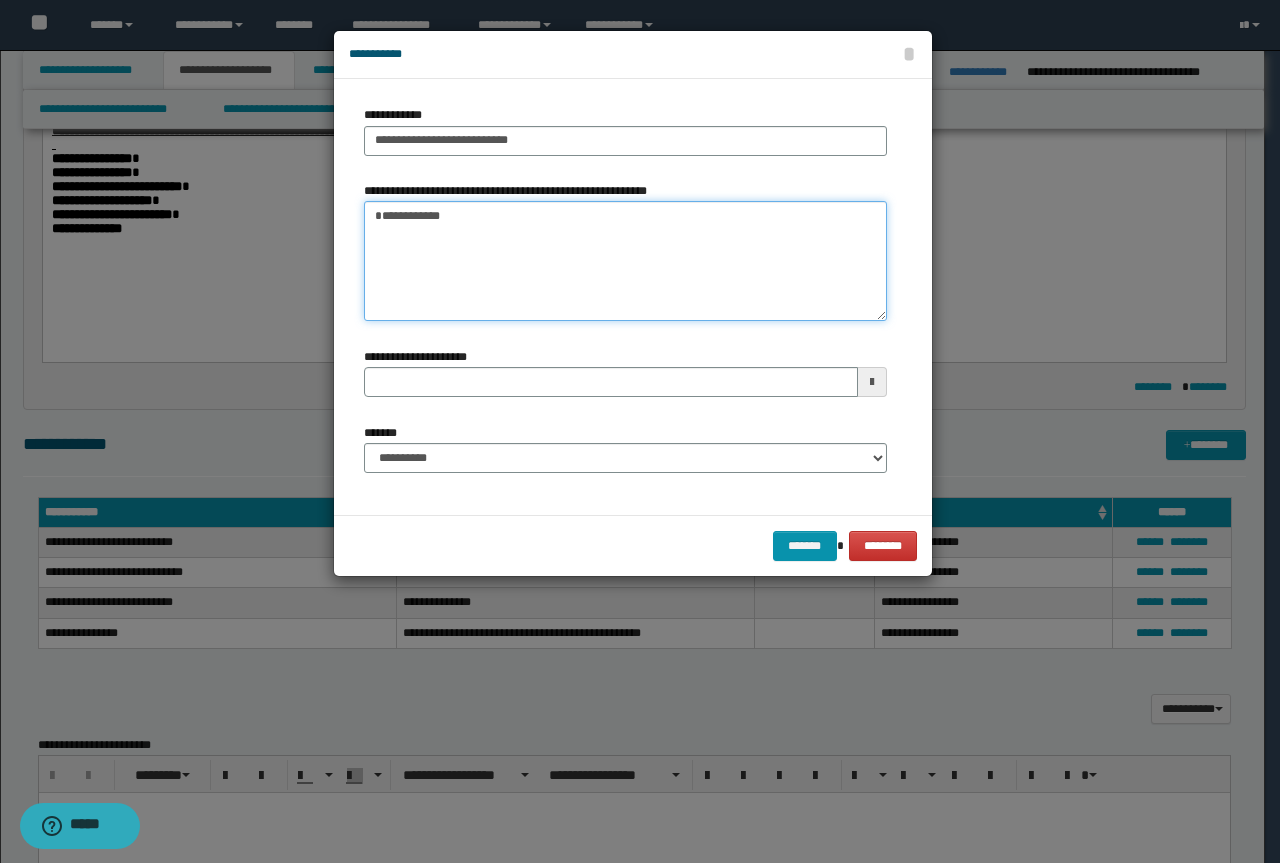 type 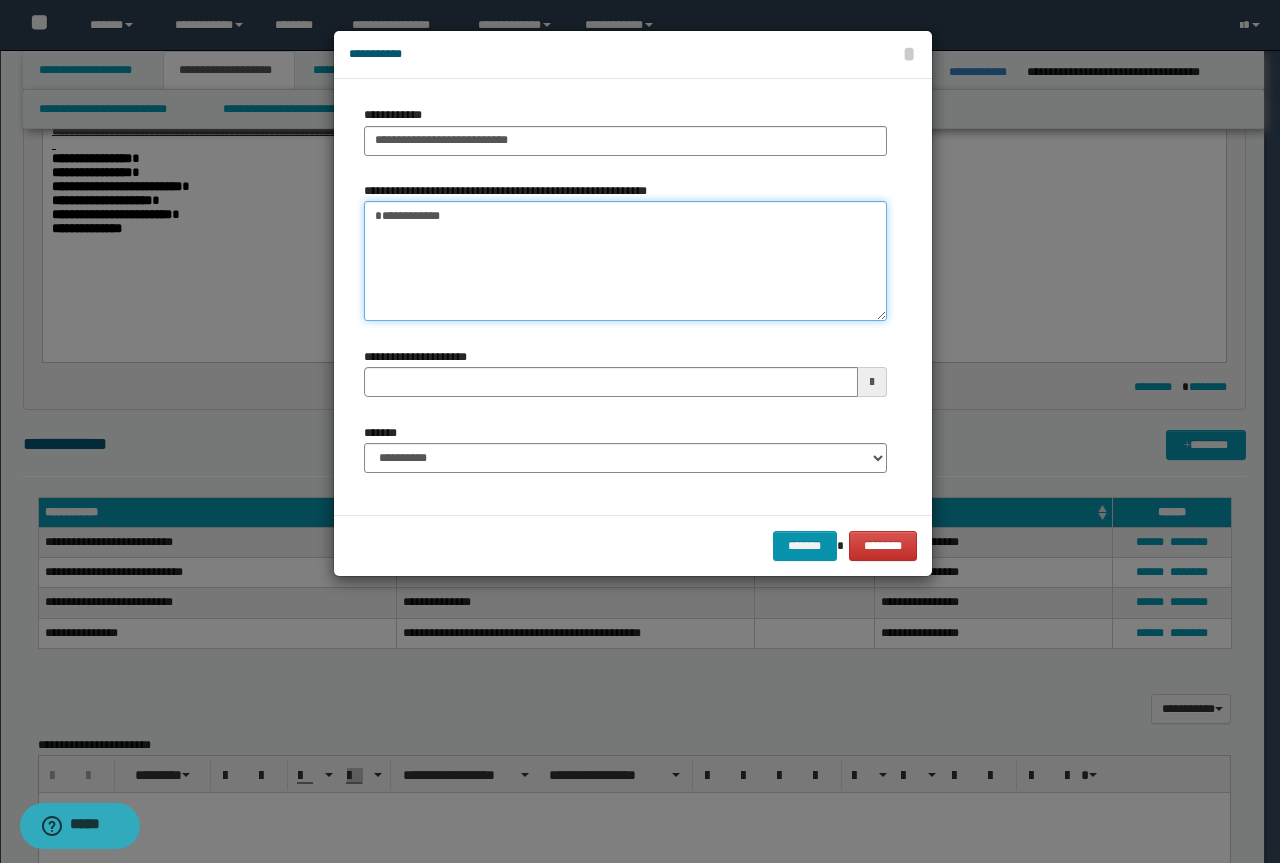 type on "**********" 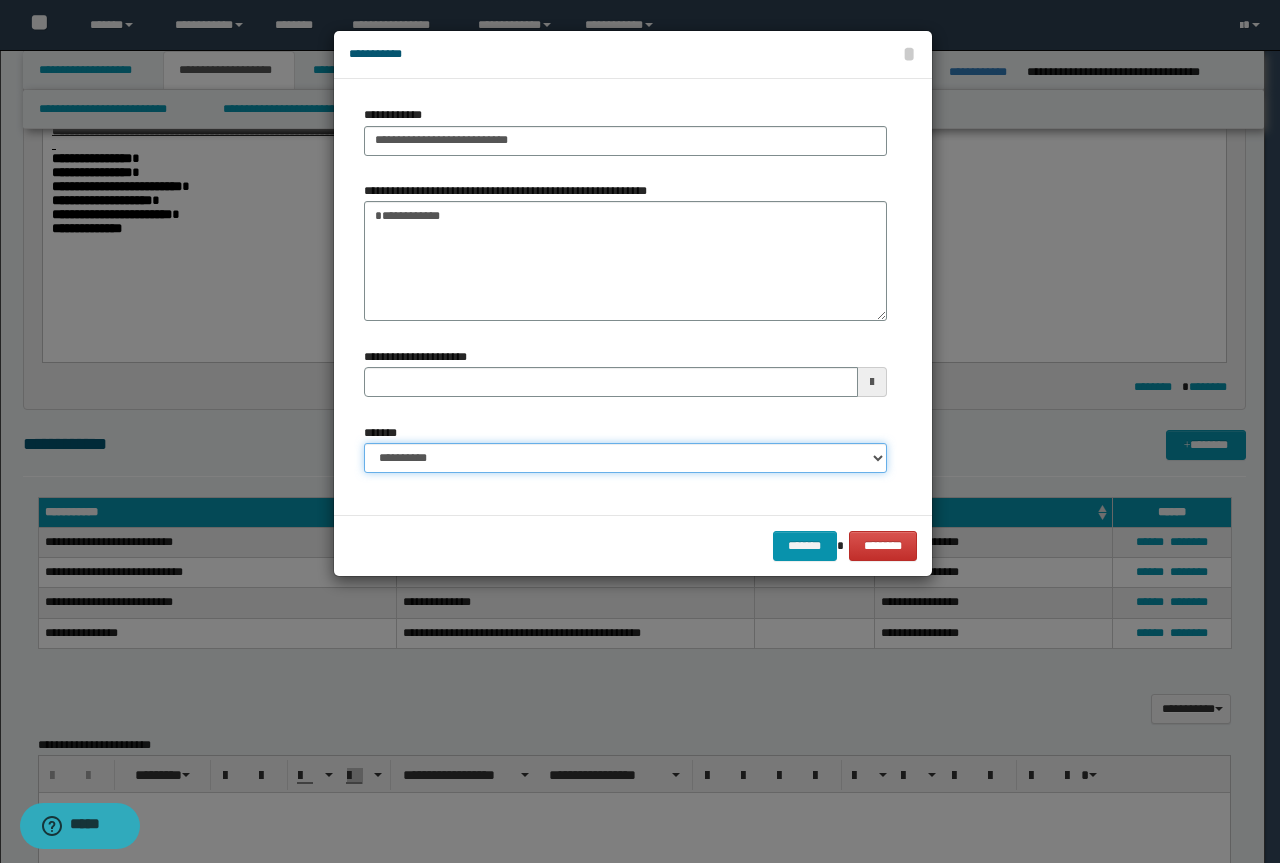 click on "**********" at bounding box center [625, 458] 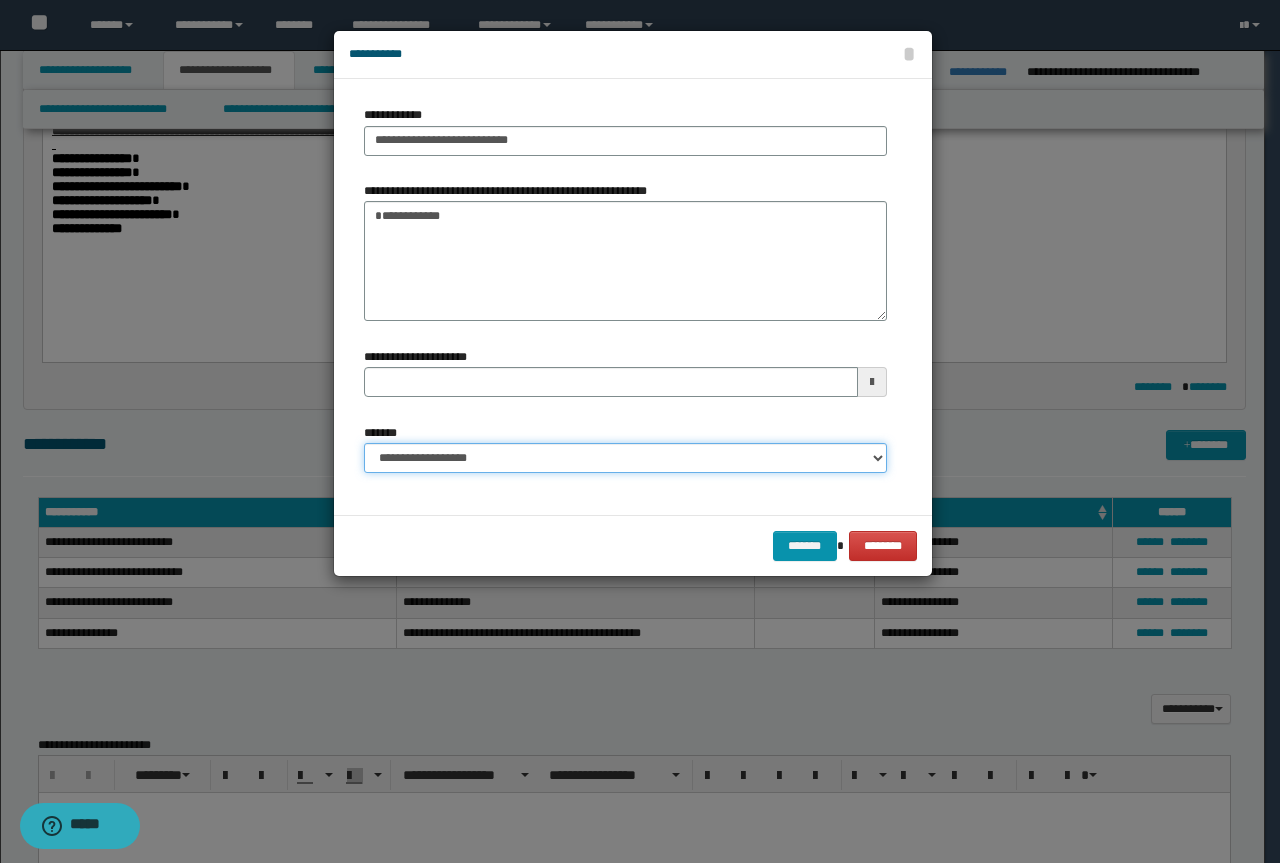 click on "**********" at bounding box center (625, 458) 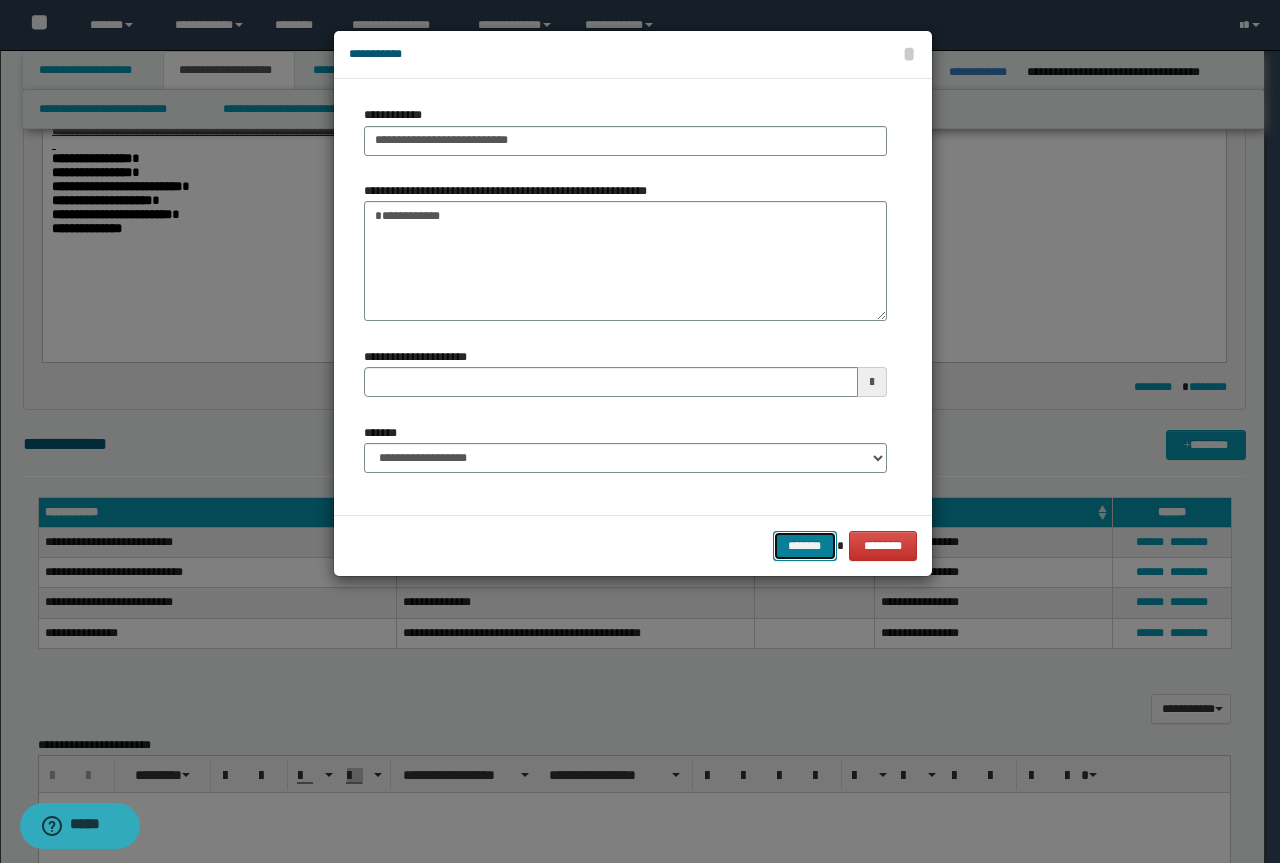 click on "*******" at bounding box center (805, 546) 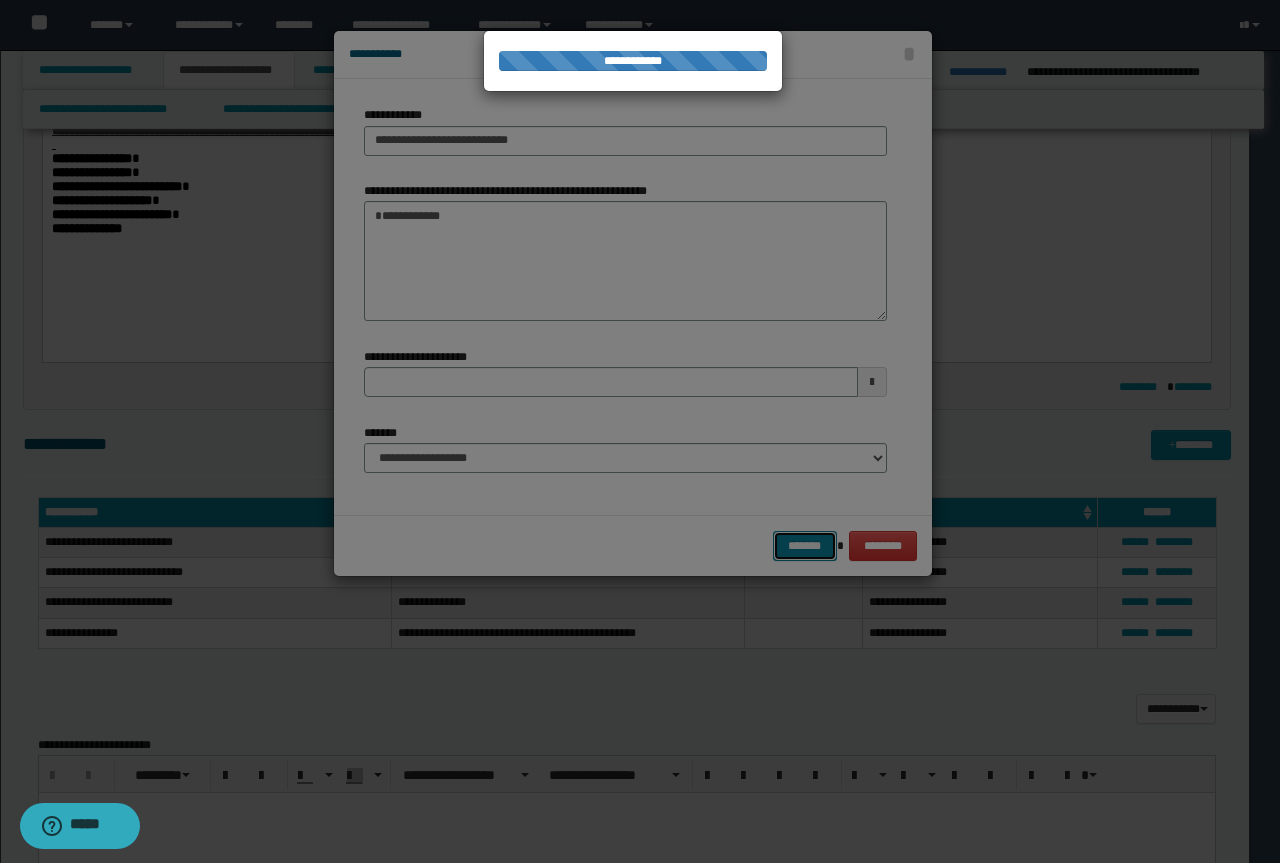 type 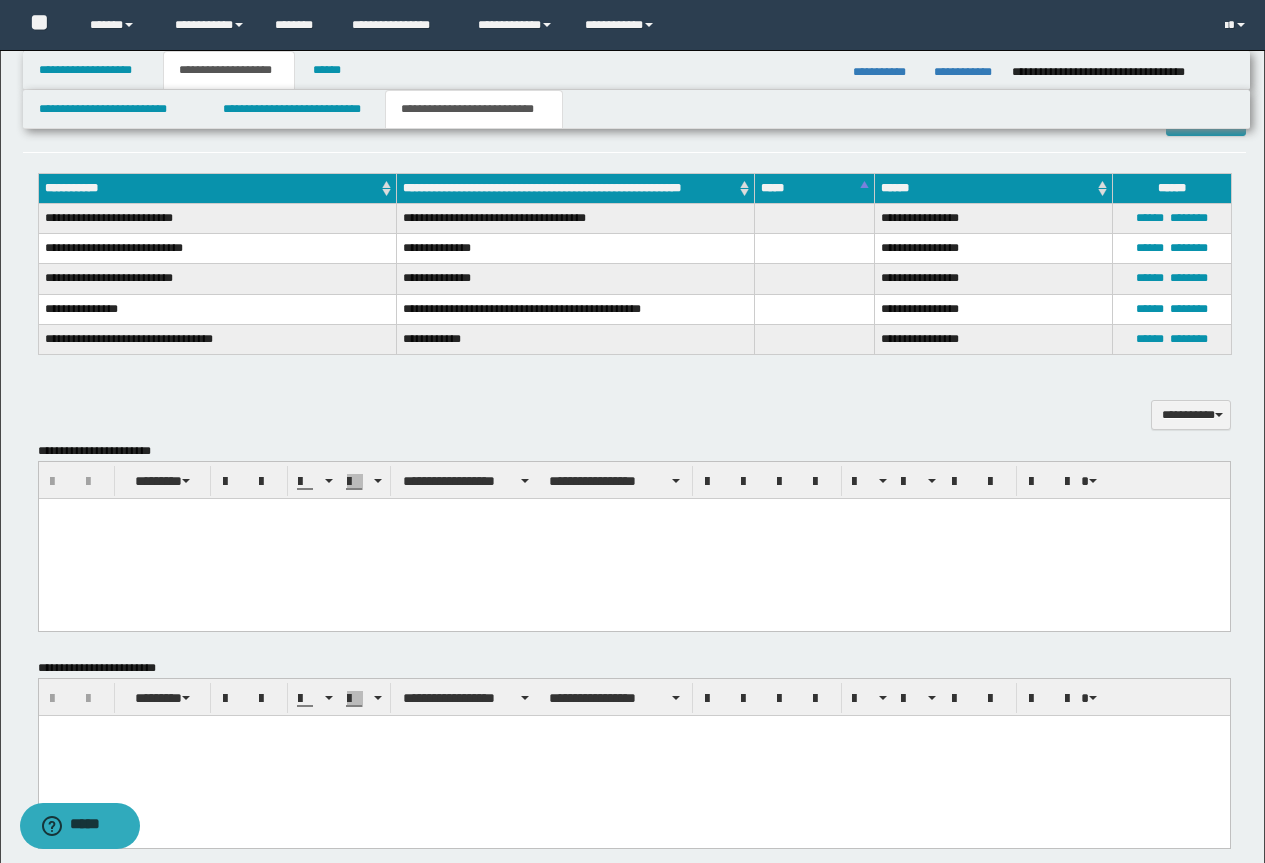 scroll, scrollTop: 1361, scrollLeft: 0, axis: vertical 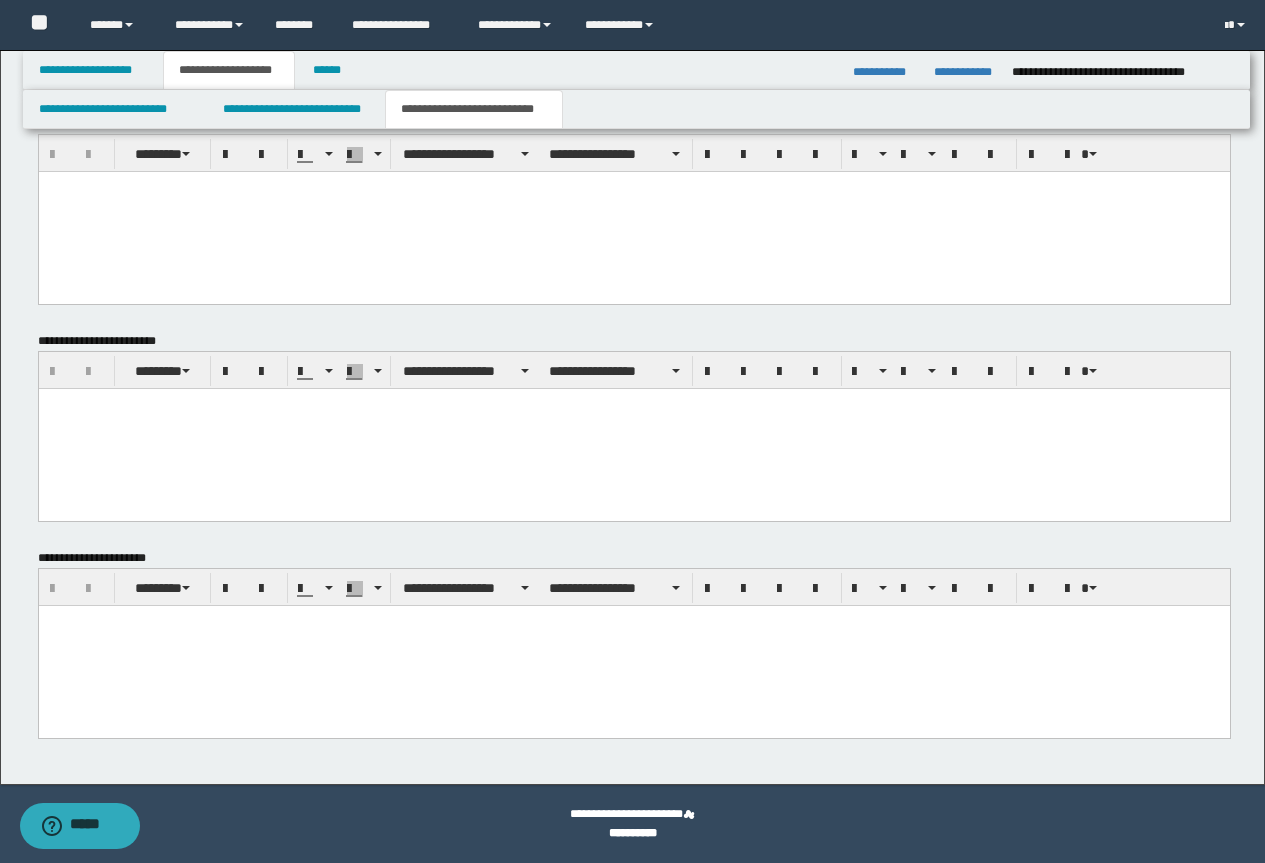 click at bounding box center (633, 645) 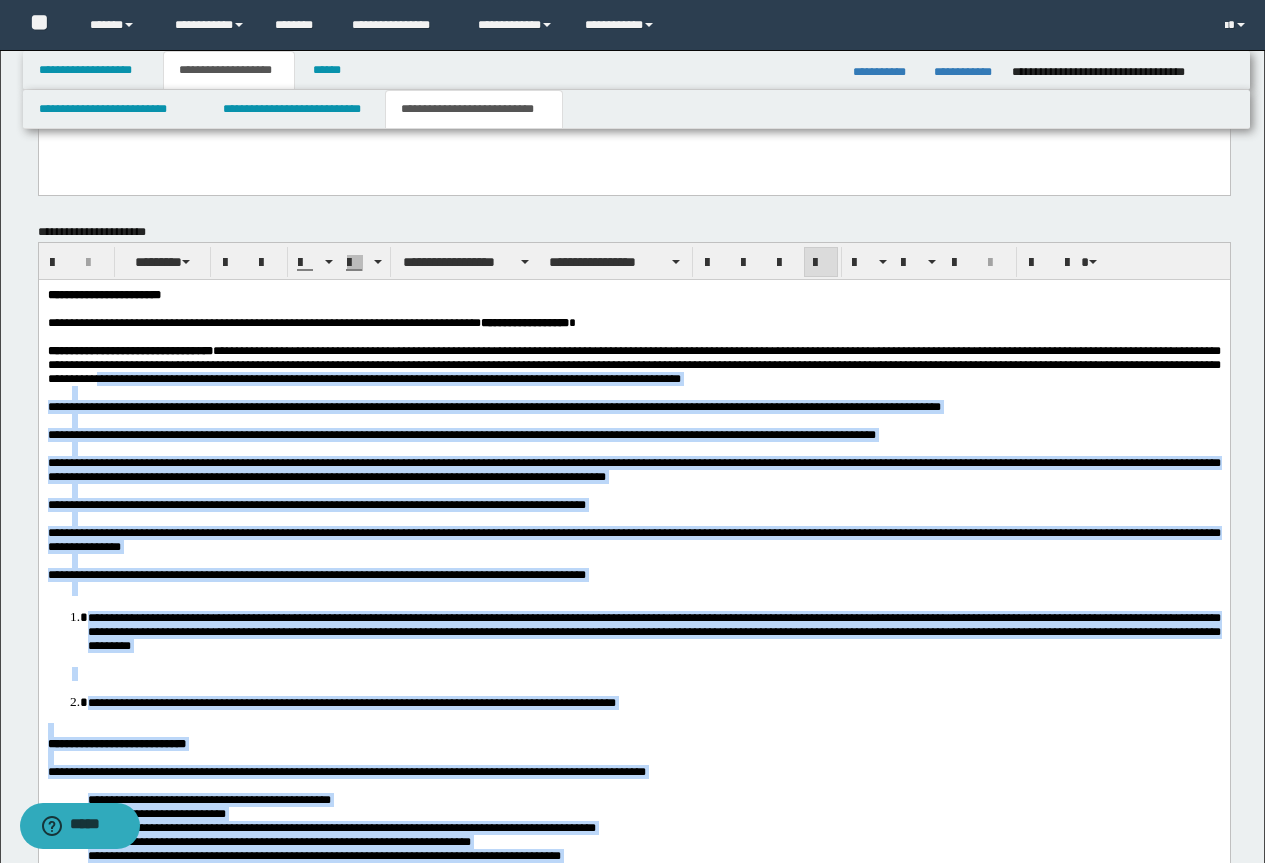 scroll, scrollTop: 1561, scrollLeft: 0, axis: vertical 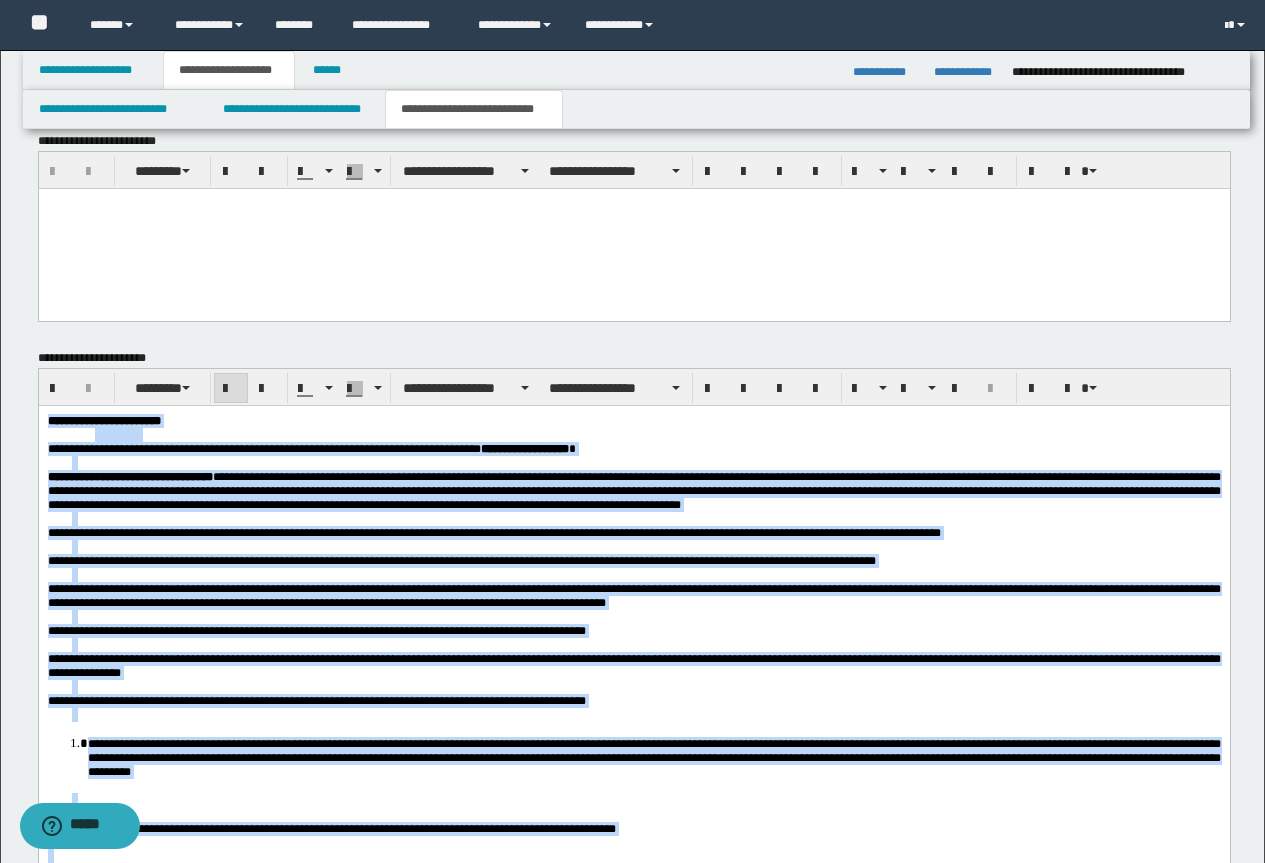 click on "**********" at bounding box center (633, 746) 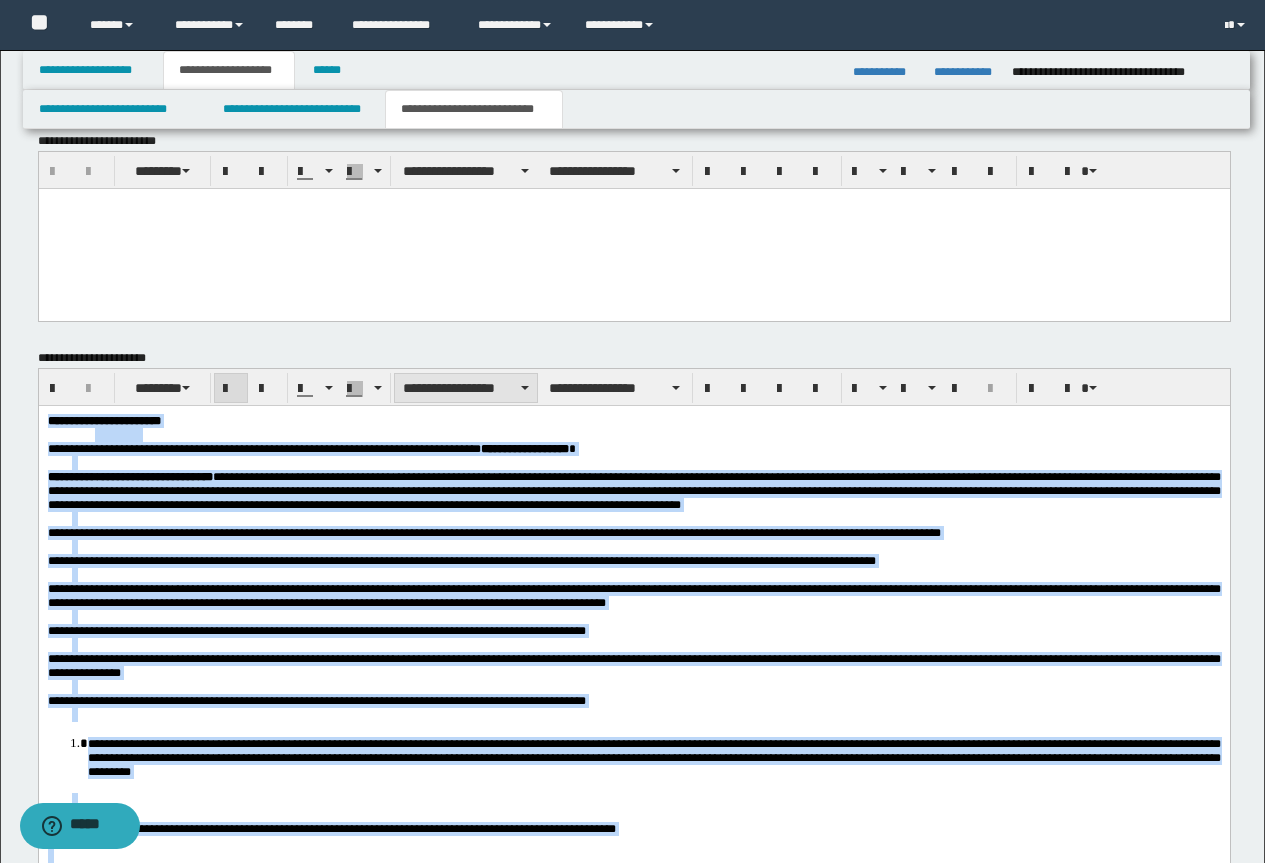 click on "**********" at bounding box center (466, 388) 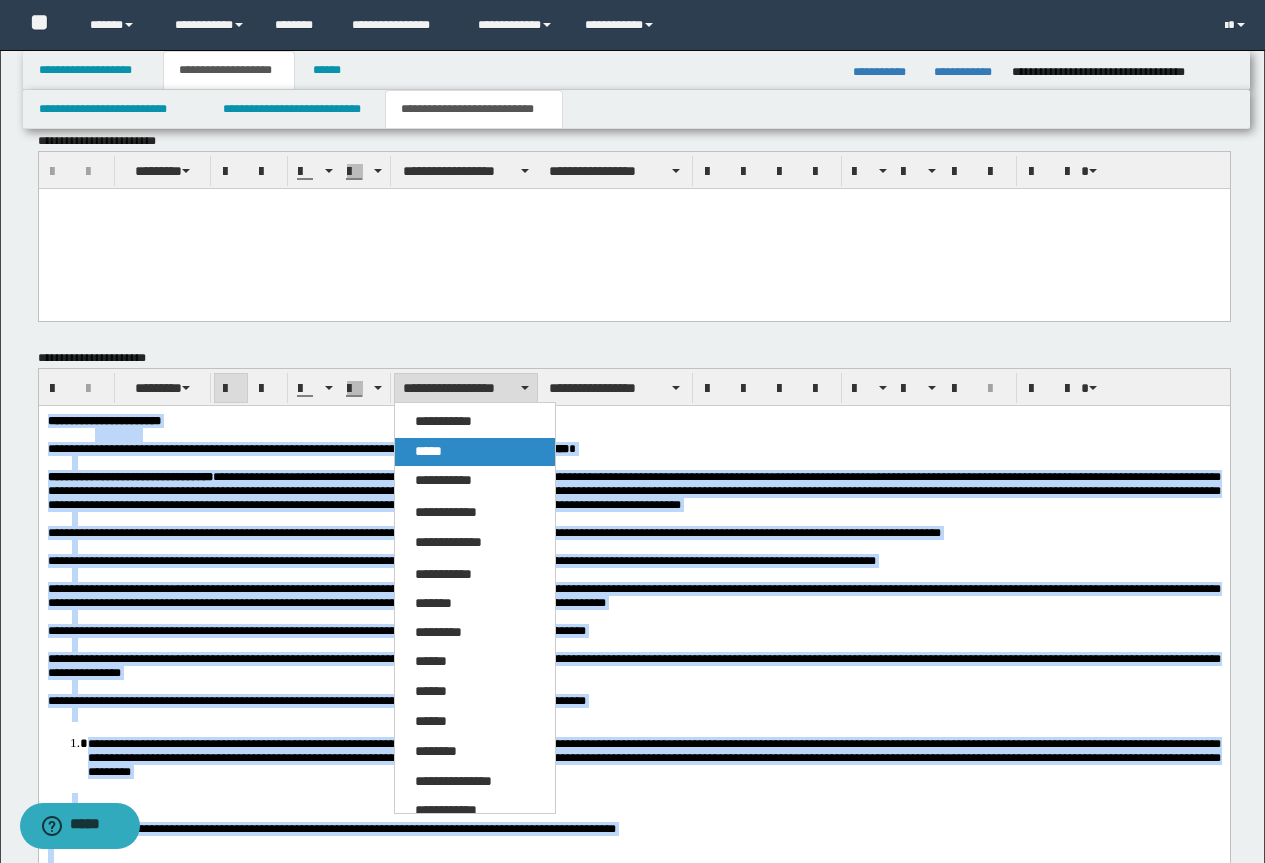 click on "*****" at bounding box center [475, 452] 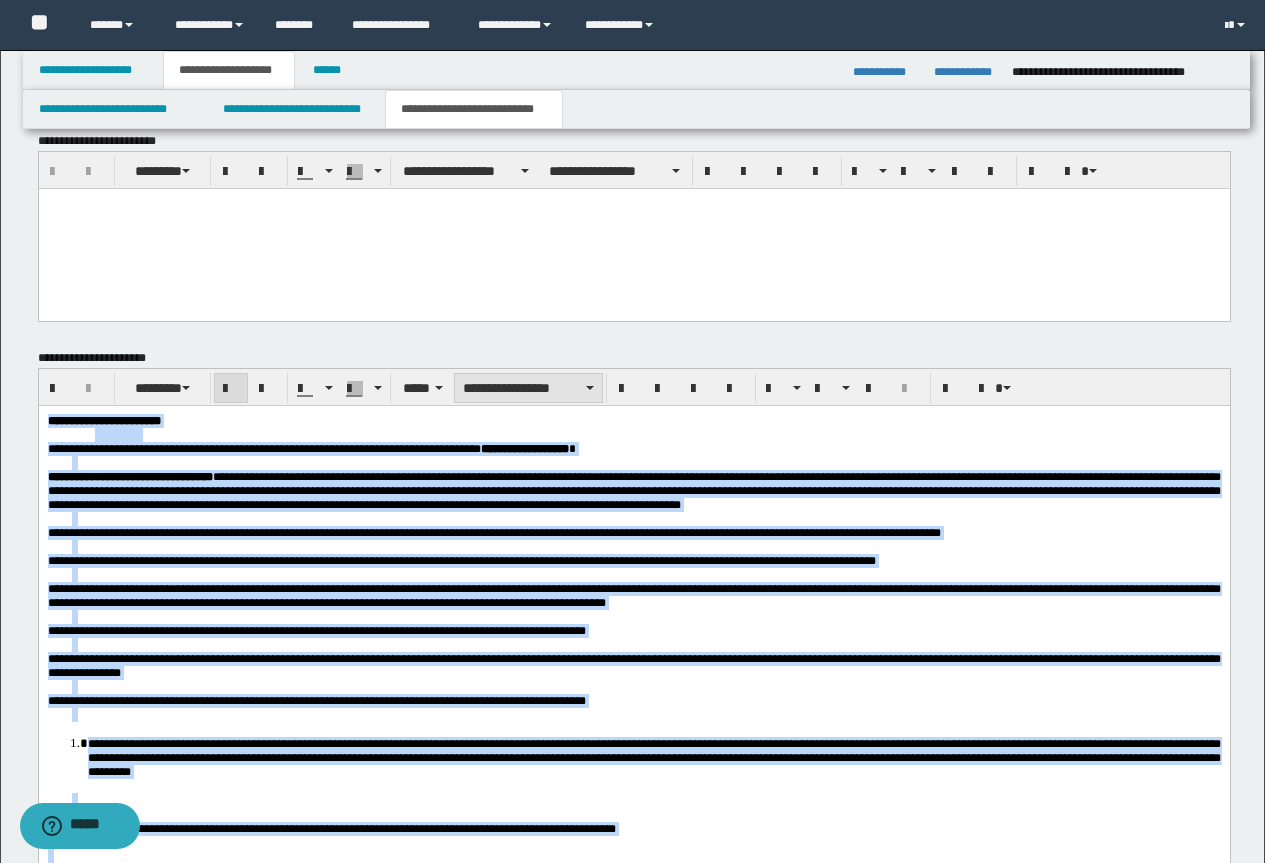 click at bounding box center [590, 388] 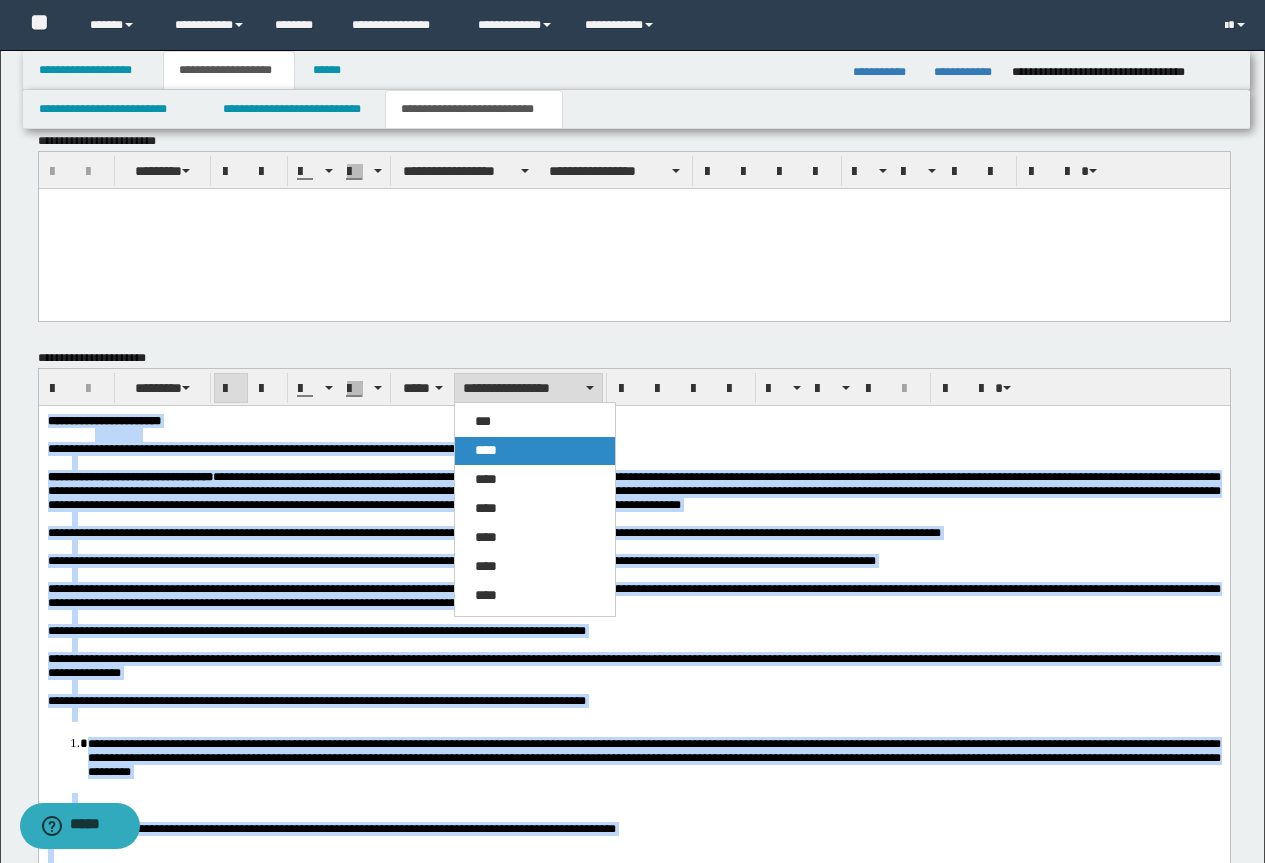 click on "****" at bounding box center [535, 451] 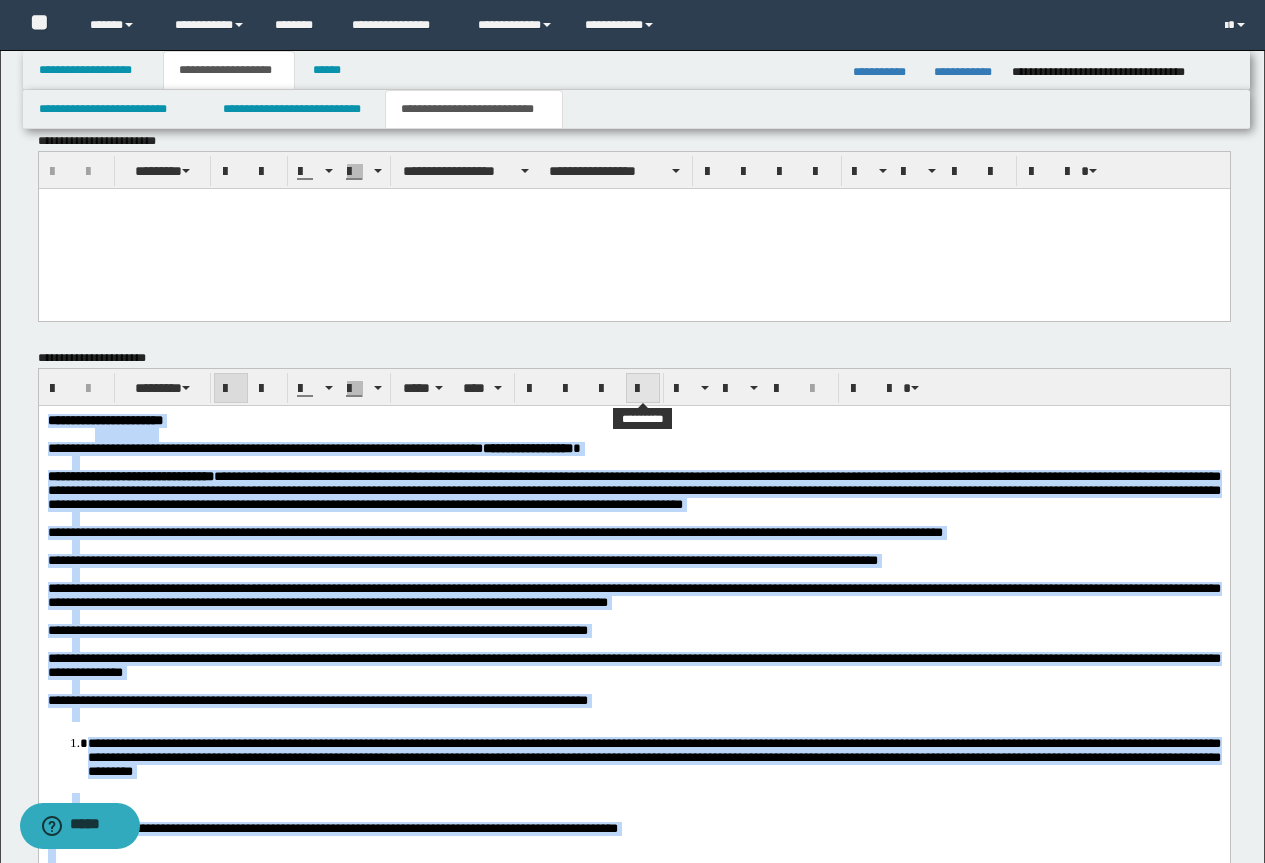 click at bounding box center (643, 389) 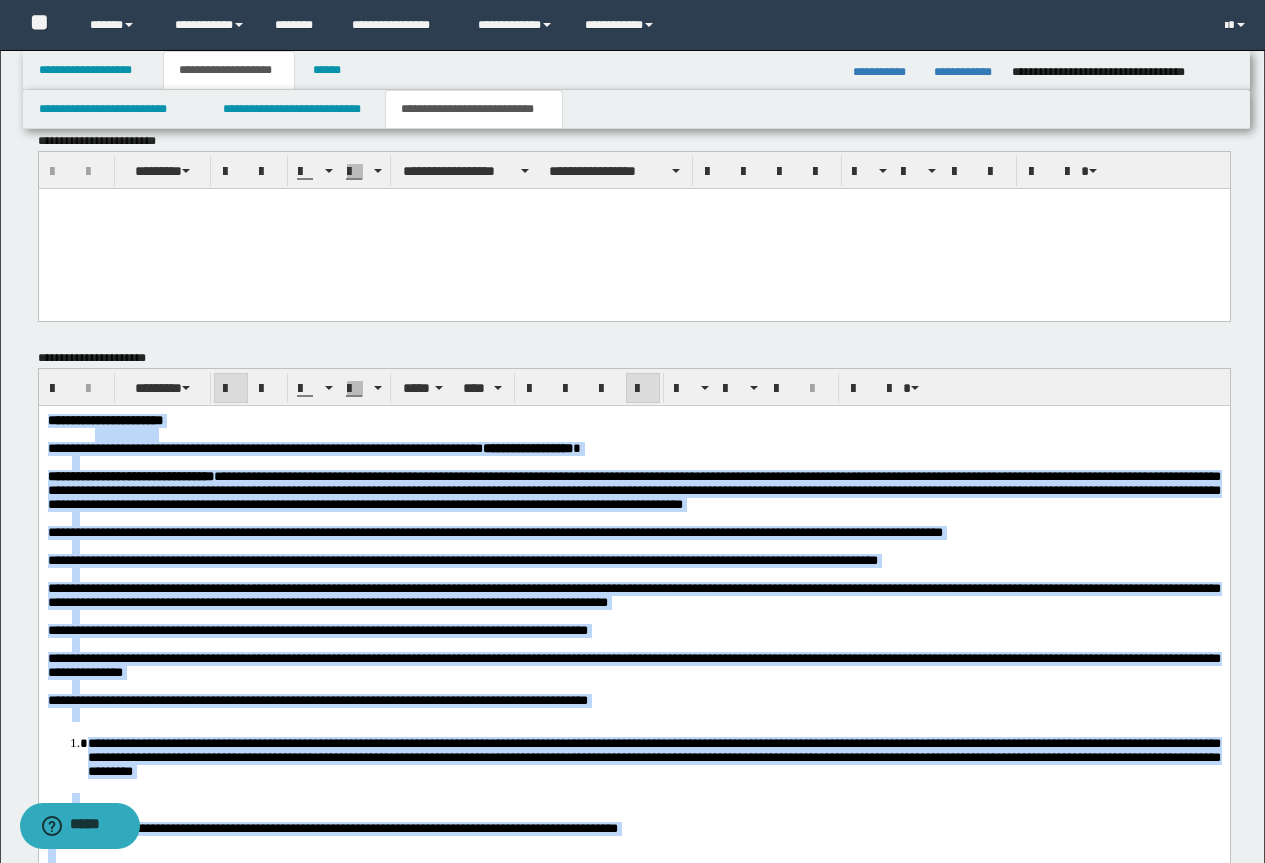 click at bounding box center [643, 389] 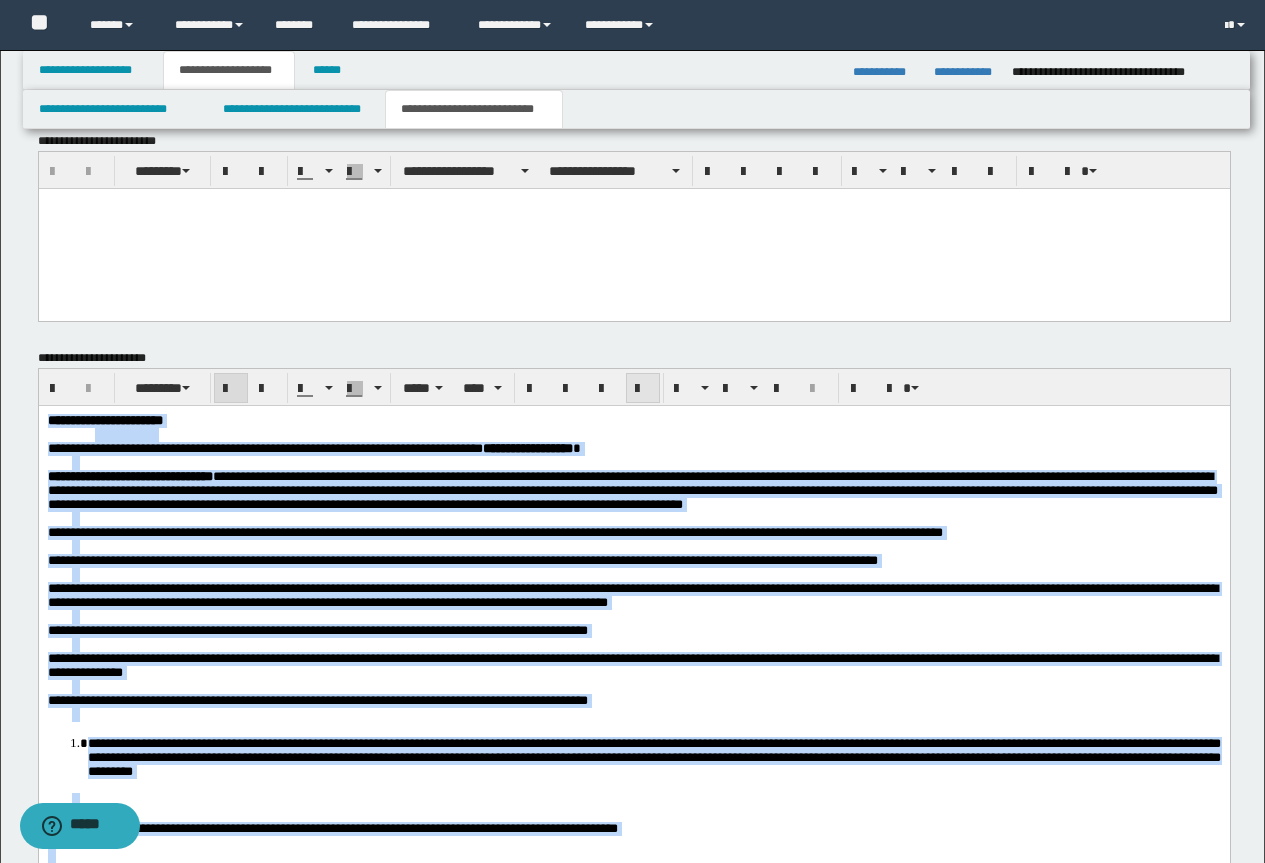 click at bounding box center [643, 389] 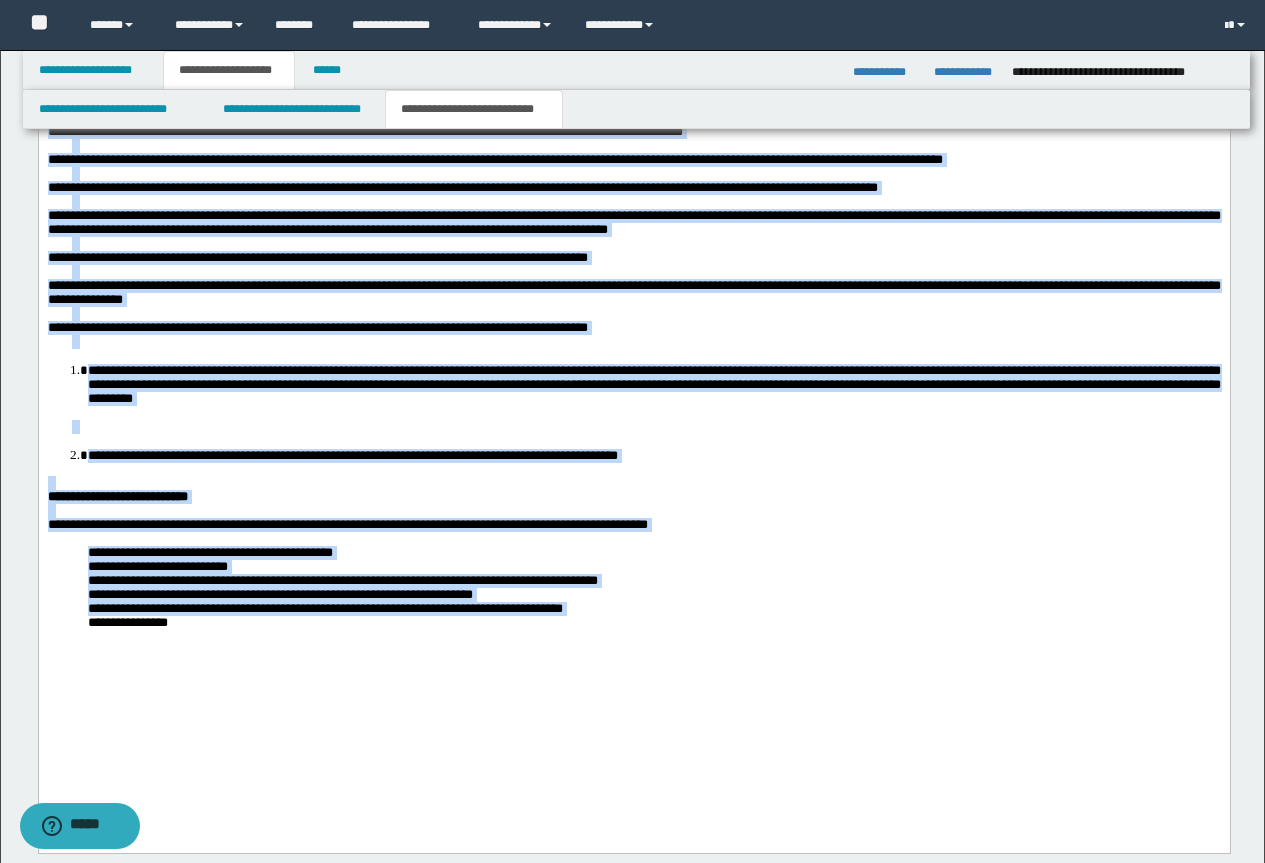 scroll, scrollTop: 1961, scrollLeft: 0, axis: vertical 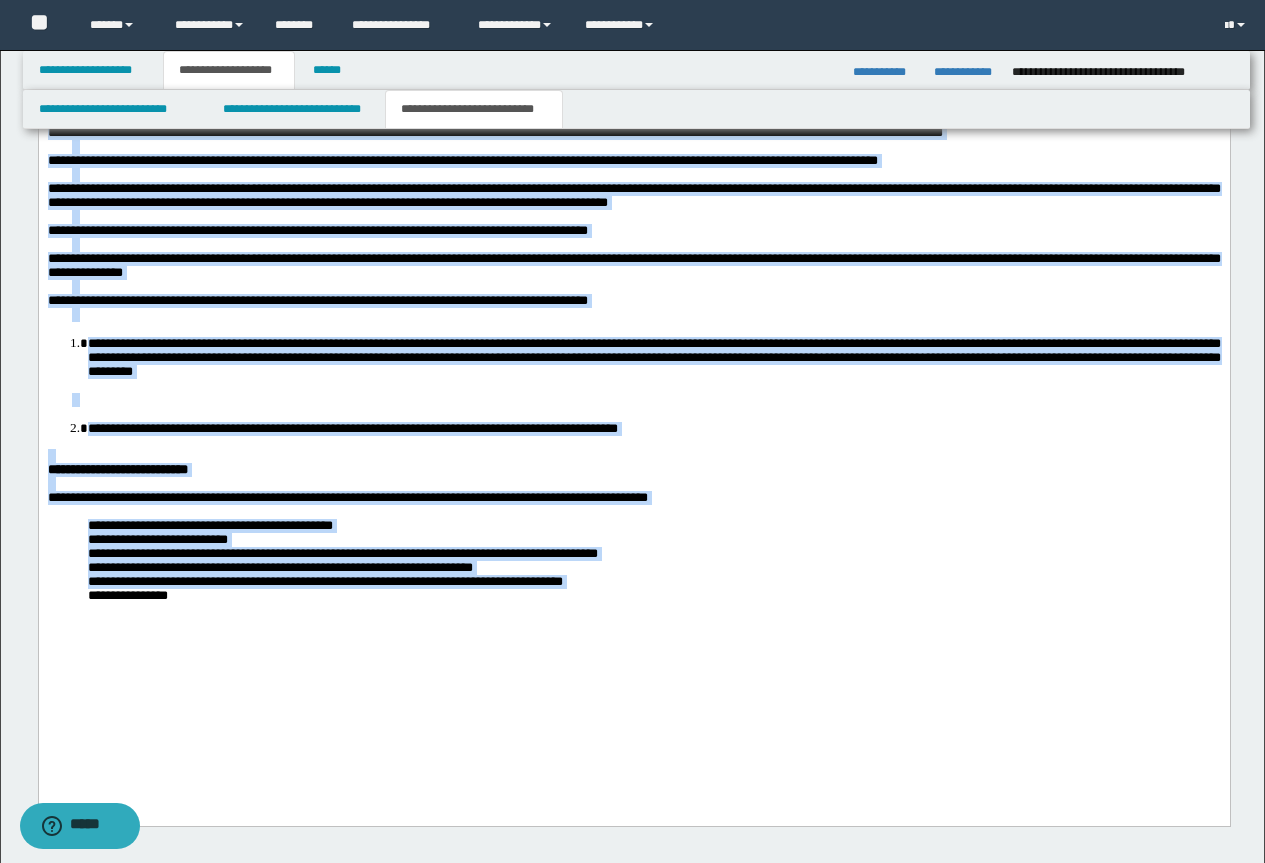 click on "**********" at bounding box center (342, 552) 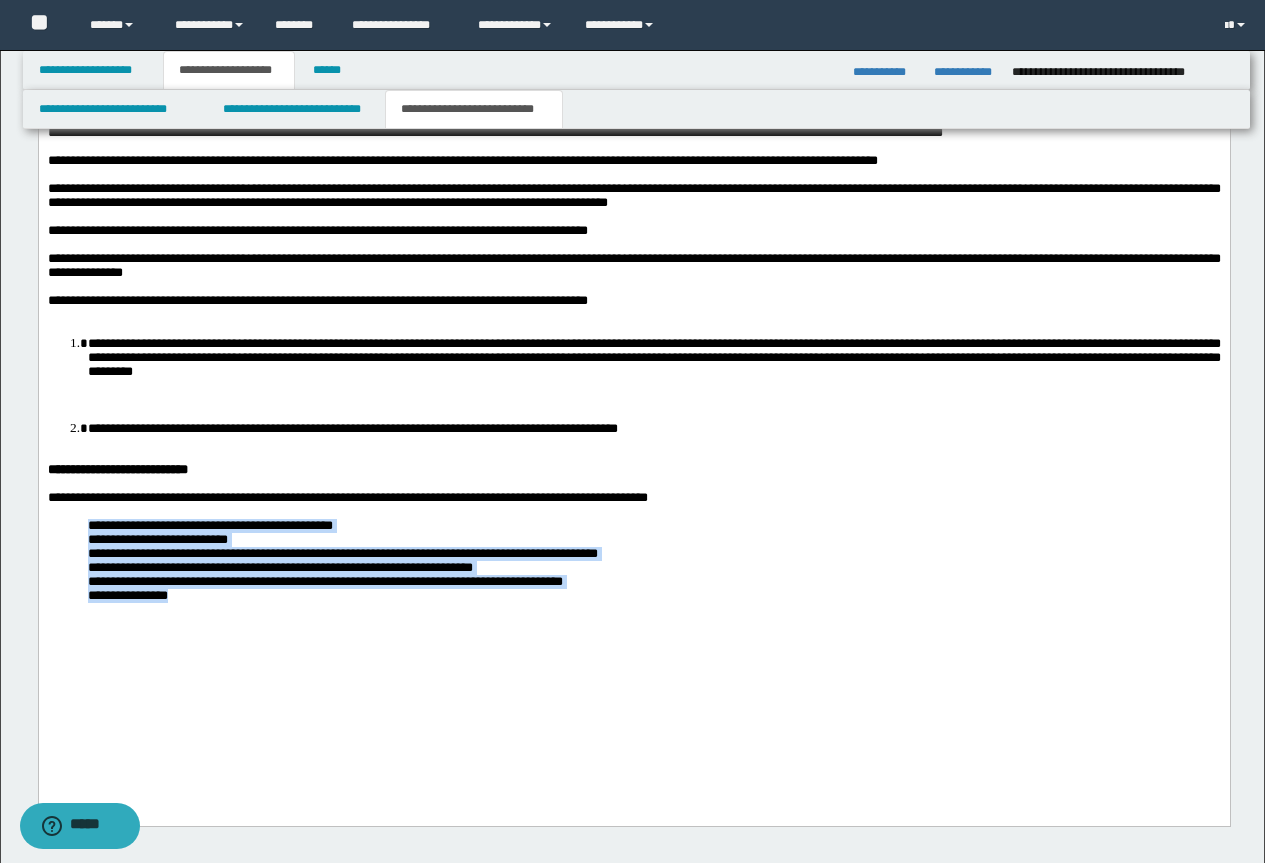 drag, startPoint x: 200, startPoint y: 680, endPoint x: 152, endPoint y: 580, distance: 110.92339 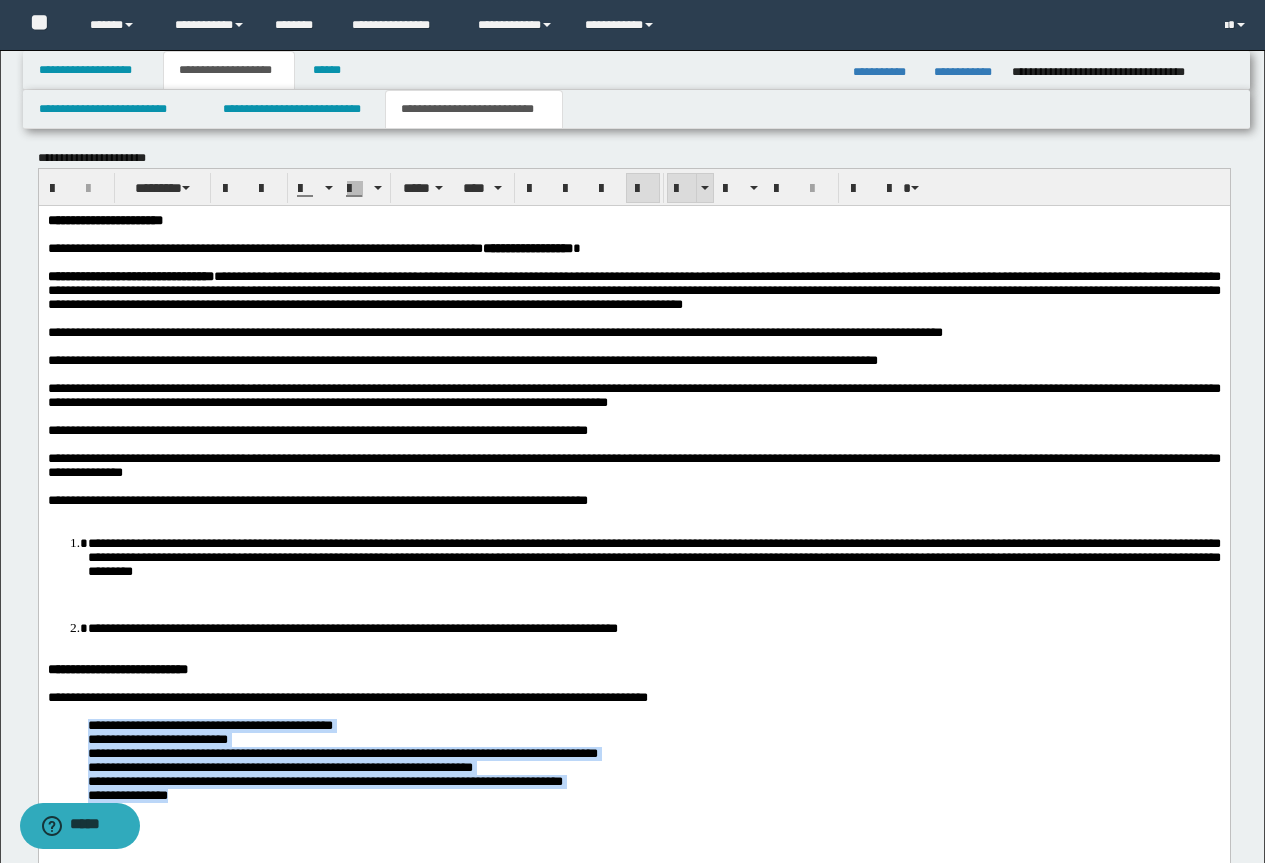 click at bounding box center (682, 189) 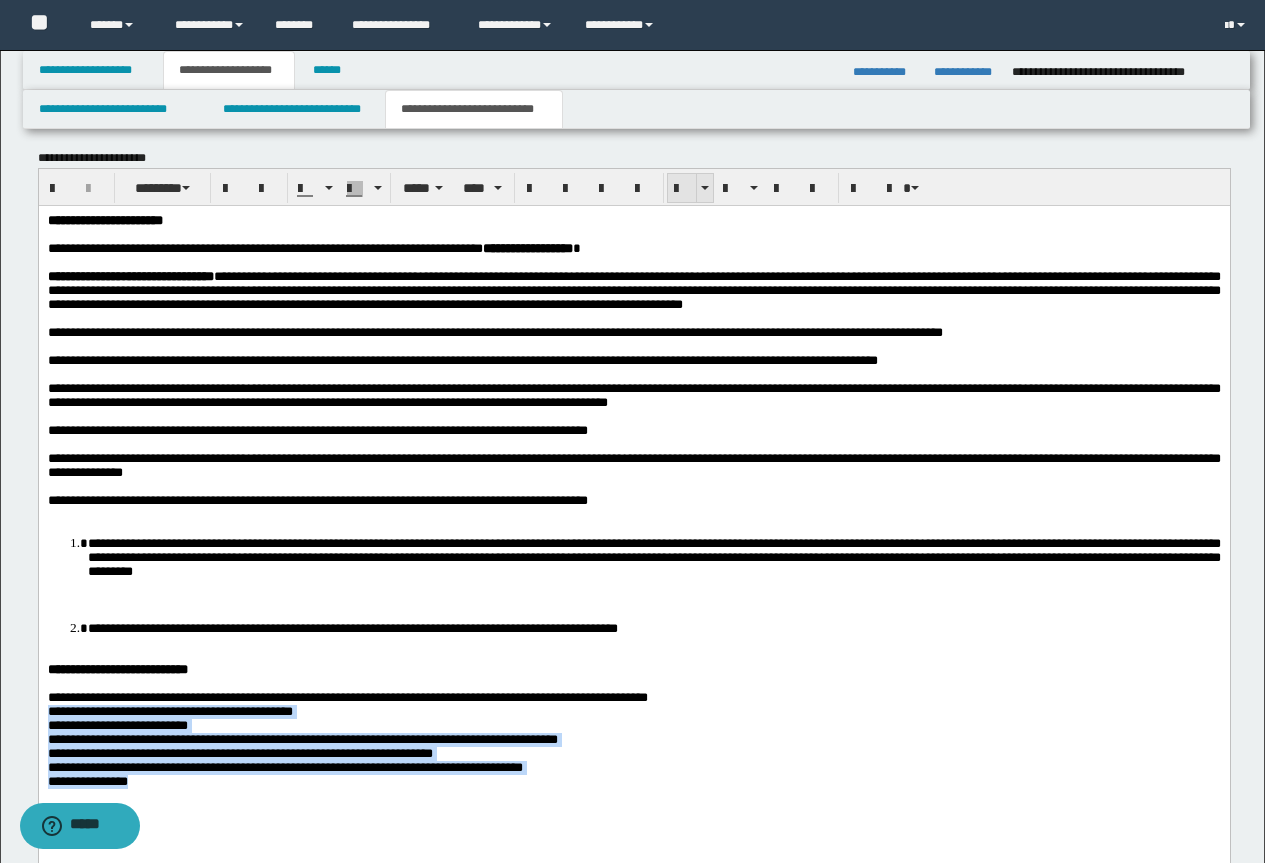 click at bounding box center [682, 189] 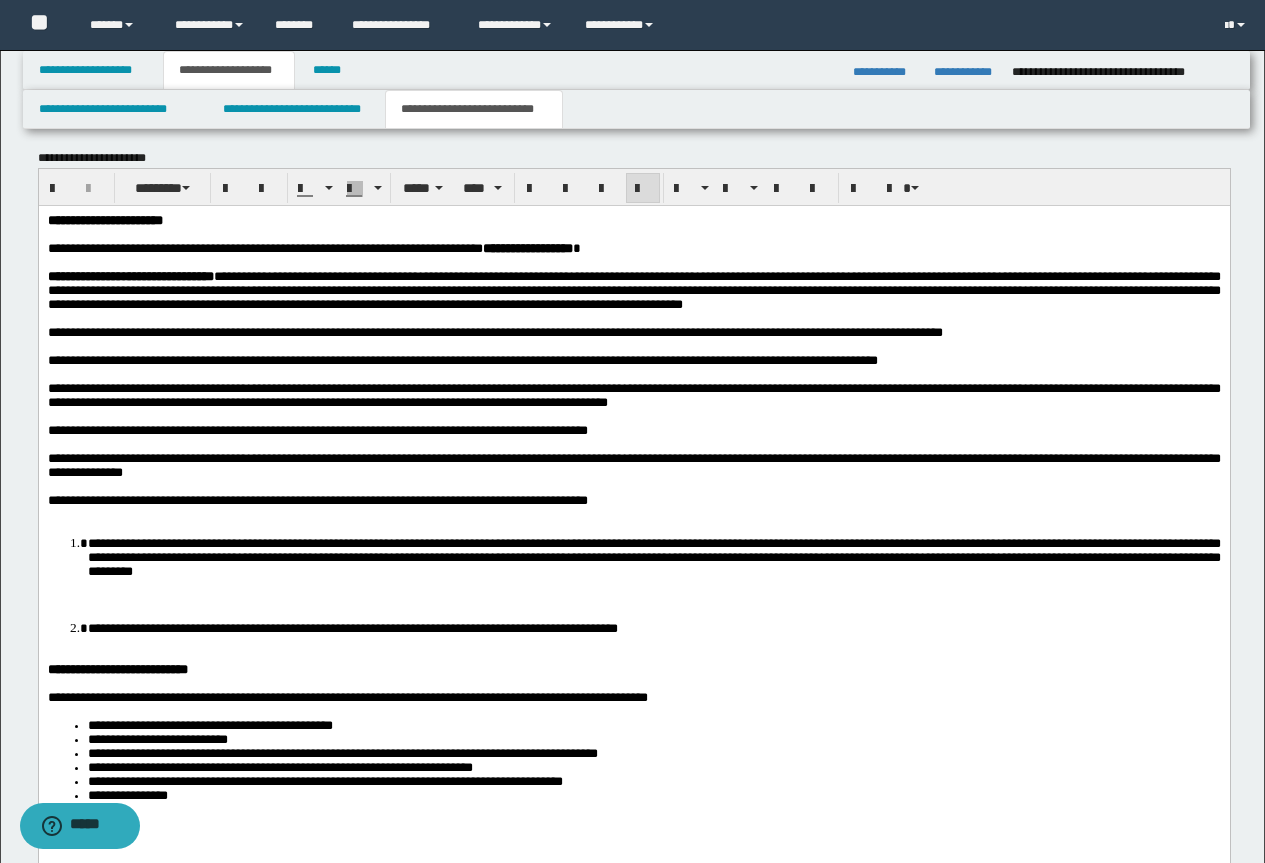 click at bounding box center (645, 318) 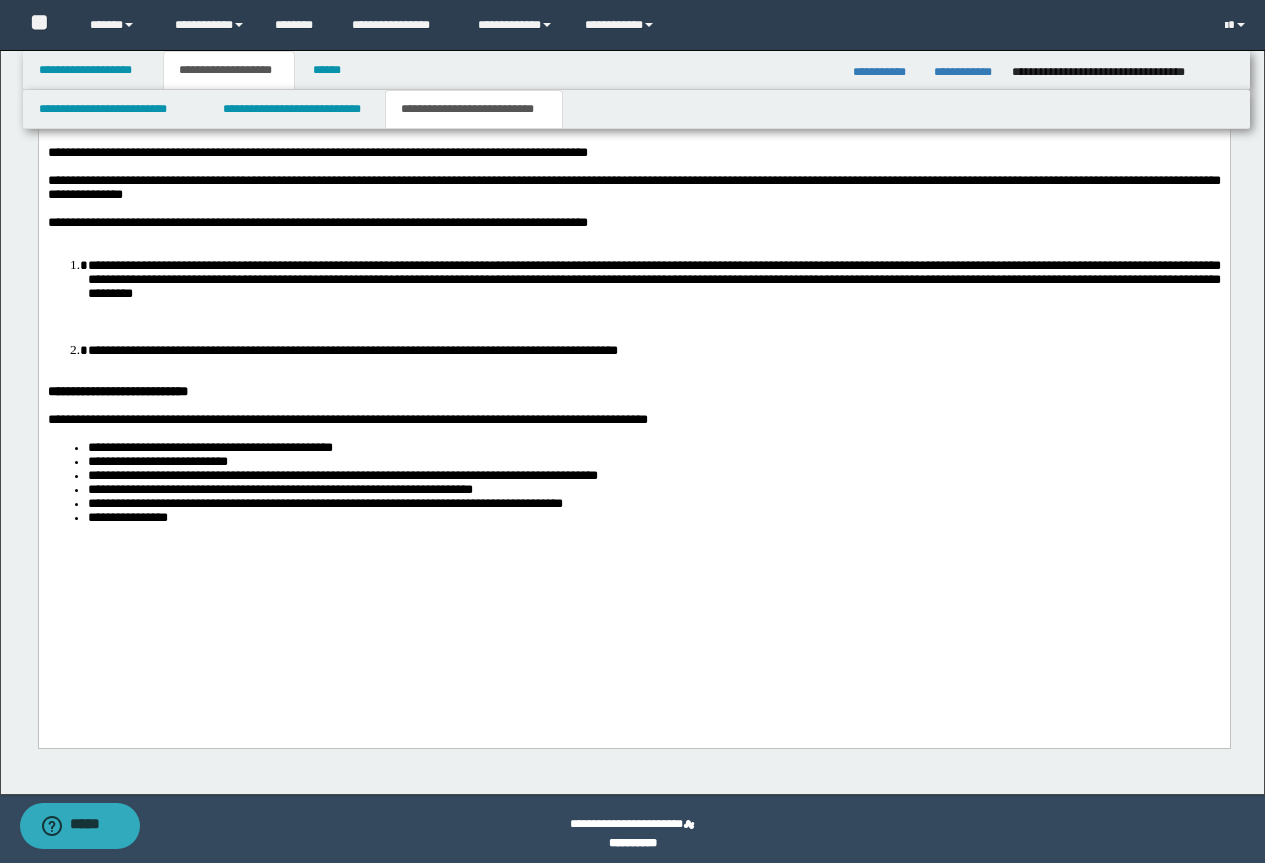 scroll, scrollTop: 2049, scrollLeft: 0, axis: vertical 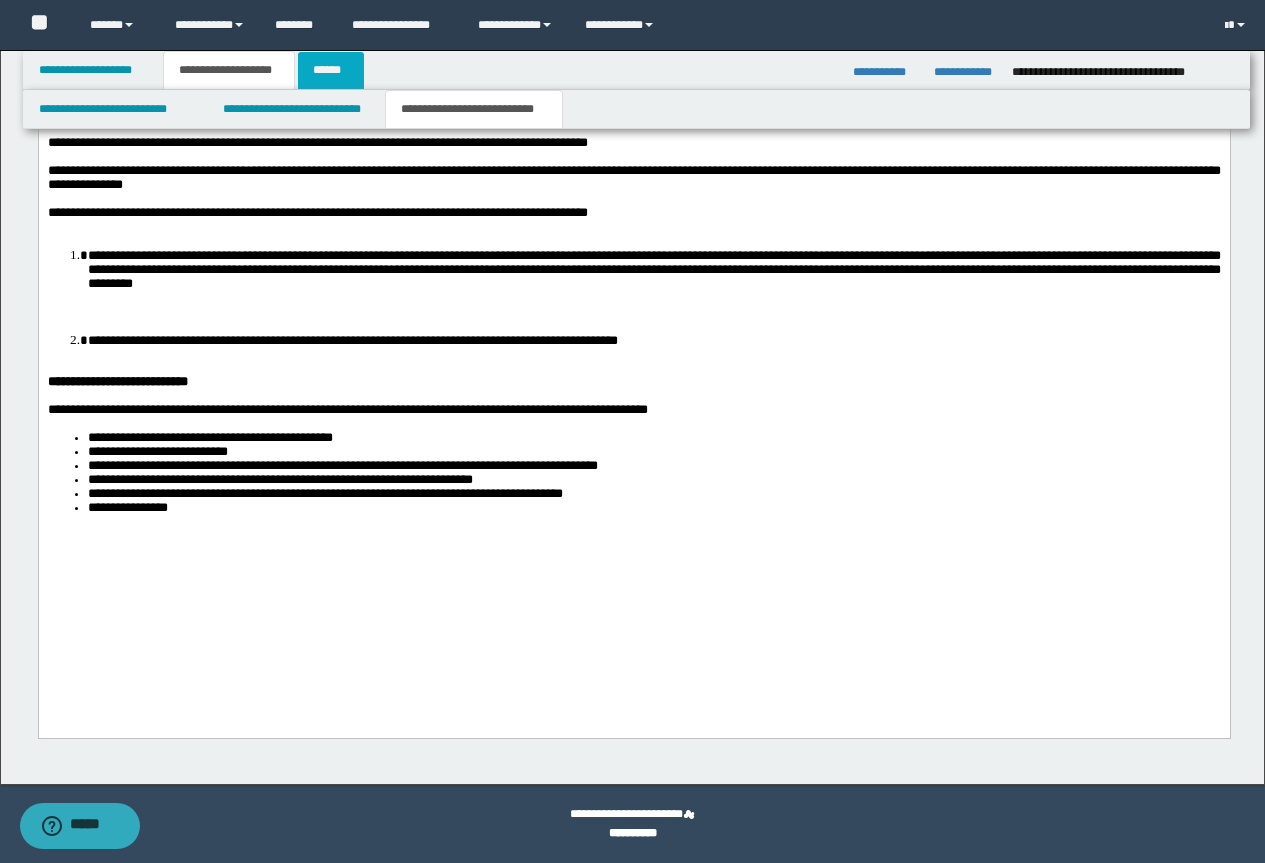 click on "******" at bounding box center [331, 70] 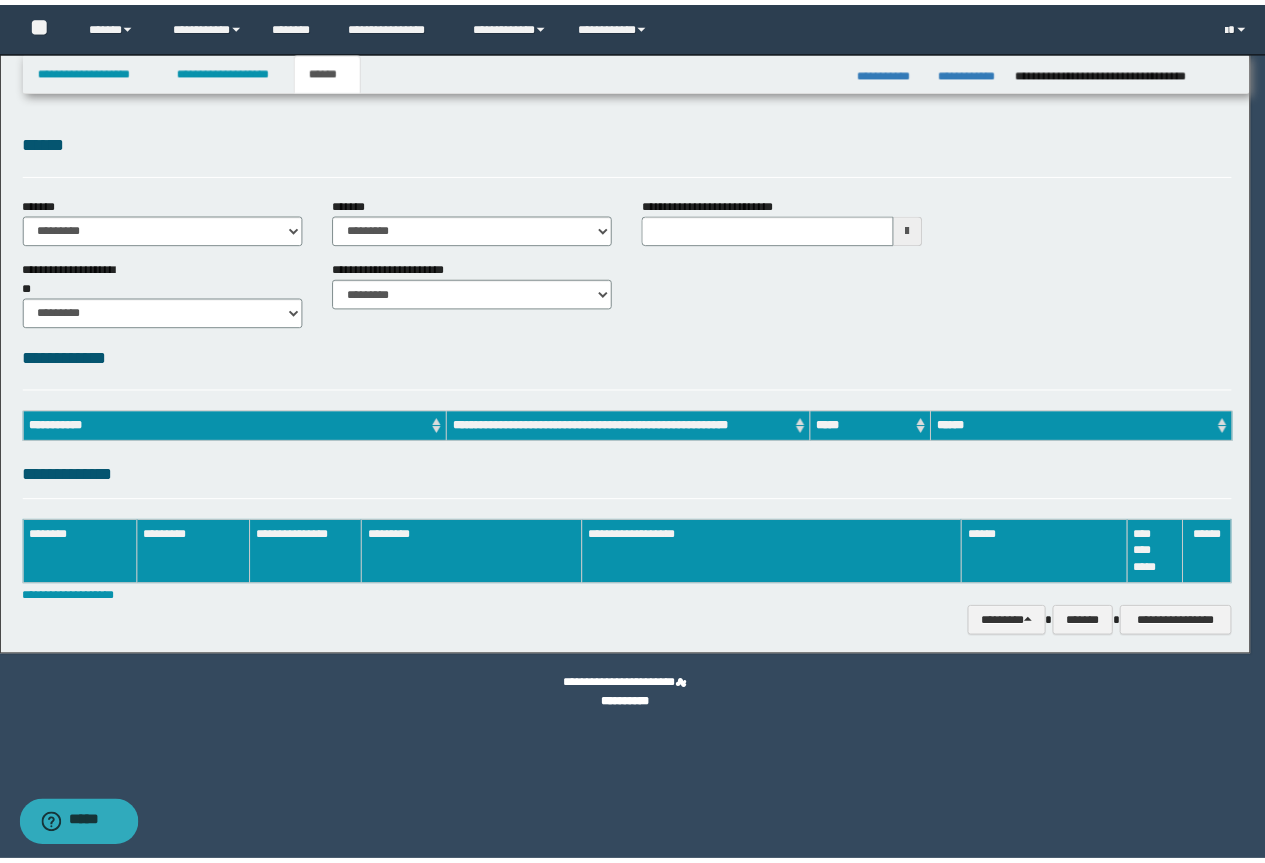 scroll, scrollTop: 0, scrollLeft: 0, axis: both 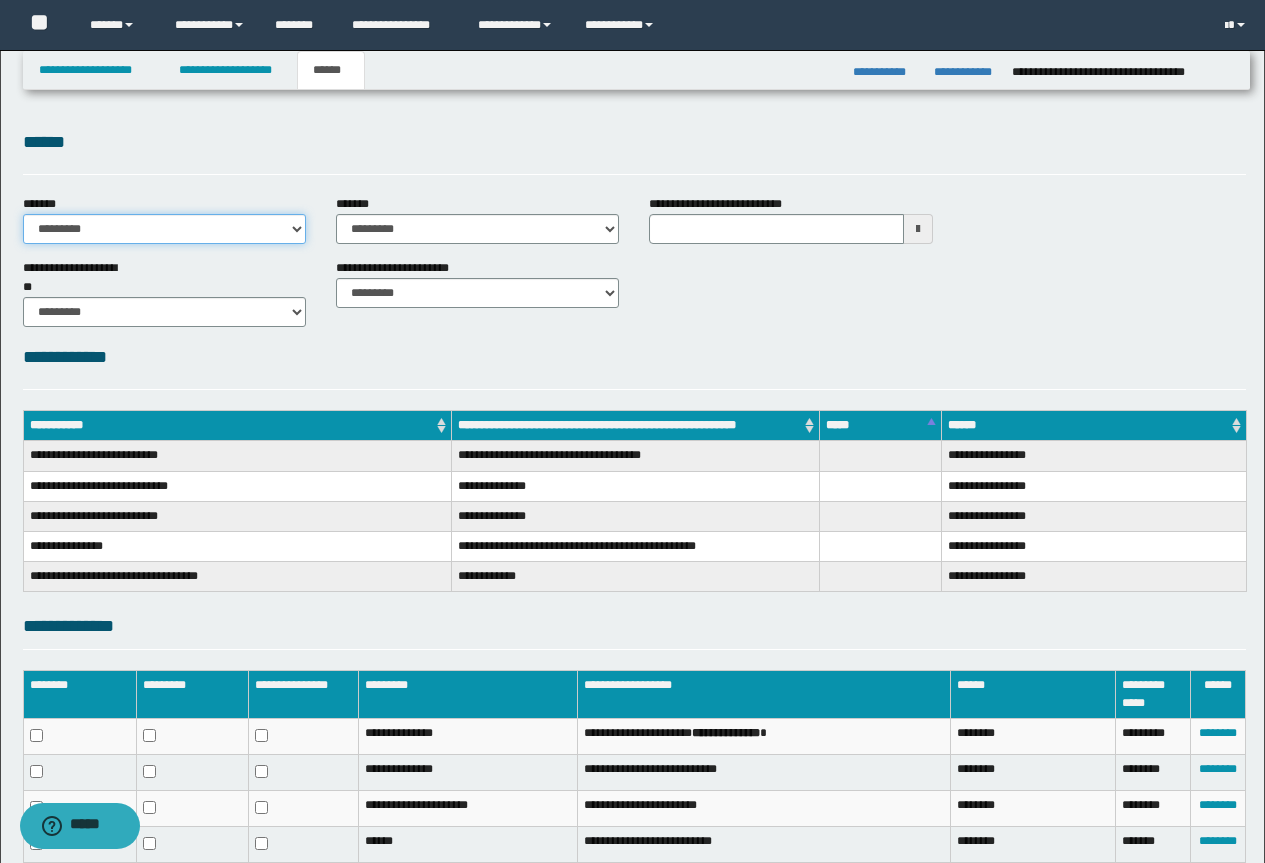 drag, startPoint x: 220, startPoint y: 235, endPoint x: 211, endPoint y: 241, distance: 10.816654 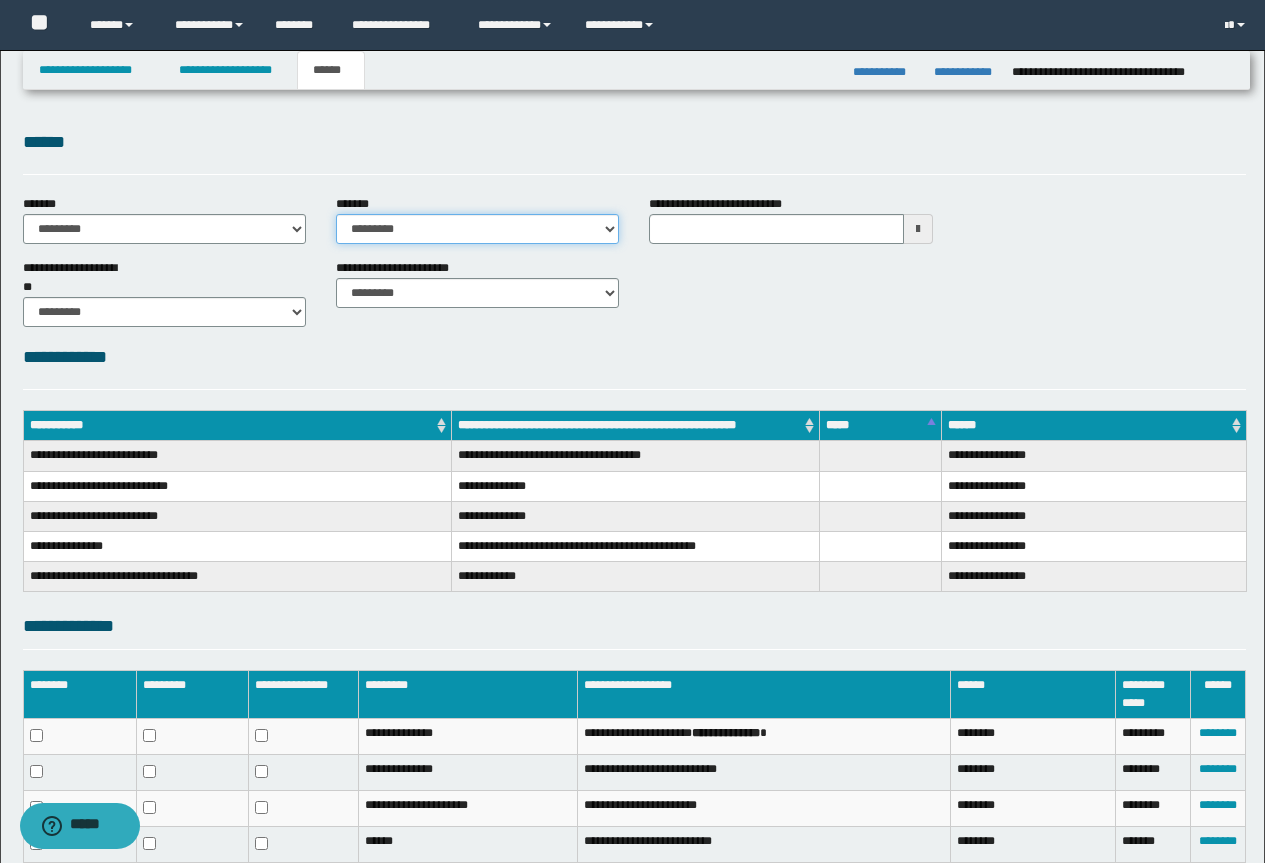 click on "**********" at bounding box center (477, 229) 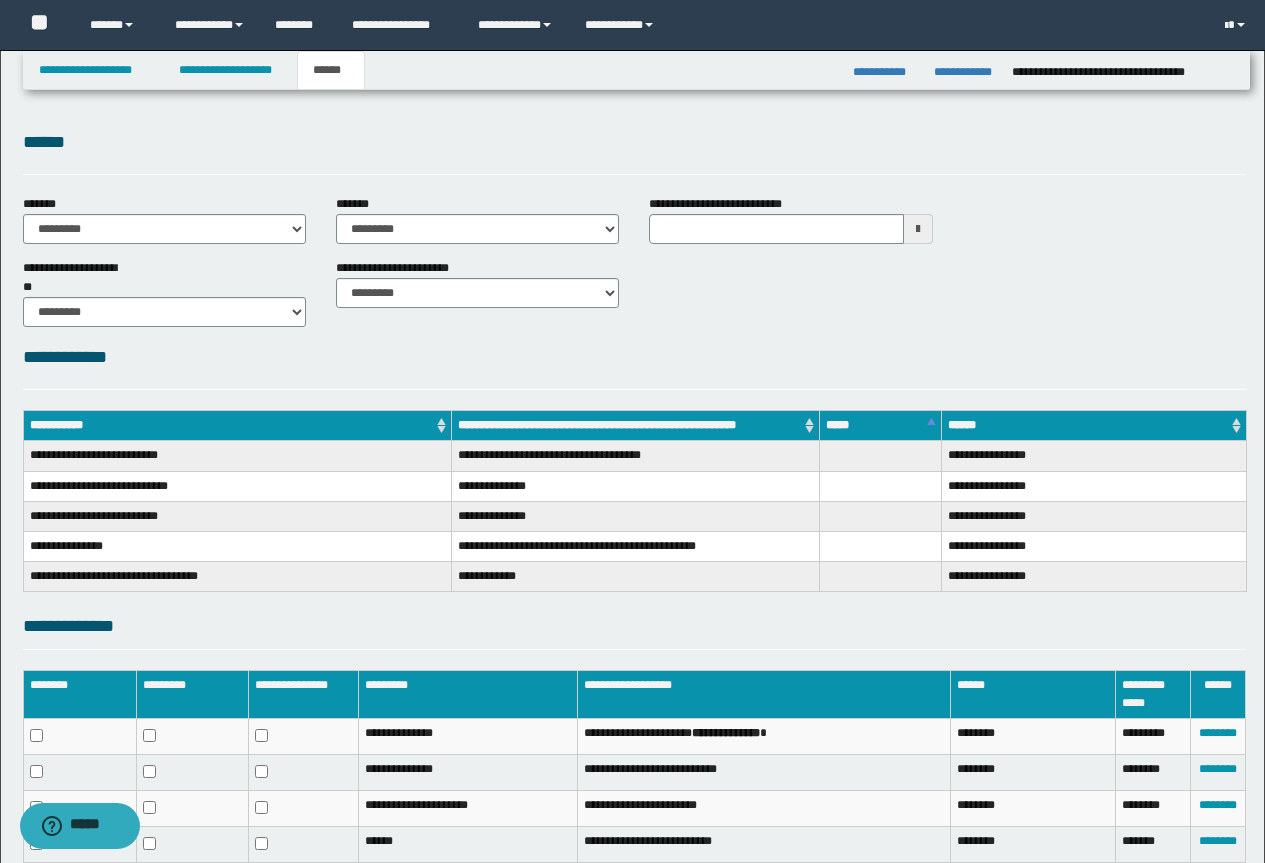 click on "**********" at bounding box center (634, 526) 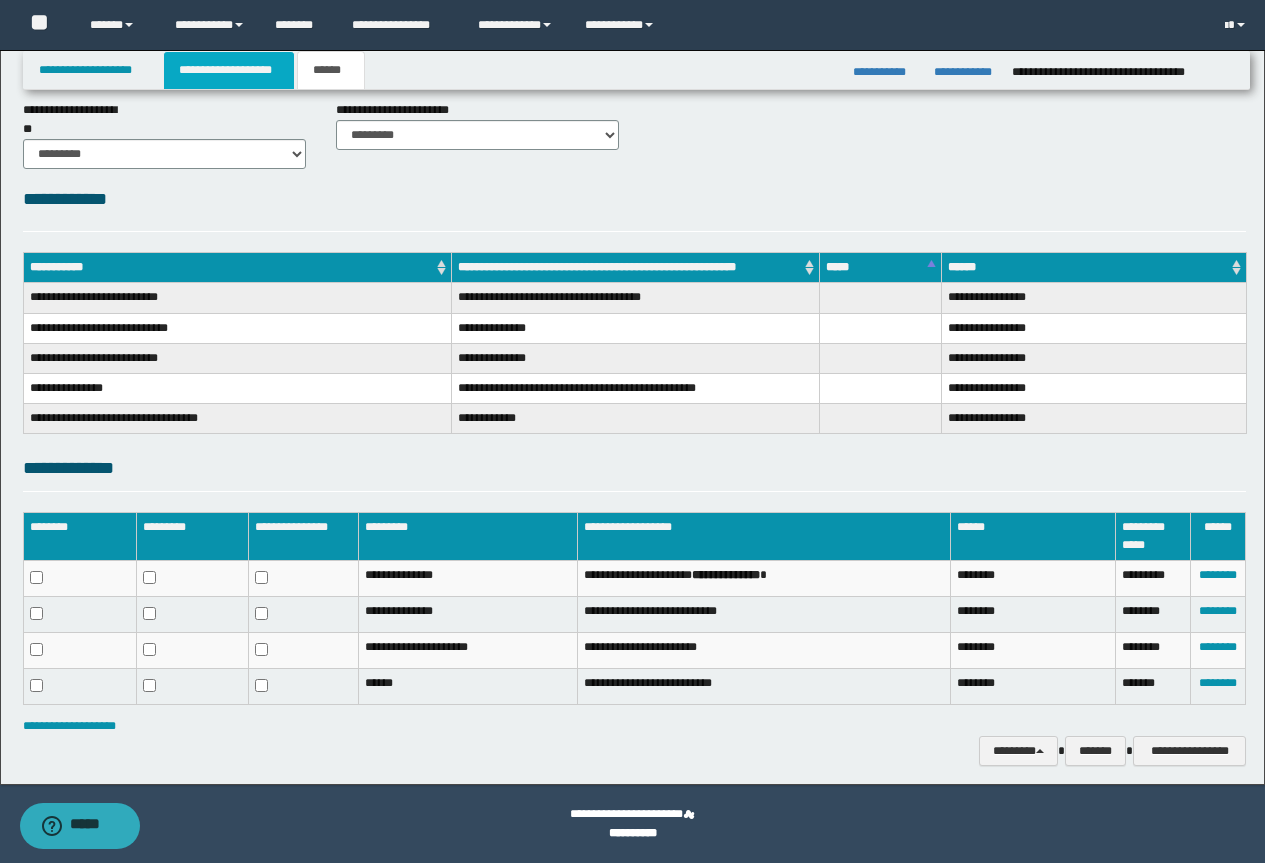 click on "**********" at bounding box center (229, 70) 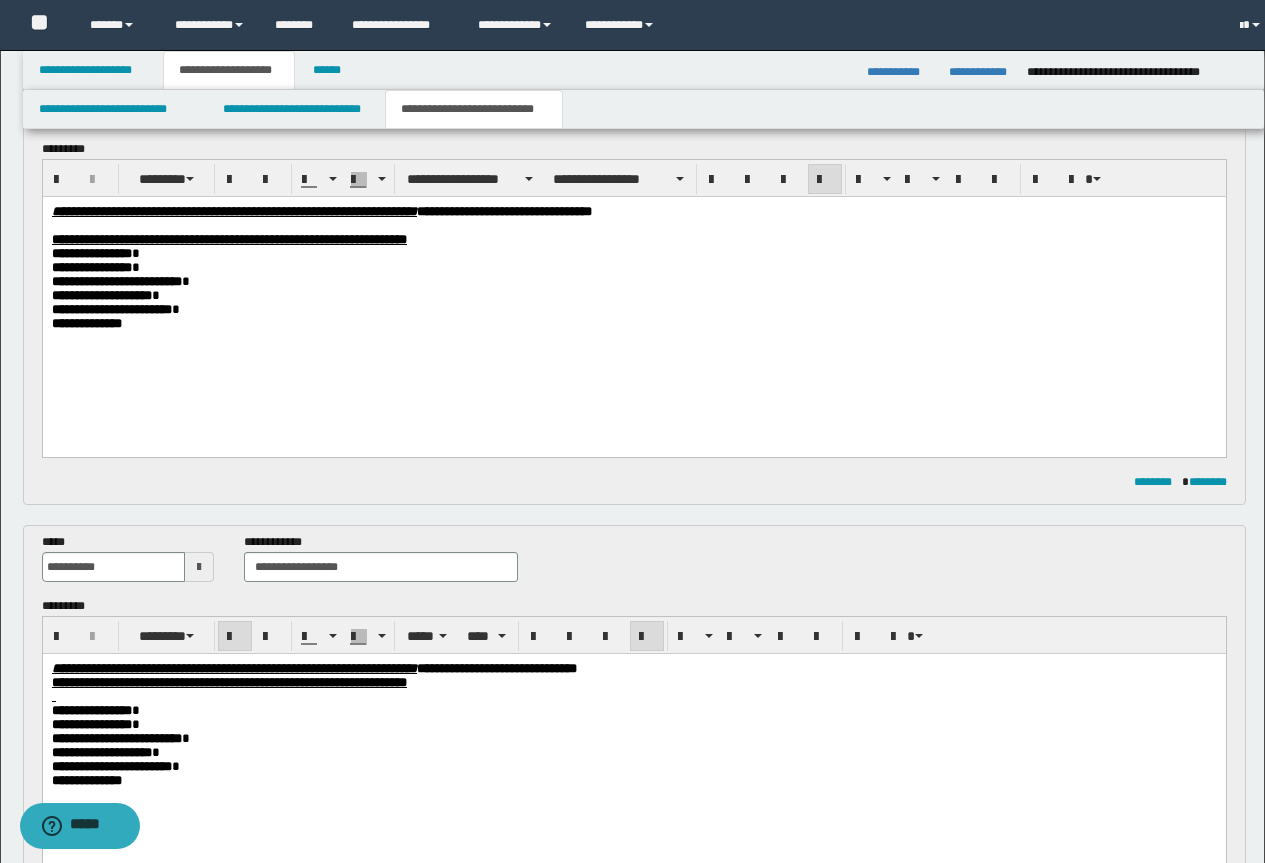 scroll, scrollTop: 189, scrollLeft: 0, axis: vertical 